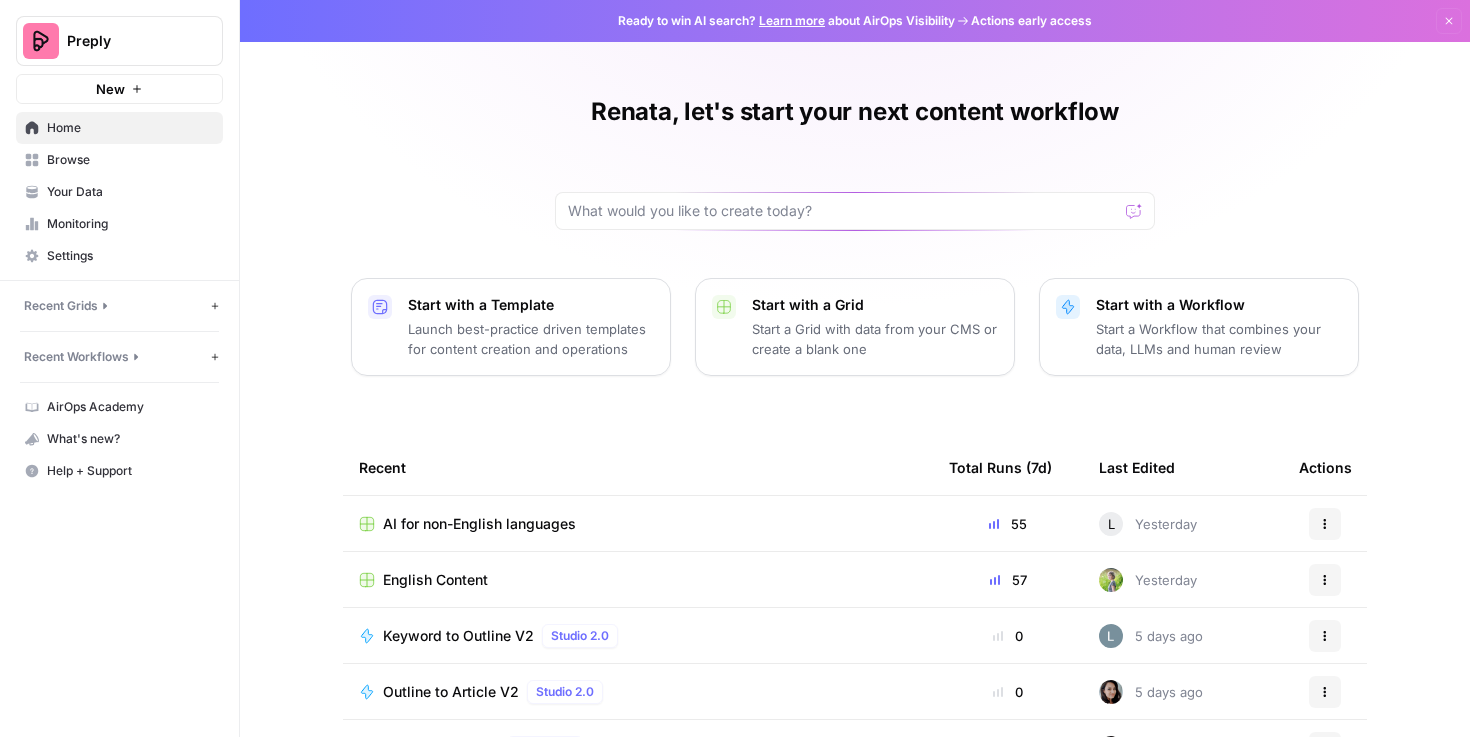 scroll, scrollTop: 0, scrollLeft: 0, axis: both 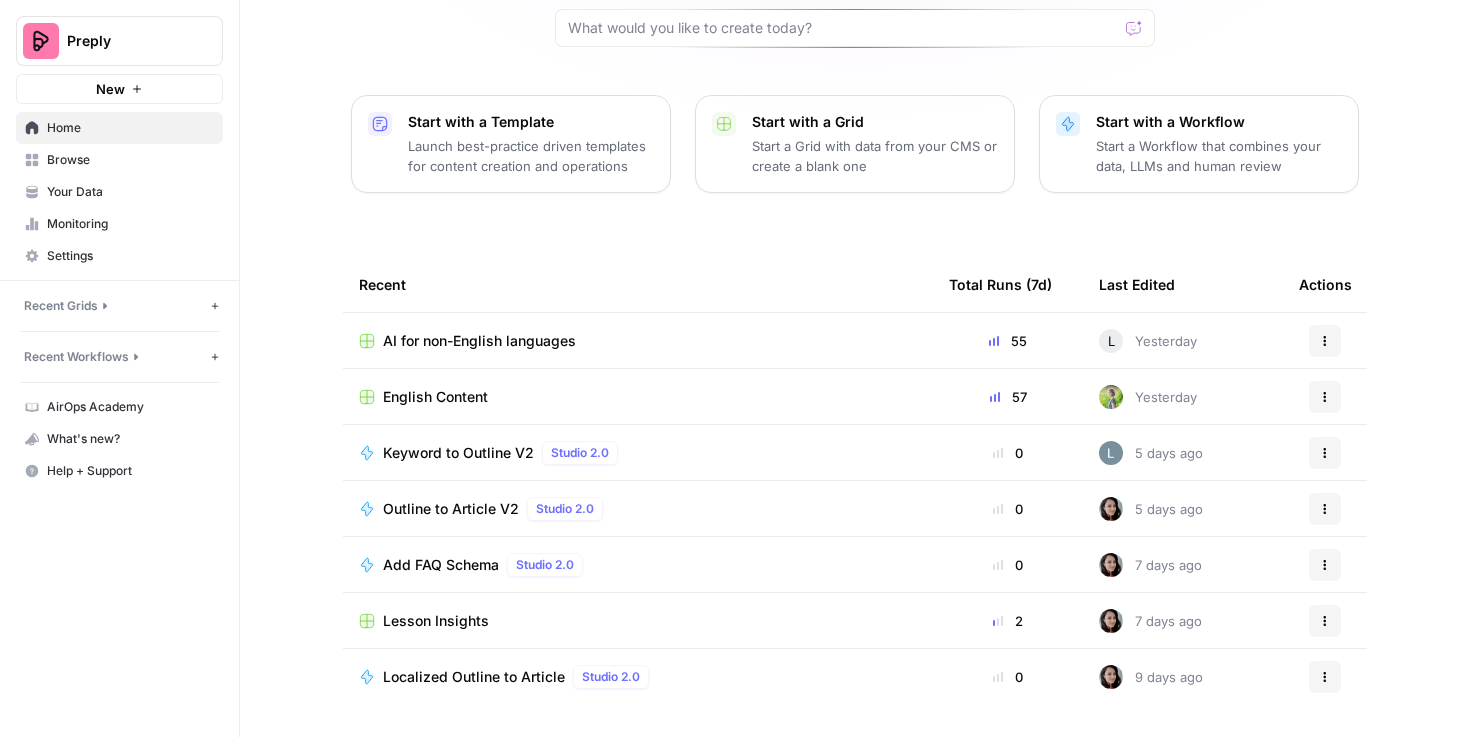 click on "Preply" at bounding box center (127, 41) 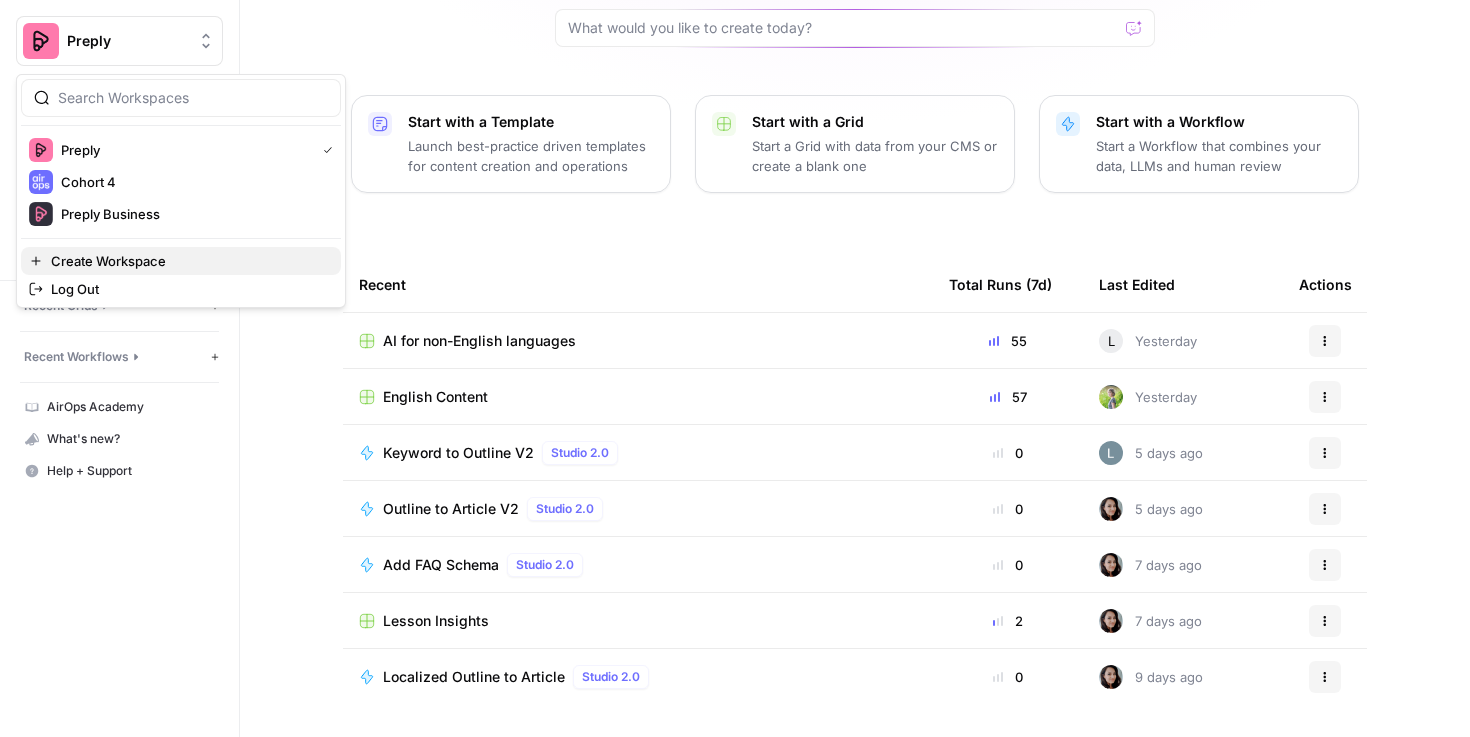 click on "Create Workspace" at bounding box center [188, 261] 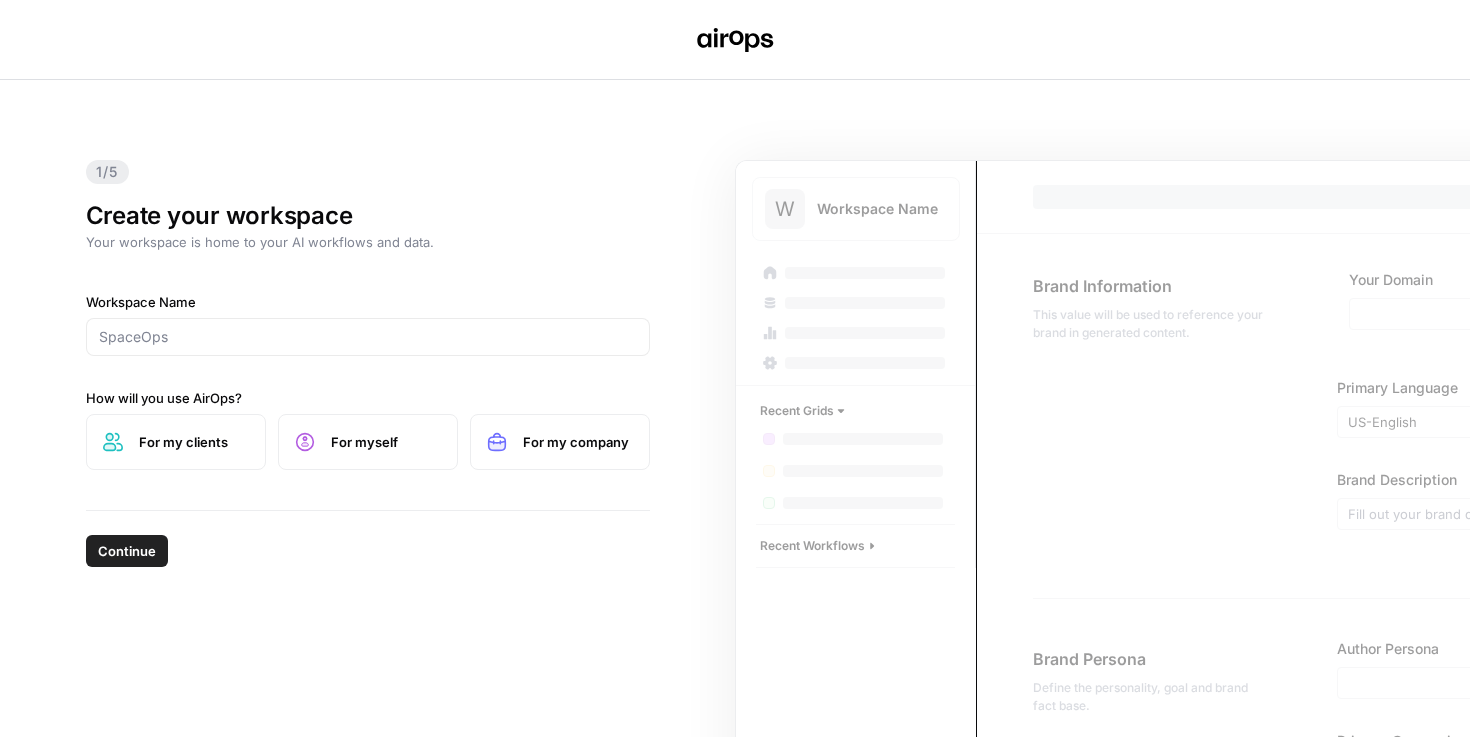 scroll, scrollTop: 0, scrollLeft: 0, axis: both 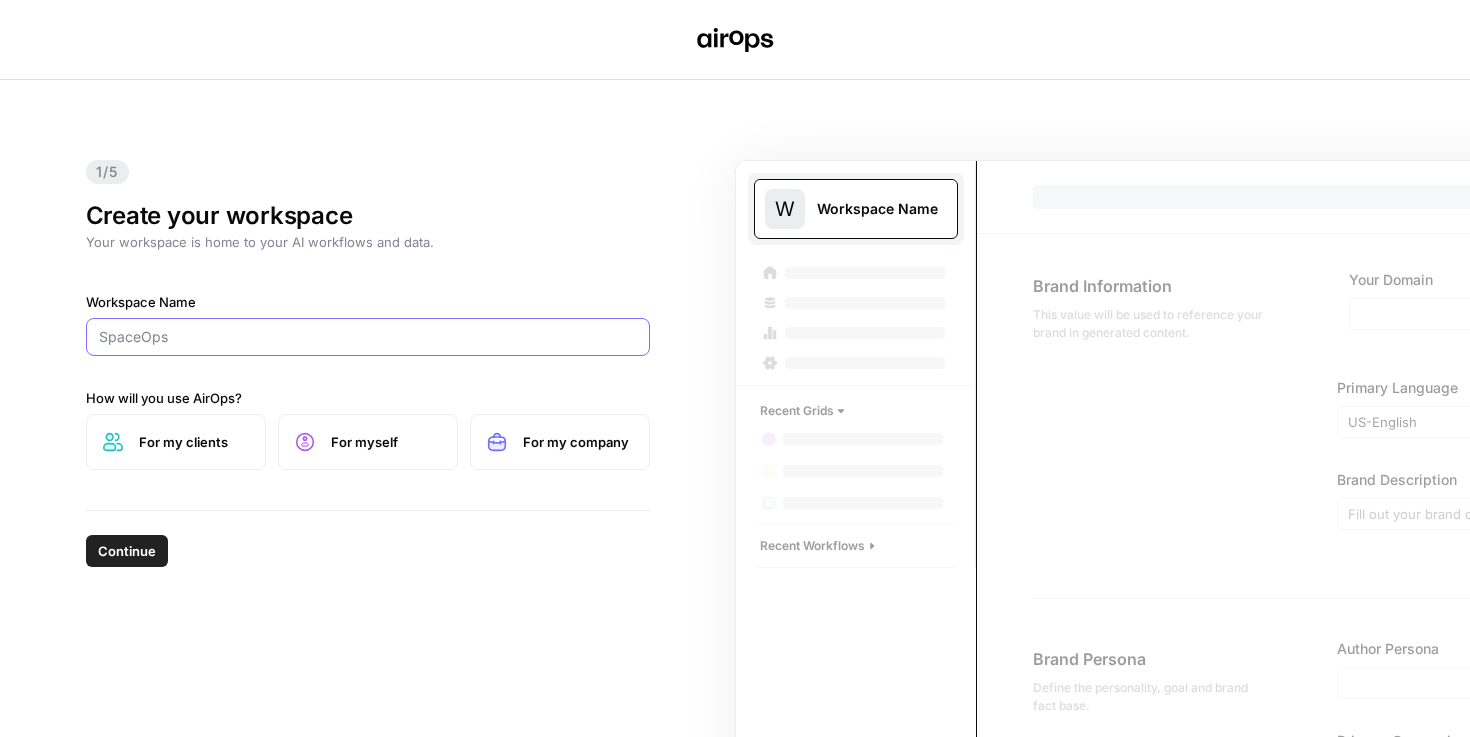 click on "Workspace Name" at bounding box center [368, 337] 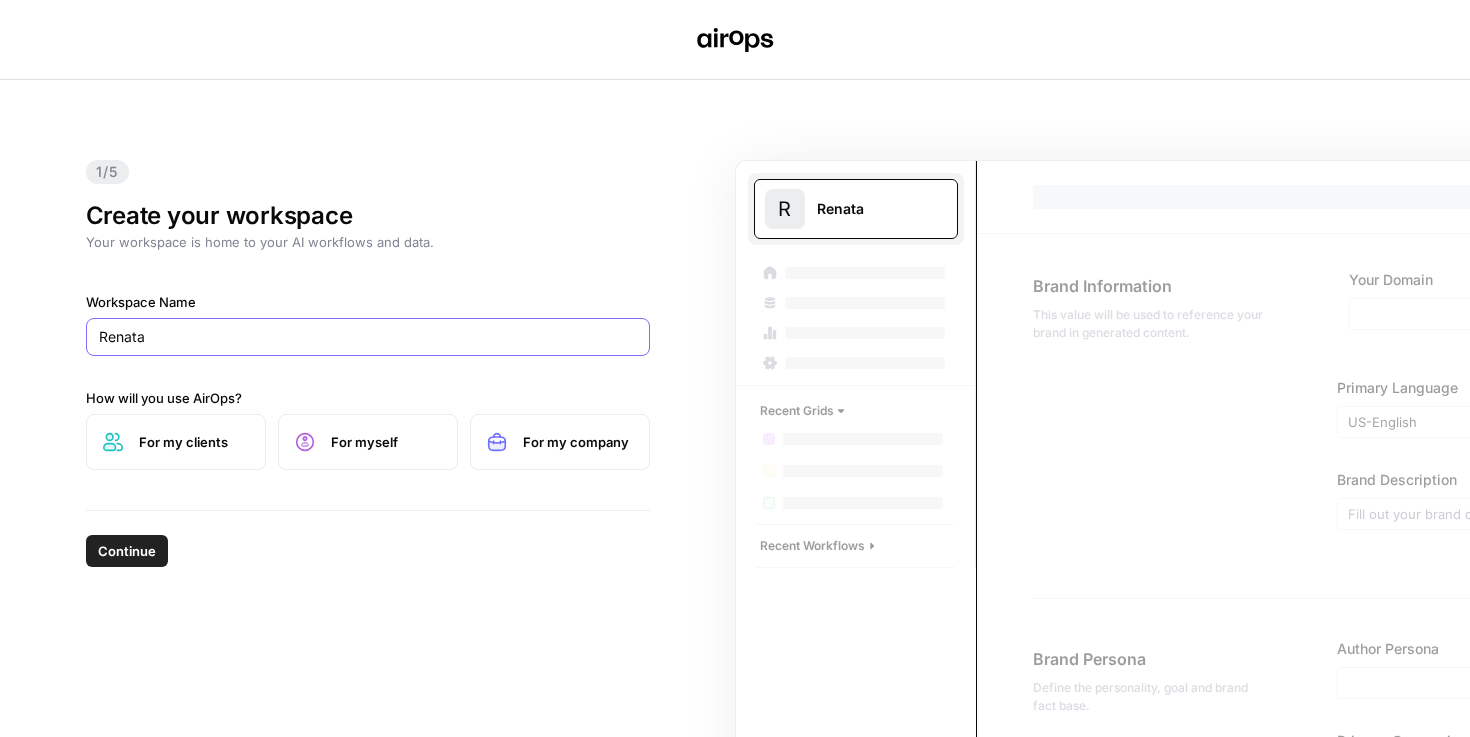 type on "Renata" 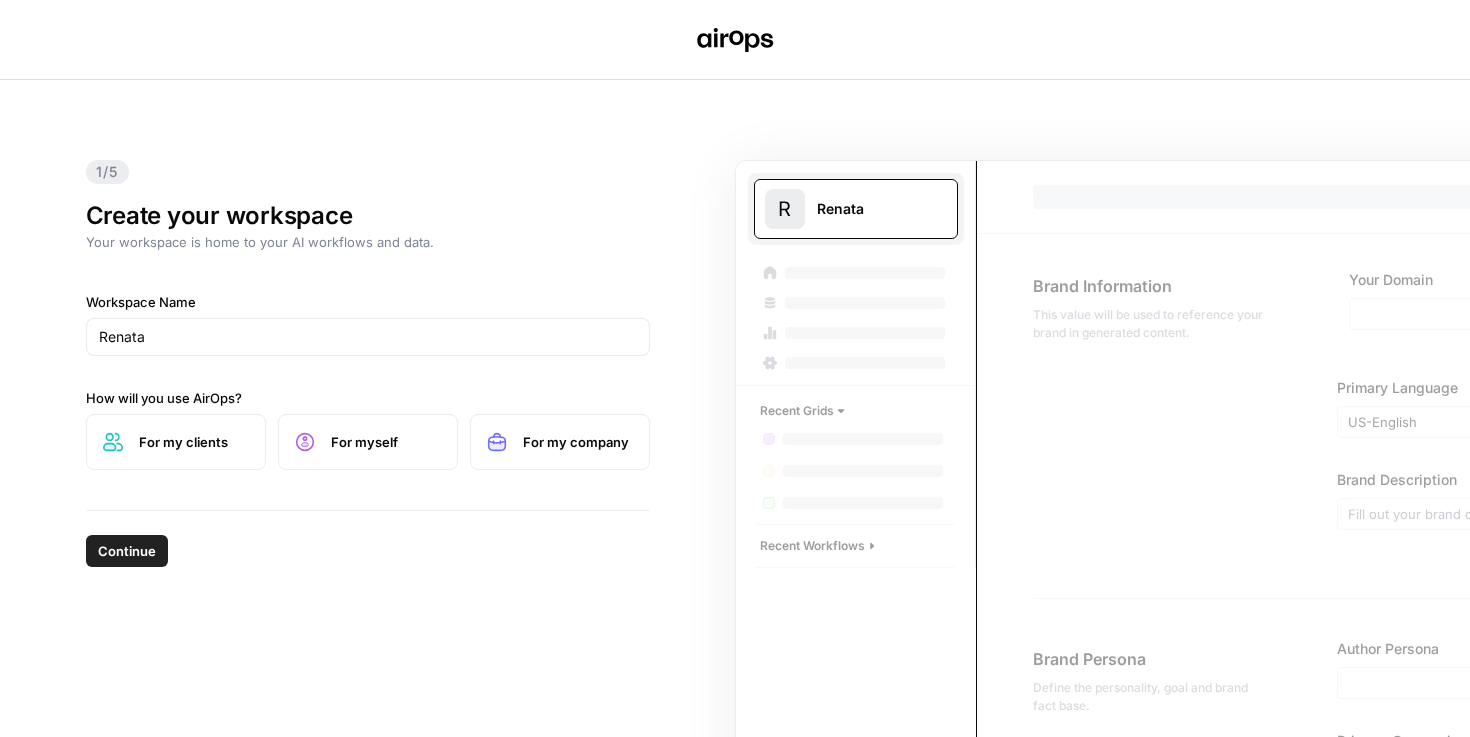 click on "For my company" at bounding box center [578, 442] 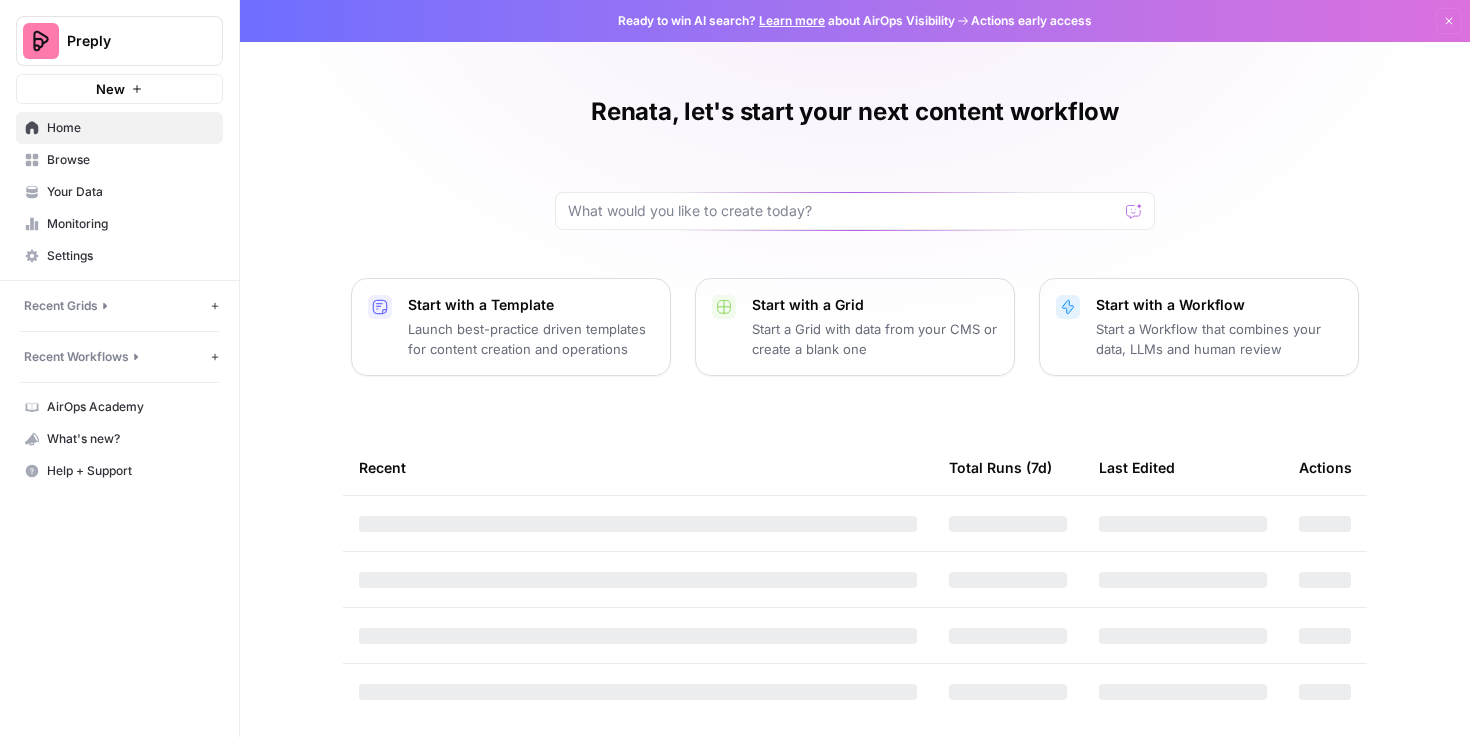 scroll, scrollTop: 0, scrollLeft: 0, axis: both 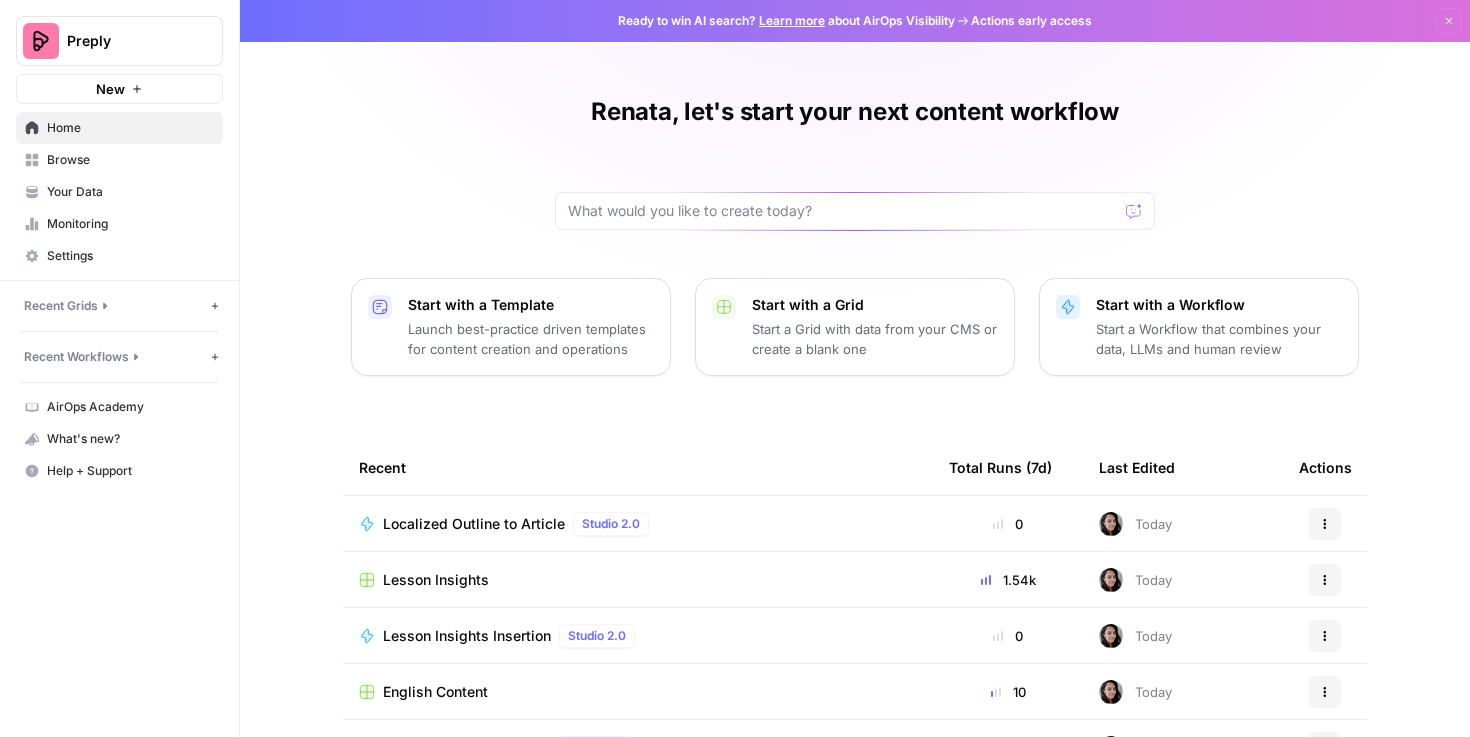 click on "Your Data" at bounding box center [130, 192] 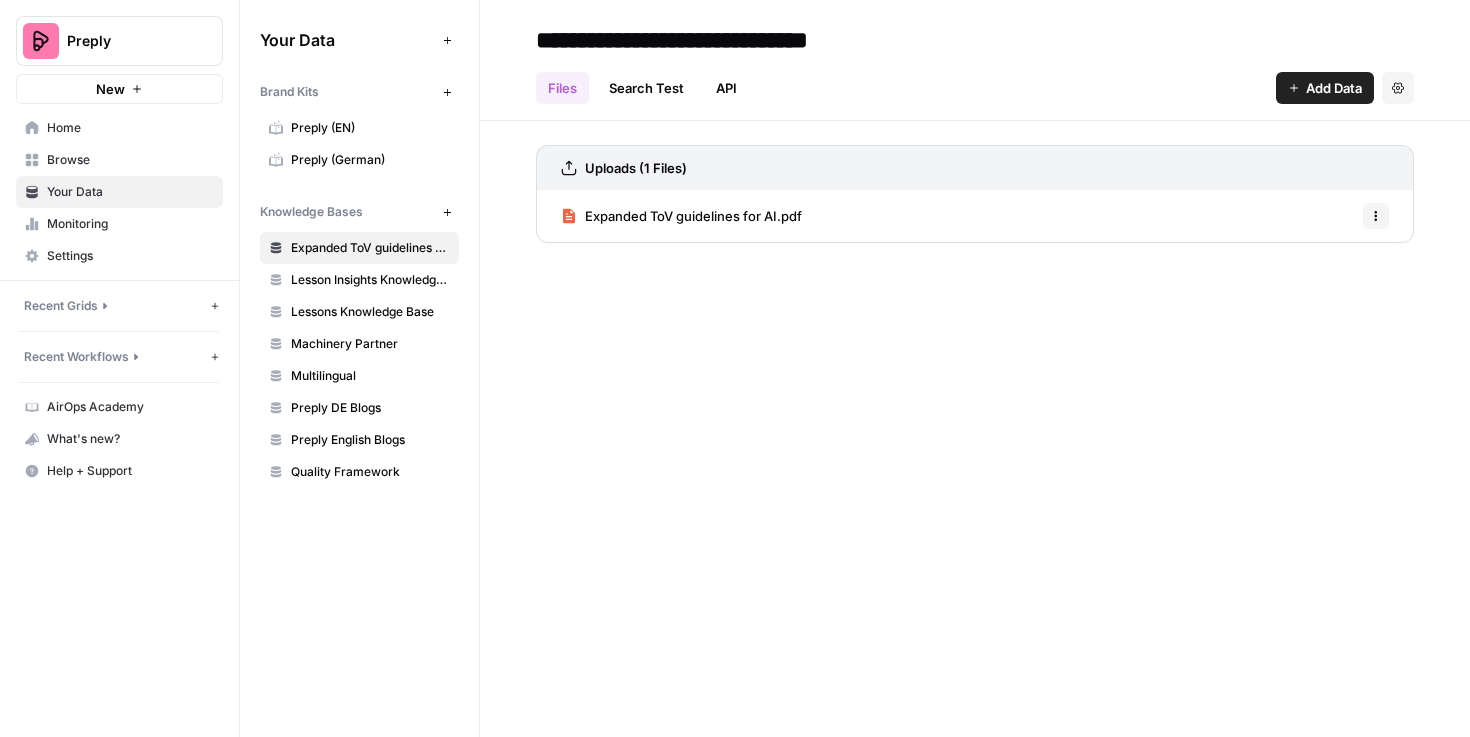 click on "Preply (EN)" at bounding box center (370, 128) 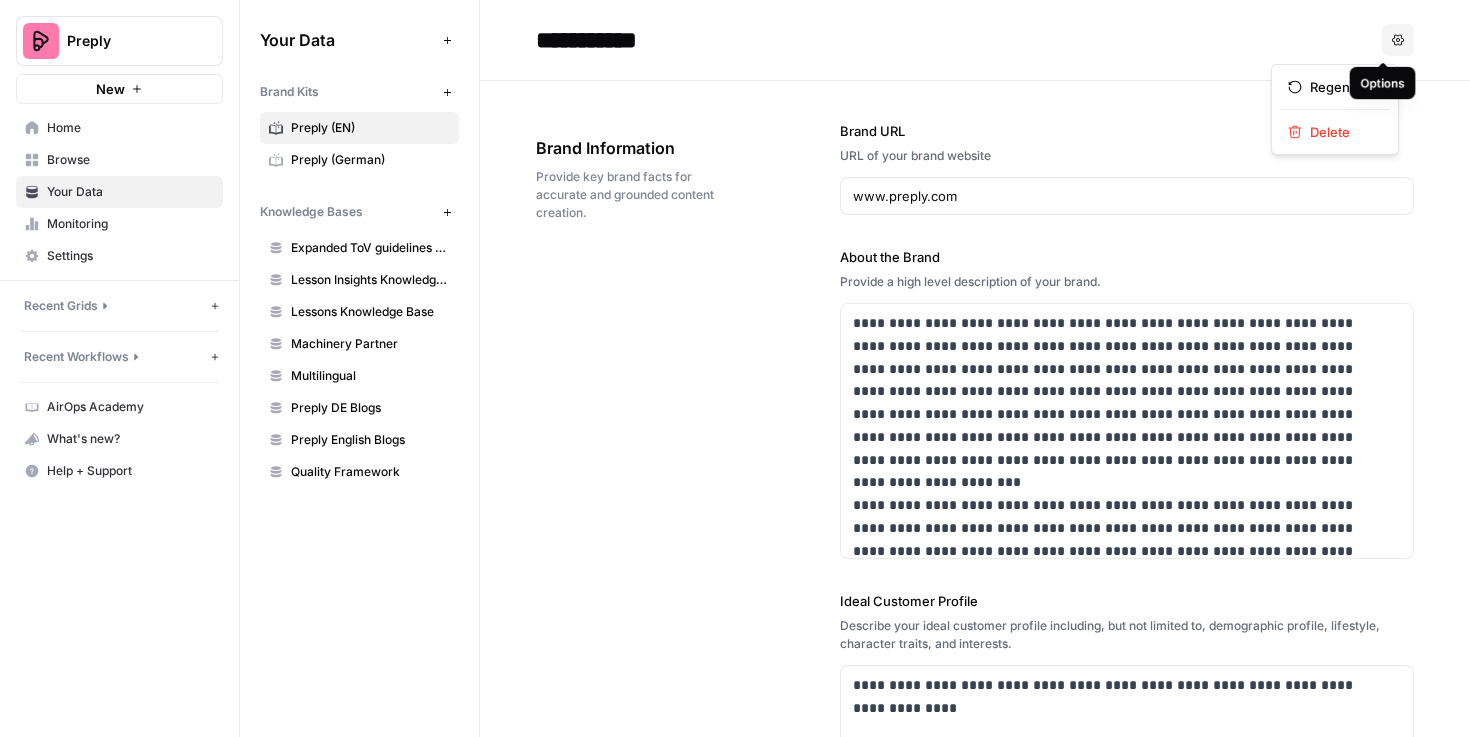 click 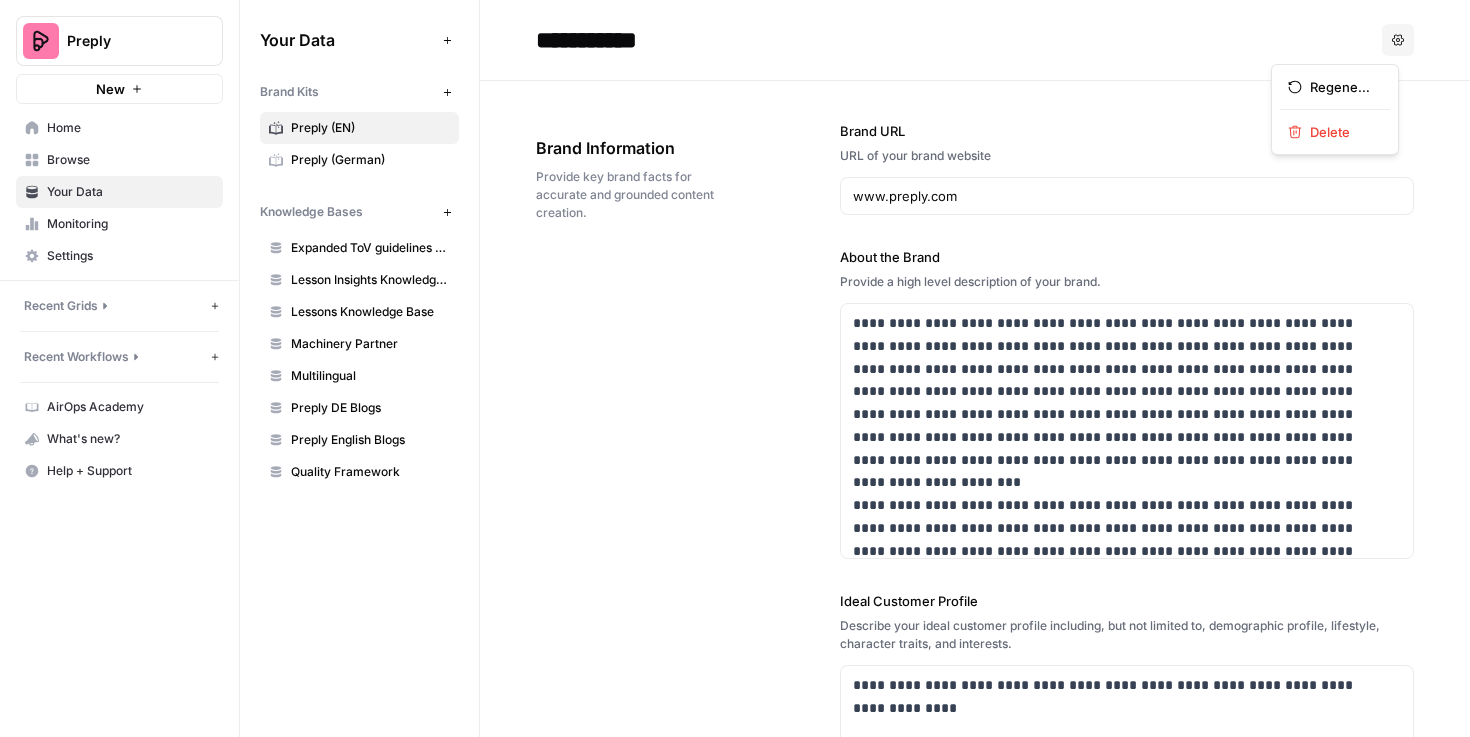 click on "**********" at bounding box center (975, 40) 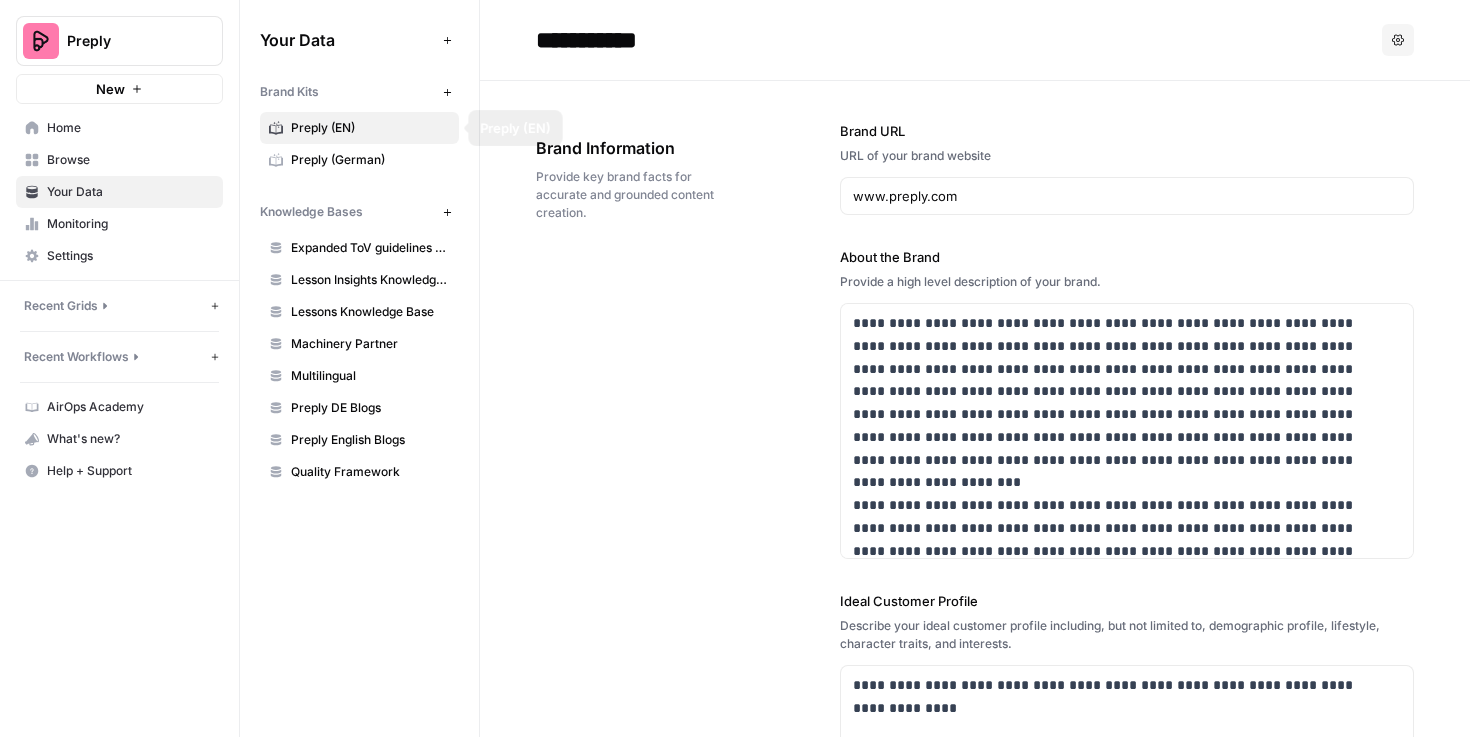 click on "Preply (German)" at bounding box center [370, 160] 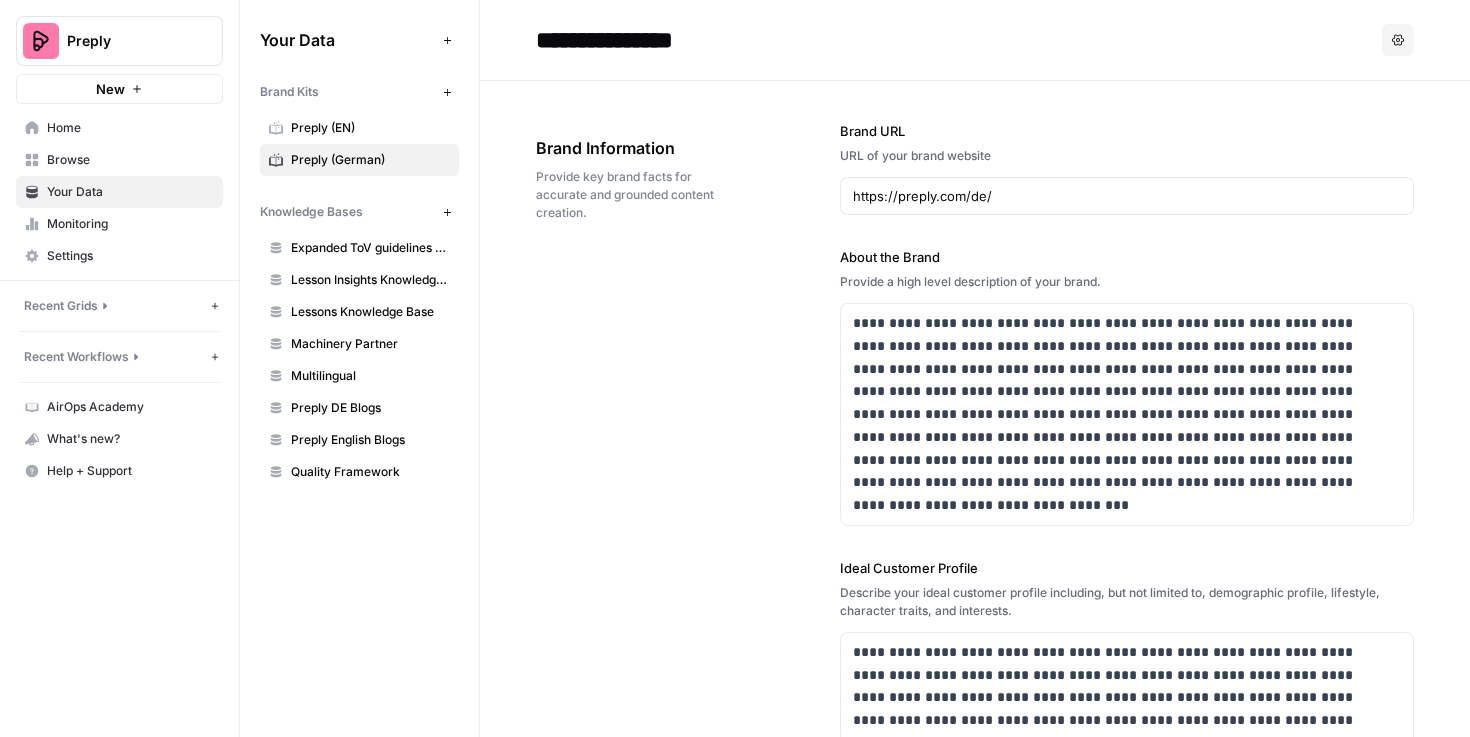 click on "Preply (EN)" at bounding box center (370, 128) 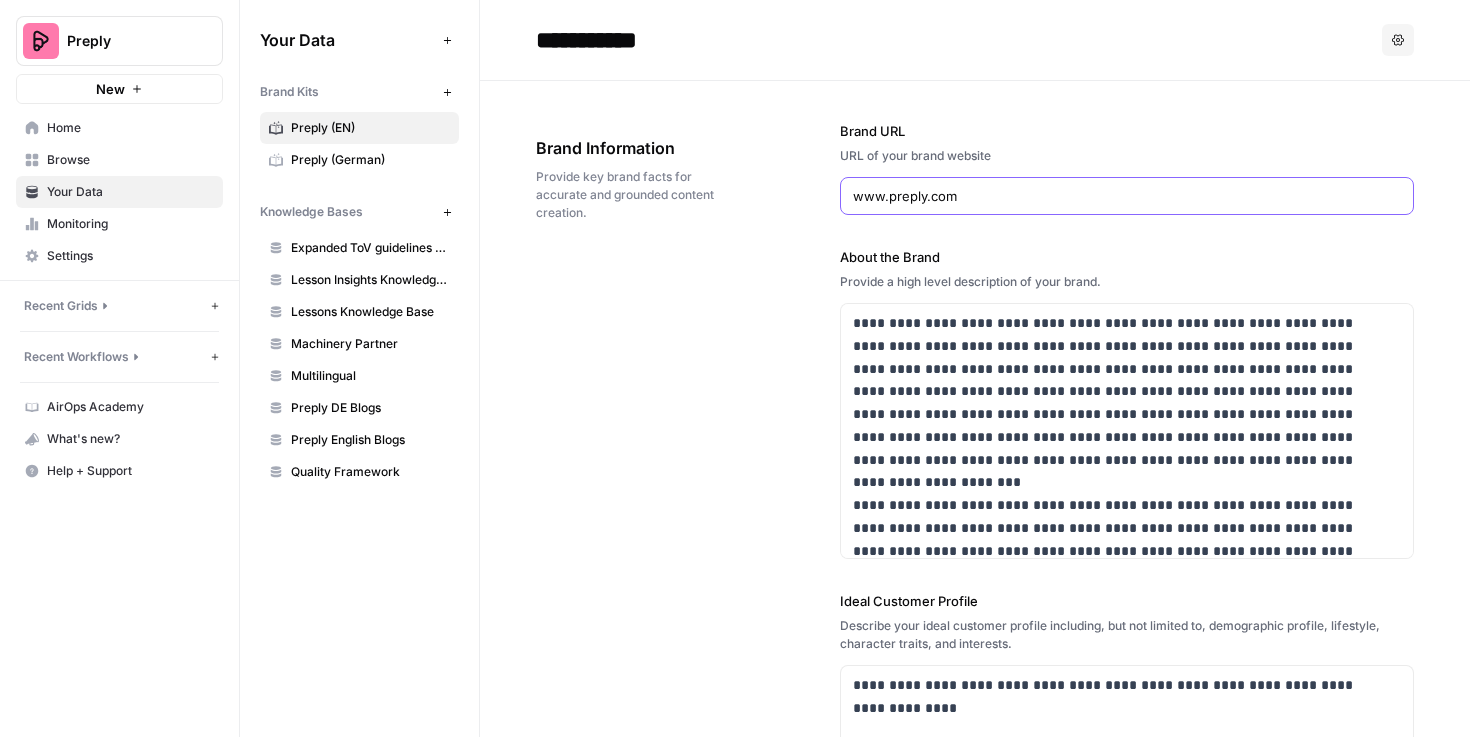 click on "www.preply.com" at bounding box center [1127, 196] 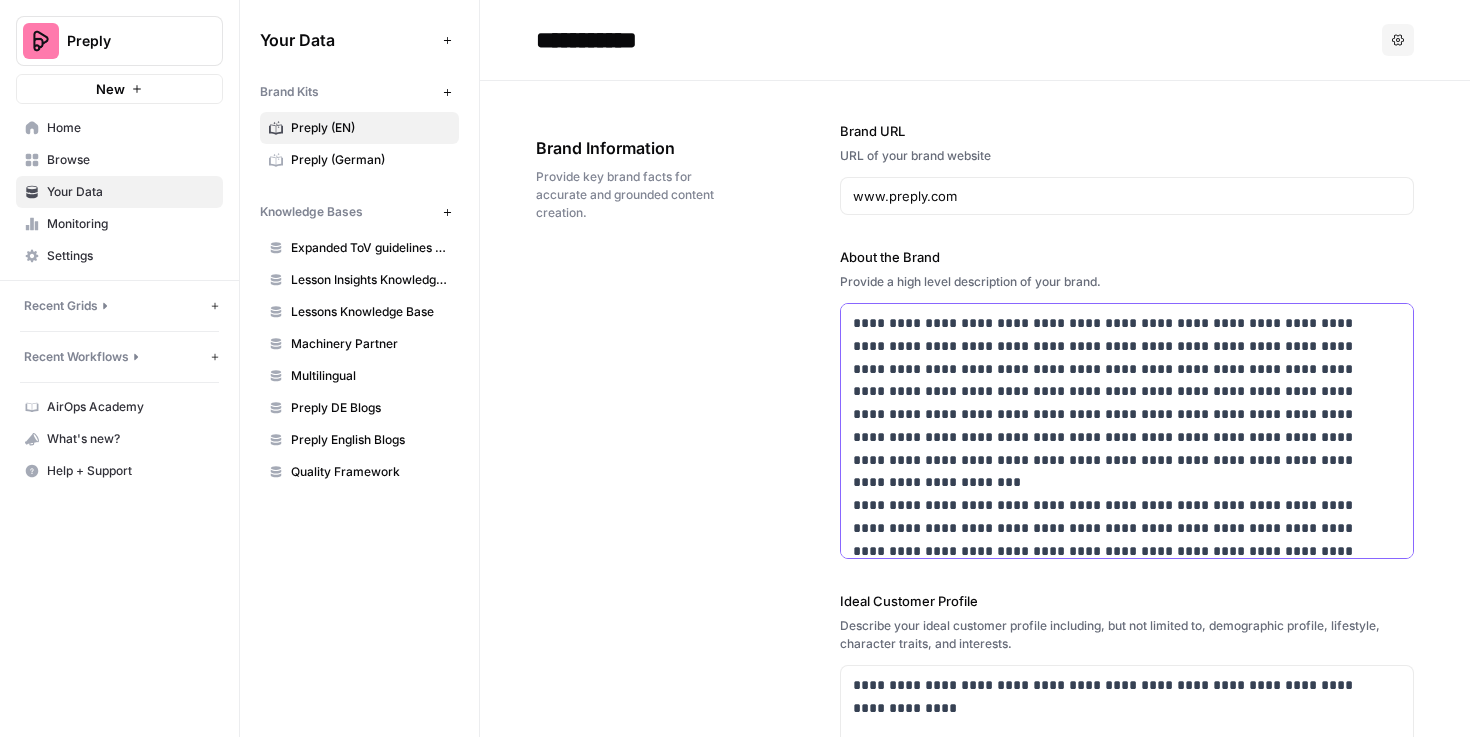 click on "**********" at bounding box center [1114, 448] 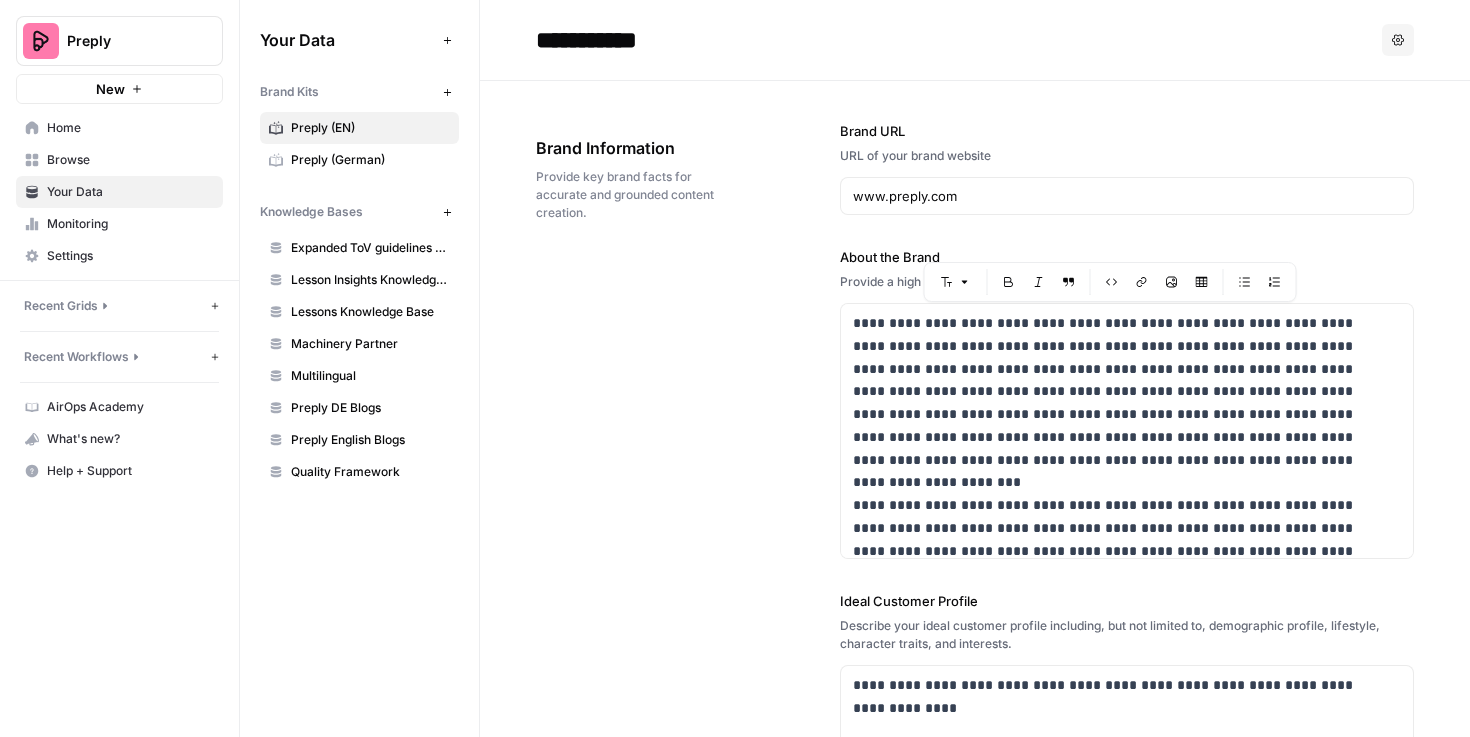 click on "**********" at bounding box center [975, 677] 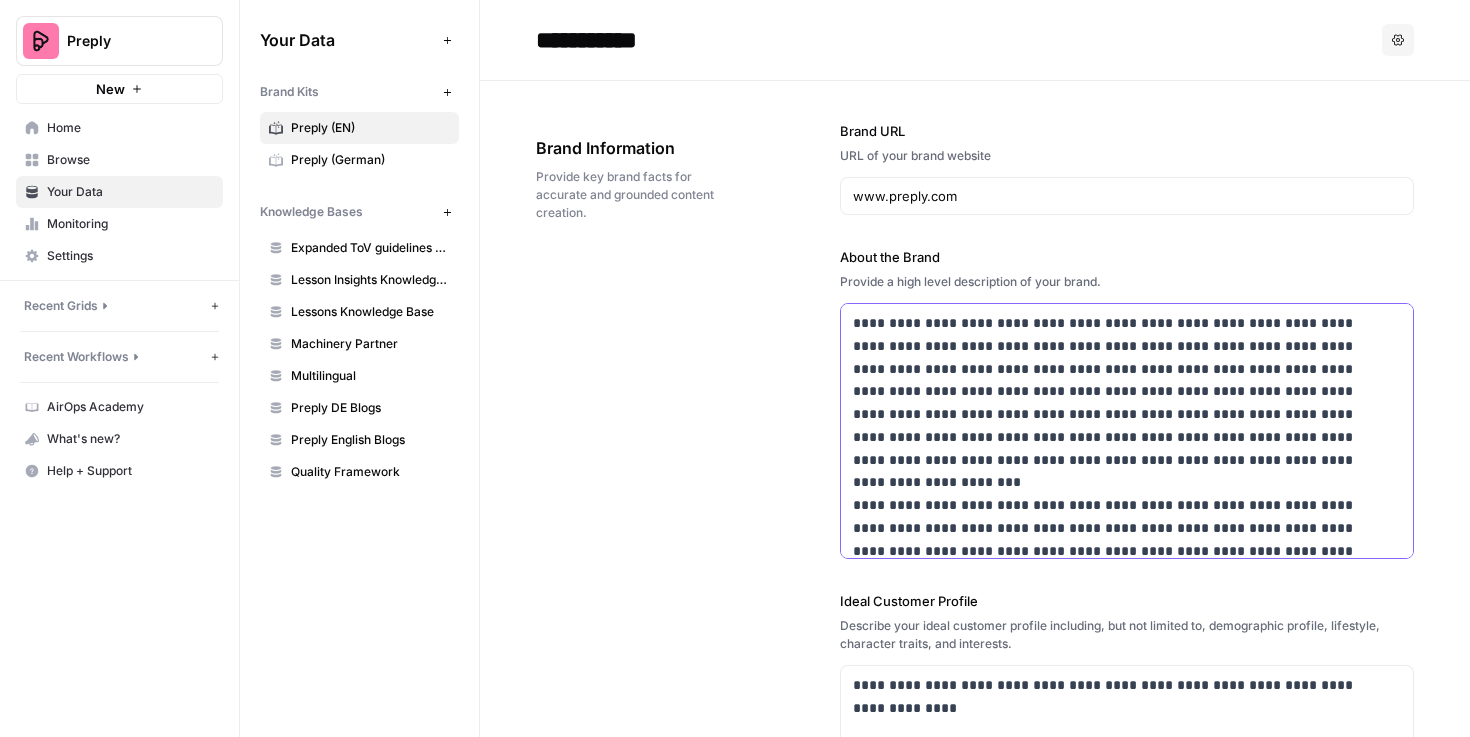 click on "**********" at bounding box center [1114, 448] 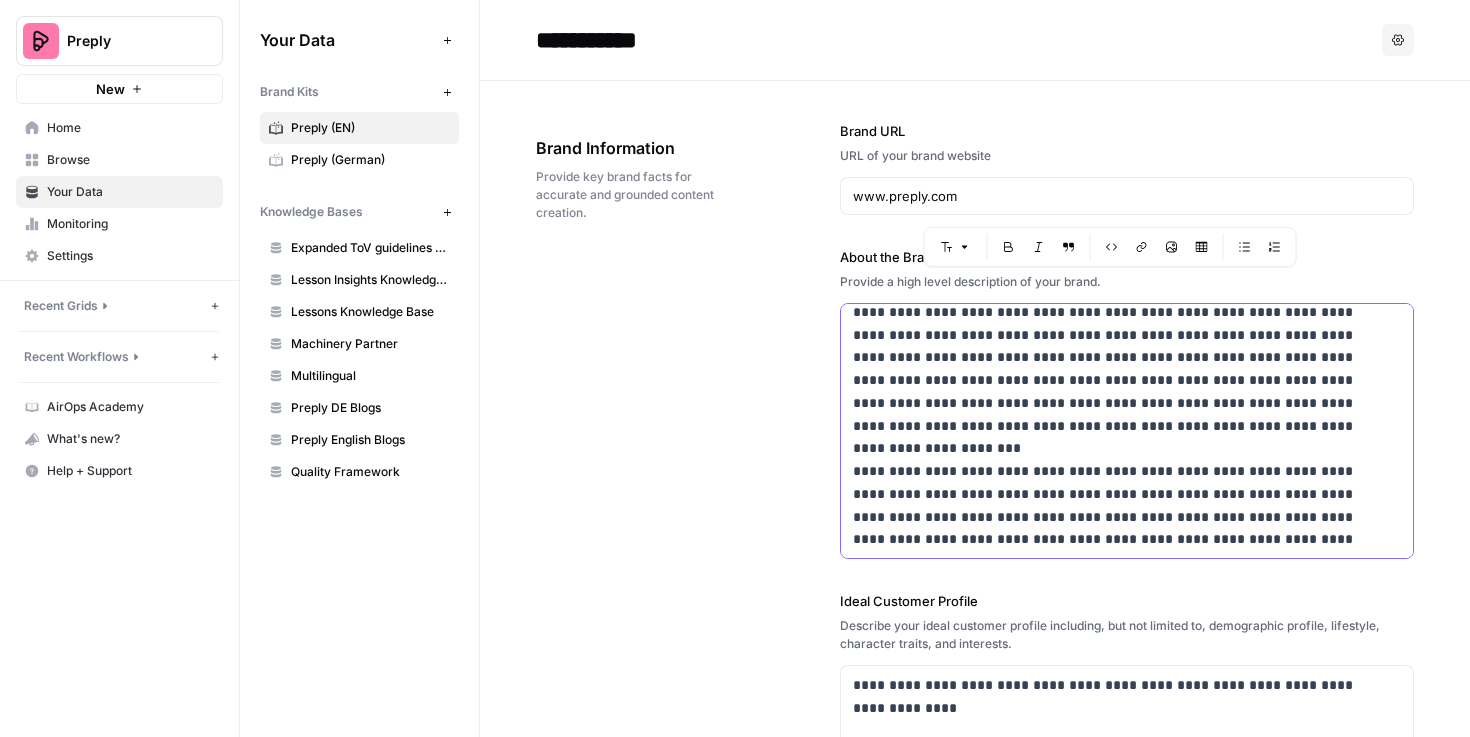 scroll, scrollTop: 35, scrollLeft: 0, axis: vertical 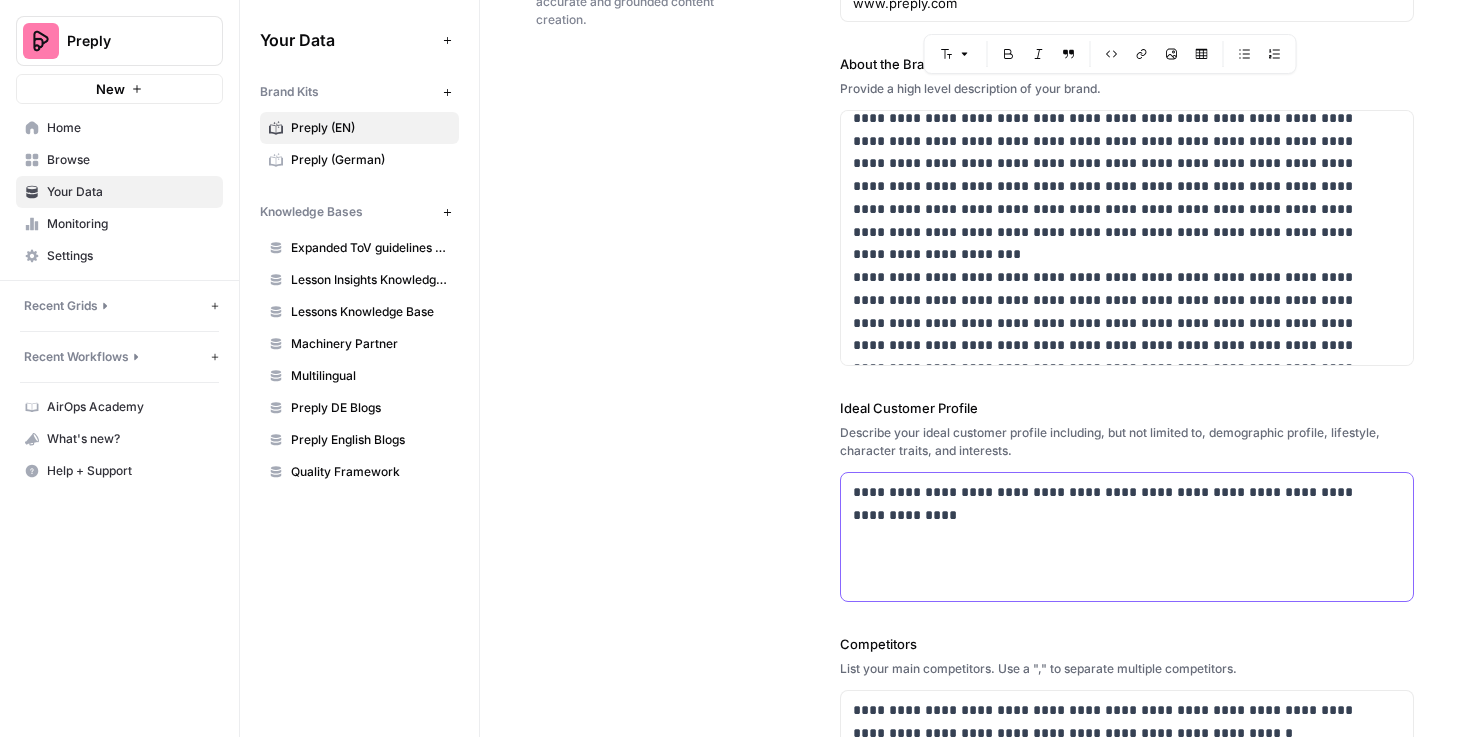 click on "**********" at bounding box center (1121, 492) 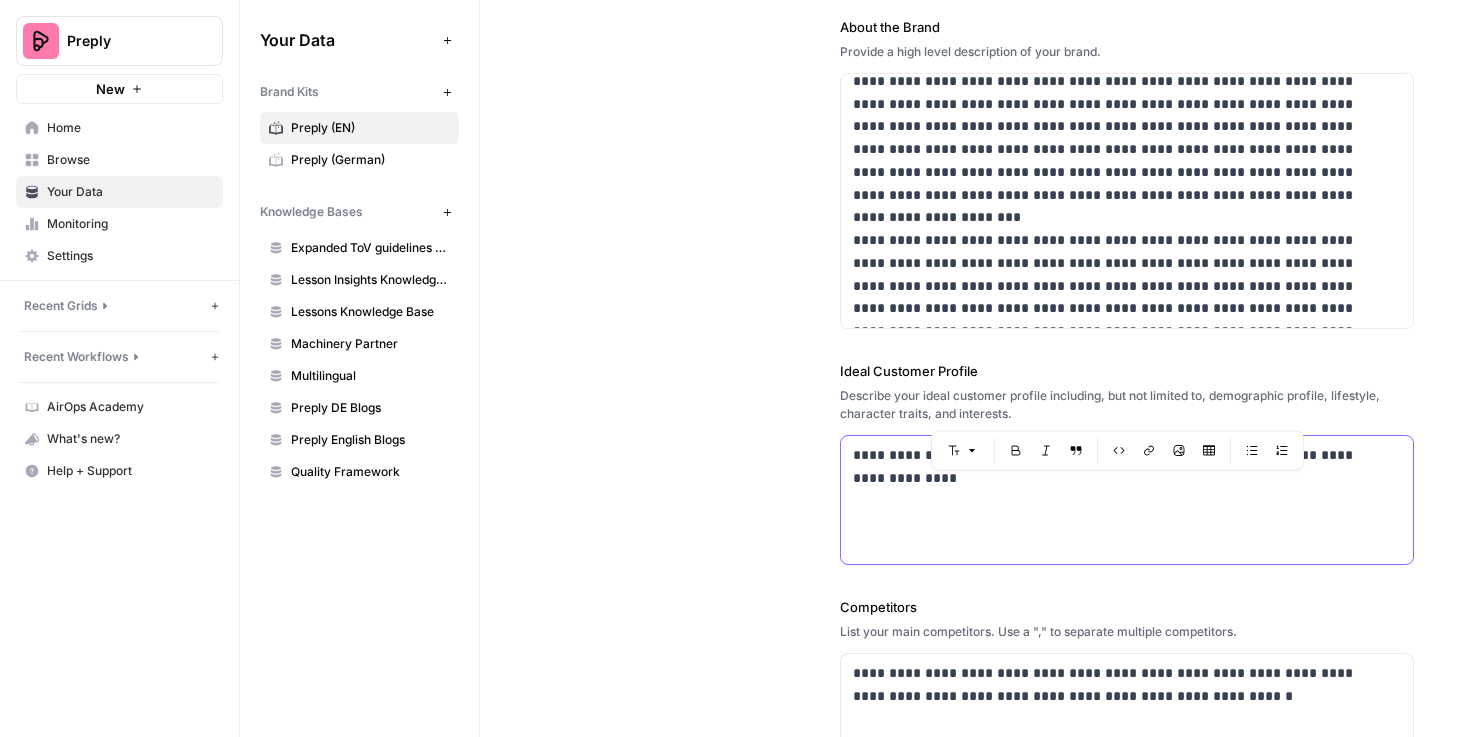 scroll, scrollTop: 324, scrollLeft: 0, axis: vertical 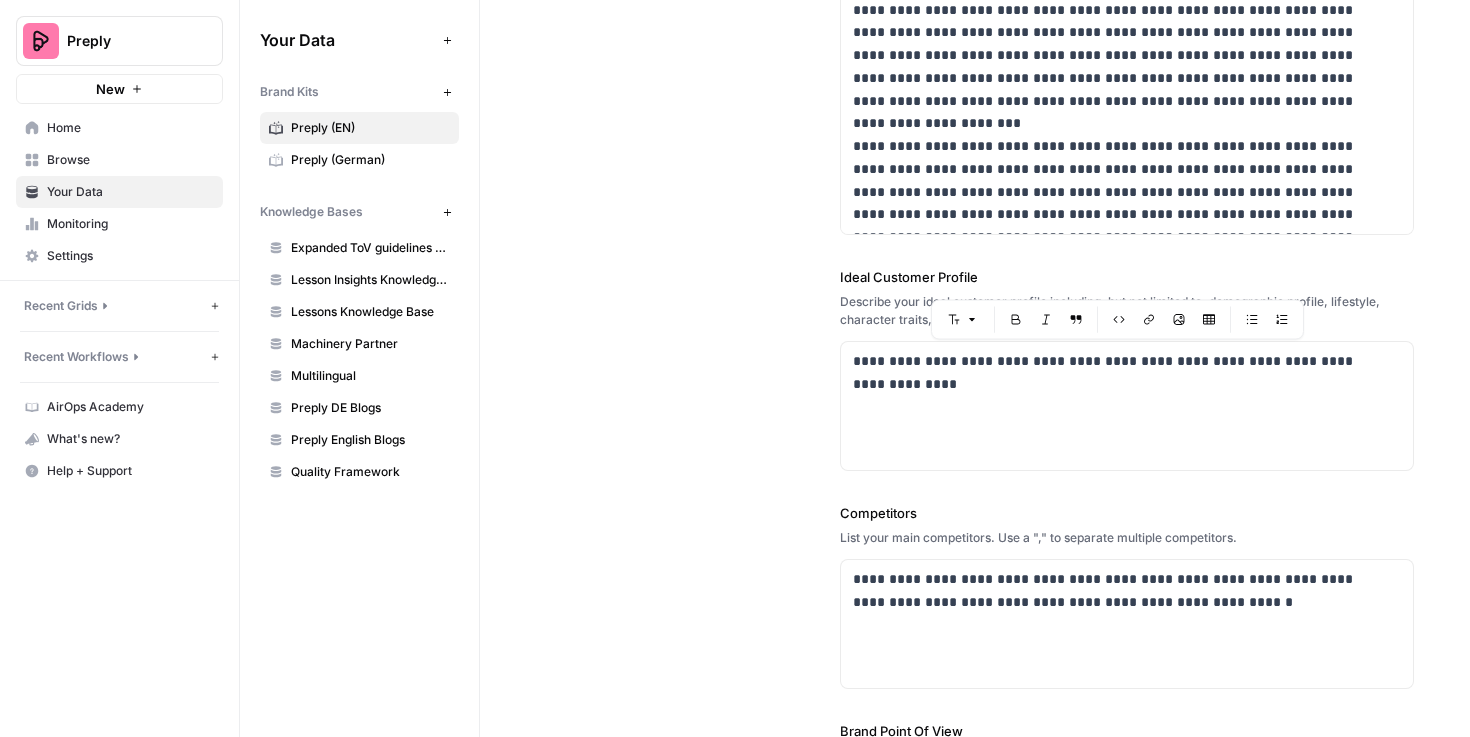 click on "**********" at bounding box center (1127, 596) 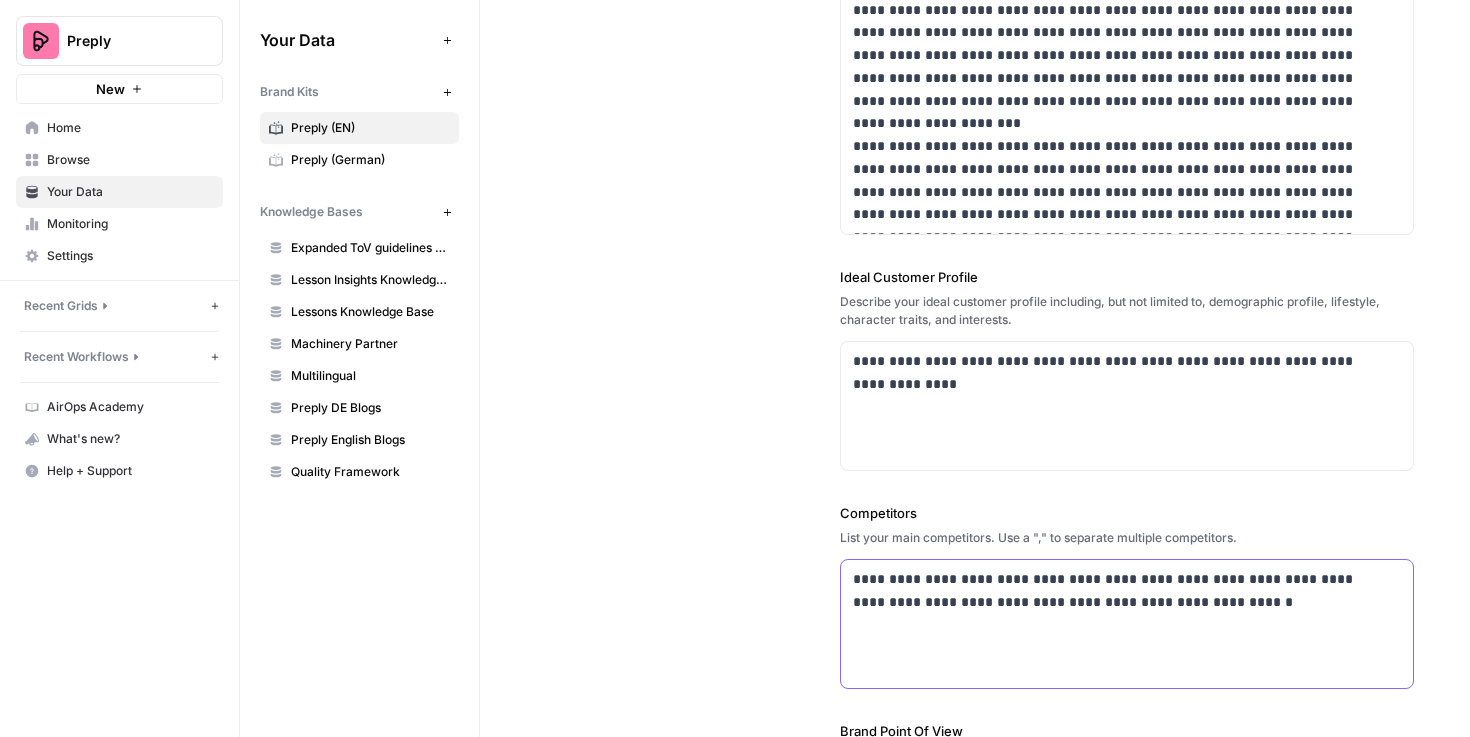 click on "**********" at bounding box center [1121, 591] 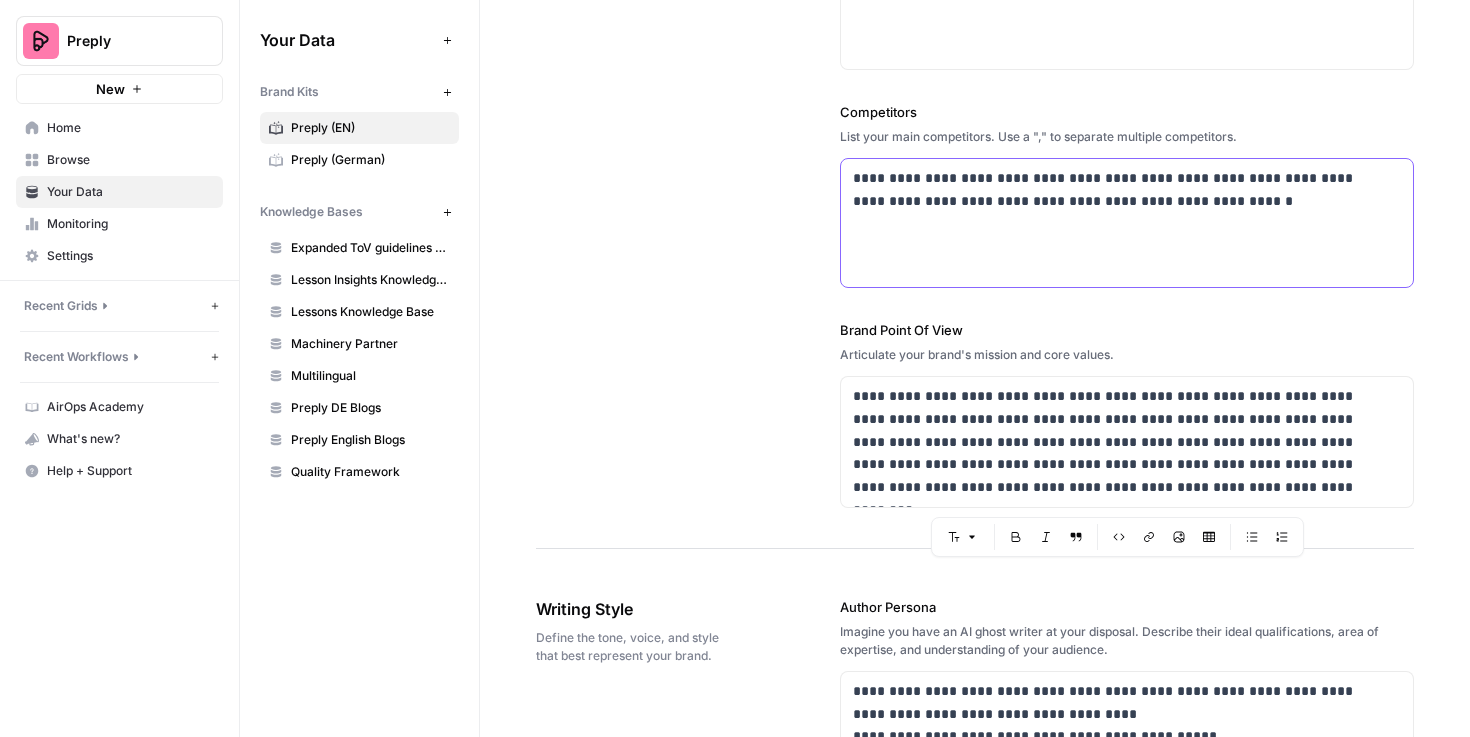scroll, scrollTop: 749, scrollLeft: 0, axis: vertical 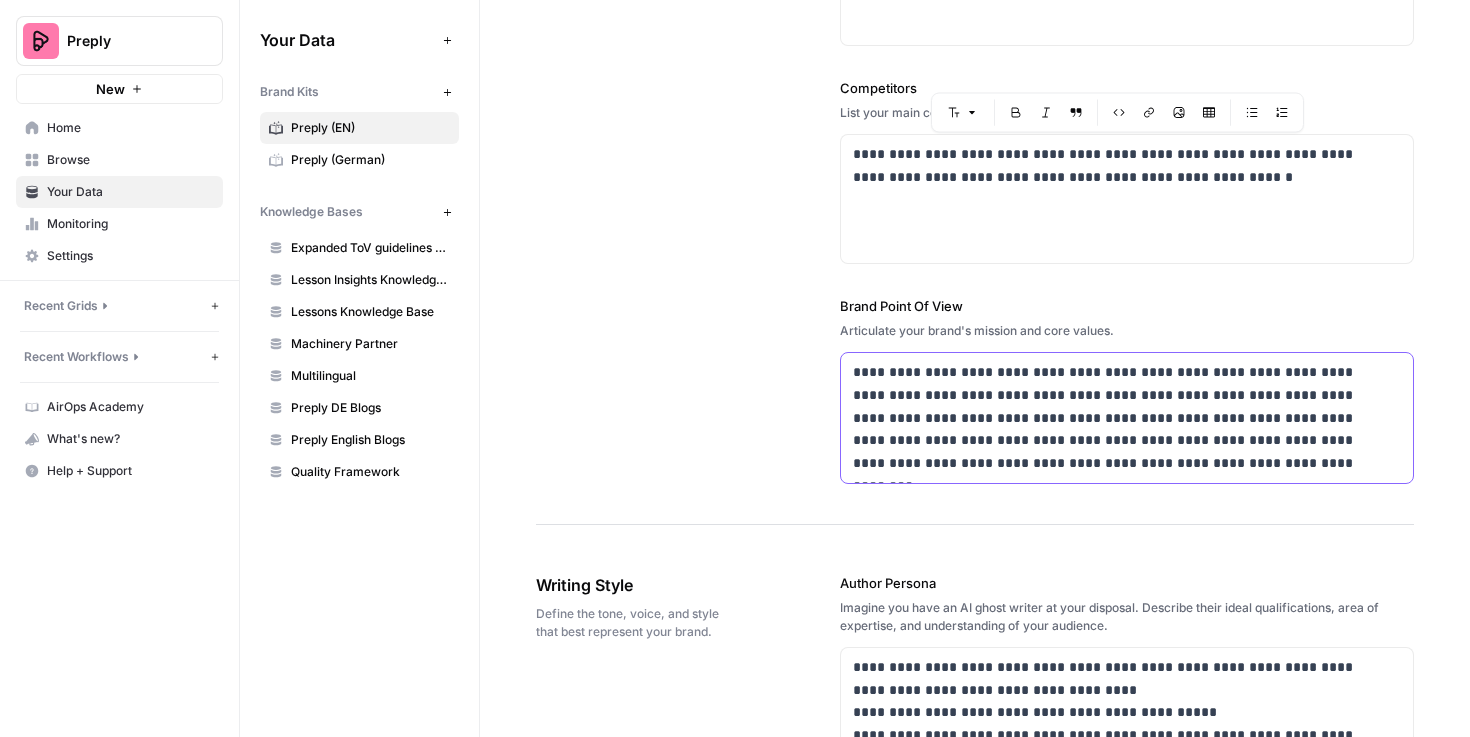 click on "**********" at bounding box center (1121, 418) 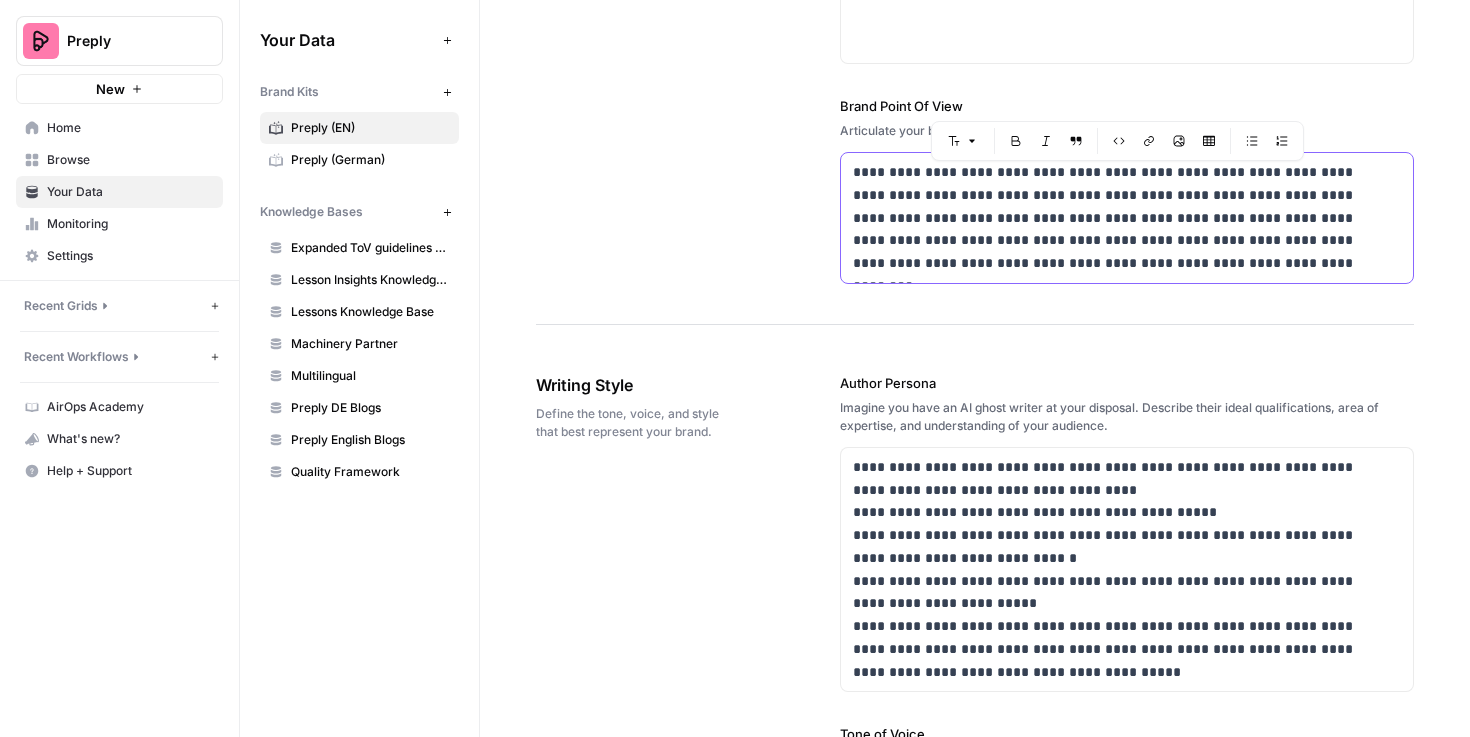 scroll, scrollTop: 975, scrollLeft: 0, axis: vertical 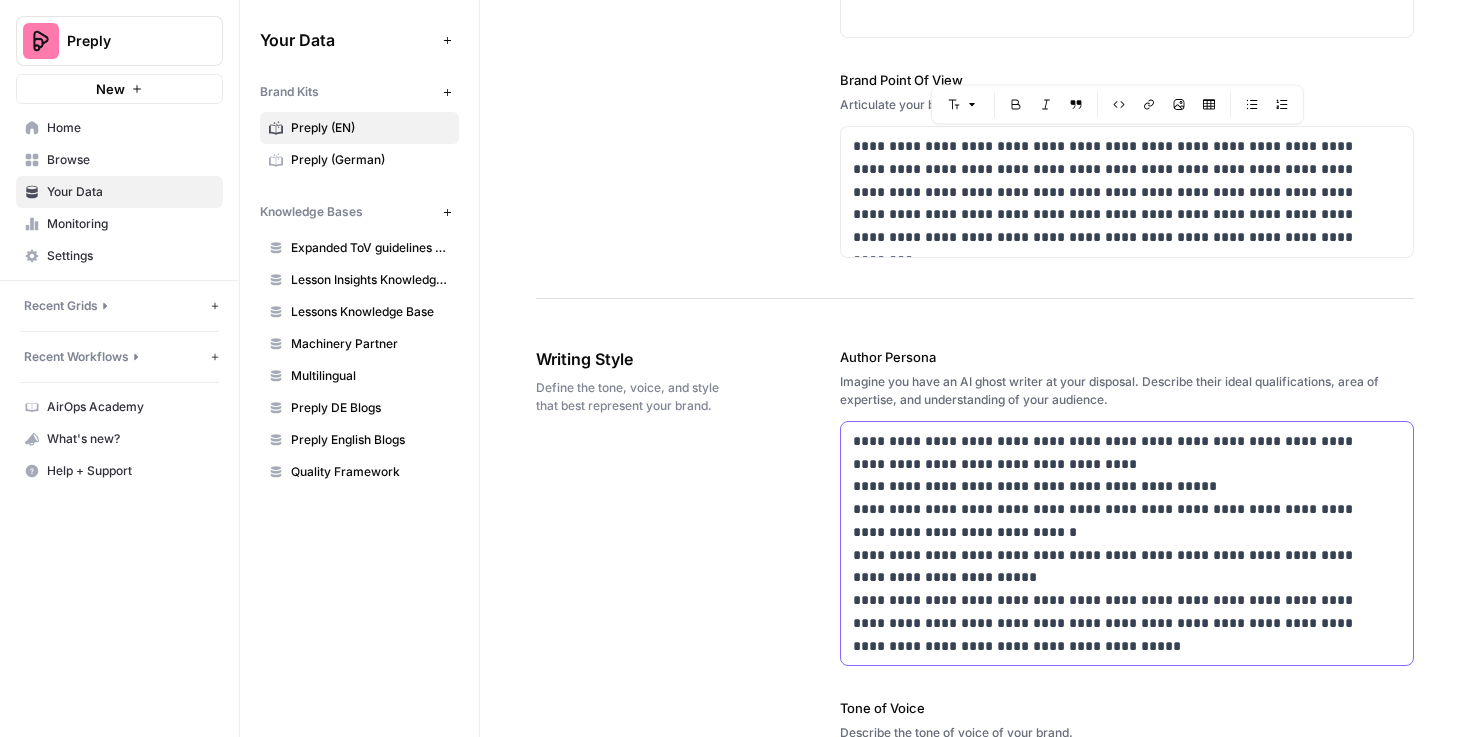 click on "**********" at bounding box center (1121, 544) 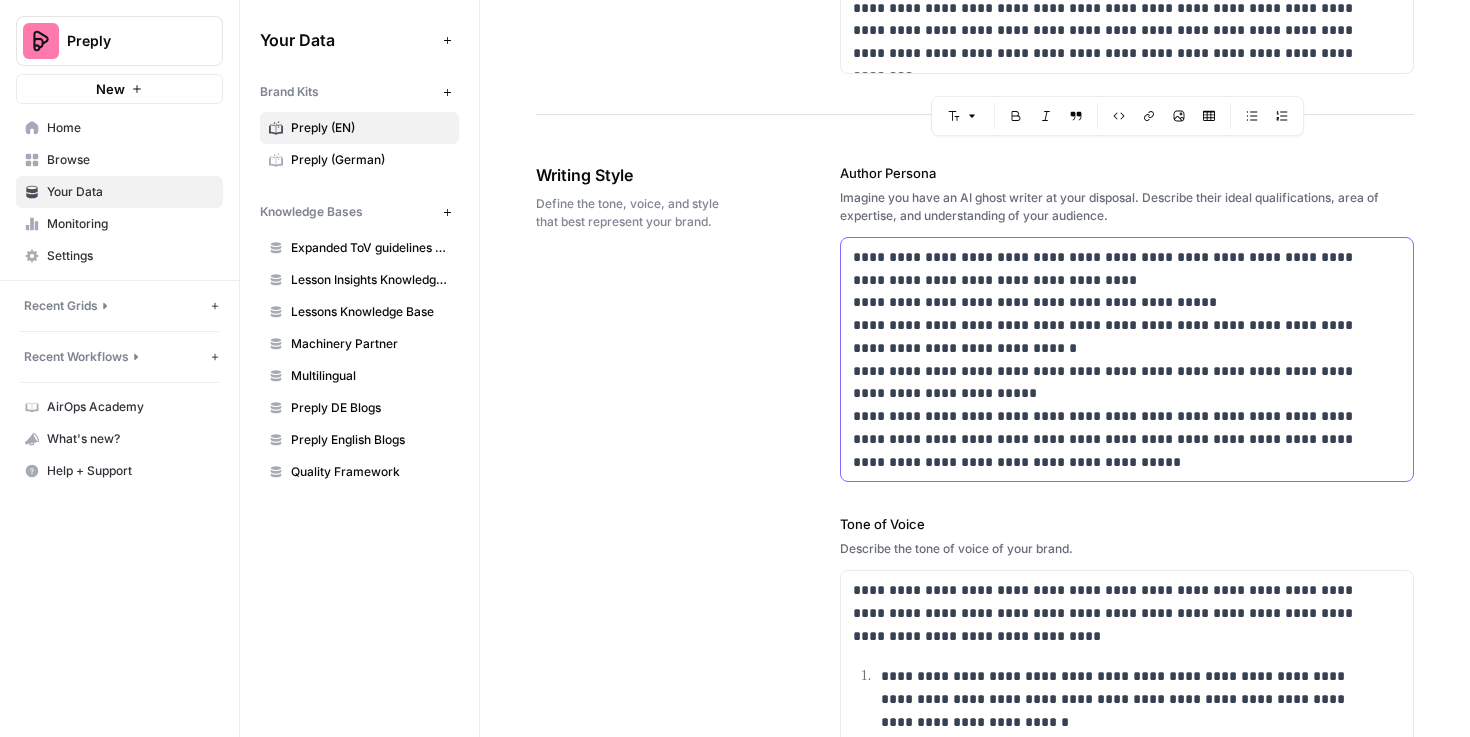 scroll, scrollTop: 1336, scrollLeft: 0, axis: vertical 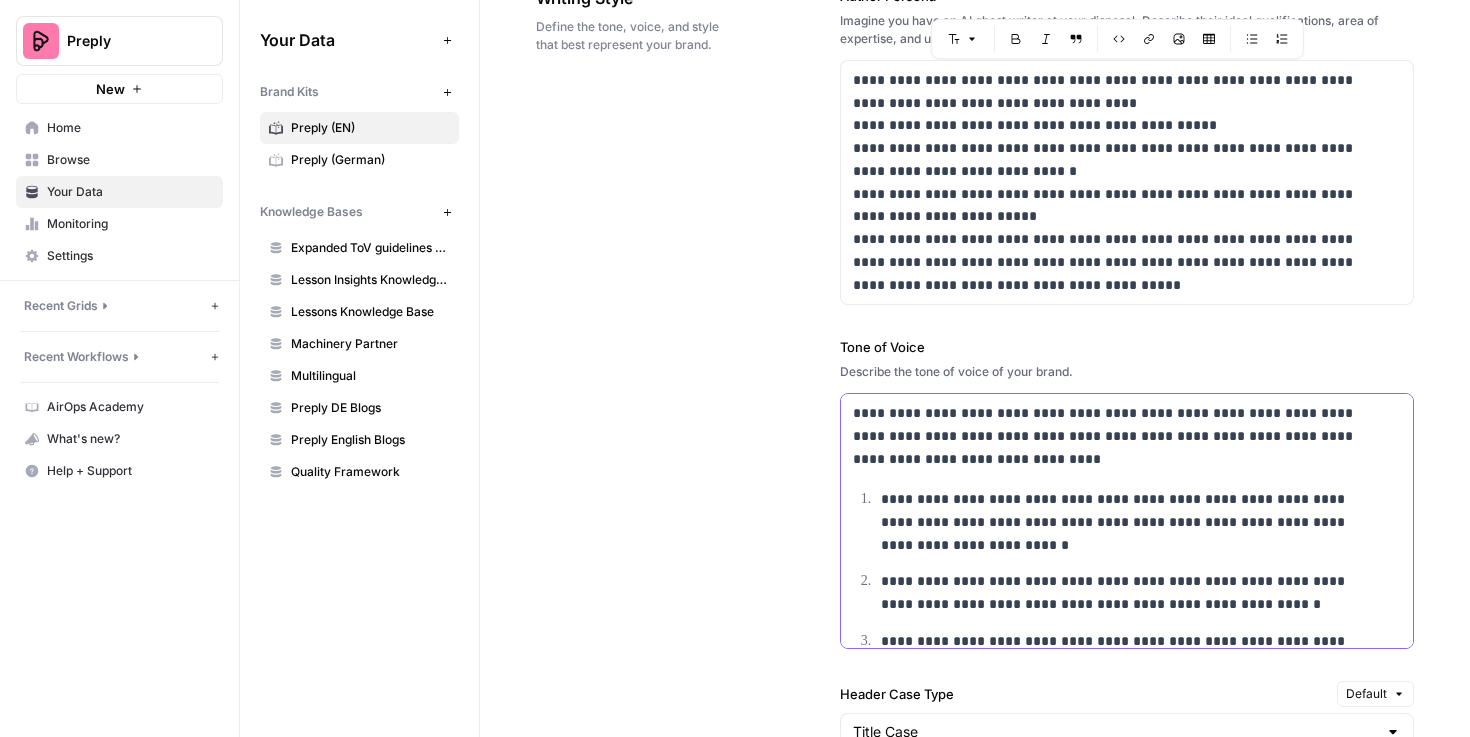 click on "**********" at bounding box center (1114, 436) 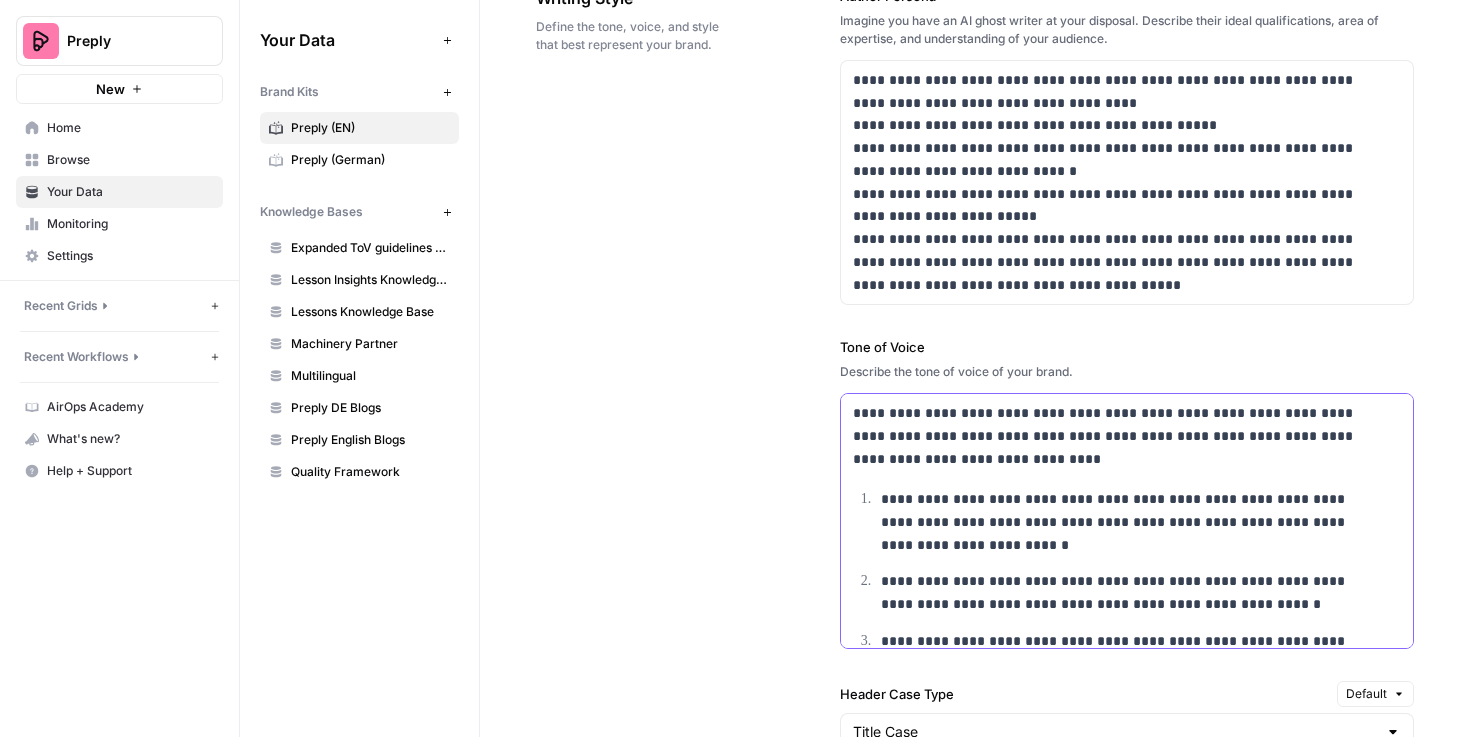 copy on "**********" 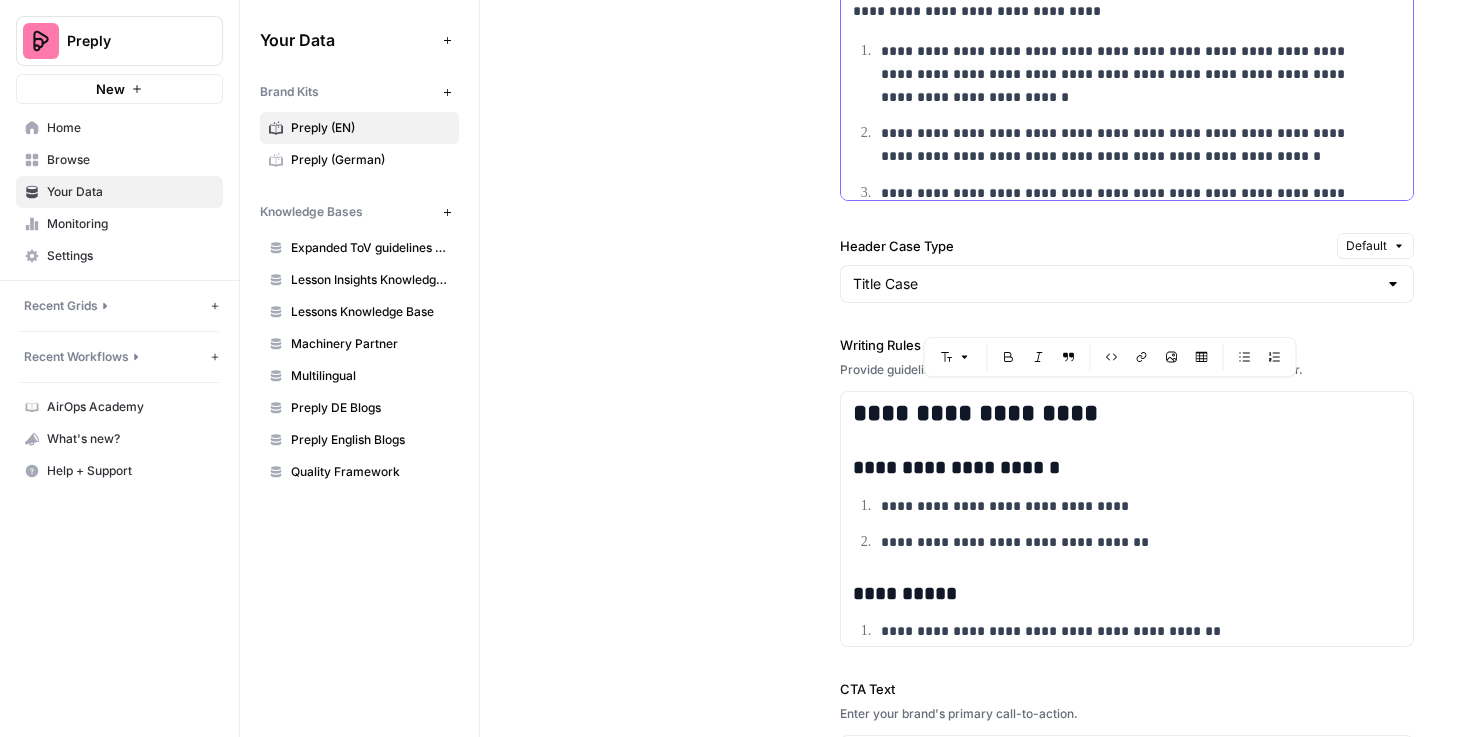 scroll, scrollTop: 1826, scrollLeft: 0, axis: vertical 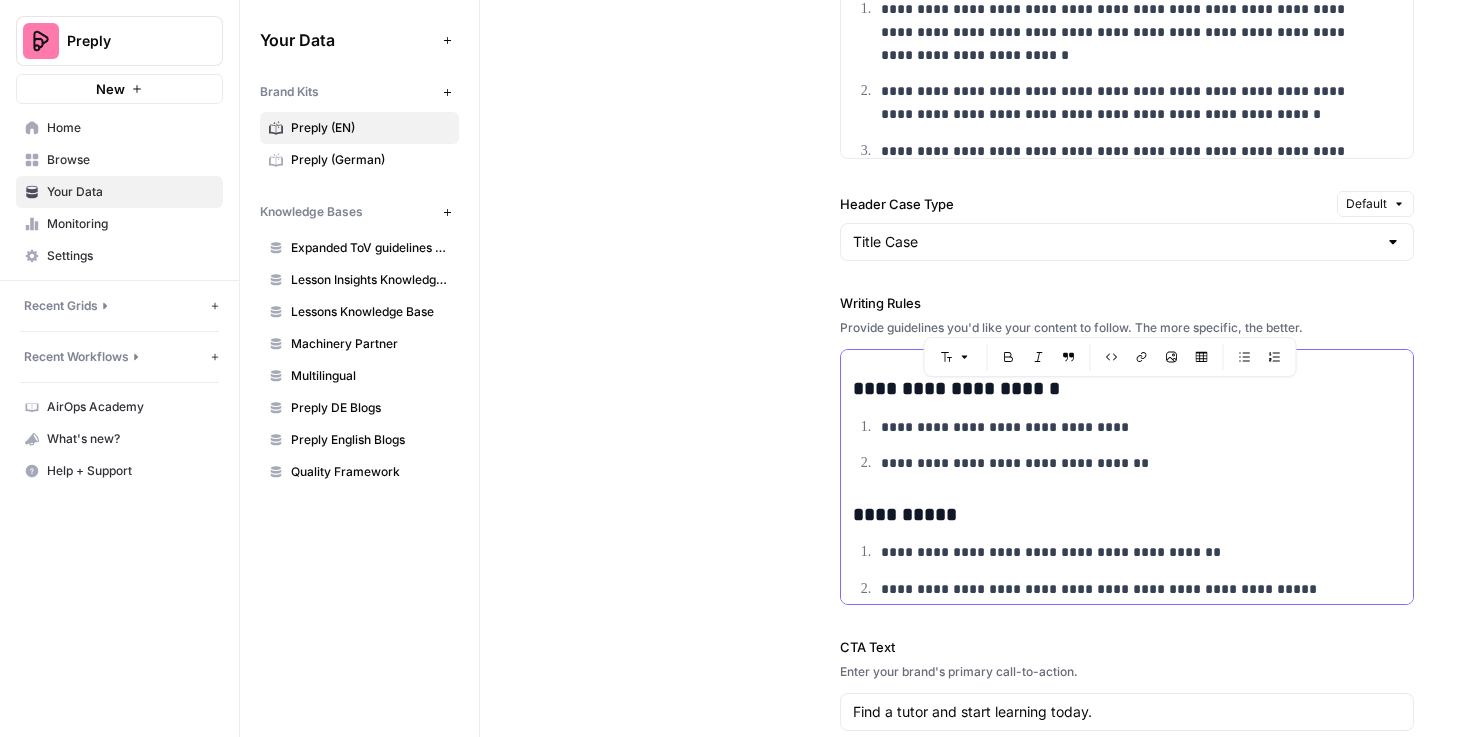 click on "**********" at bounding box center [1128, 427] 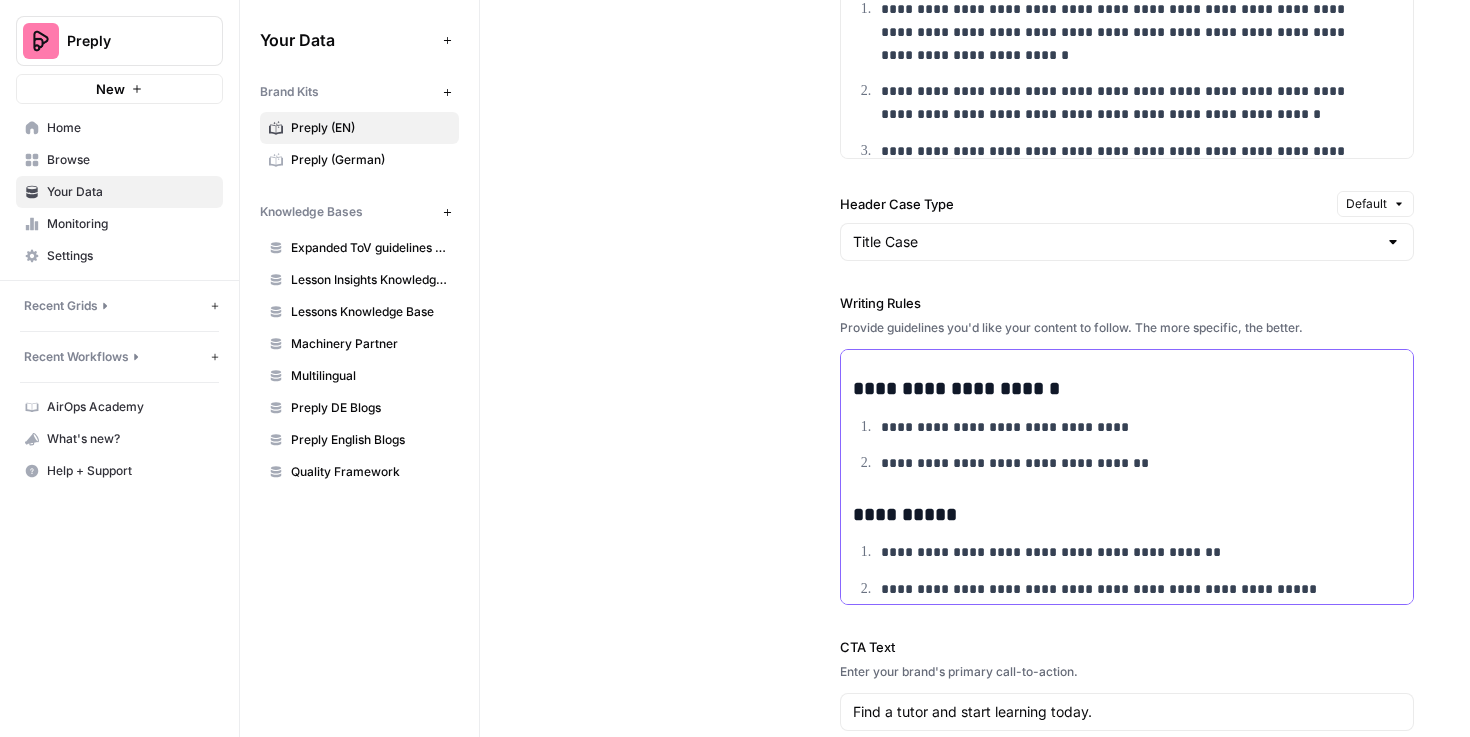 copy on "**********" 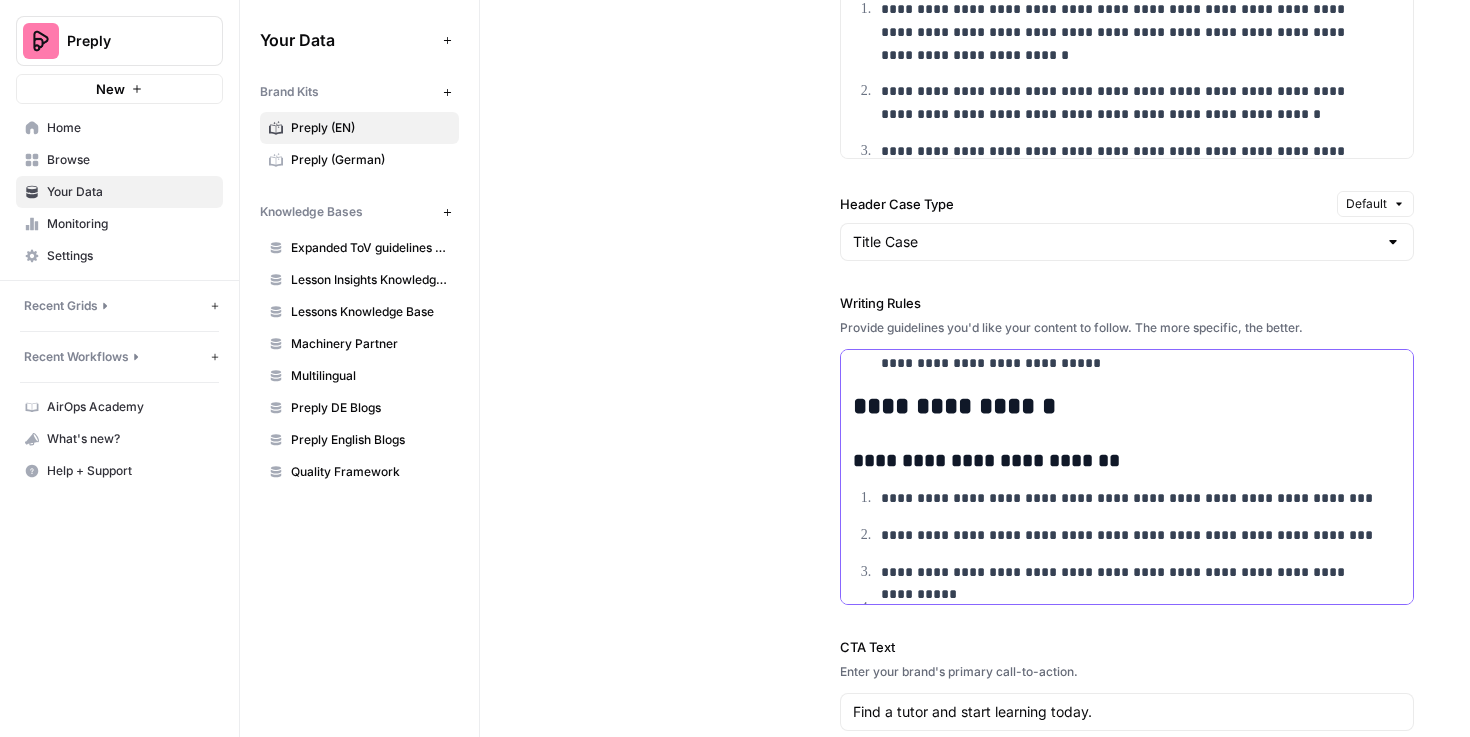 scroll, scrollTop: 1482, scrollLeft: 0, axis: vertical 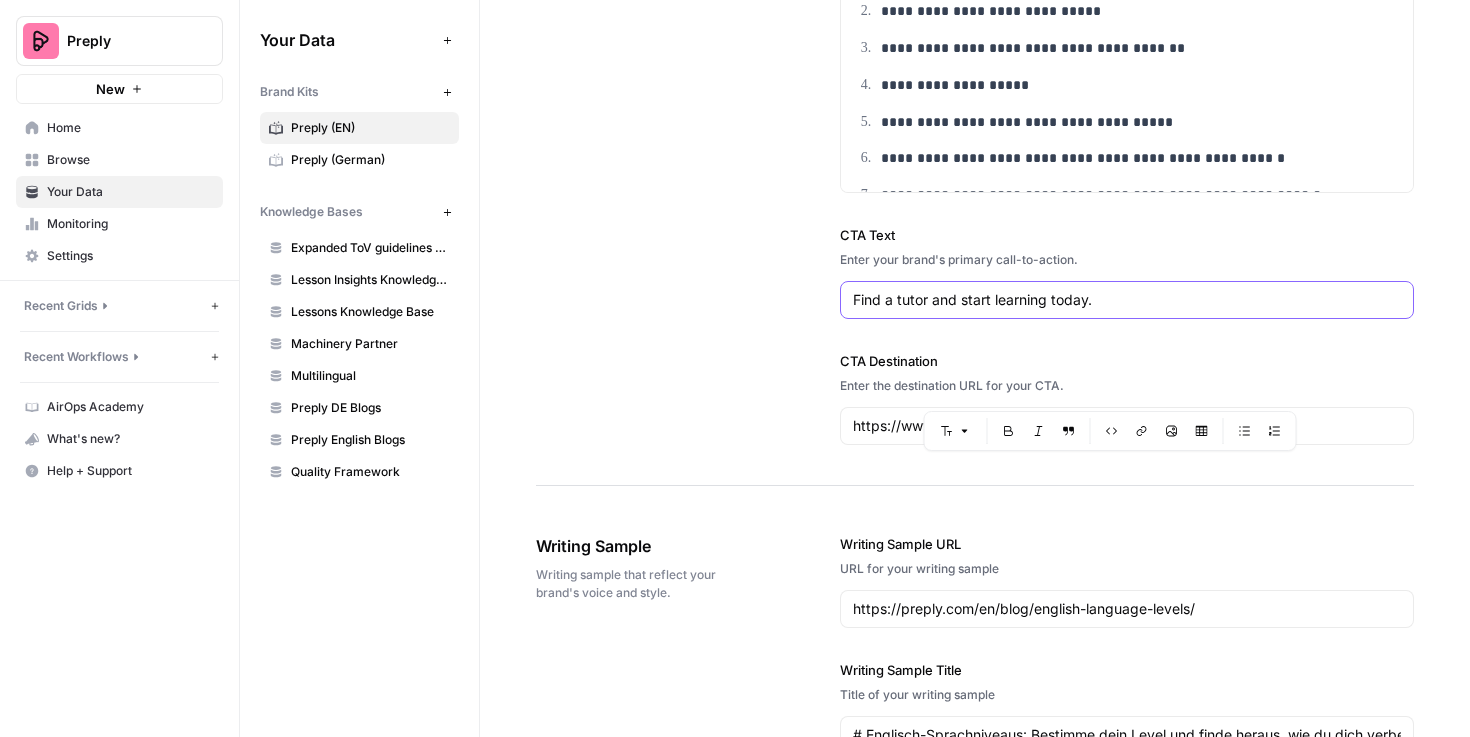 click on "Find a tutor and start learning today." at bounding box center (1127, 300) 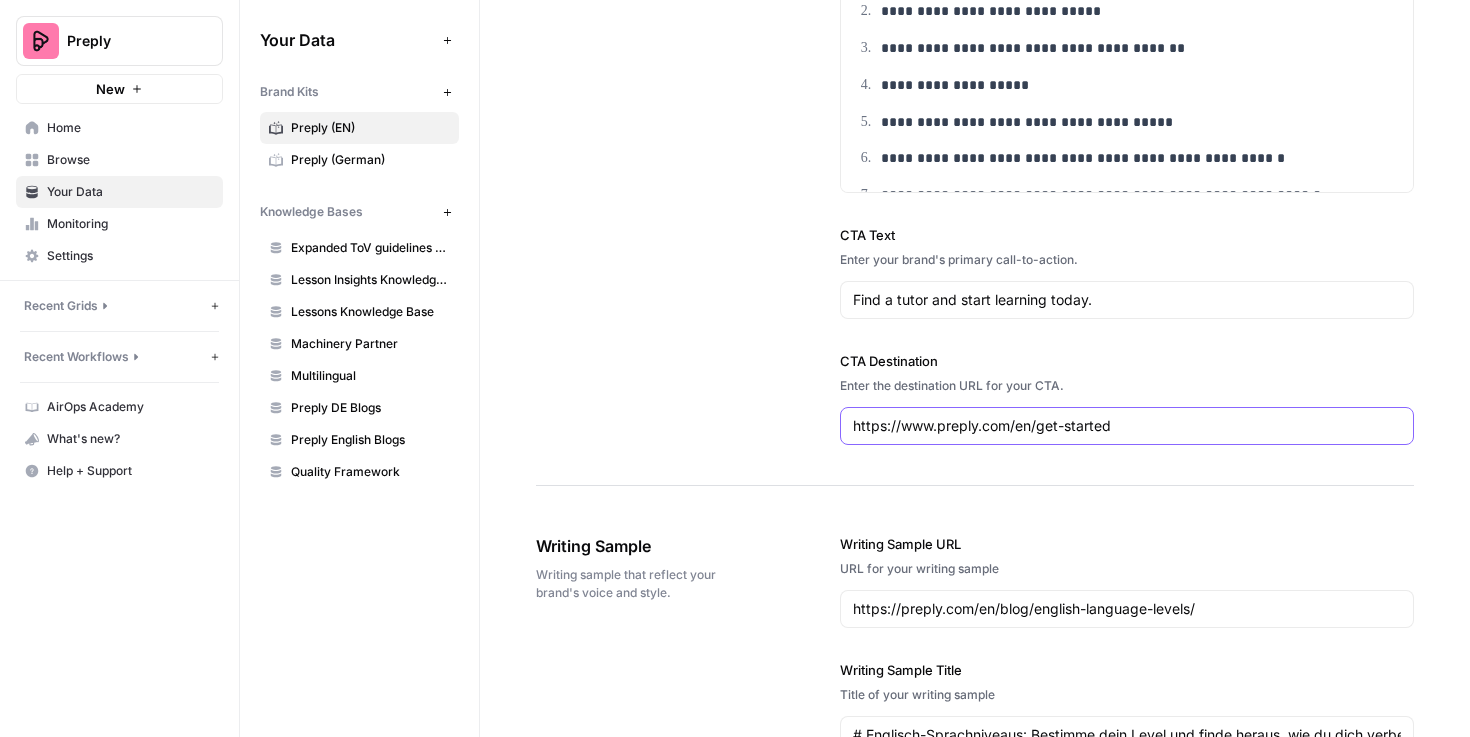 click on "https://www.preply.com/en/get-started" at bounding box center (1127, 426) 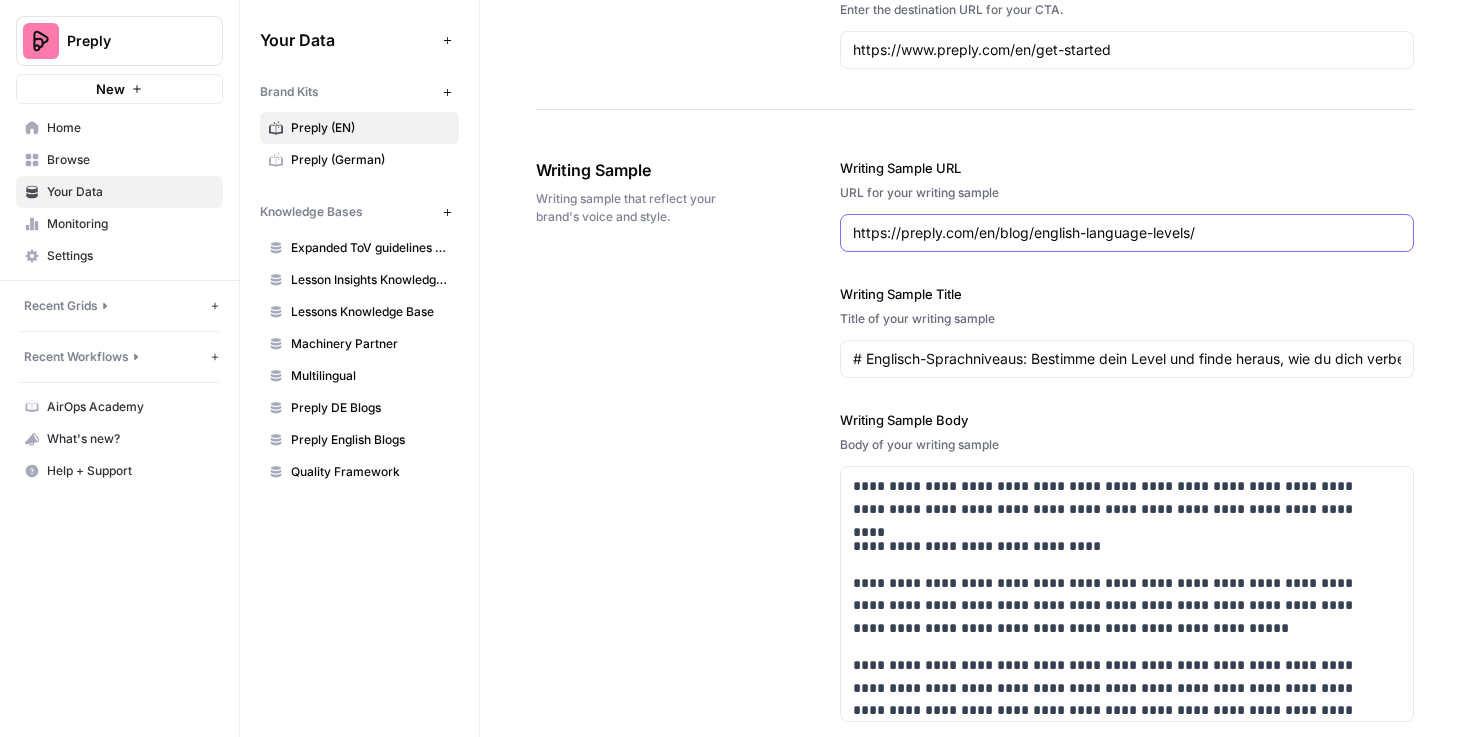 click on "https://preply.com/en/blog/english-language-levels/" at bounding box center (1127, 233) 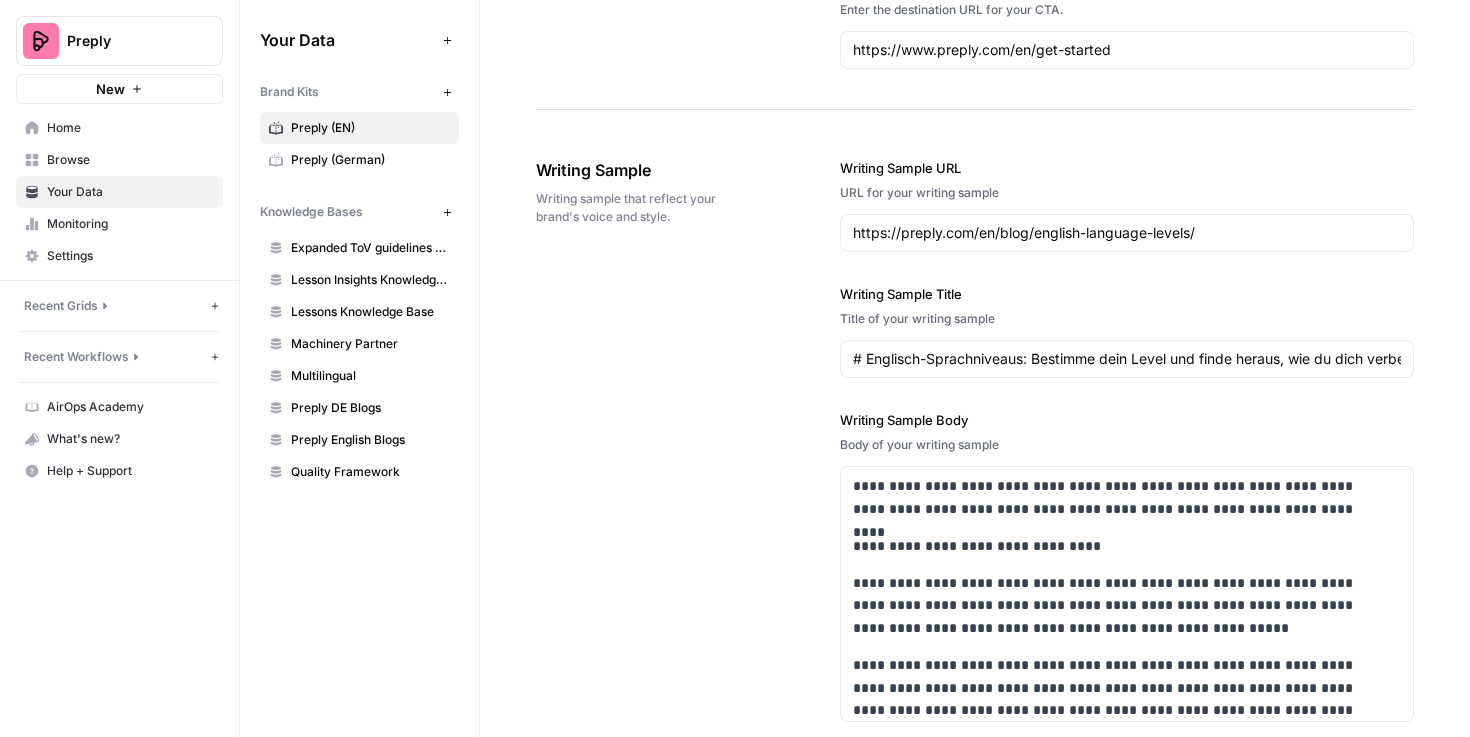 click on "# Englisch-Sprachniveaus: Bestimme dein Level und finde heraus, wie du dich verbessern kannst" at bounding box center (1127, 359) 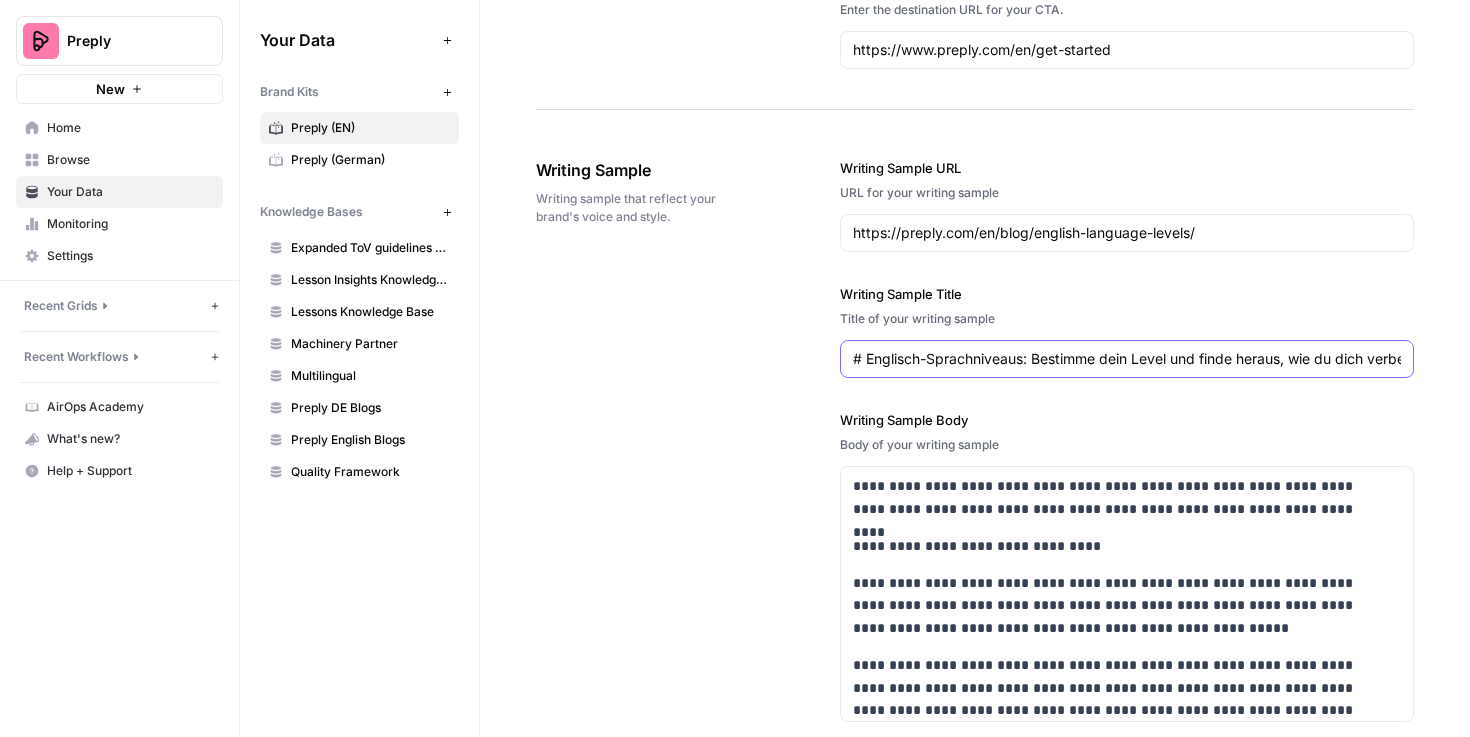 scroll, scrollTop: 0, scrollLeft: 106, axis: horizontal 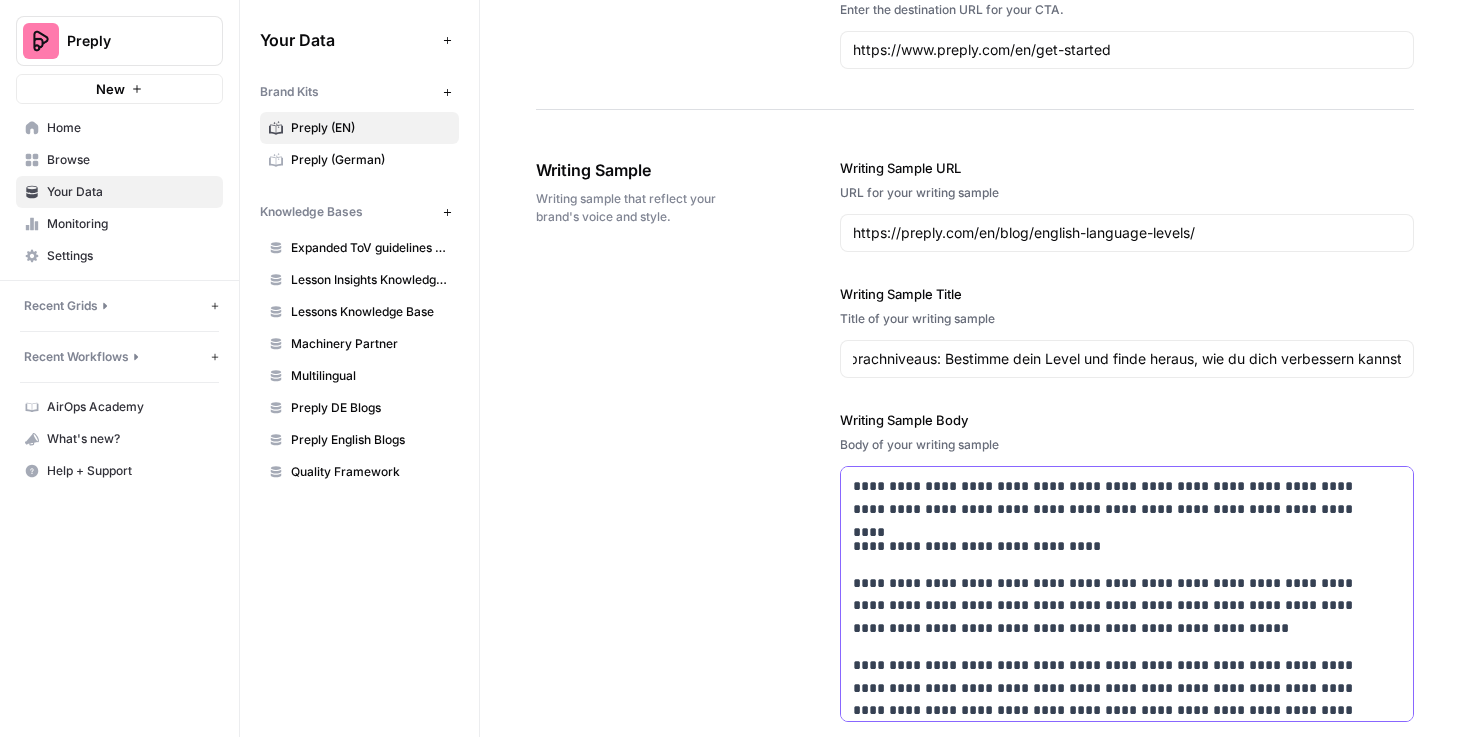 click on "**********" at bounding box center (1114, 498) 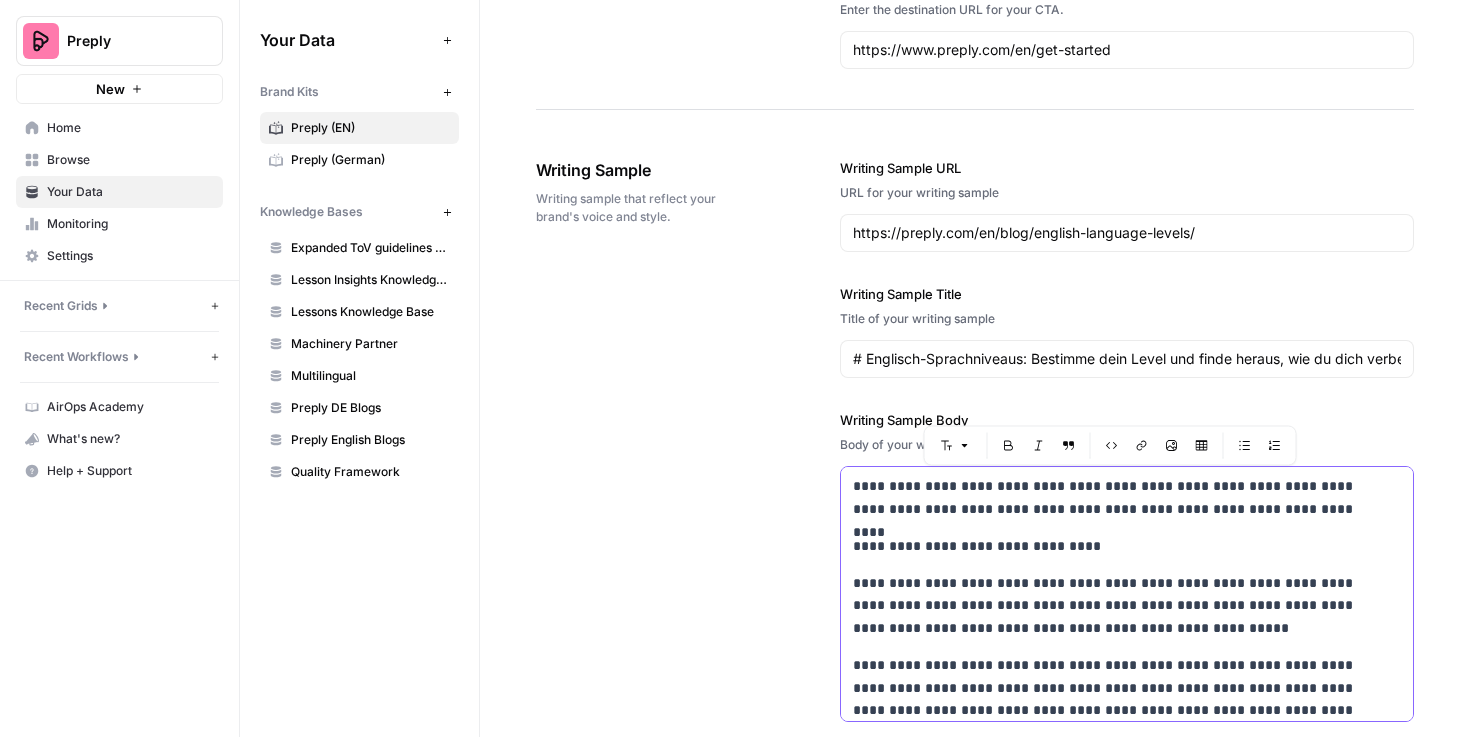 copy on "**********" 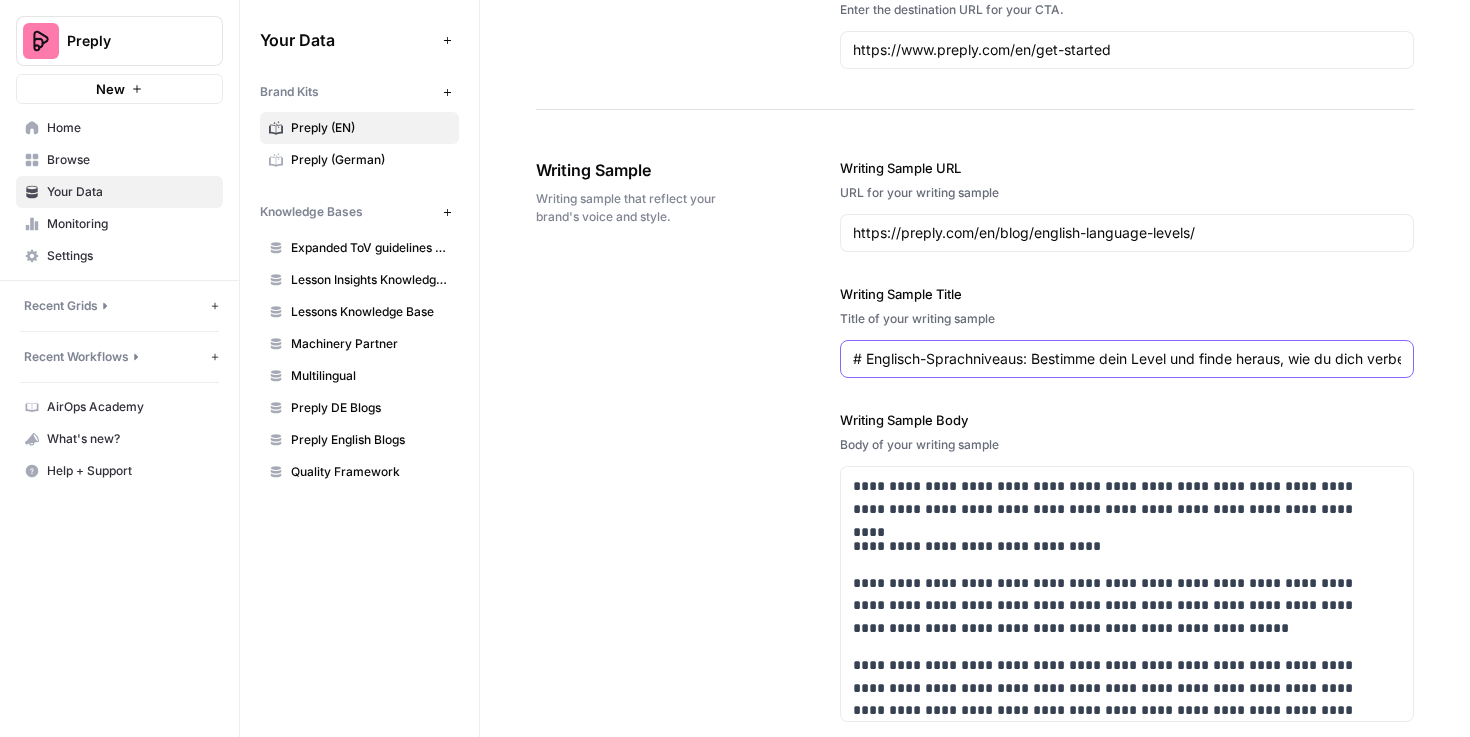 scroll, scrollTop: 0, scrollLeft: 106, axis: horizontal 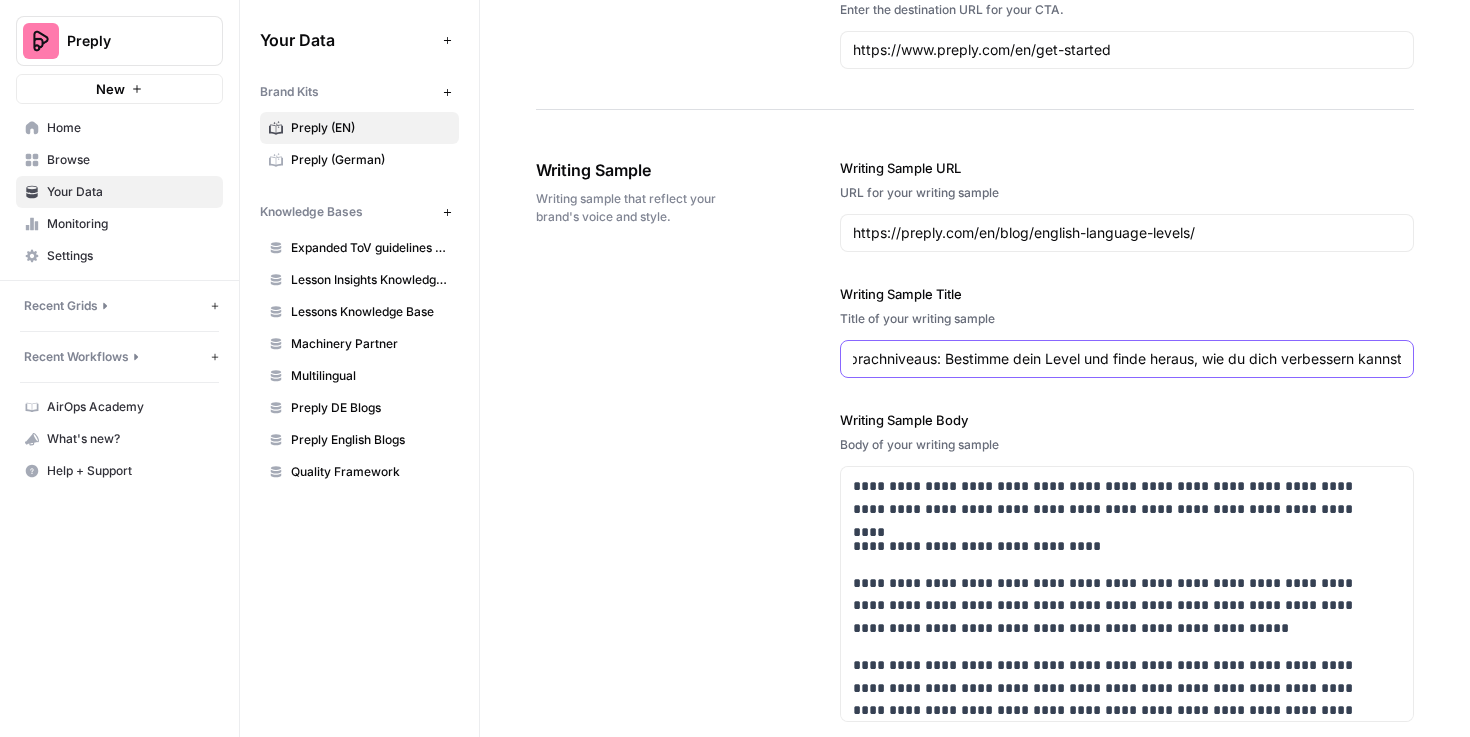 drag, startPoint x: 864, startPoint y: 365, endPoint x: 1428, endPoint y: 361, distance: 564.01416 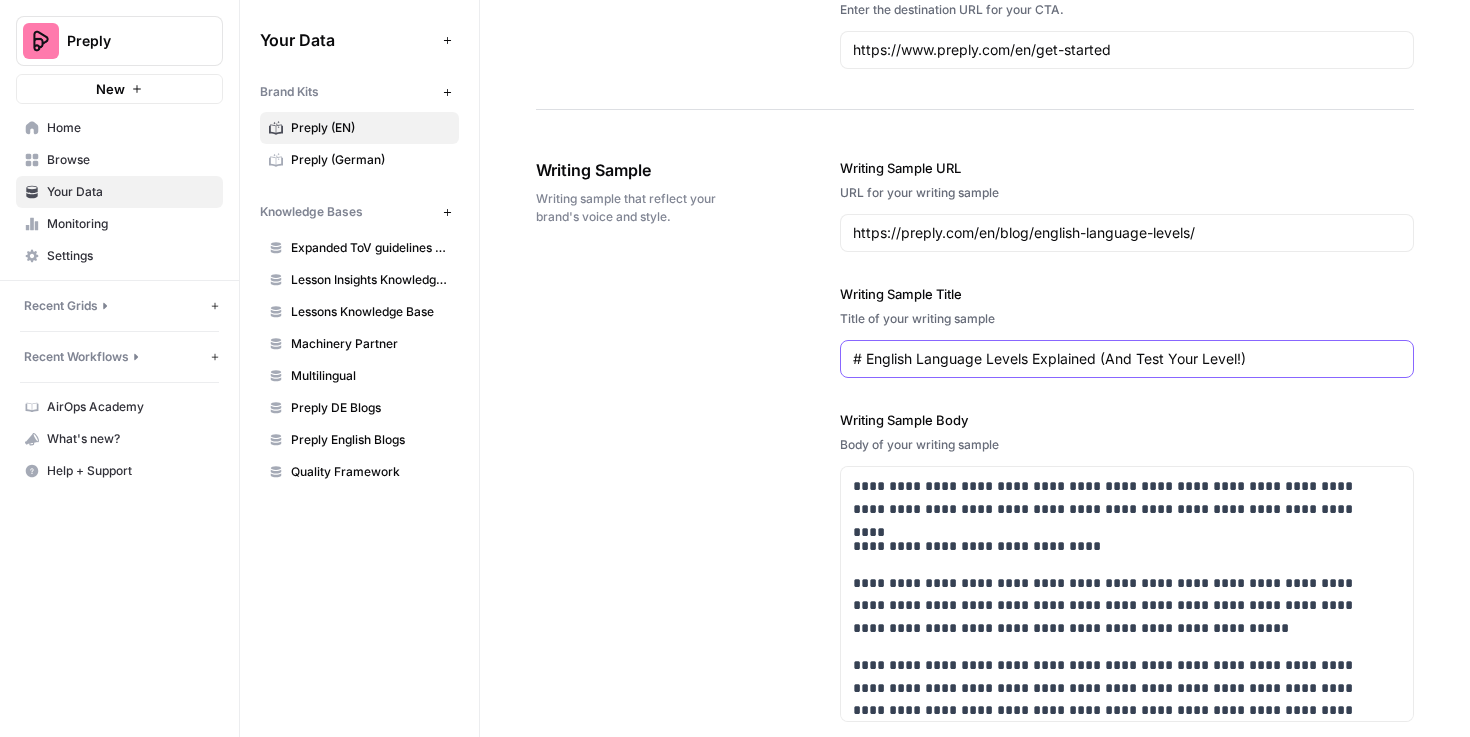 scroll, scrollTop: 0, scrollLeft: 0, axis: both 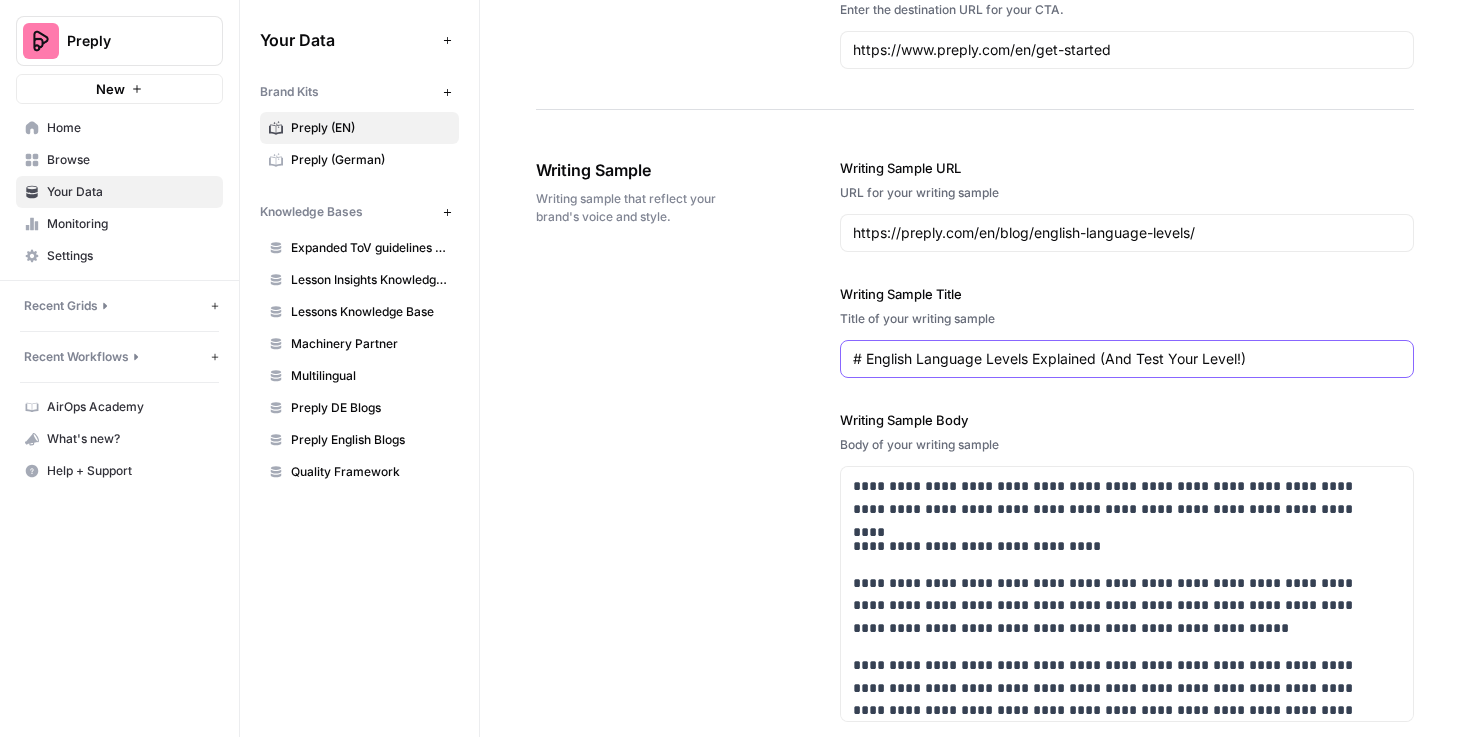 type on "# English Language Levels Explained (And Test Your Level!)" 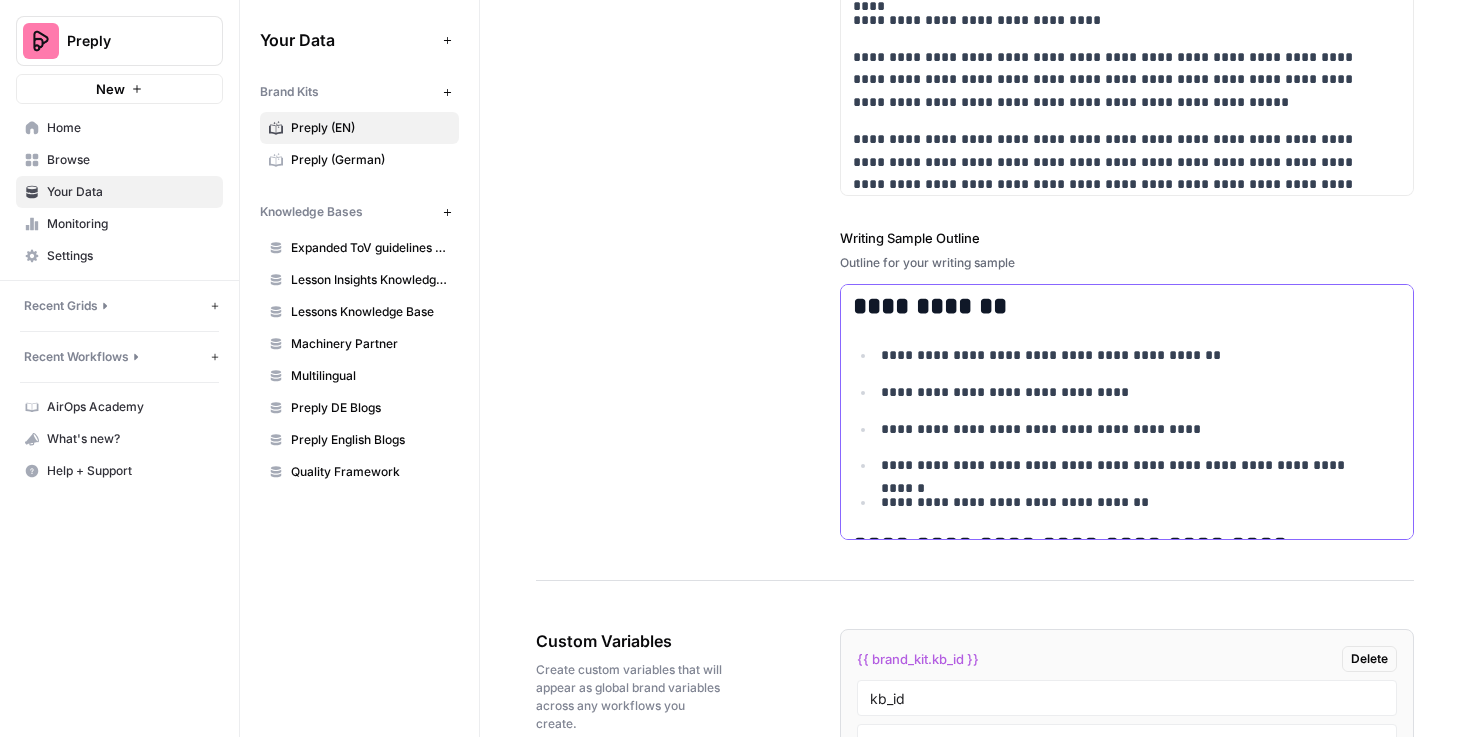 click on "**********" at bounding box center [1128, 429] 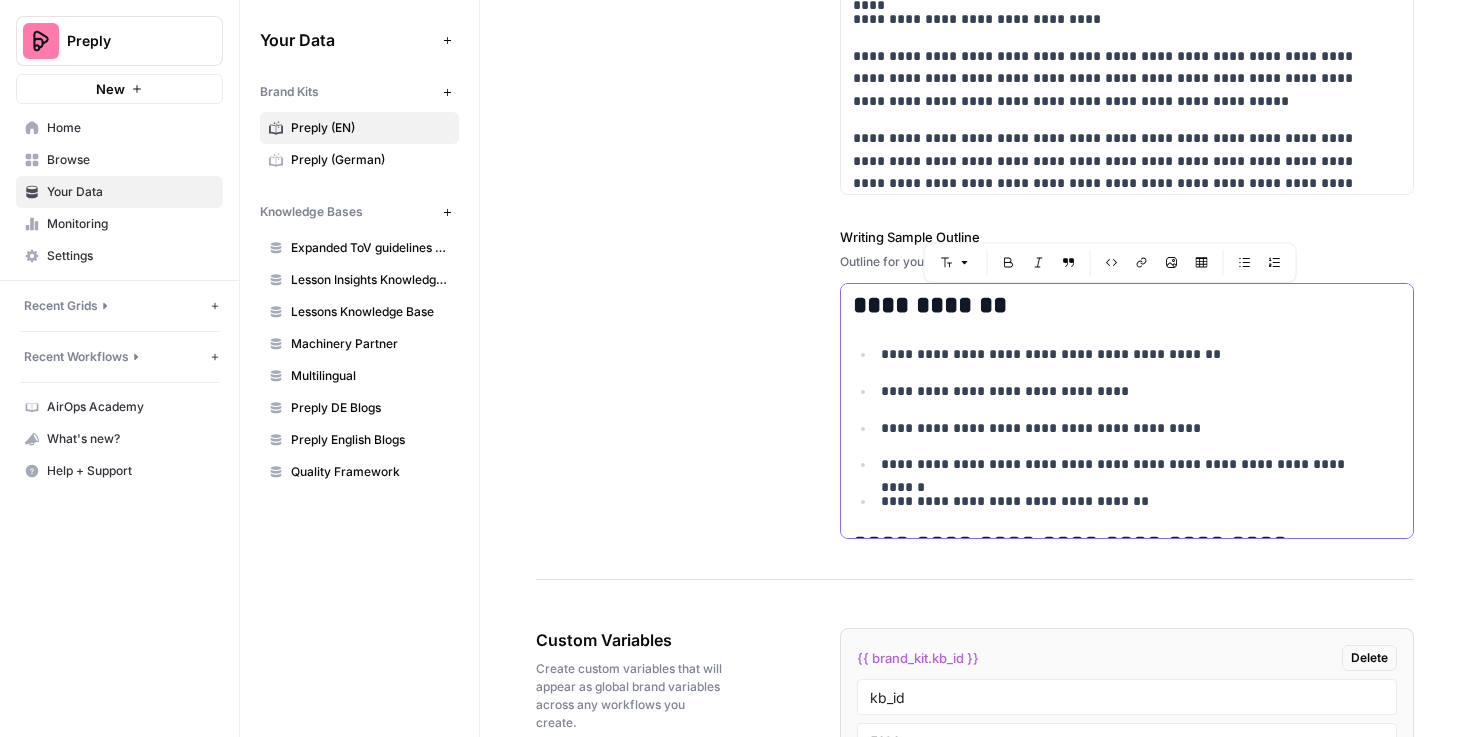 copy on "**********" 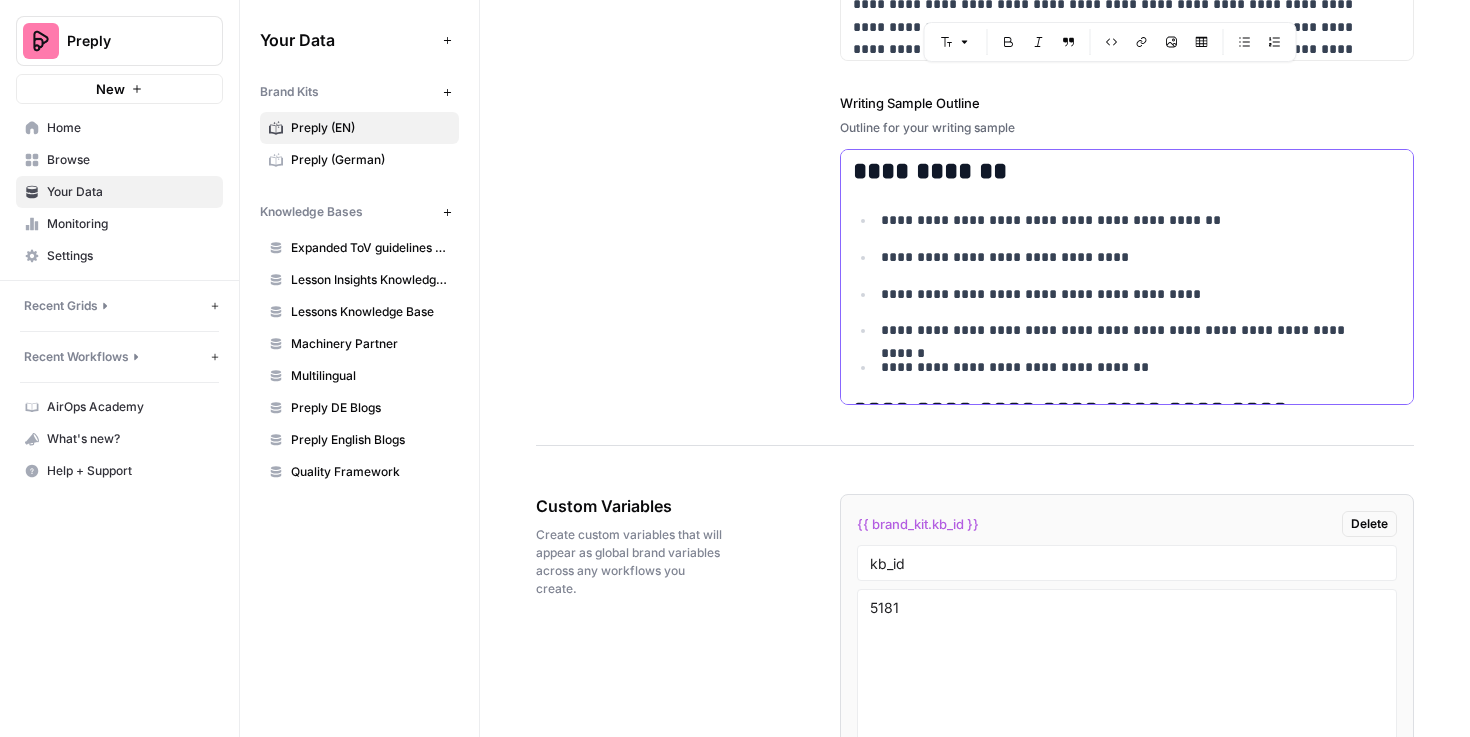 scroll, scrollTop: 3362, scrollLeft: 0, axis: vertical 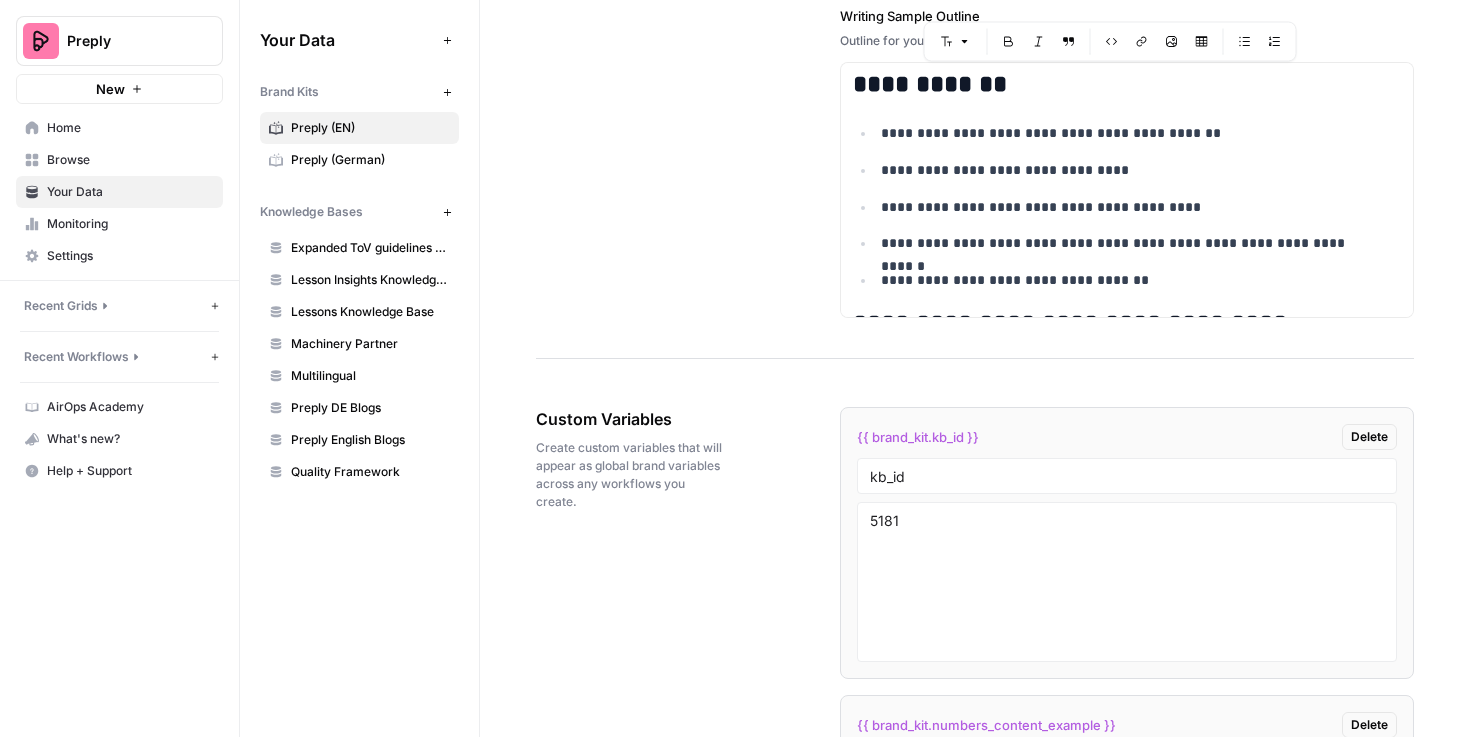 click on "Home" at bounding box center (119, 128) 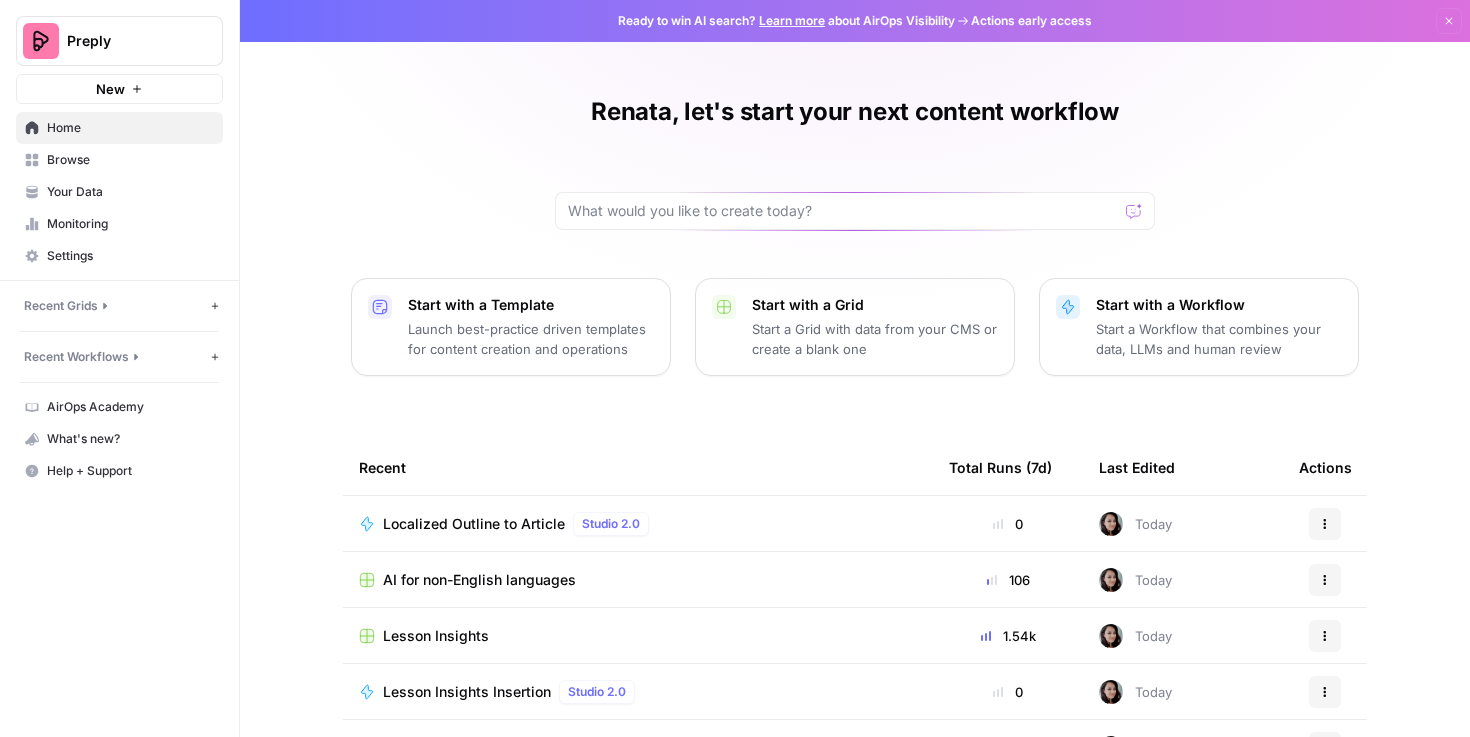 click on "Recent Workflows" at bounding box center (76, 357) 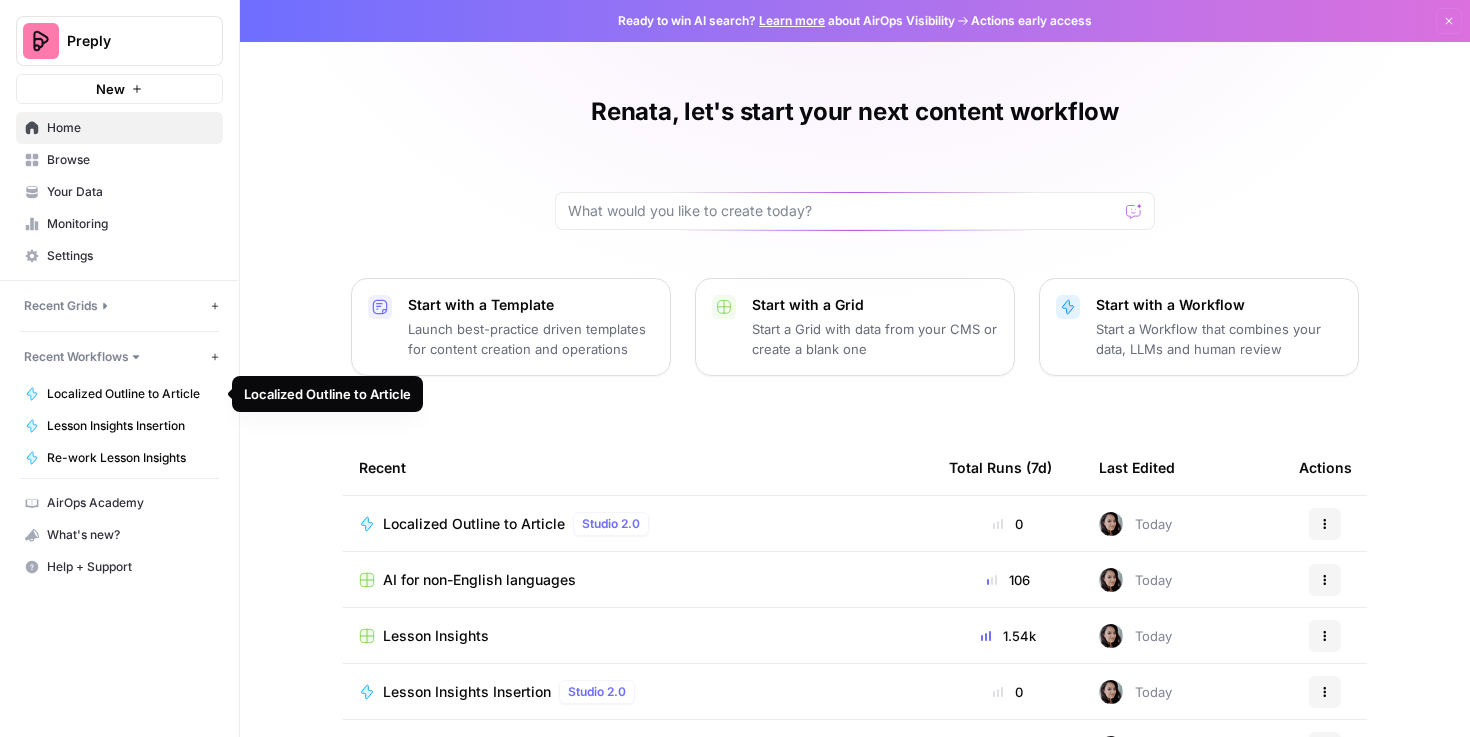 click on "Localized Outline to Article" at bounding box center [130, 394] 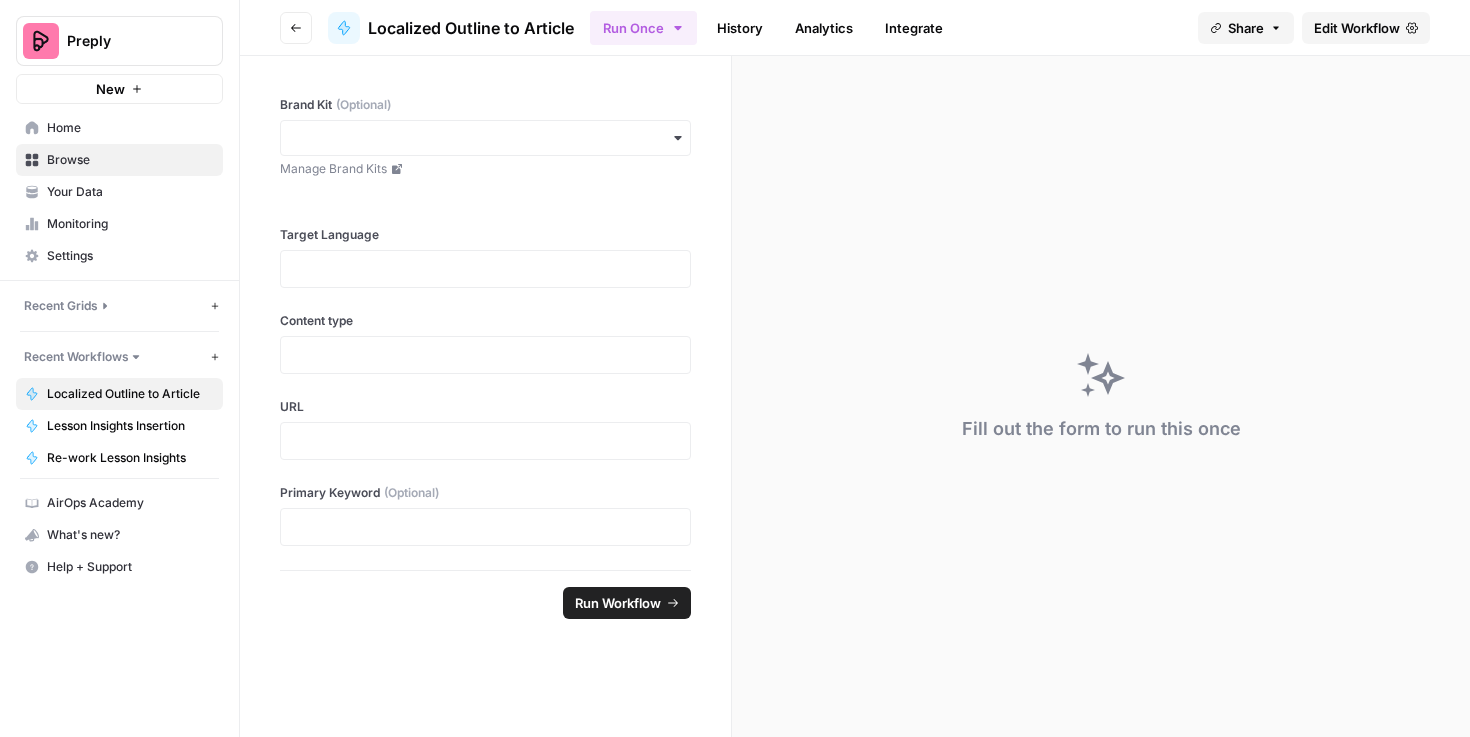 click on "Edit Workflow" at bounding box center (1357, 28) 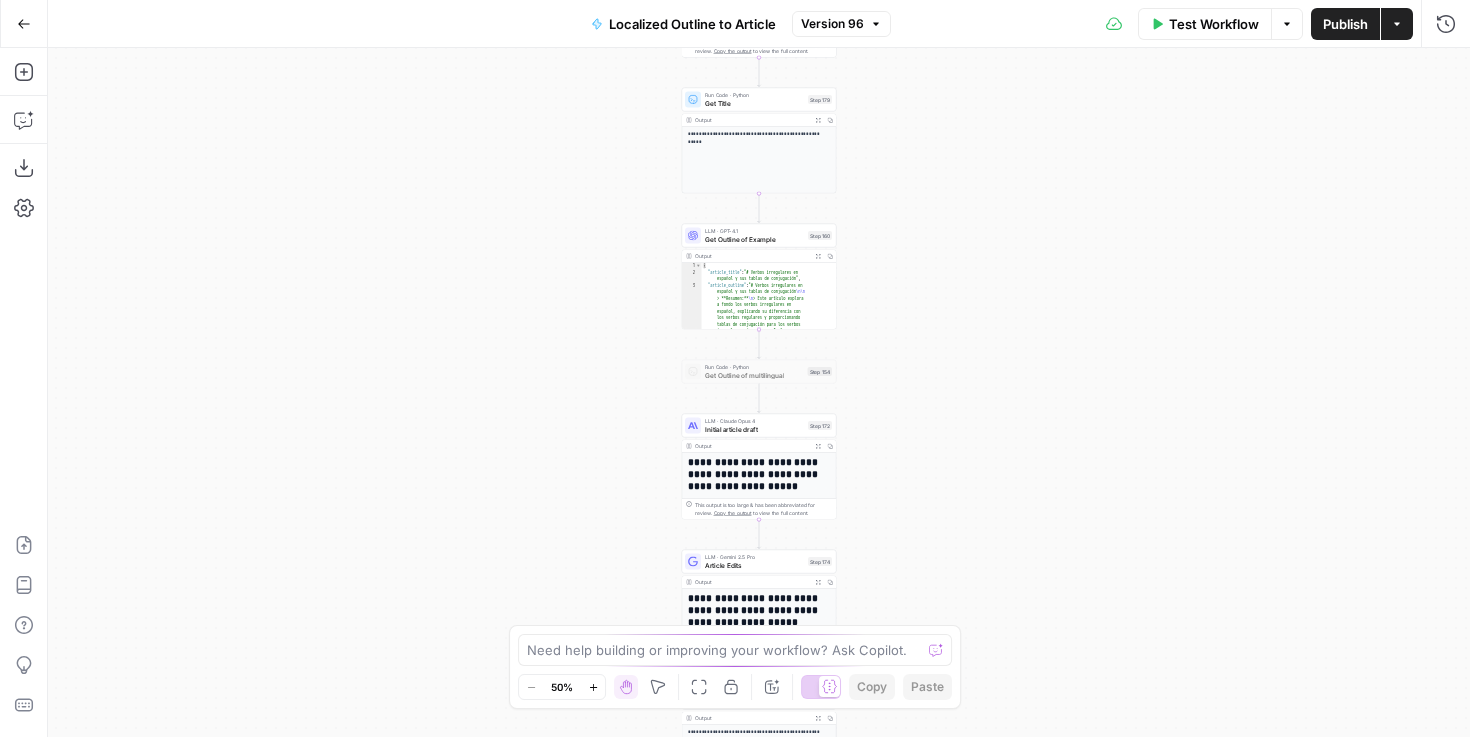 click on "true false Workflow Set Inputs Inputs Condition Condition Step 183 Output Expand Output Copy 1 2 3 {    "primary_keyword" :  "Tiempo subjuntivo francés" }     XXXXXXXXXXXXXXXXXXXXXXXXXXXXXXXXXXXXXXXXXXXXXXXXXXXXXXXXXXXXXXXXXXXXXXXXXXXXXXXXXXXXXXXXXXXXXXXXXXXXXXXXXXXXXXXXXXXXXXXXXXXXXXXXXXXXXXXXXXXXXXXXXXXXXXXXXXXXXXXXXXXXXXXXXXXXXXXXXXXXXXXXXXXXXXXXXXXXXXXXXXXXXXXXXXXXXXXXXXXXXXXXXXXXXXXXXXXXXXXXXXXXXXXXXXXXXXXXXXXXXXXXXXXXXXXXXXXXXXXXXXXXXXXXXXXXXXXXXXXXXXXXXXXXXXXXXXXXXXXXXXXXXXXXXXXXXXXXXXXXXXXXXXXXXXXXXXXXXXXXXXXXXXXXXXXXXXXXXXXXXXXXXXXXXXXXXXXXXXXXXXXXXXXXXXXXXXXXXXXXXXXXXXXXXXXXXXXXXXXXXXXXXXXXXXXXXXXXXXXXXXXXXXXXXXXXXXXXXXXXXXXXXXXXXXXXXXXXXXXXXXXXXXXXXXXX Power Agent Identify Target Keywords of an Article Step 180 Run Code · Python Run Code Step 184 Output Expand Output Copy 1 2 3 {    "primary_keyword" :  "Tiempo subjuntivo francés" }     LLM · GPT-4.1 Translate Keywords Step 181 Output Expand Output Copy 1 2 3 4 {    "primary_keyword" :  "Tiempo subjuntivo francés"        ,    :  [ ]" at bounding box center [759, 392] 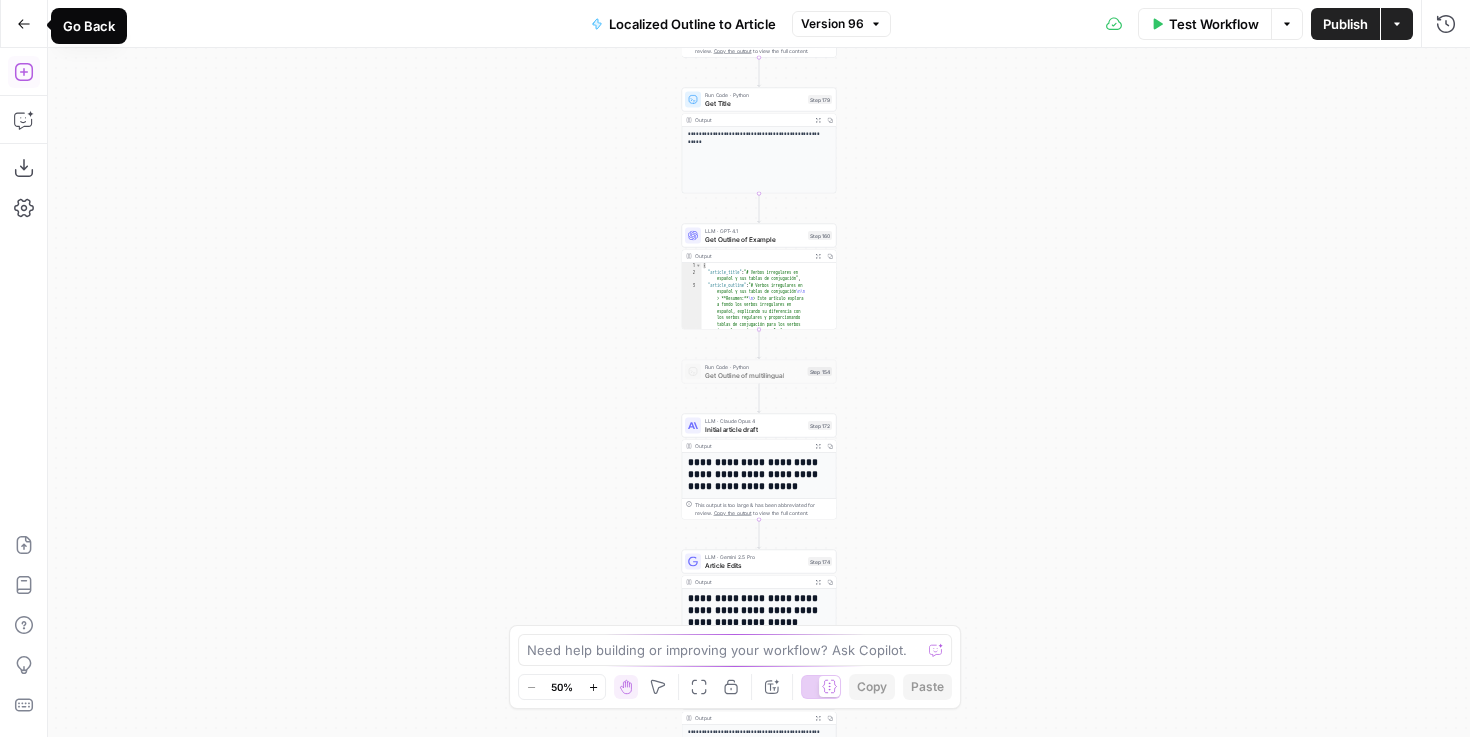 click 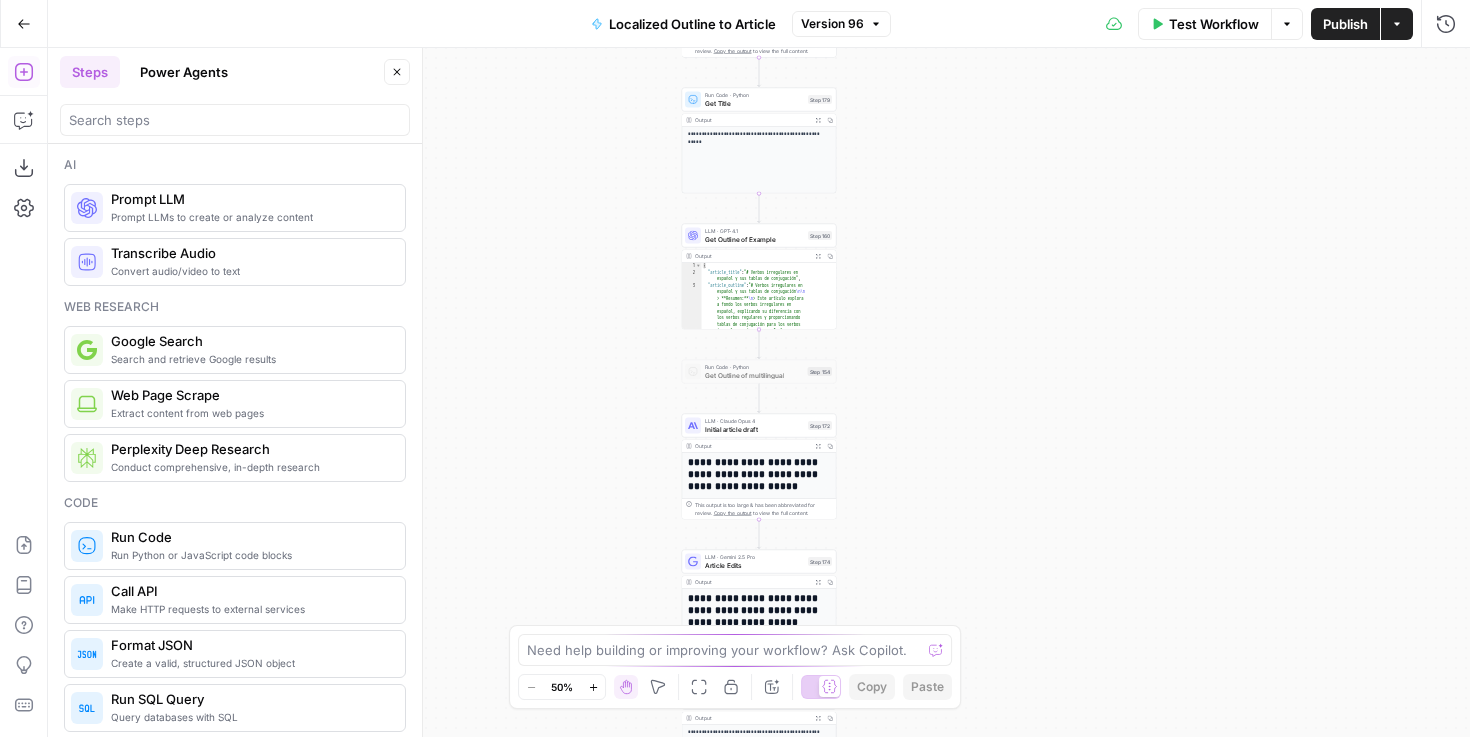 click on "Power Agents" at bounding box center (184, 72) 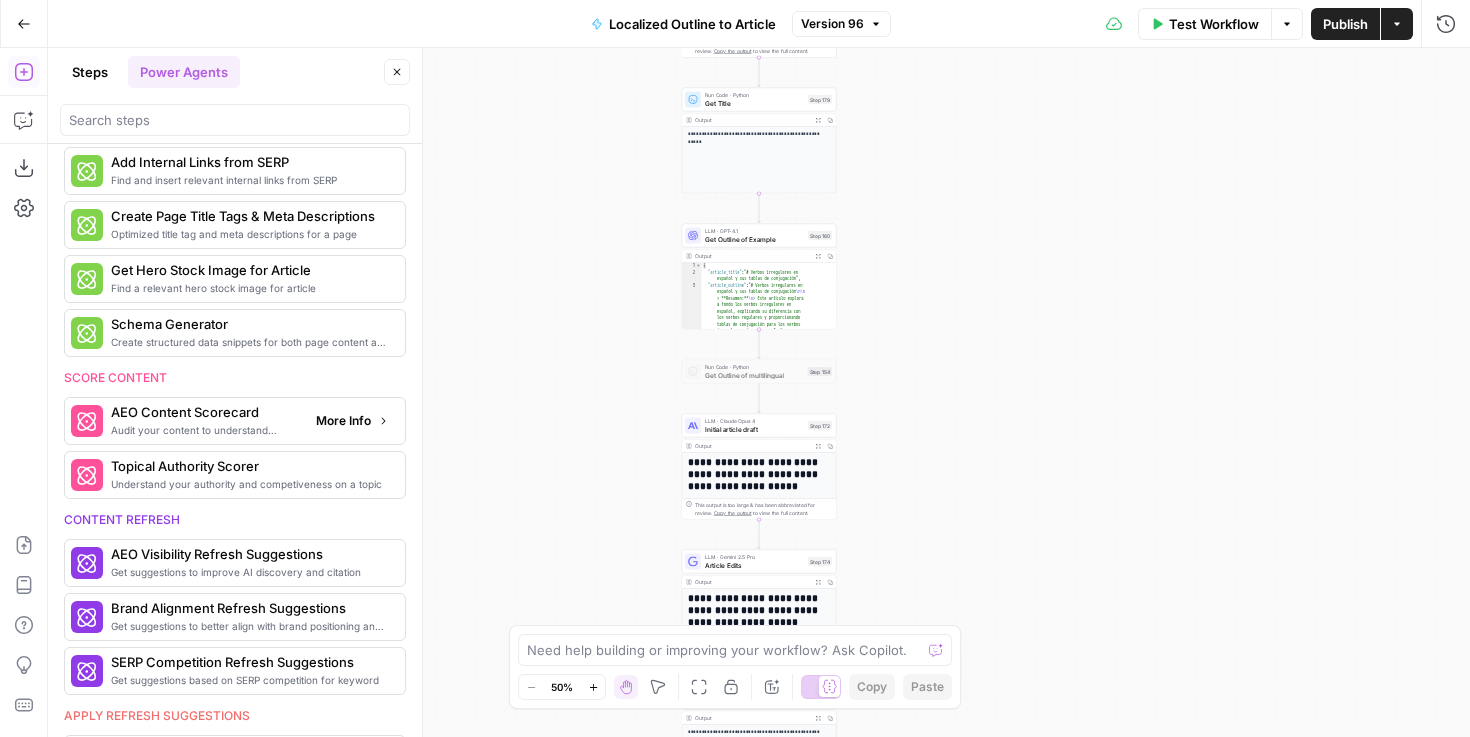 scroll, scrollTop: 469, scrollLeft: 0, axis: vertical 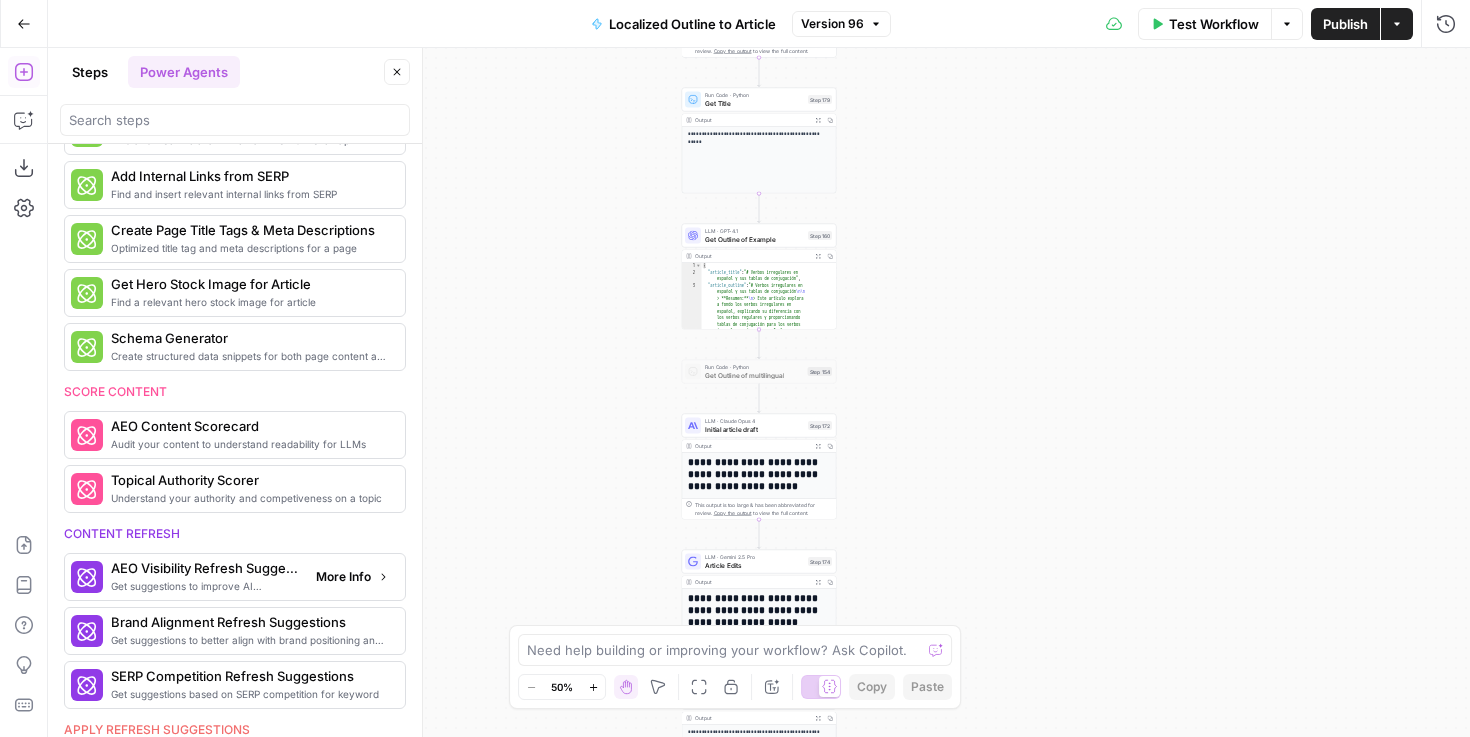 click on "Get suggestions to improve AI discovery and citation" at bounding box center (205, 586) 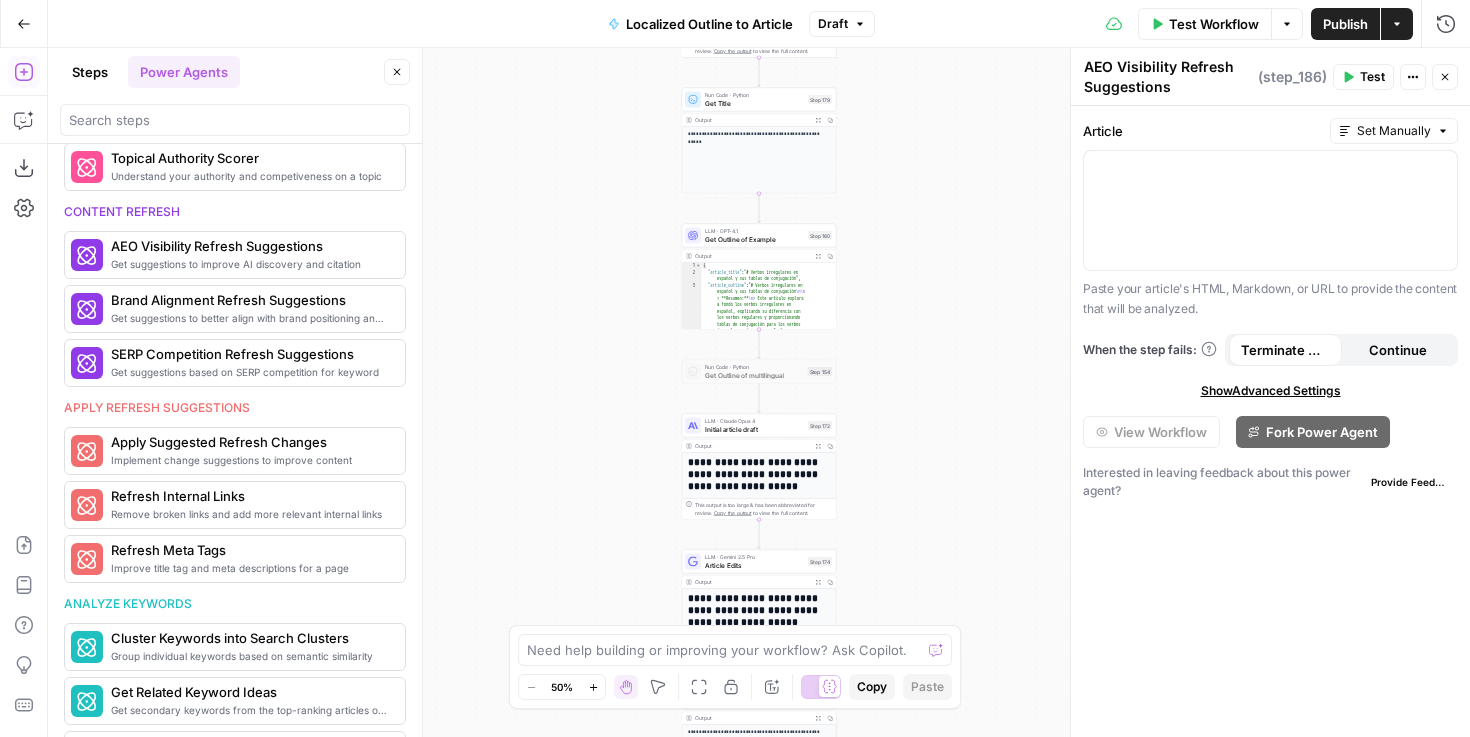 scroll, scrollTop: 1017, scrollLeft: 0, axis: vertical 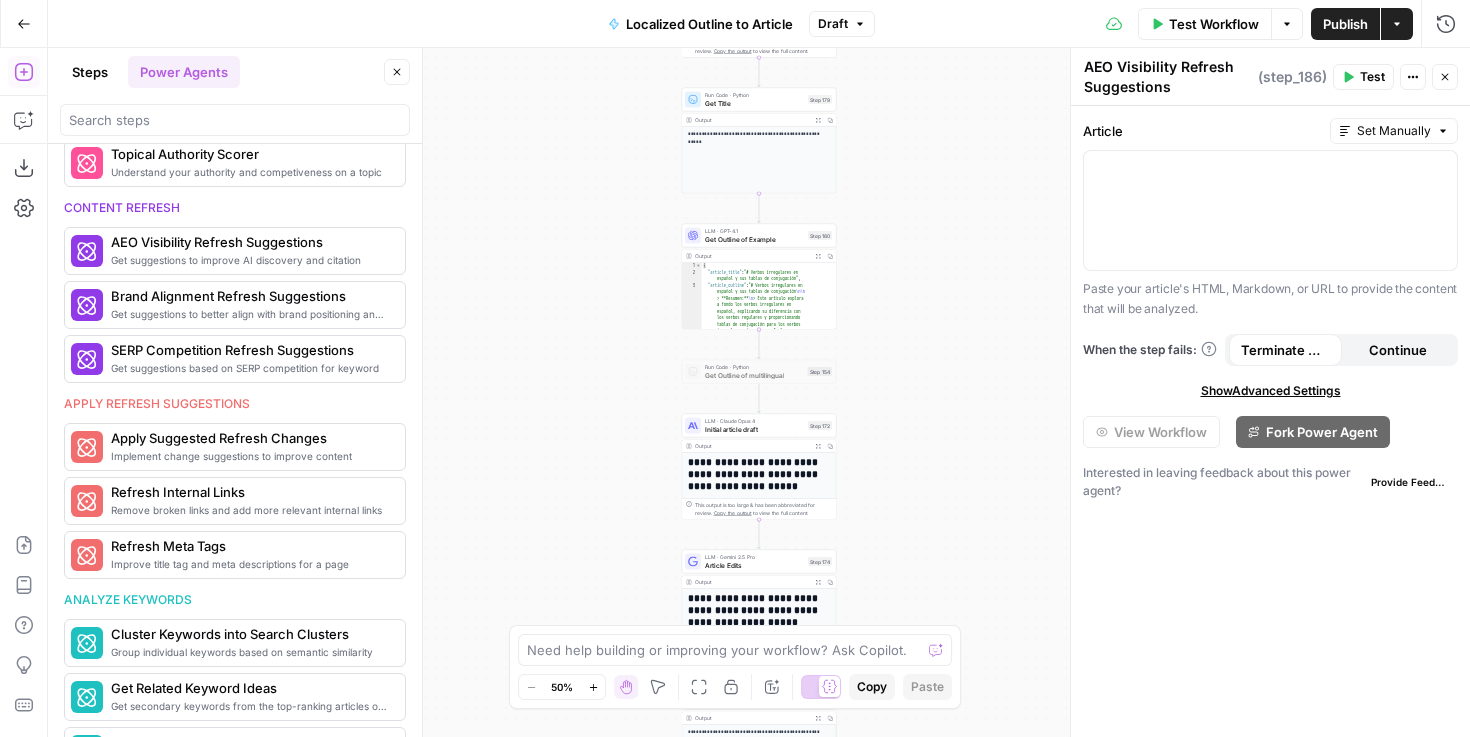 click 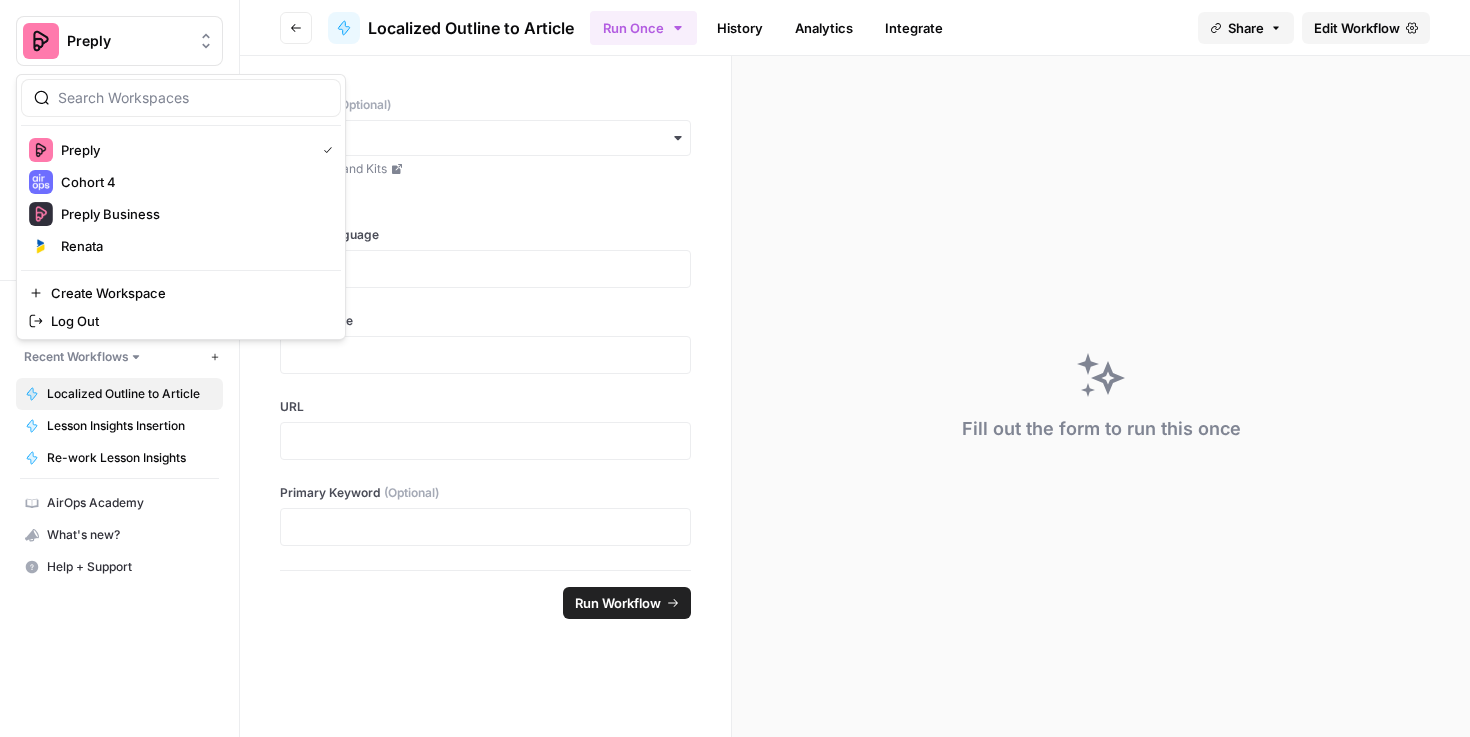 click at bounding box center (41, 41) 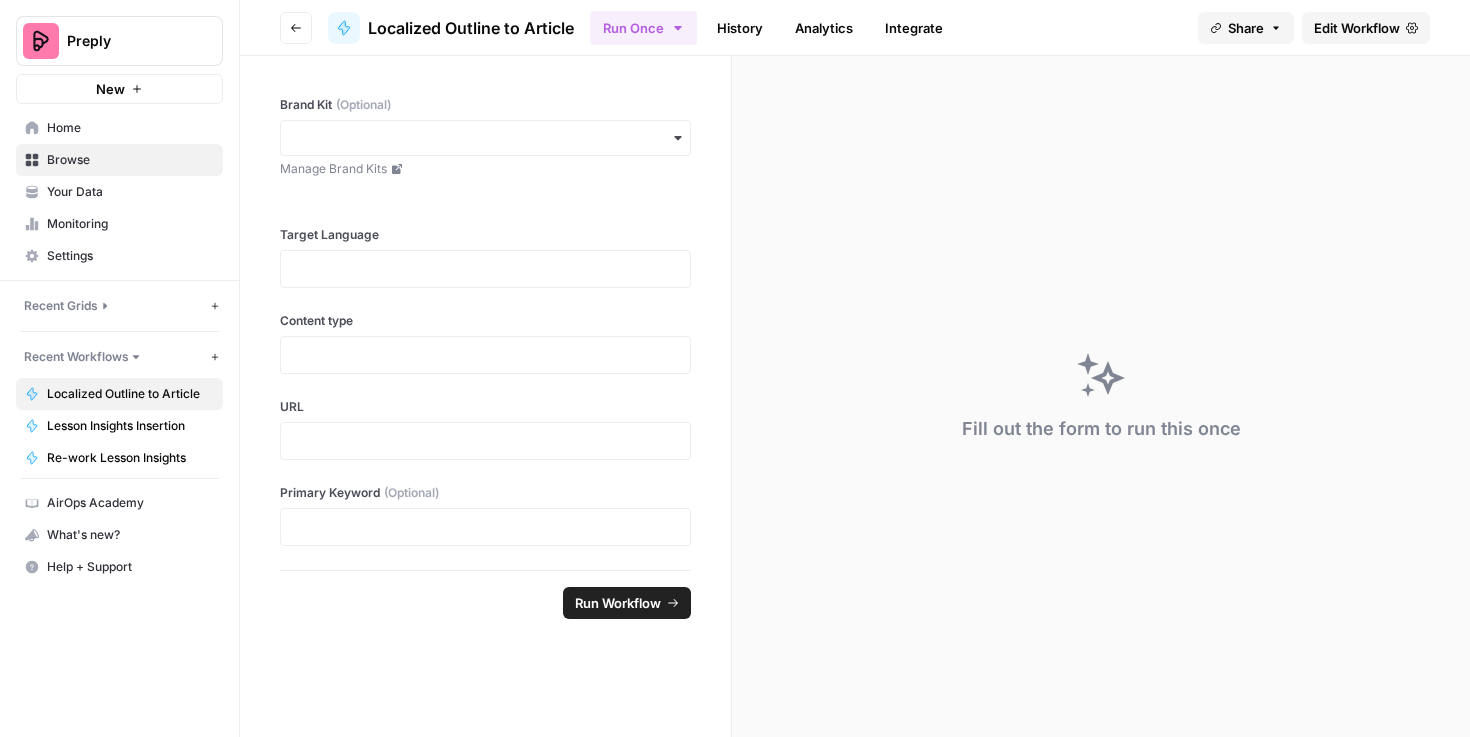 click on "Home" at bounding box center (130, 128) 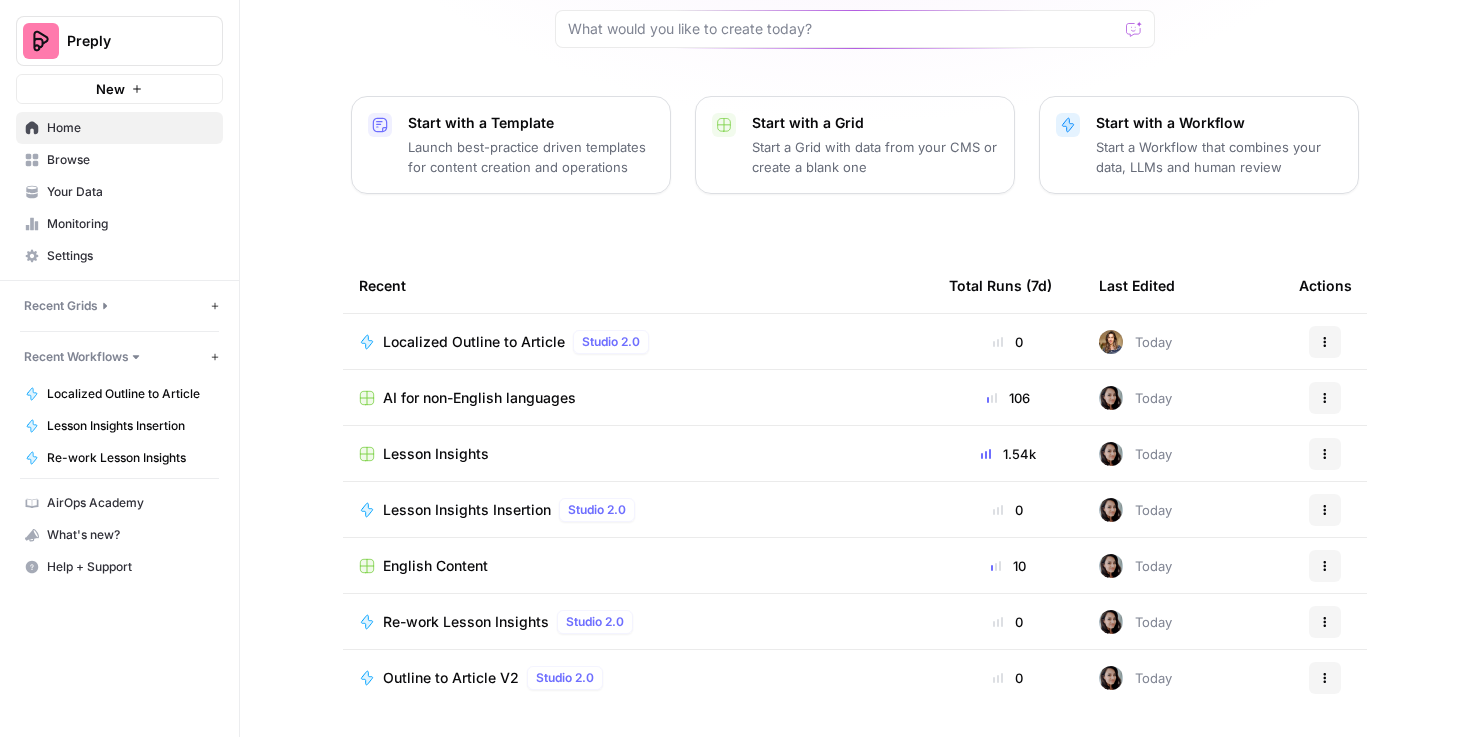 scroll, scrollTop: 183, scrollLeft: 0, axis: vertical 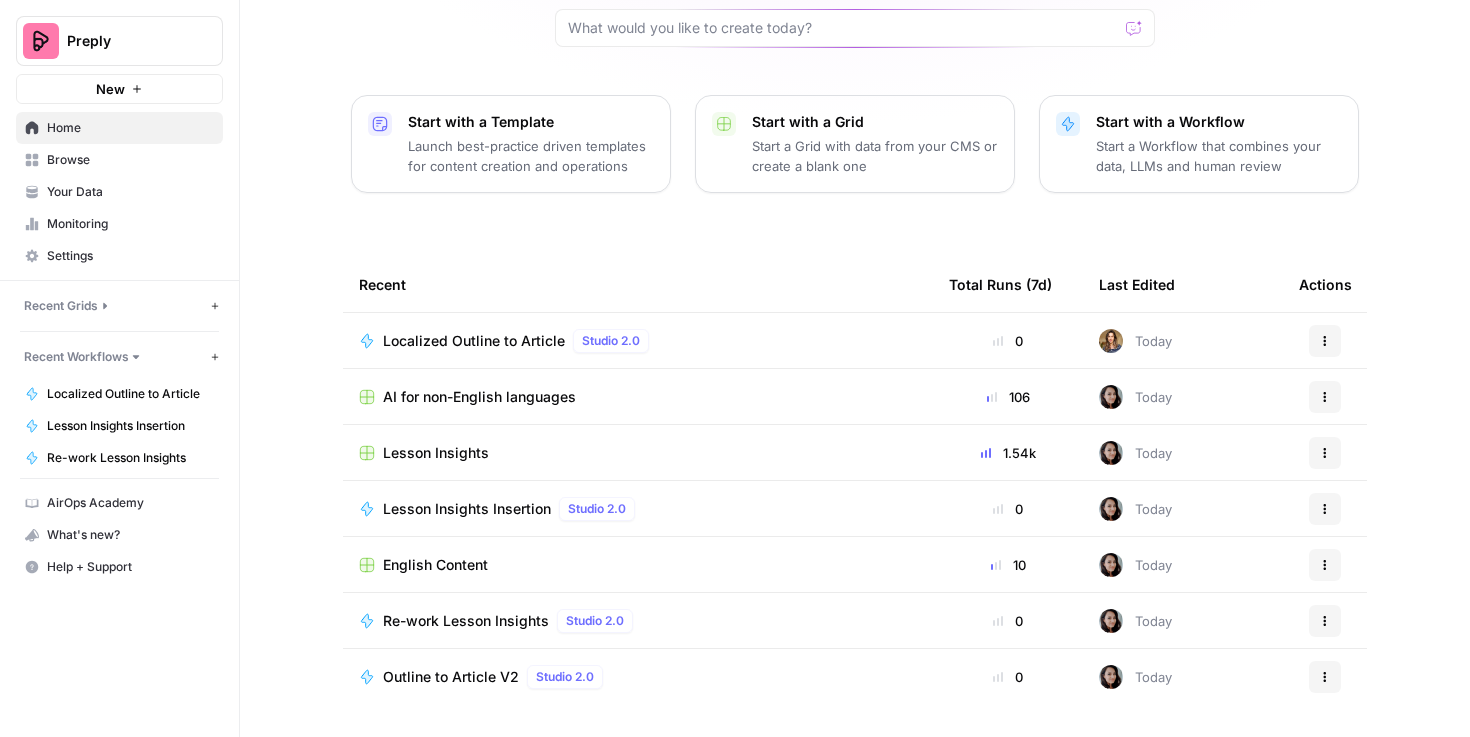 click on "Settings" at bounding box center [130, 256] 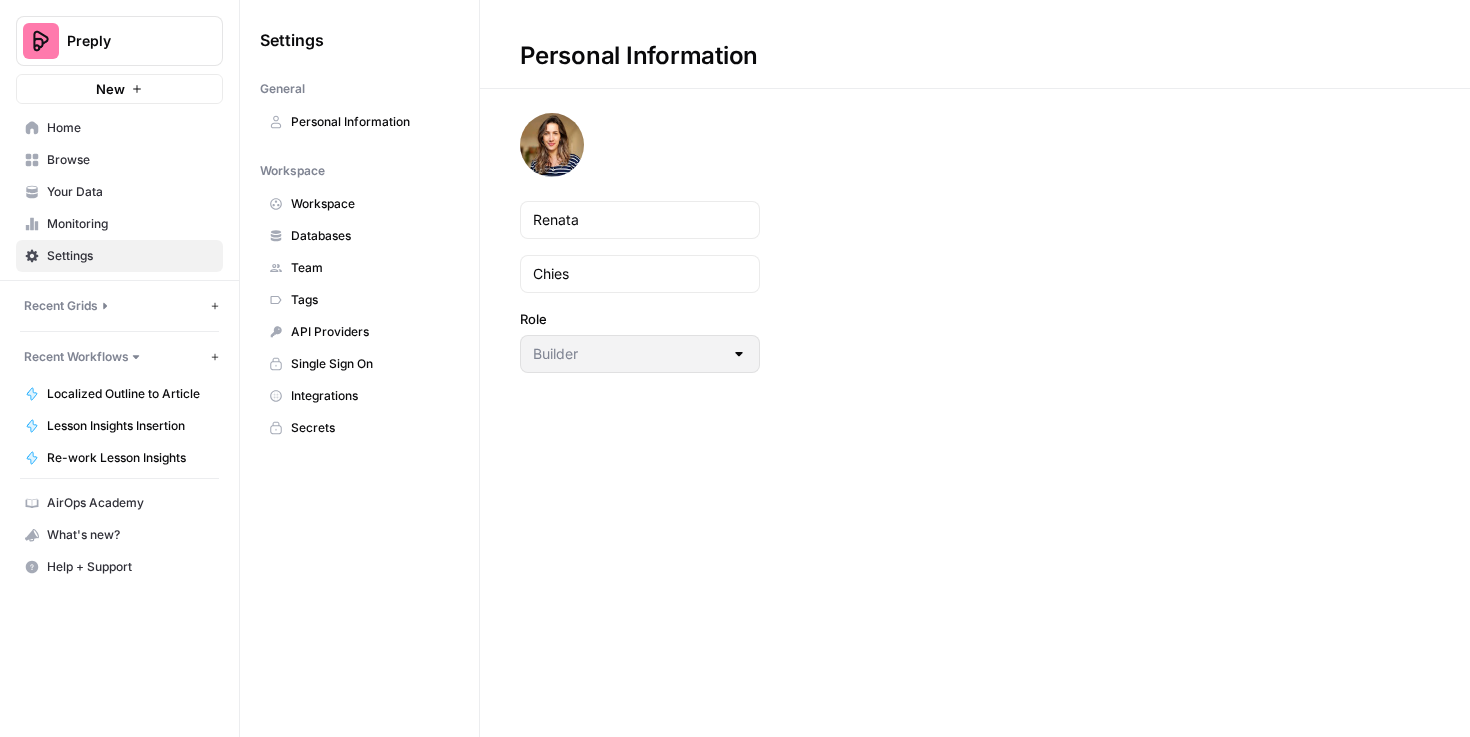 click on "Localized Outline to Article" at bounding box center (130, 394) 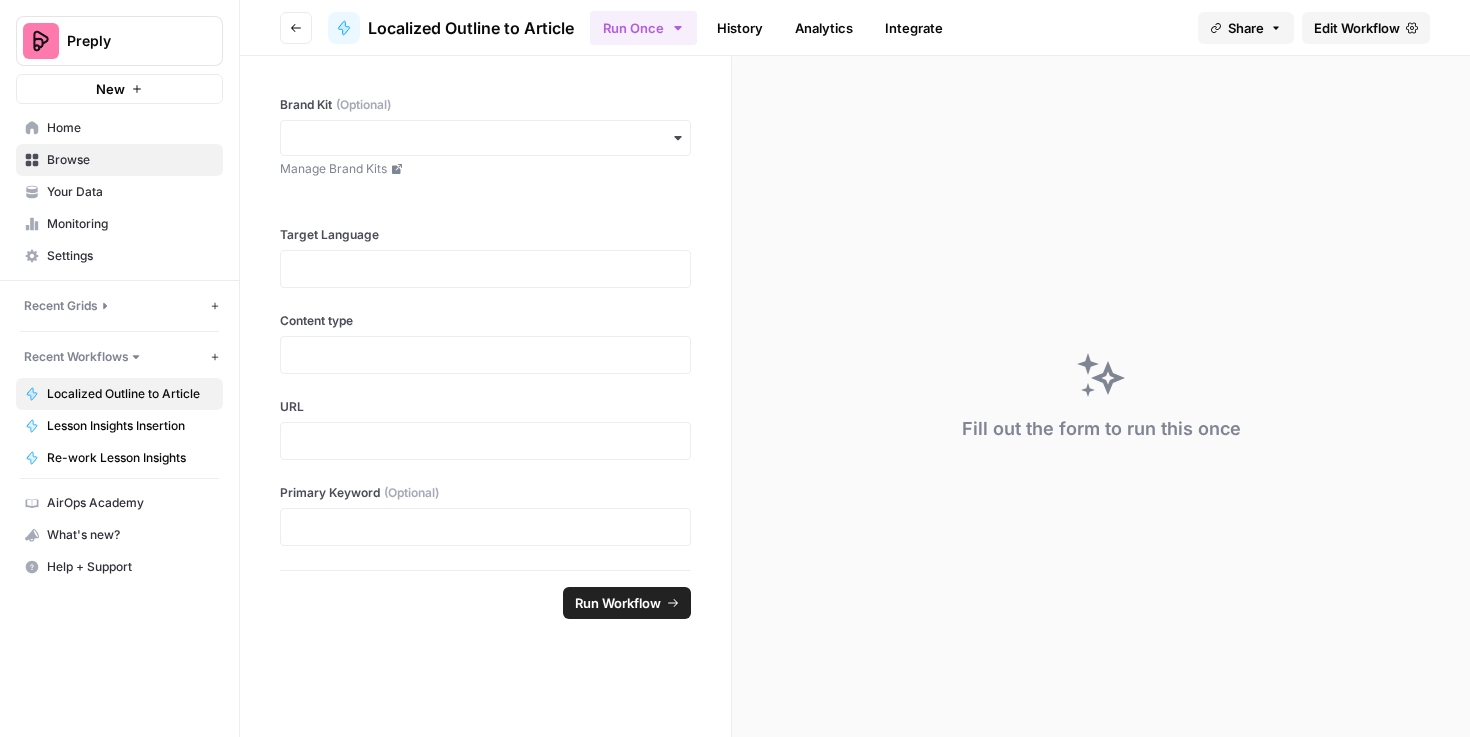 click on "Recent Grids" at bounding box center (61, 306) 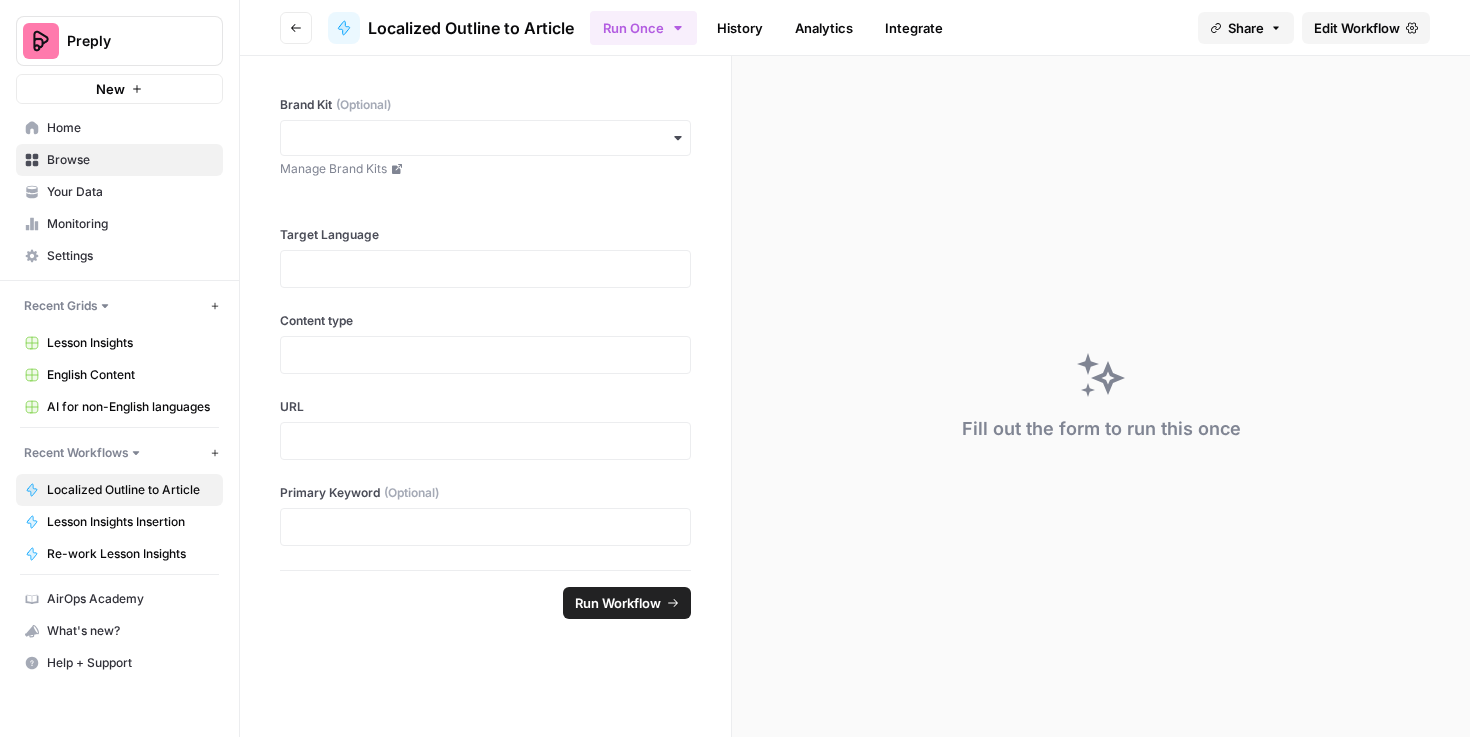 click on "Localized Outline to Article" at bounding box center [130, 490] 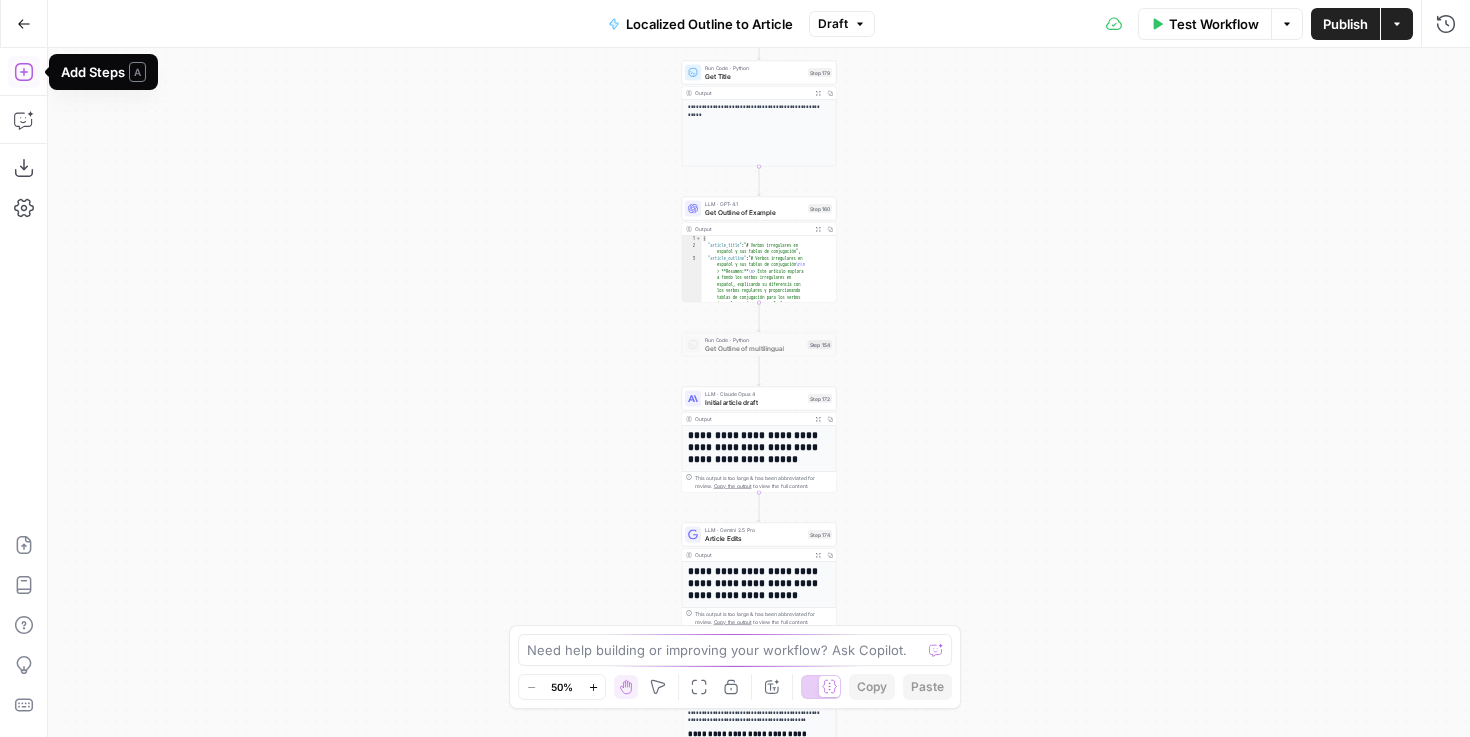 click 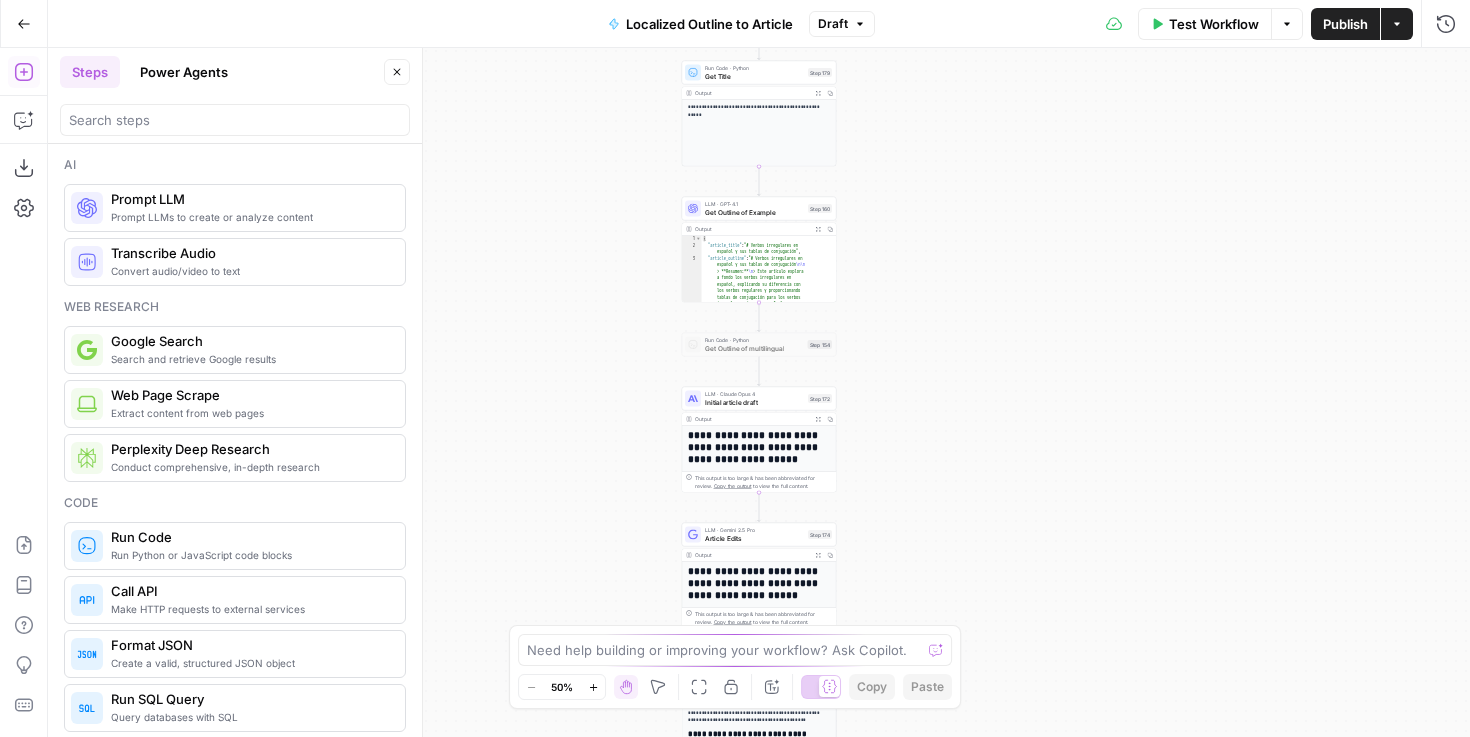 click on "Power Agents" at bounding box center [184, 72] 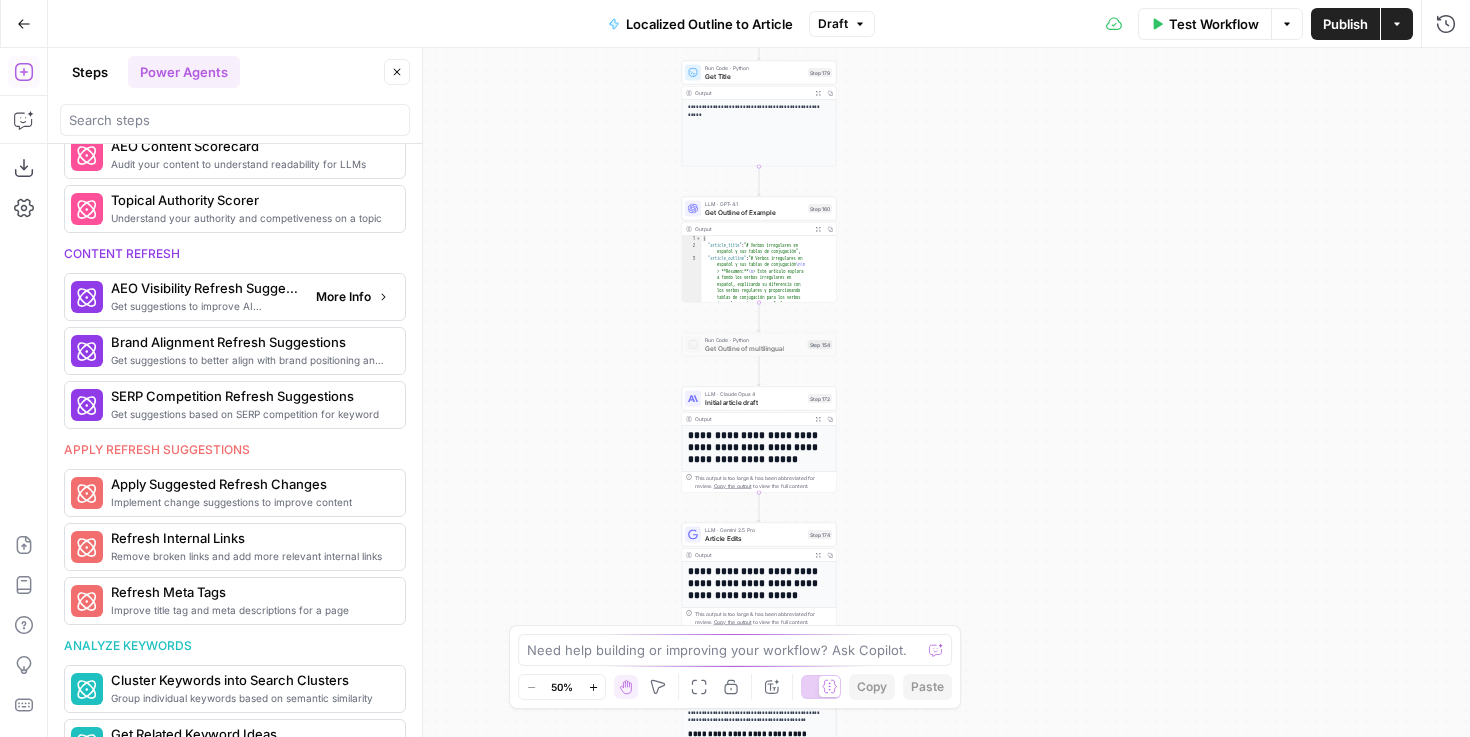 scroll, scrollTop: 730, scrollLeft: 0, axis: vertical 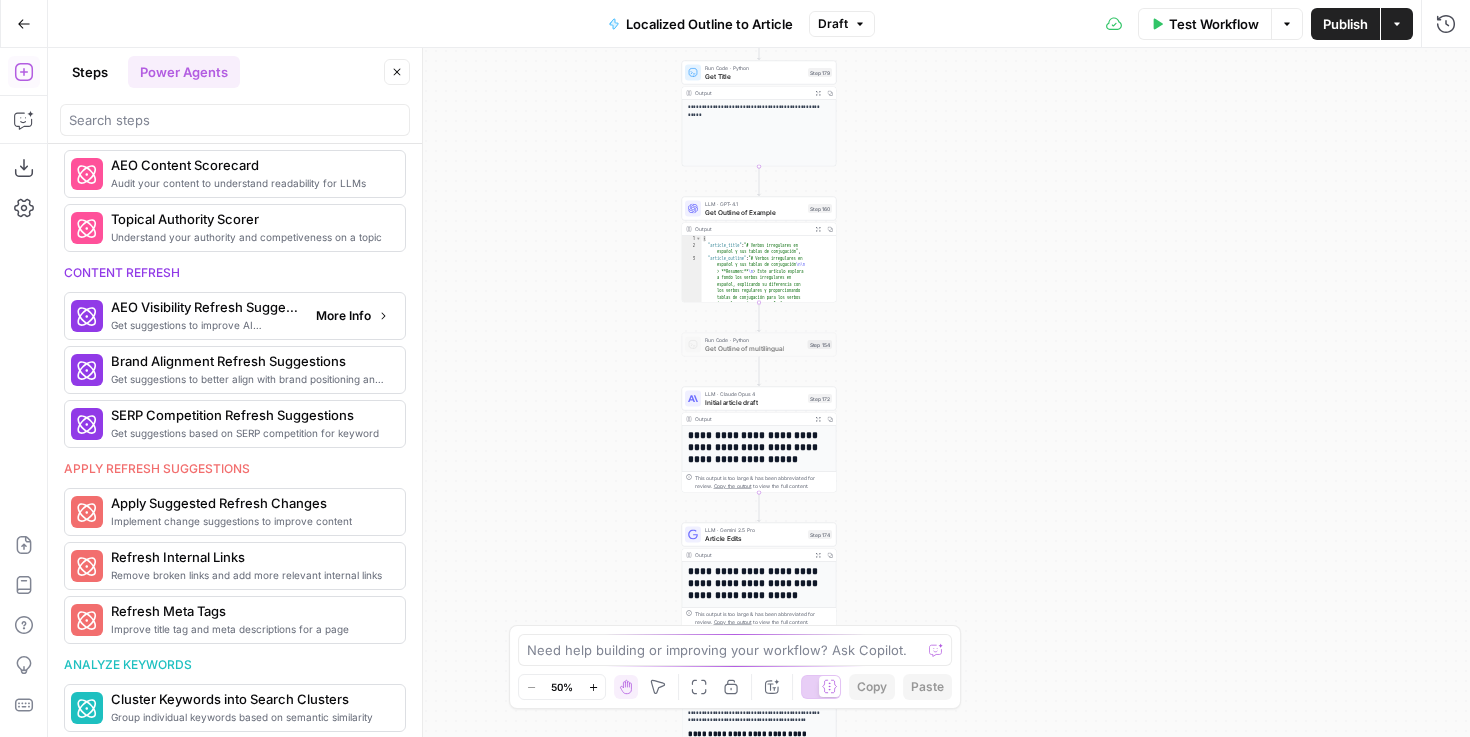 click on "More Info" at bounding box center [352, 316] 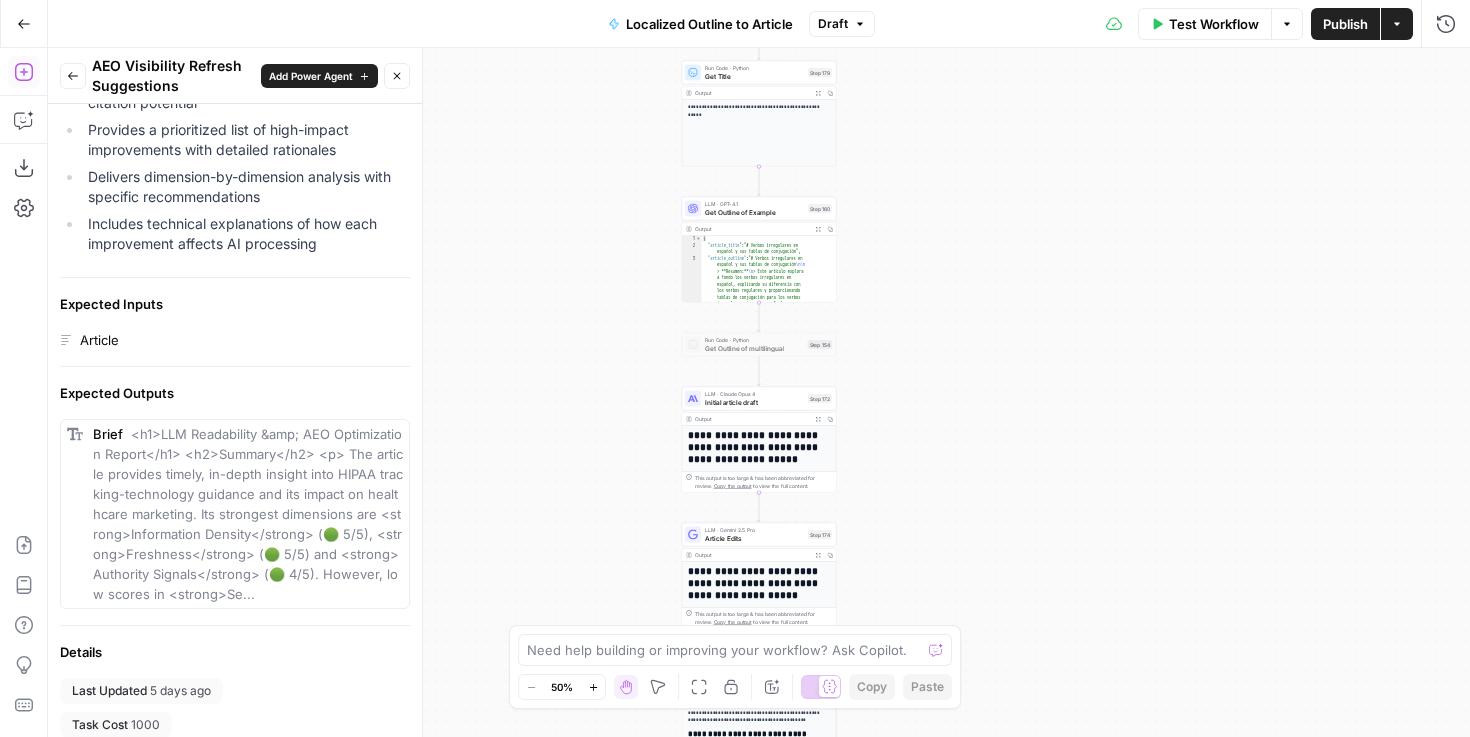 scroll, scrollTop: 641, scrollLeft: 0, axis: vertical 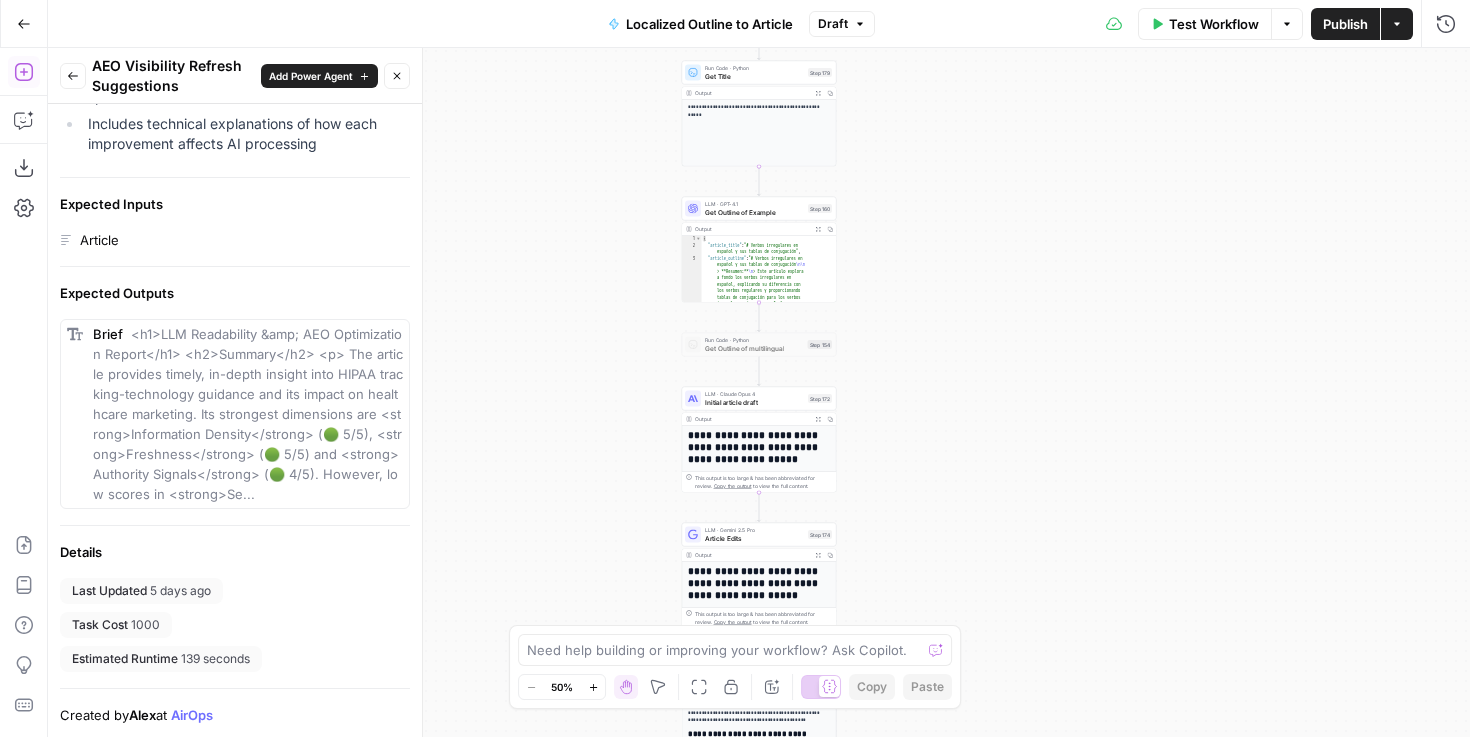 click on "<h1>LLM Readability &amp; AEO Optimization Report</h1>
<h2>Summary</h2>
<p>
The article provides timely, in-depth insight into HIPAA tracking-technology guidance and its impact on healthcare marketing.
Its strongest dimensions are <strong>Information Density</strong> (🟢 5/5), <strong>Freshness</strong> (🟢 5/5) and <strong>Authority Signals</strong> (🟢 4/5).
However, low scores in <strong>Se..." at bounding box center [248, 414] 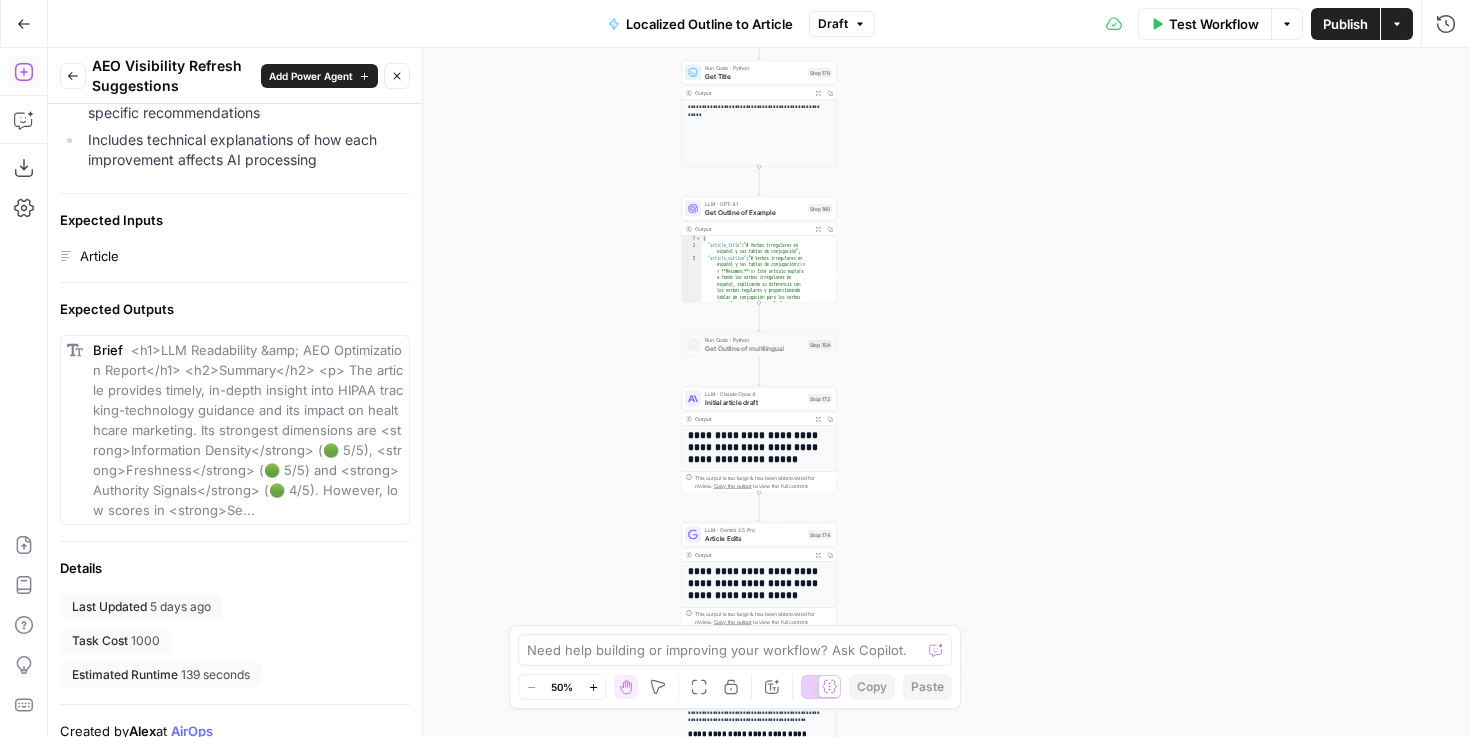 scroll, scrollTop: 599, scrollLeft: 0, axis: vertical 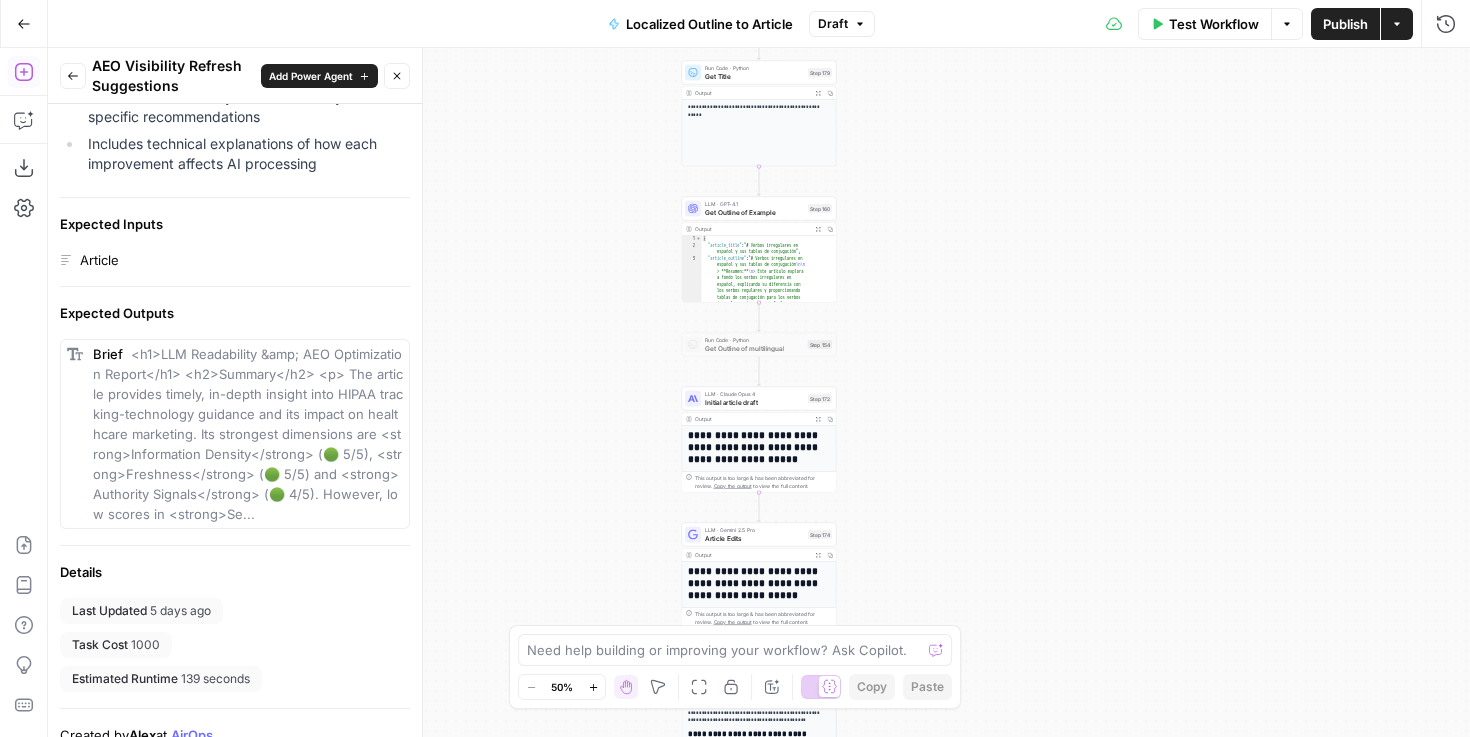 click on "<h1>LLM Readability &amp; AEO Optimization Report</h1>
<h2>Summary</h2>
<p>
The article provides timely, in-depth insight into HIPAA tracking-technology guidance and its impact on healthcare marketing.
Its strongest dimensions are <strong>Information Density</strong> (🟢 5/5), <strong>Freshness</strong> (🟢 5/5) and <strong>Authority Signals</strong> (🟢 4/5).
However, low scores in <strong>Se..." at bounding box center [248, 434] 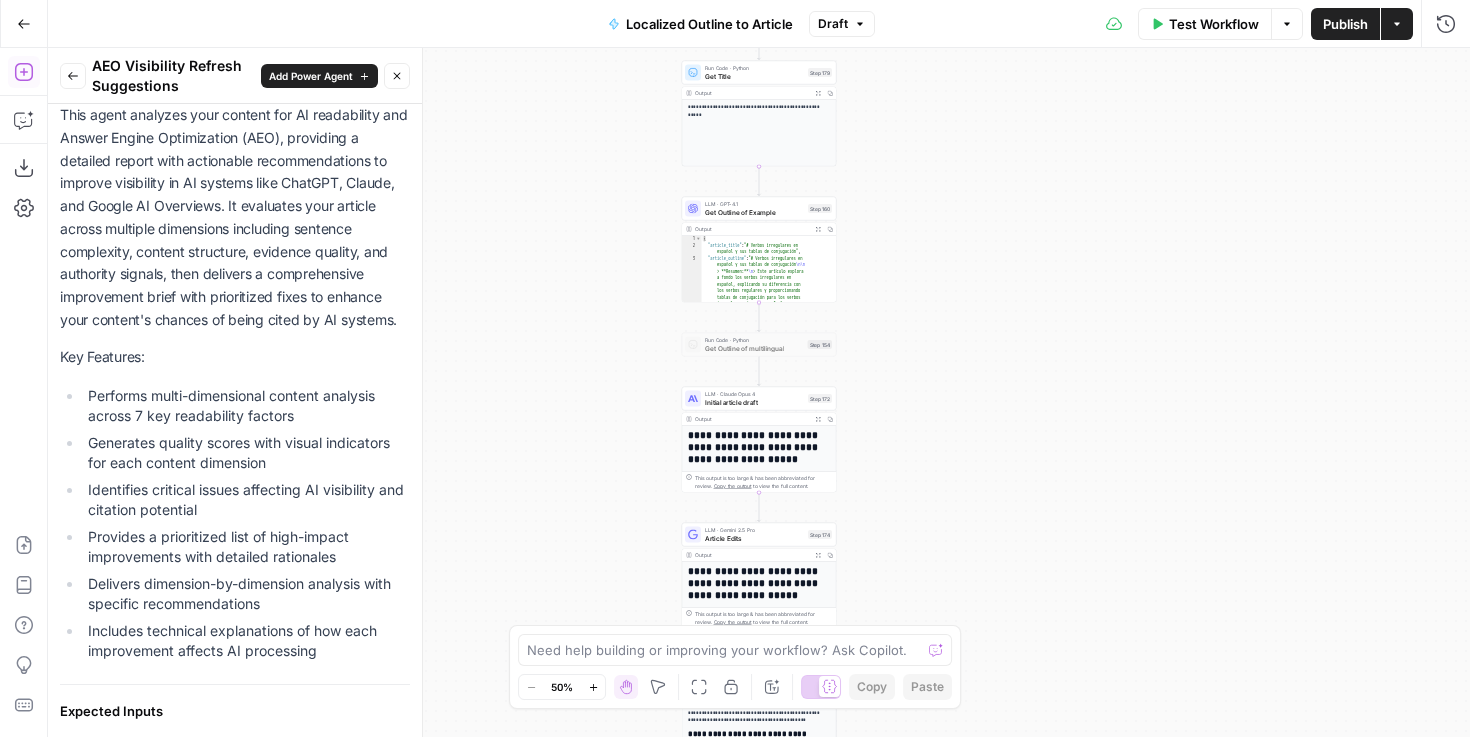 scroll, scrollTop: 0, scrollLeft: 0, axis: both 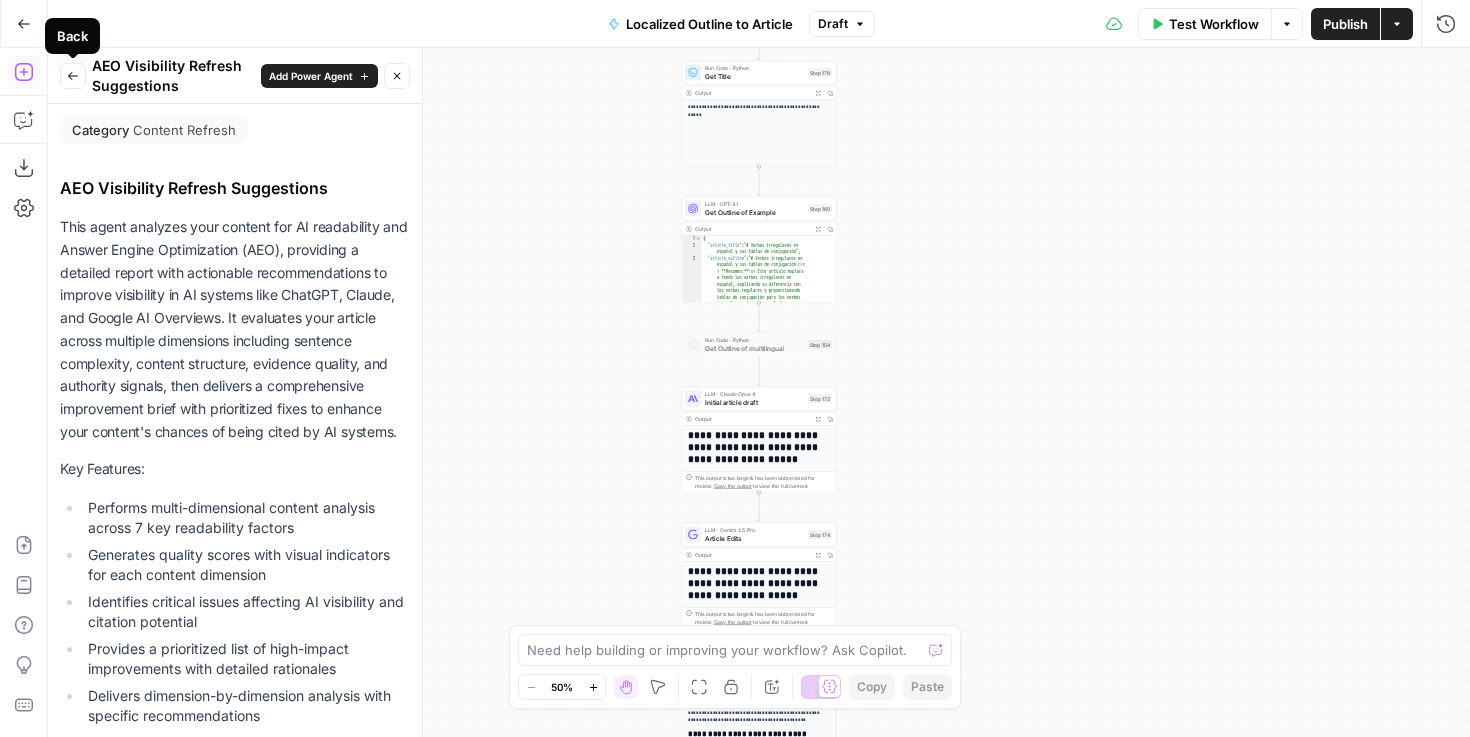 click 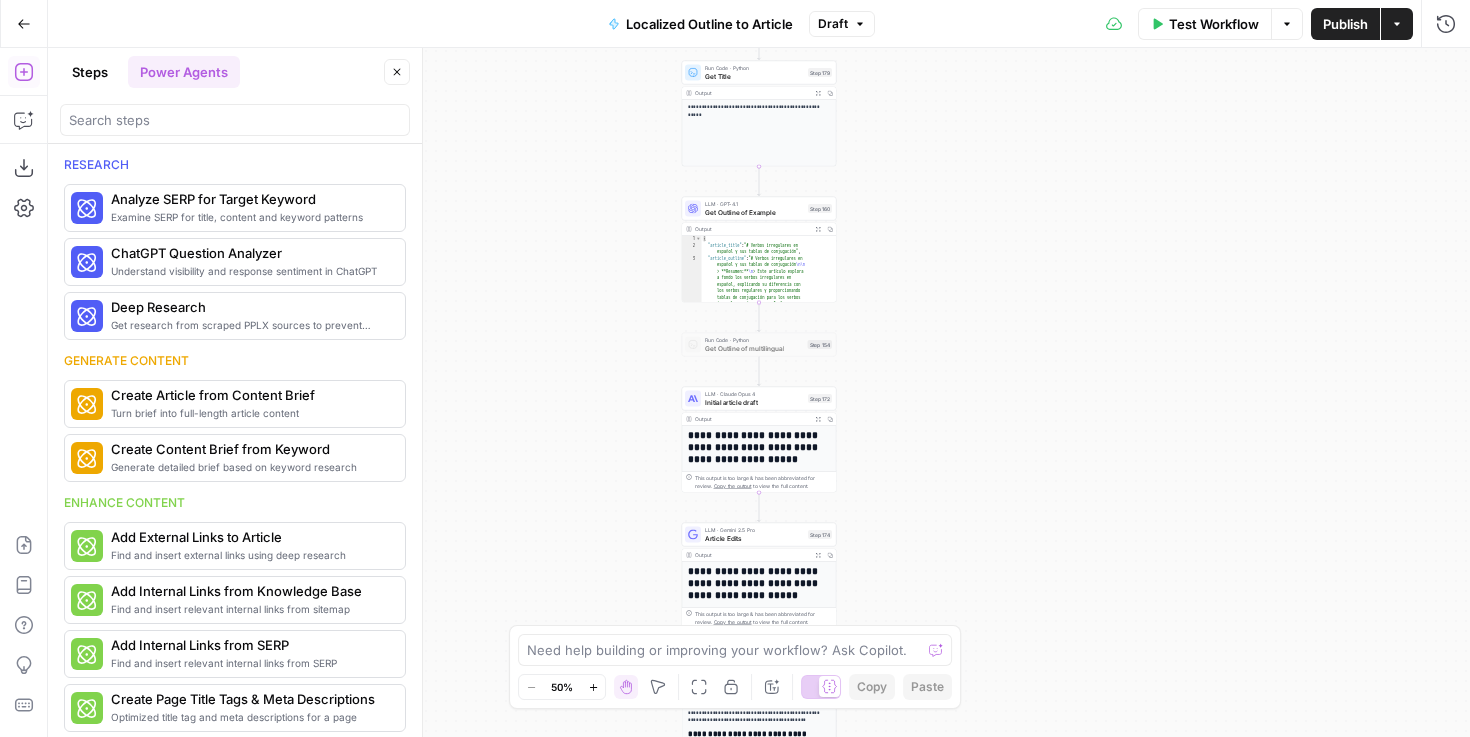 scroll, scrollTop: 730, scrollLeft: 0, axis: vertical 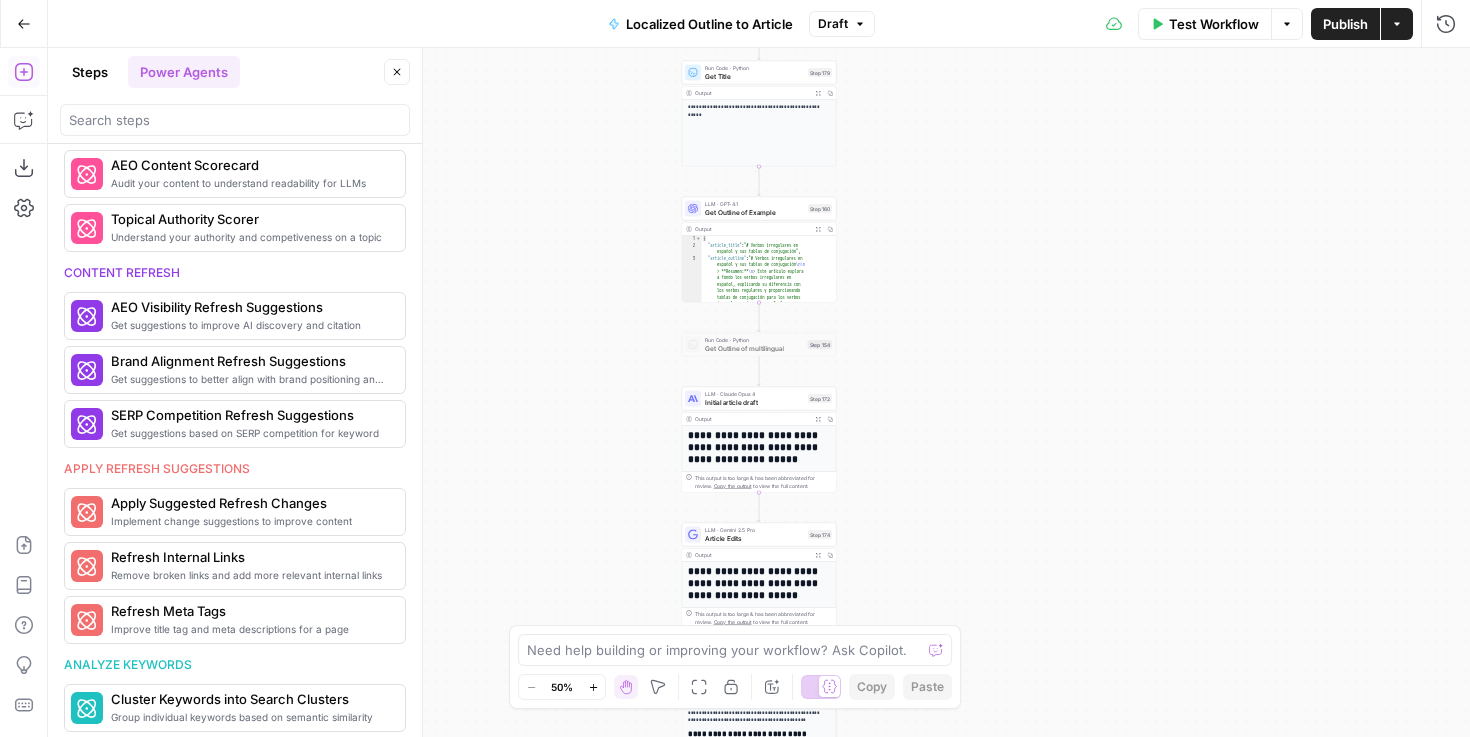 click 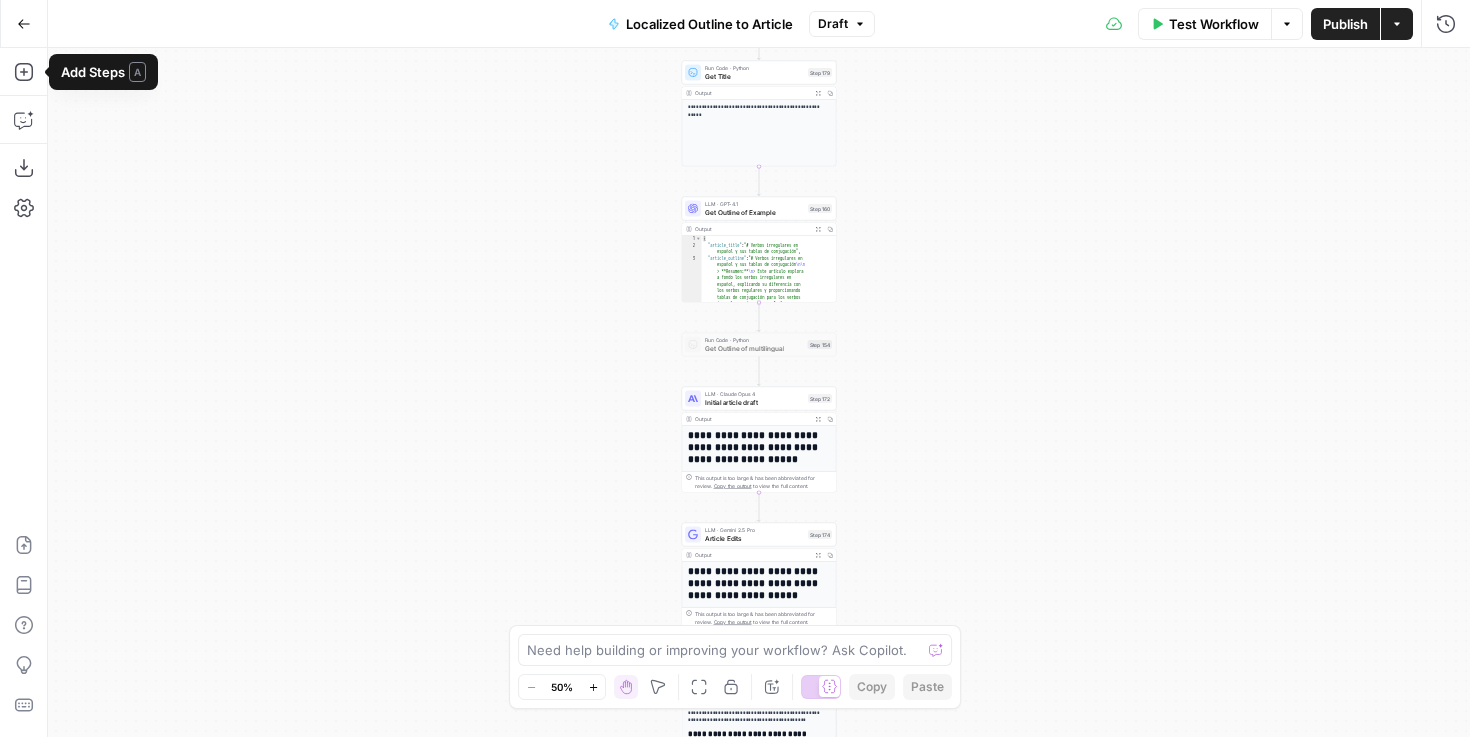 click 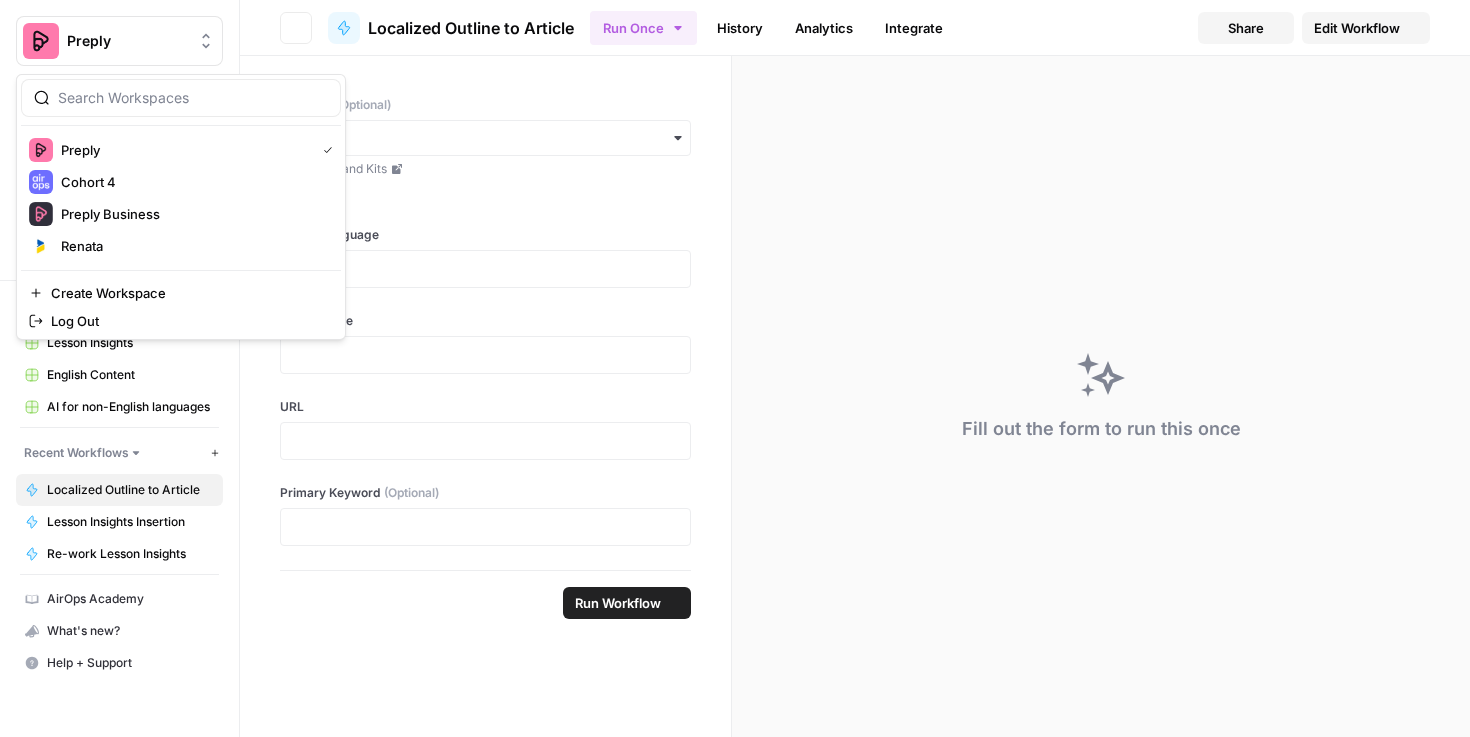 click on "Preply" at bounding box center [119, 41] 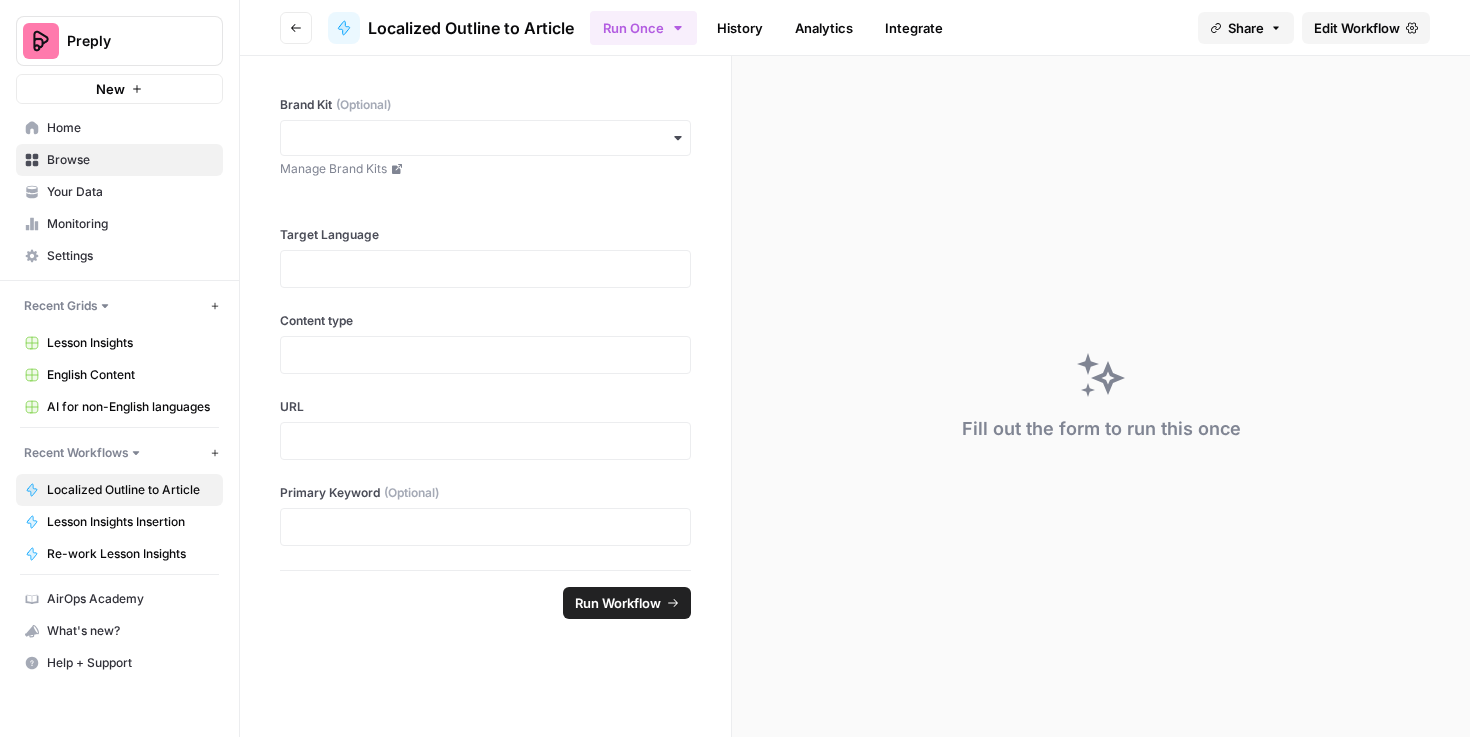 click on "Preply" at bounding box center (119, 41) 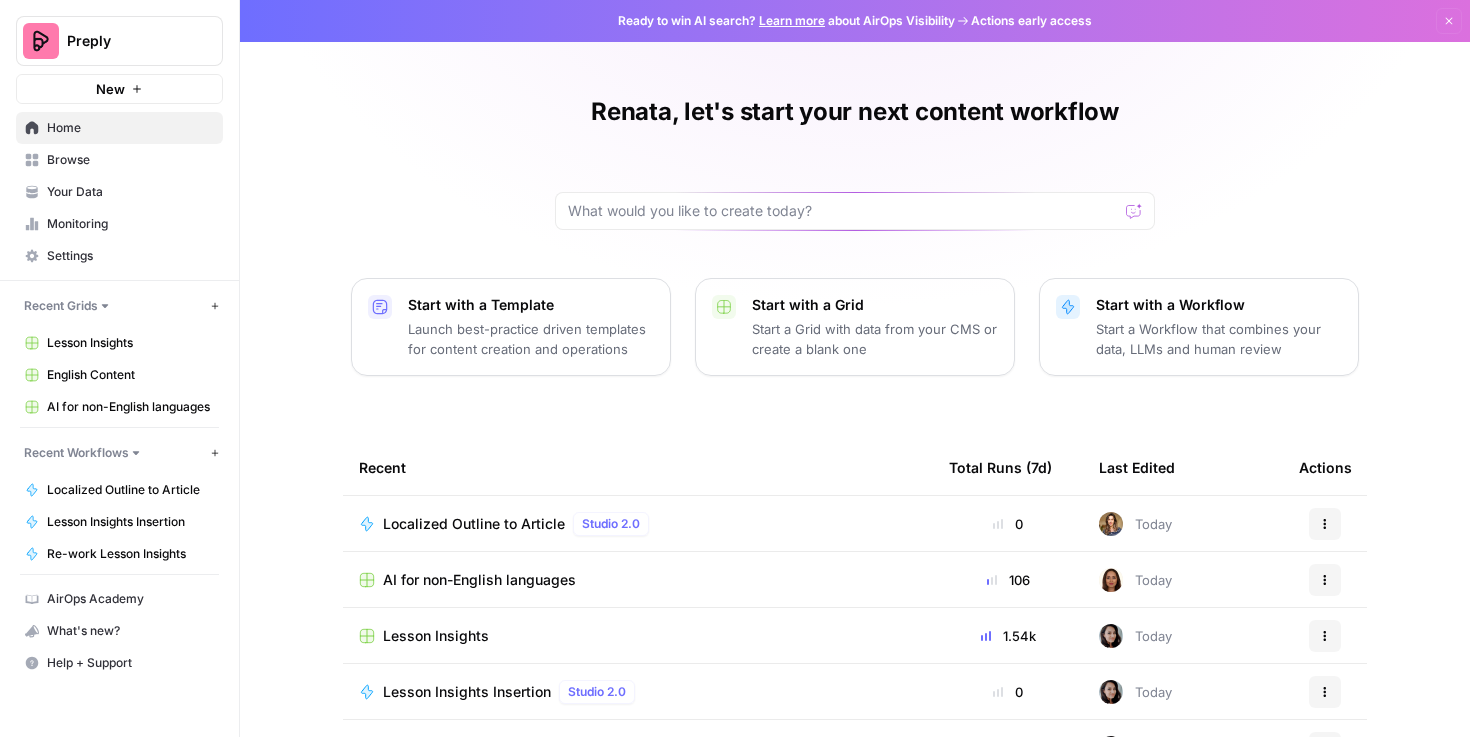 click on "What's new?" at bounding box center [119, 631] 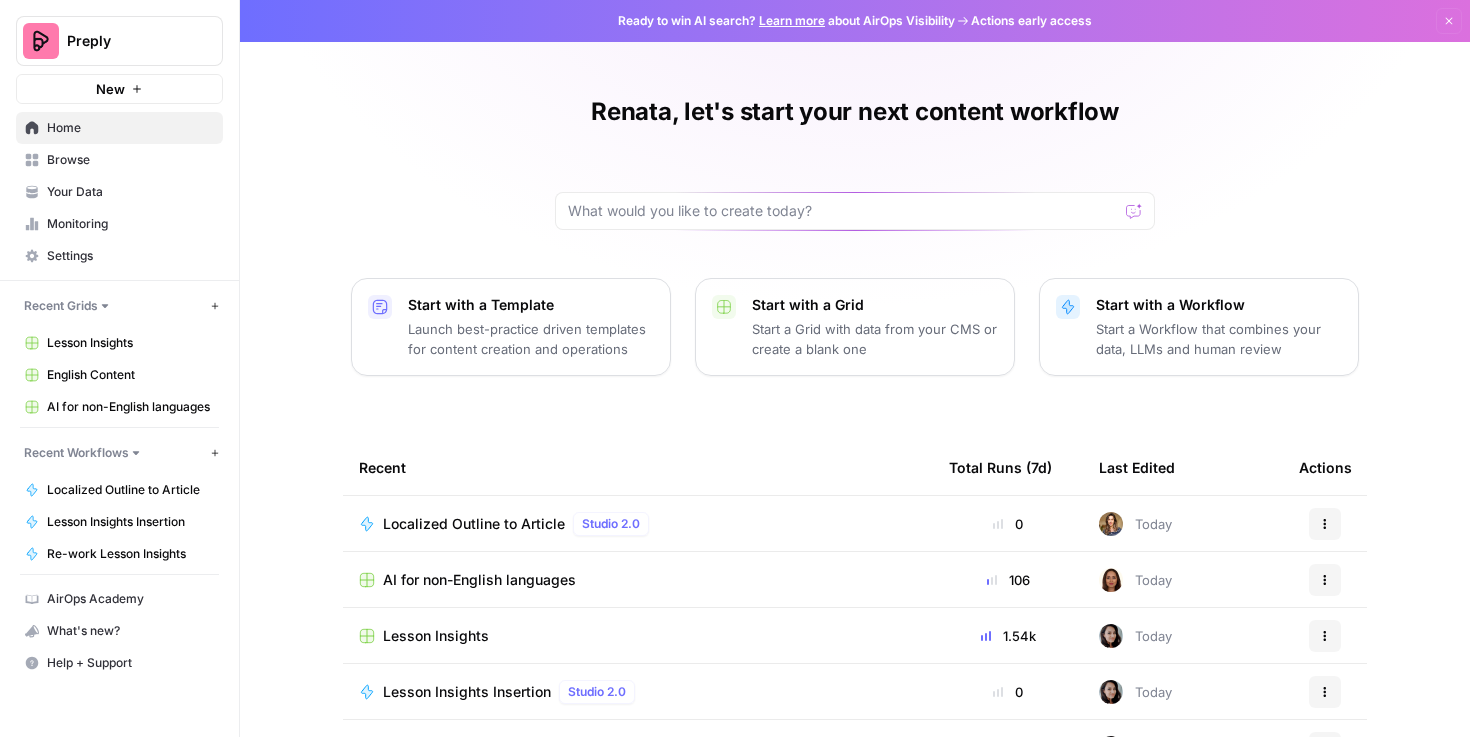 click on "What's new?" at bounding box center (119, 631) 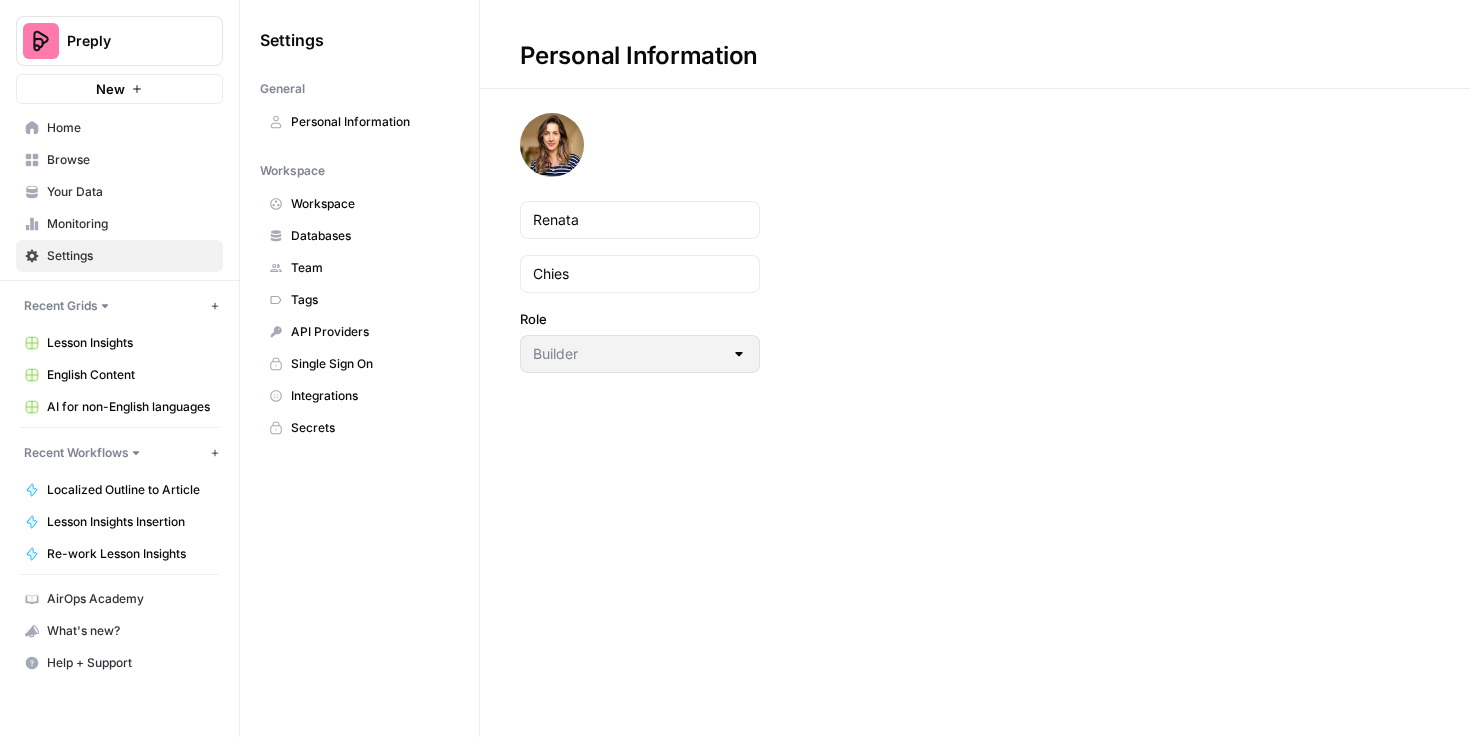 click on "Monitoring" at bounding box center (130, 224) 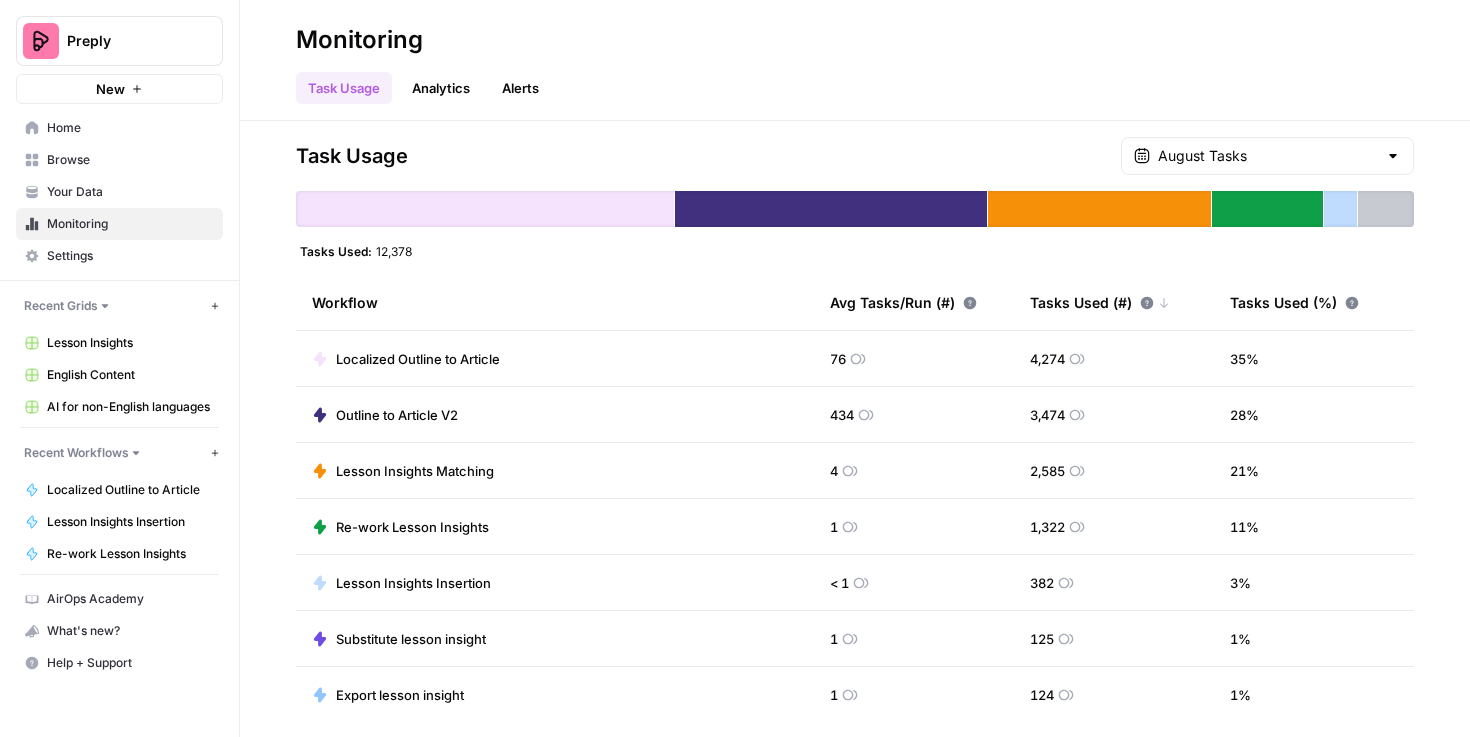 click on "Home" at bounding box center [130, 128] 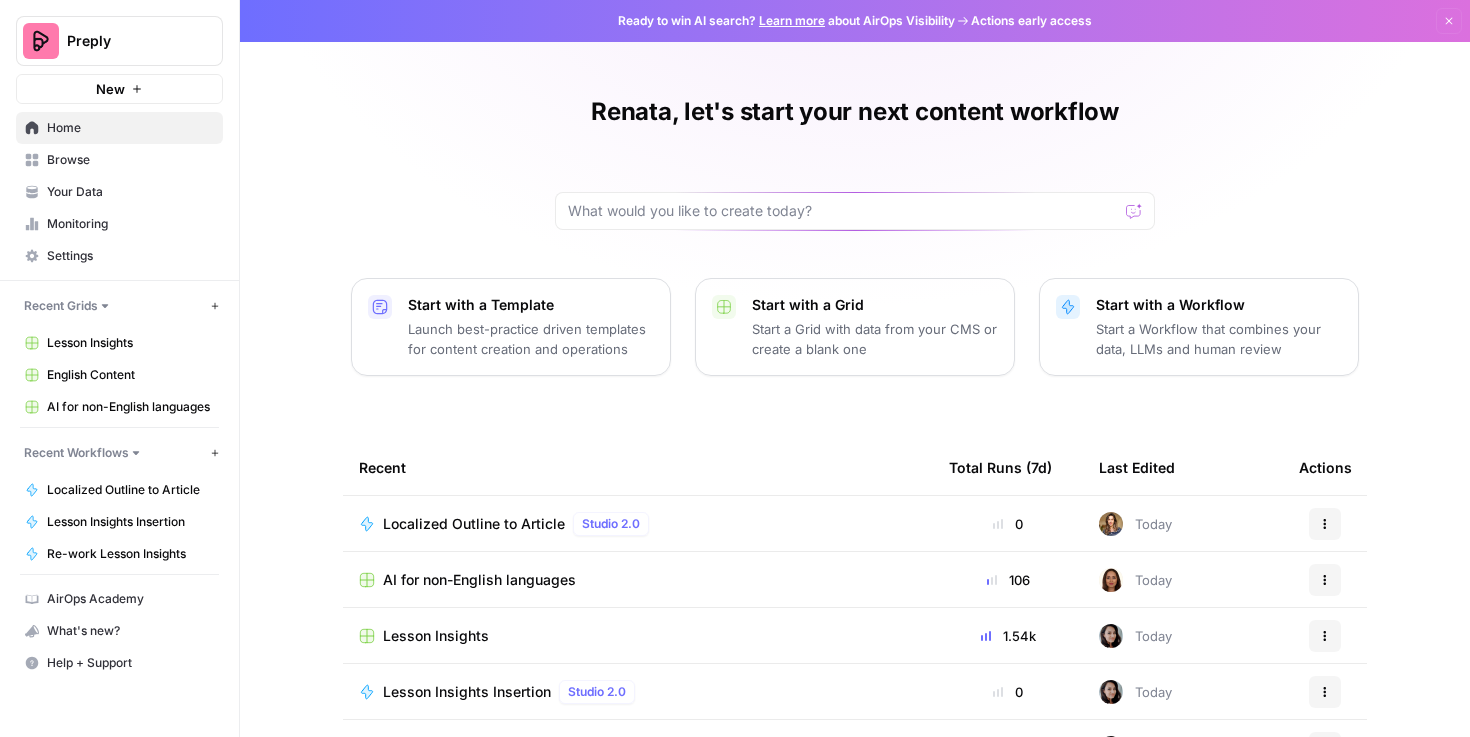 click on "Browse" at bounding box center [130, 160] 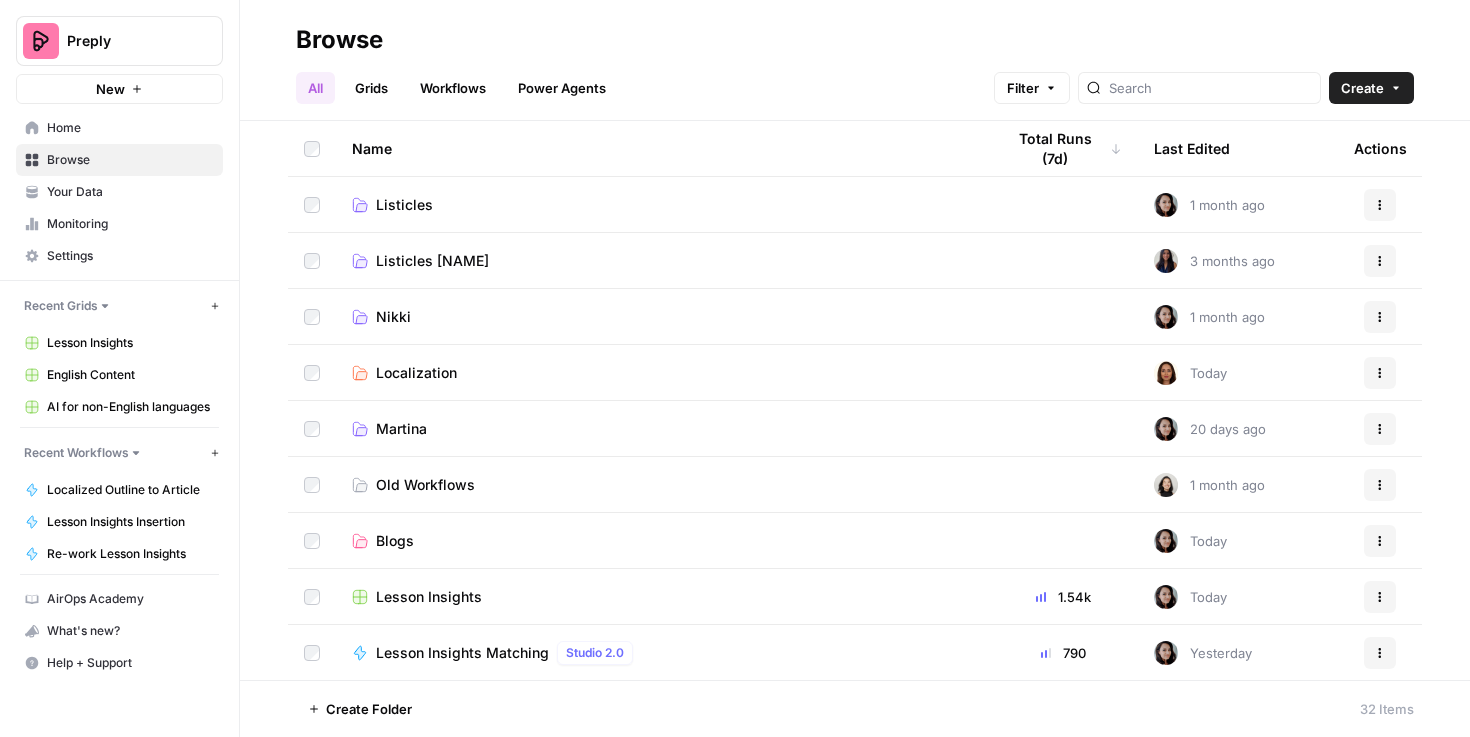 click on "Power Agents" at bounding box center (562, 88) 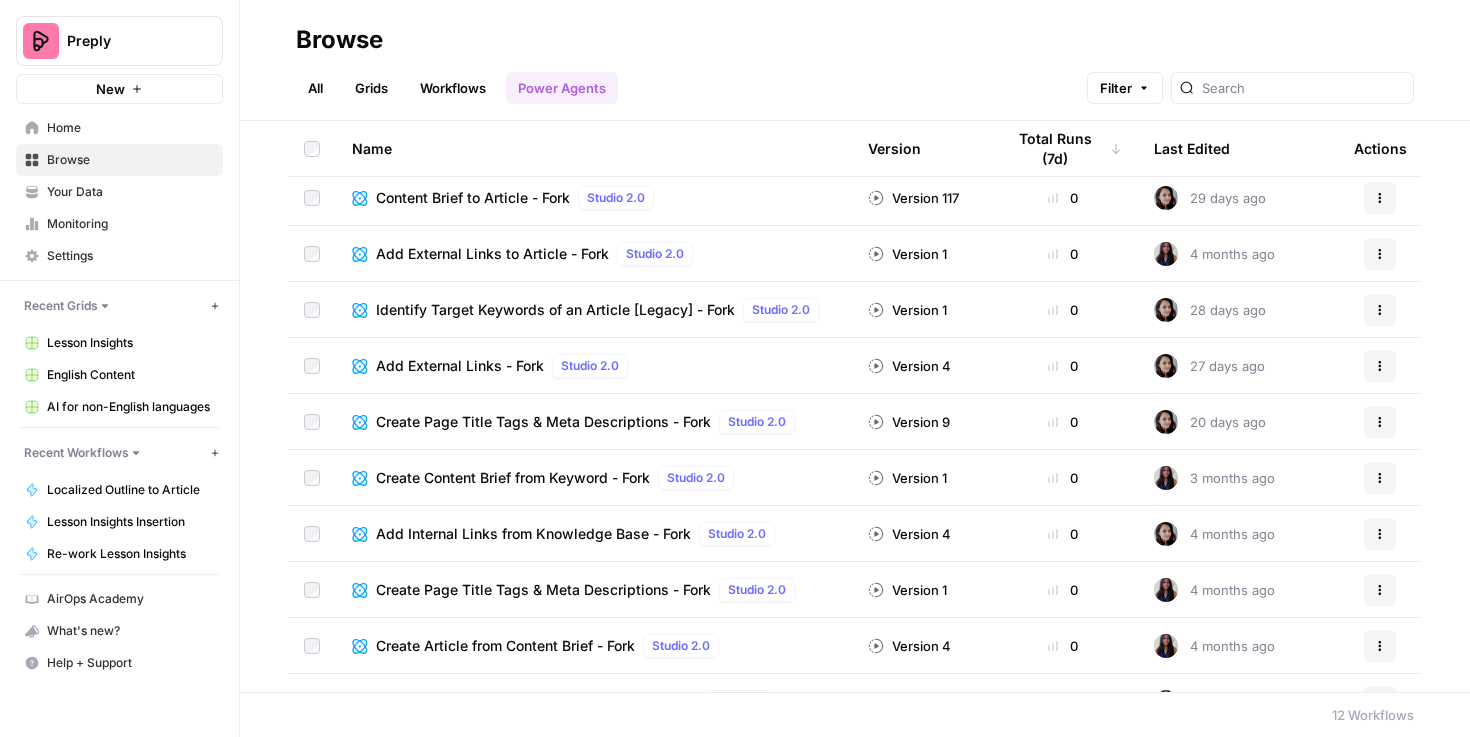 scroll, scrollTop: 0, scrollLeft: 0, axis: both 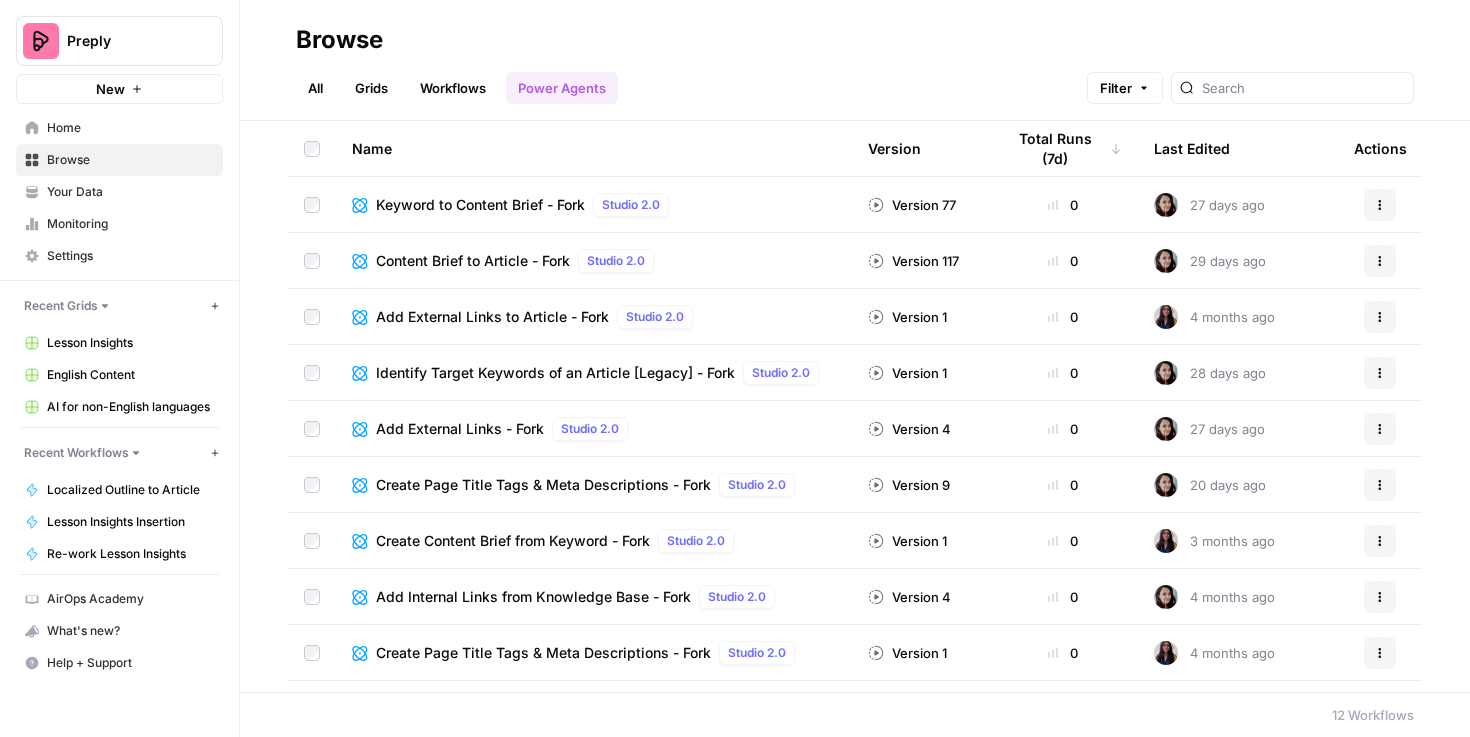 click on "Workflows" at bounding box center (453, 88) 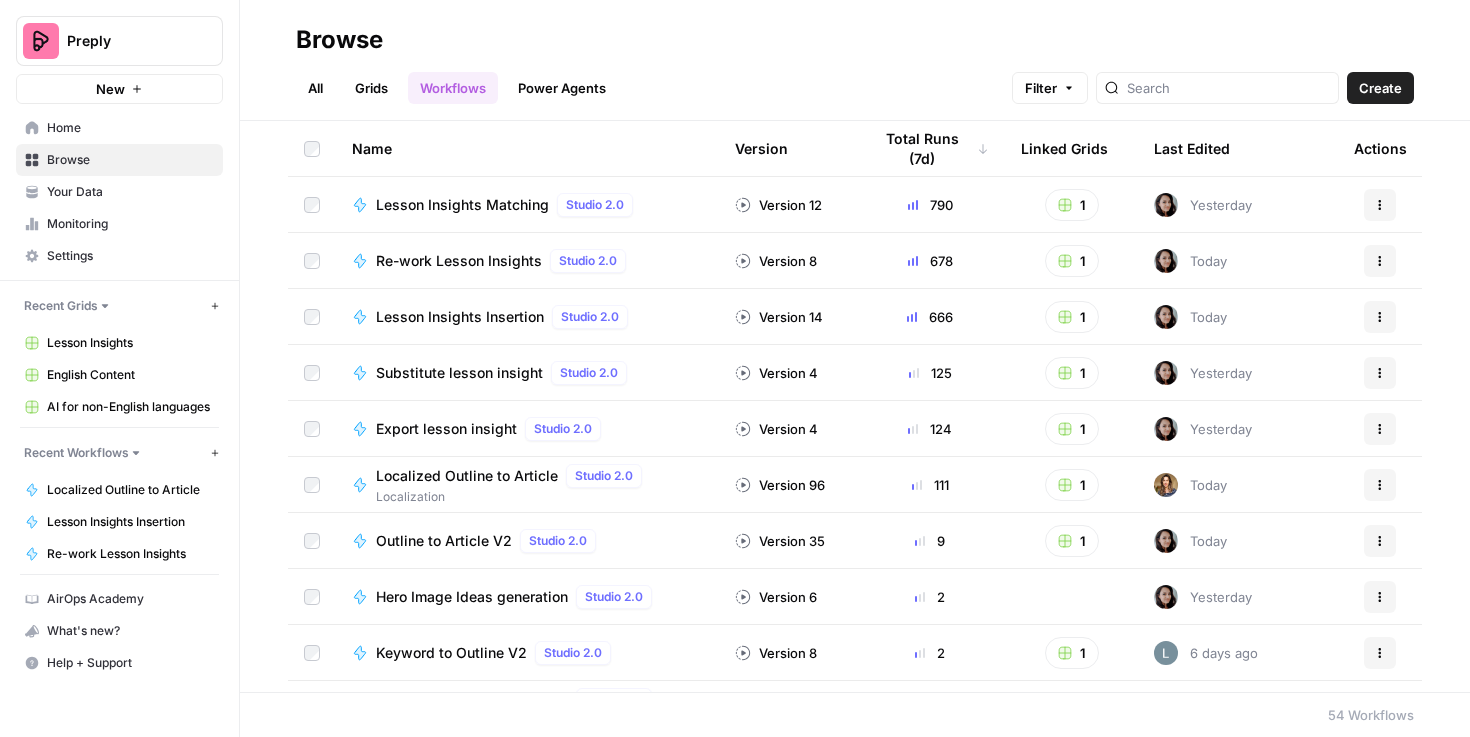 click on "Power Agents" at bounding box center (562, 88) 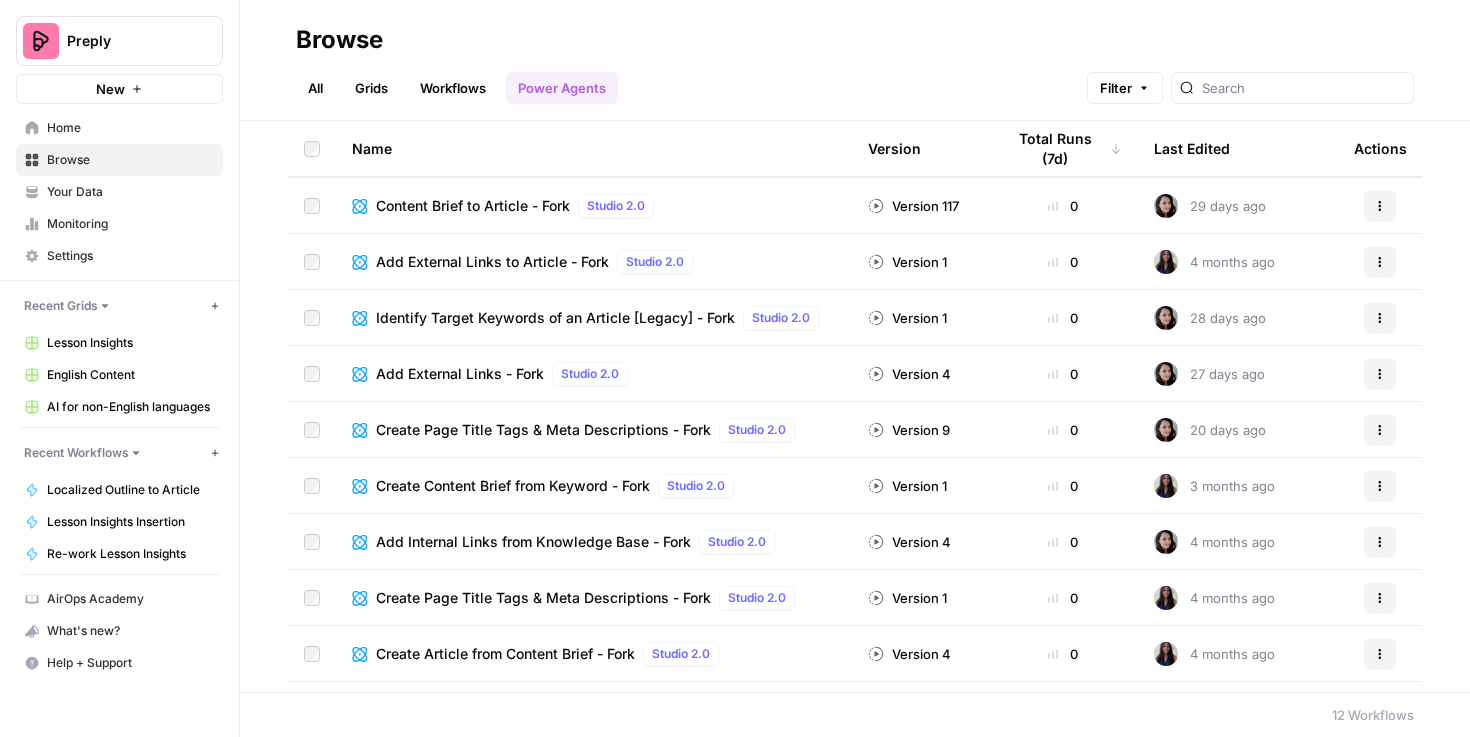 scroll, scrollTop: 0, scrollLeft: 0, axis: both 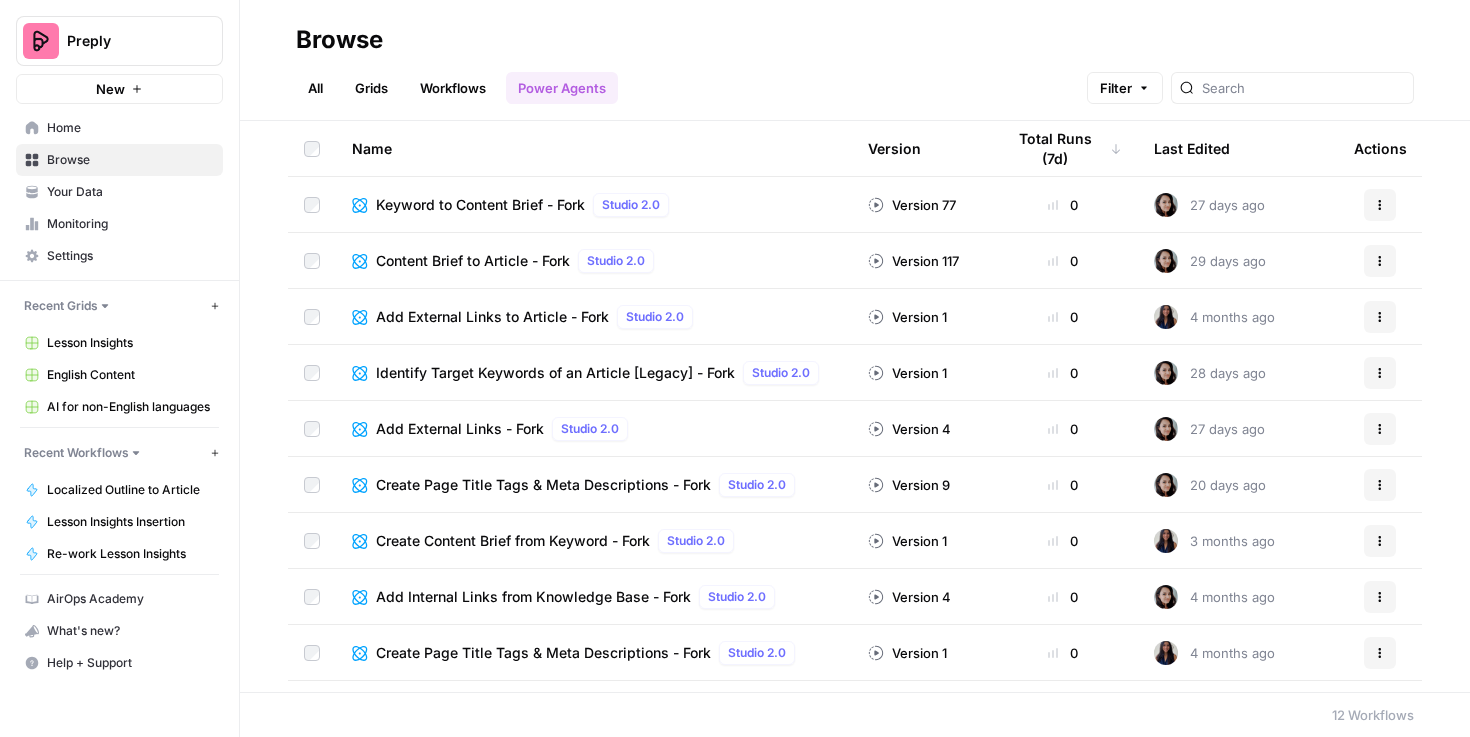 click on "Workflows" at bounding box center [453, 88] 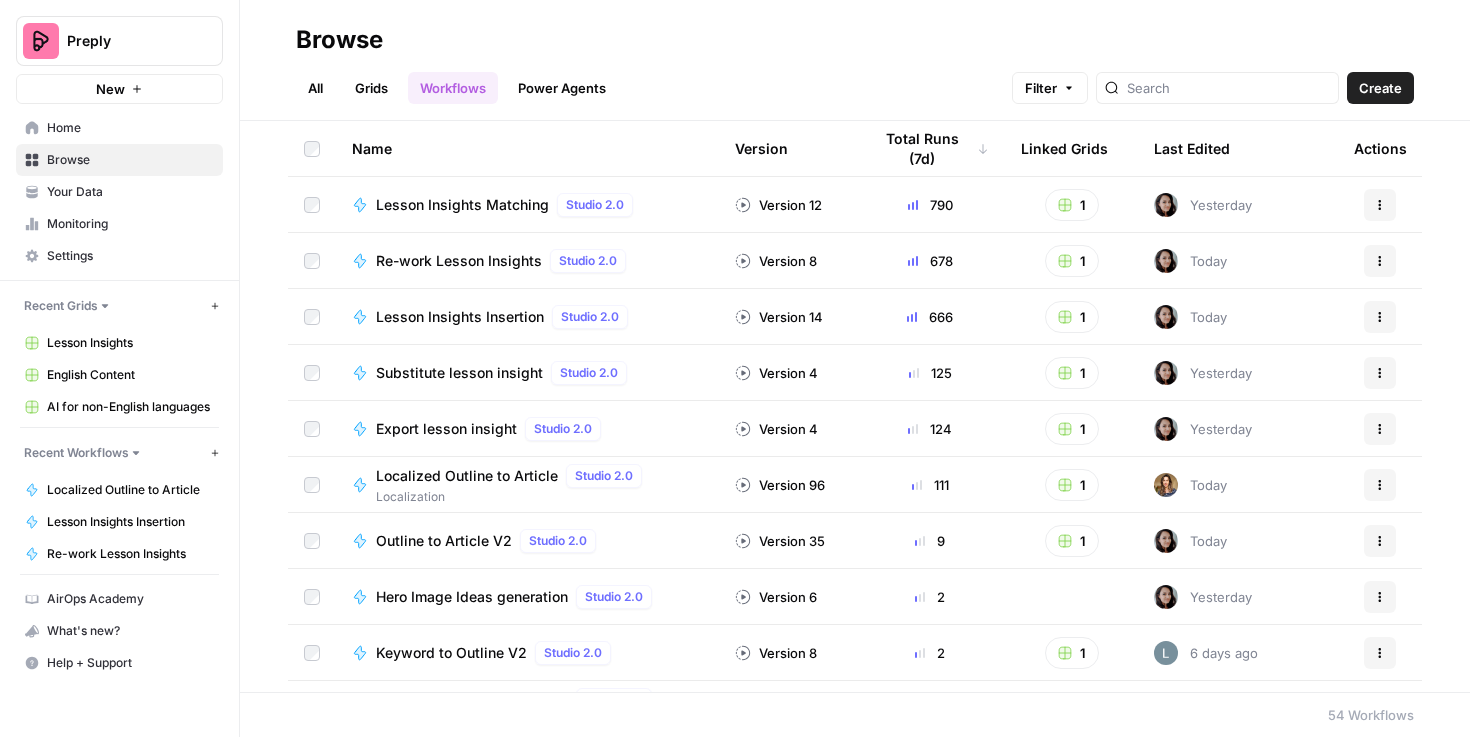 click on "Grids" at bounding box center [371, 88] 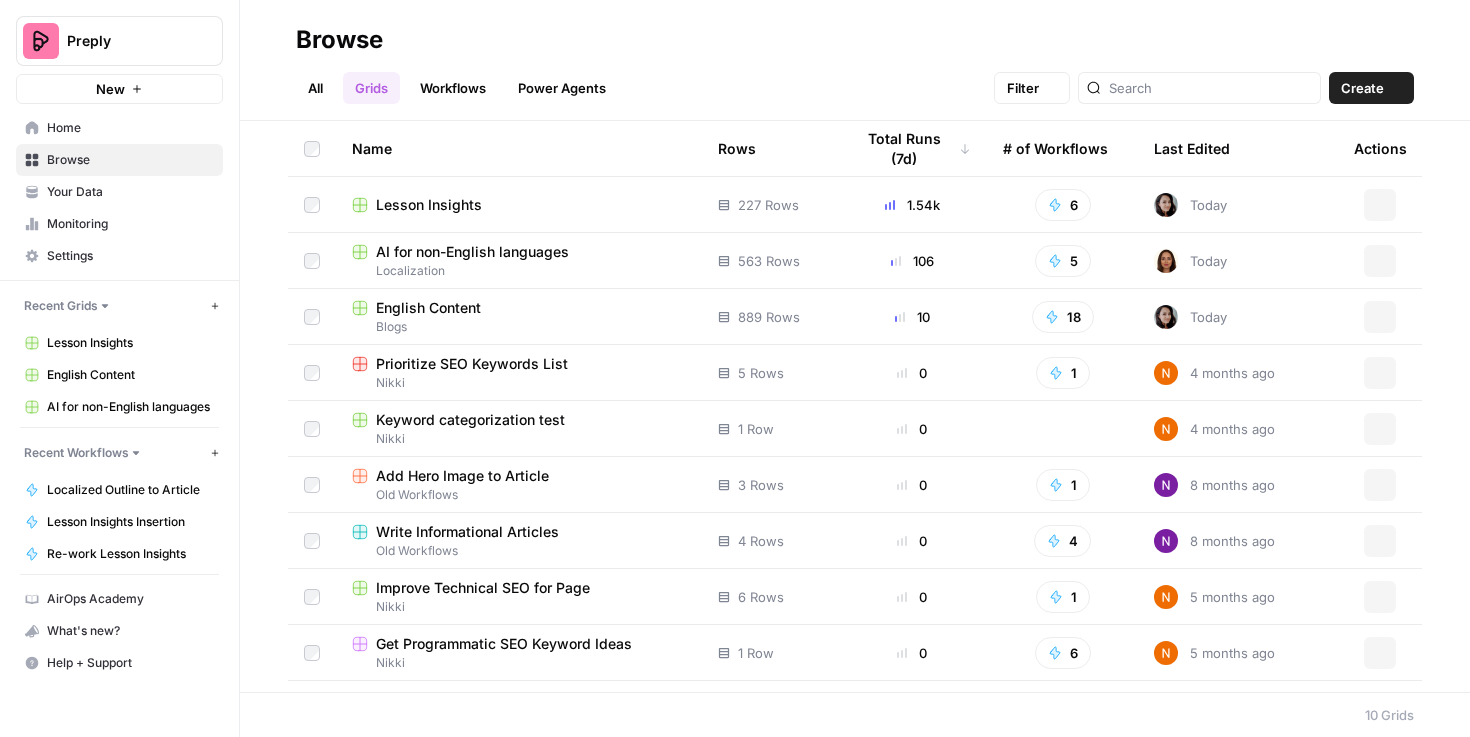 click on "All" at bounding box center [315, 88] 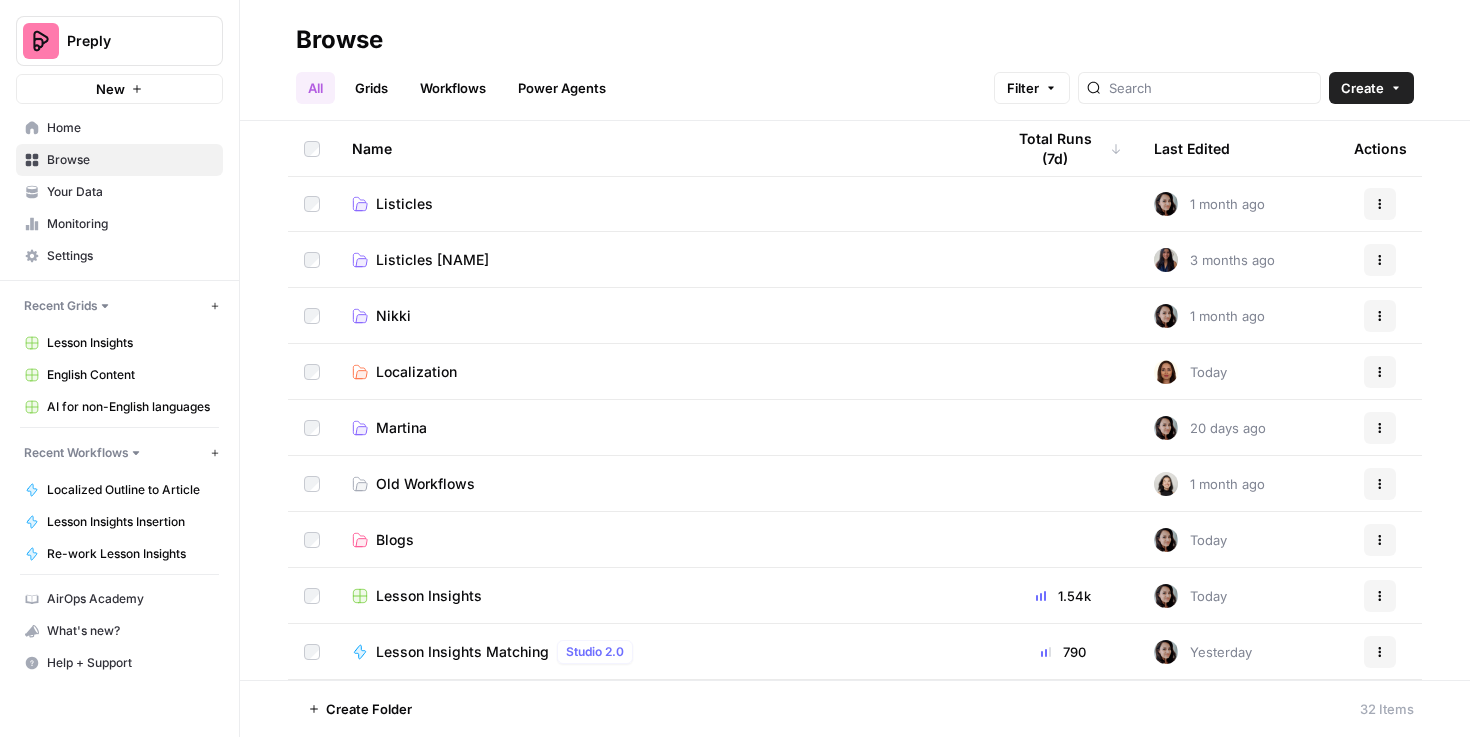 scroll, scrollTop: 0, scrollLeft: 0, axis: both 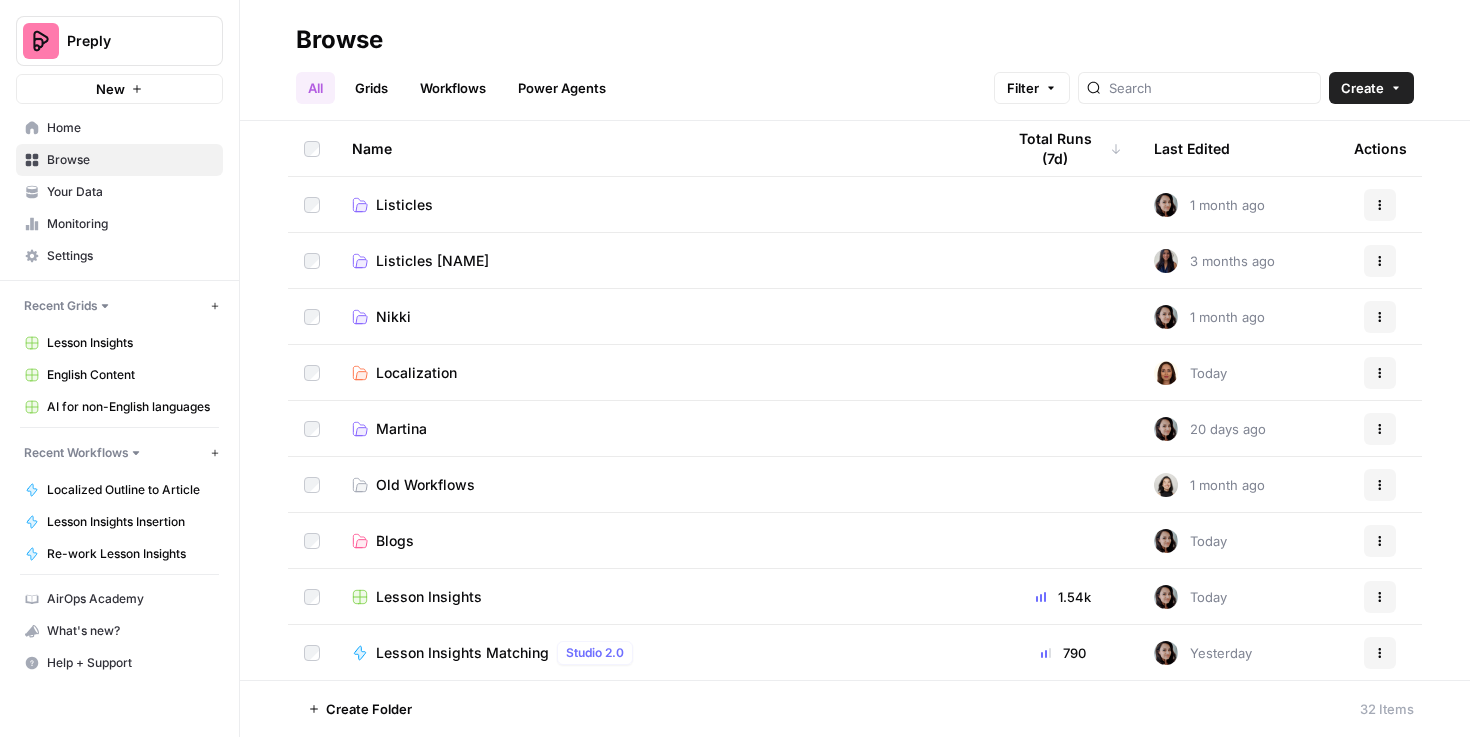 click on "Workflows" at bounding box center (453, 88) 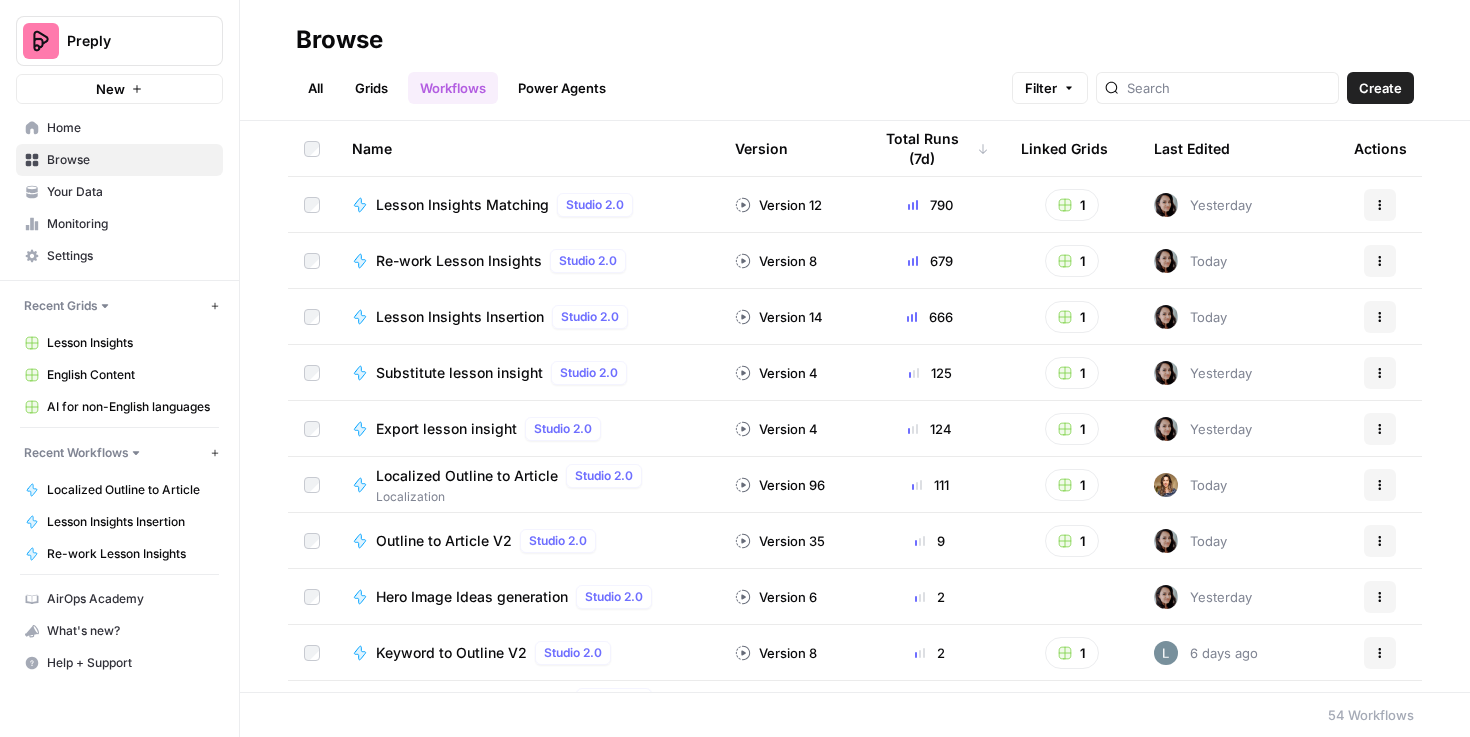 click on "Lesson Insights Matching" at bounding box center (462, 205) 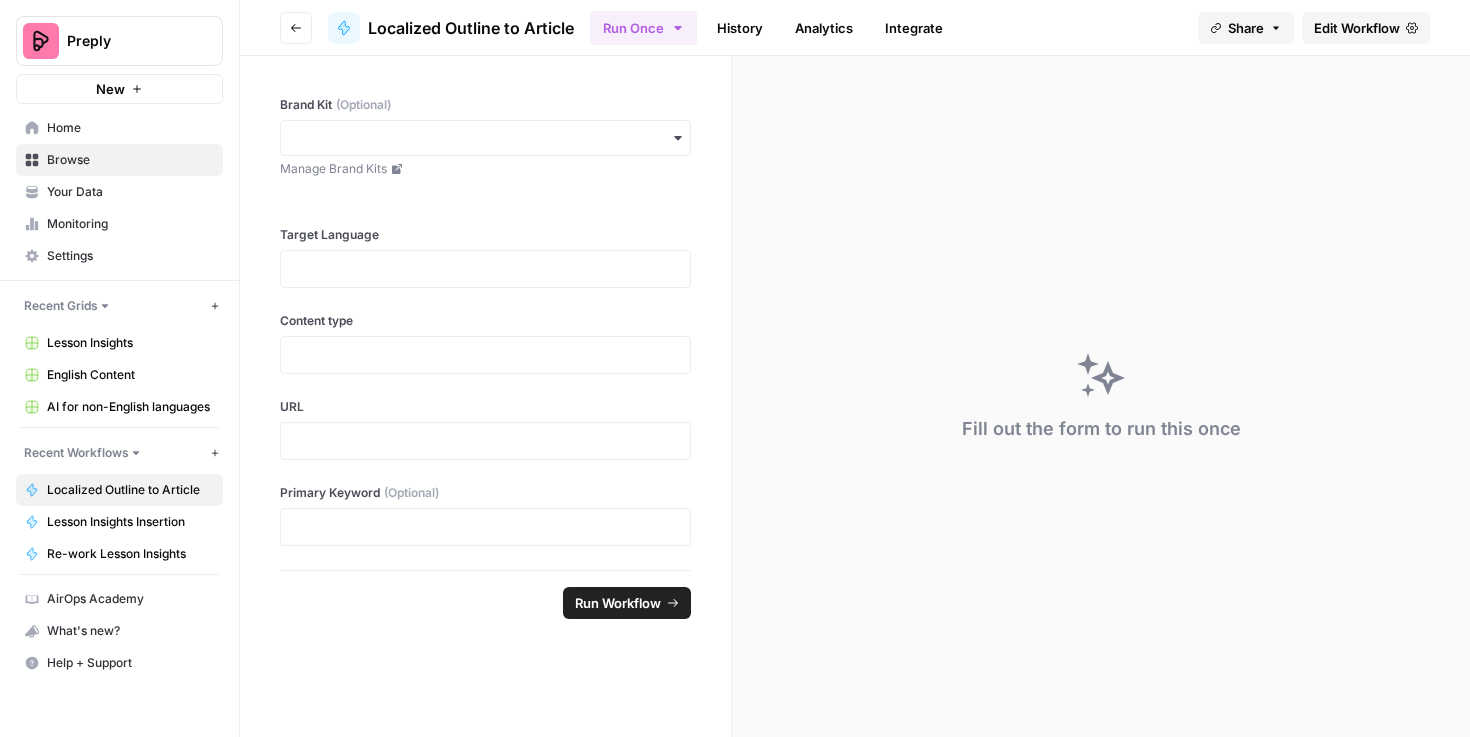 click on "Edit Workflow" at bounding box center (1357, 28) 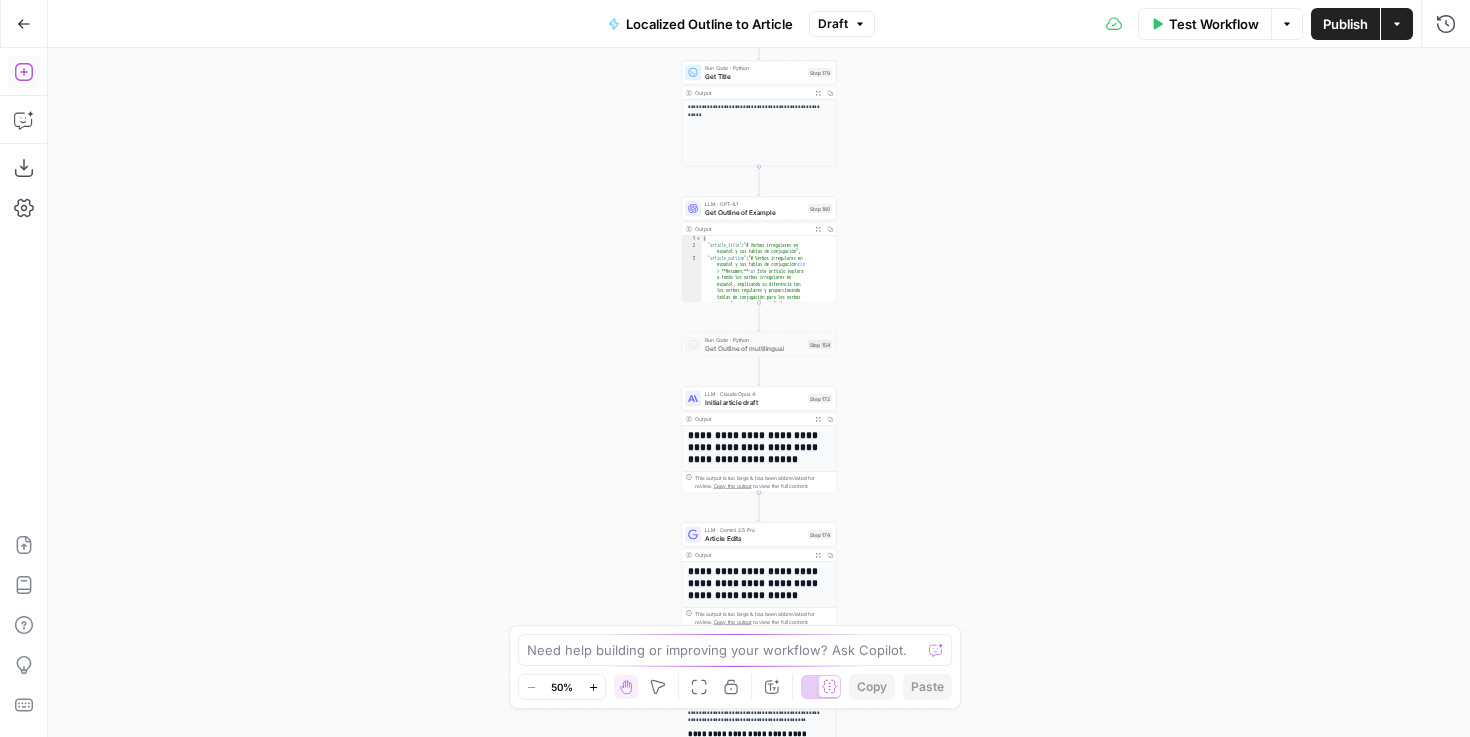 click 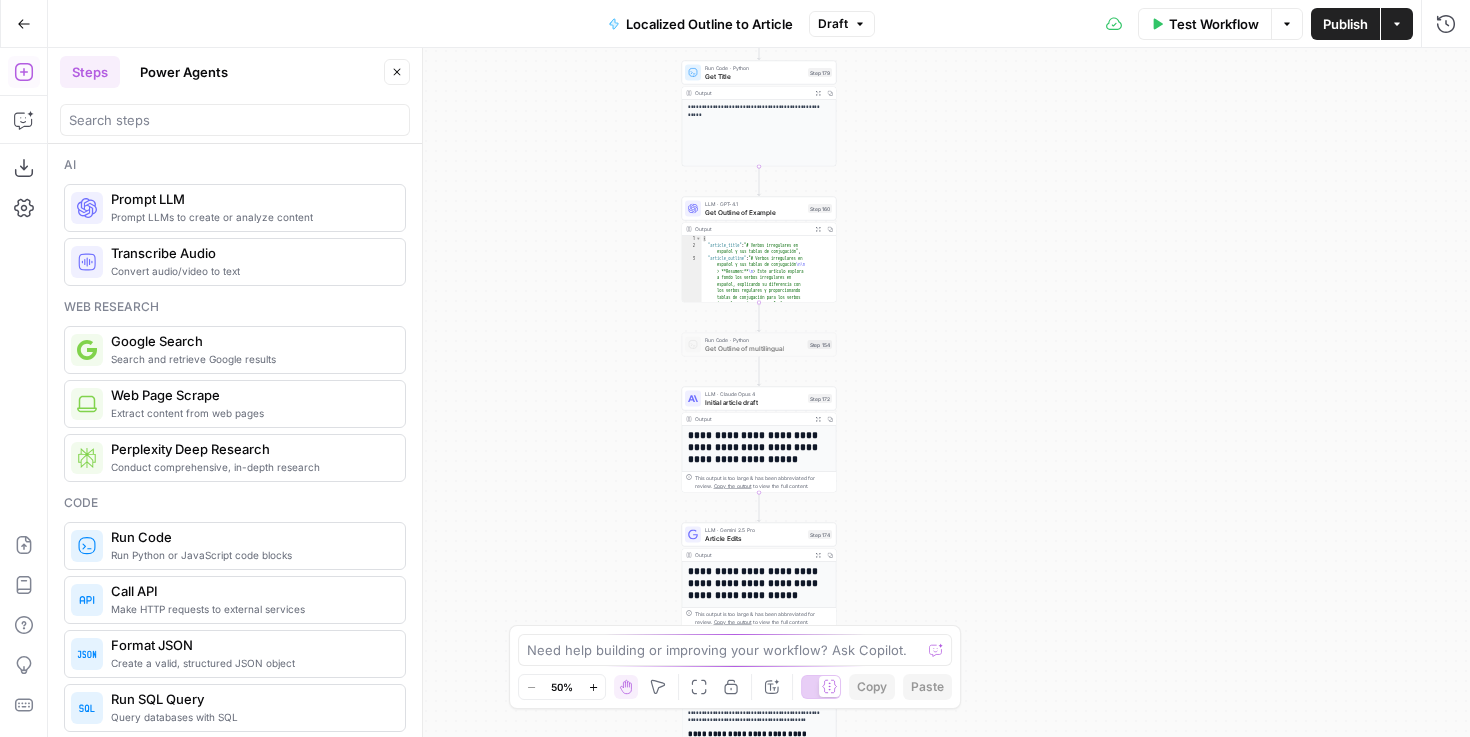 click on "Power Agents" at bounding box center [184, 72] 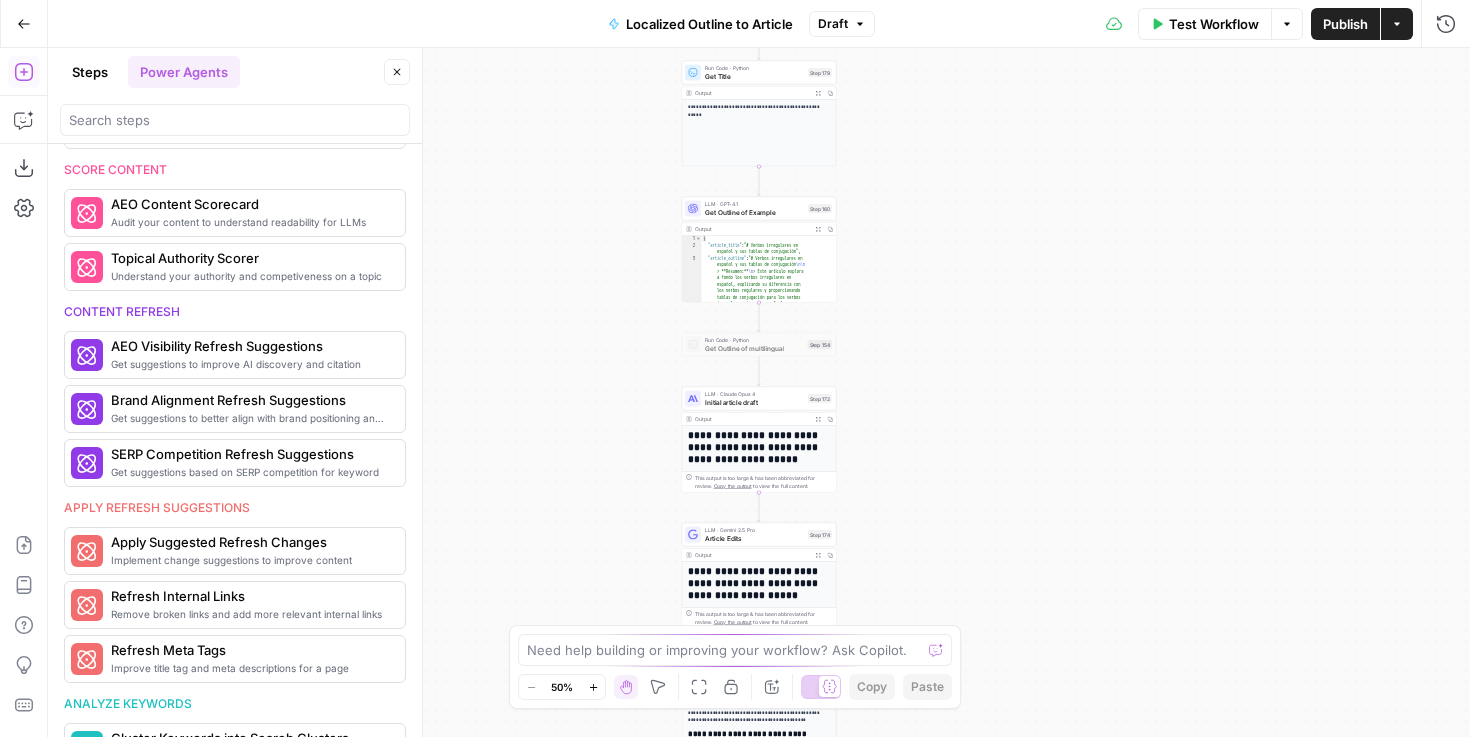 scroll, scrollTop: 690, scrollLeft: 0, axis: vertical 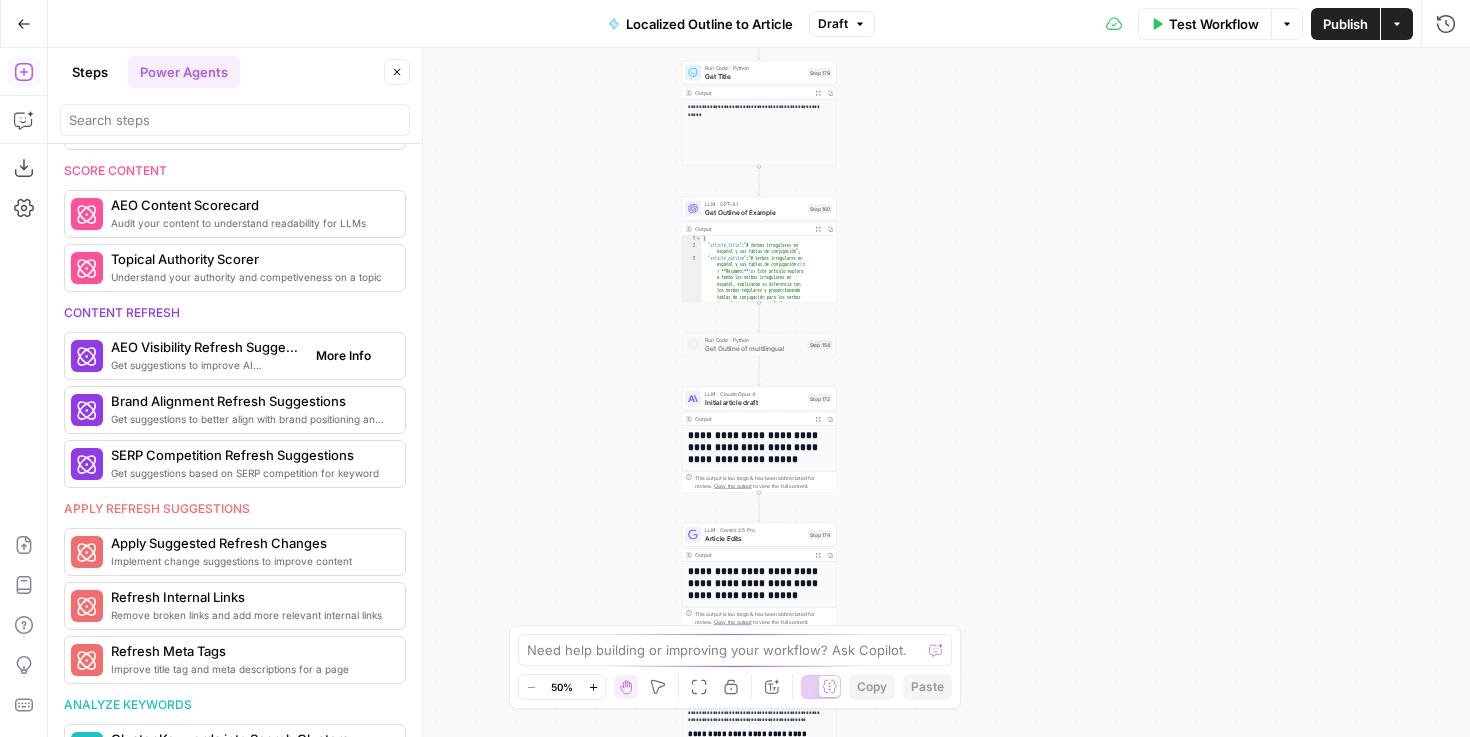 drag, startPoint x: 385, startPoint y: 372, endPoint x: 337, endPoint y: 344, distance: 55.569775 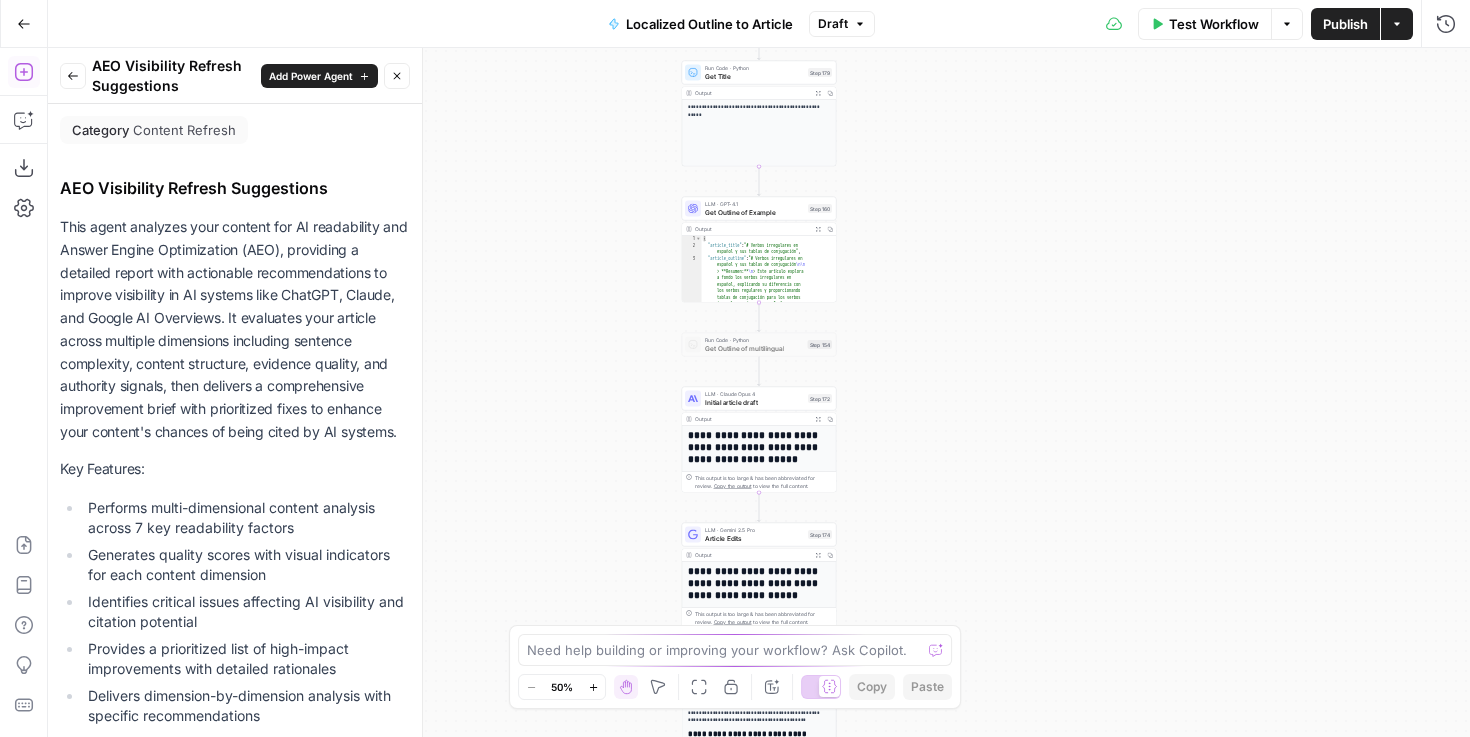 click on "Back" at bounding box center [73, 76] 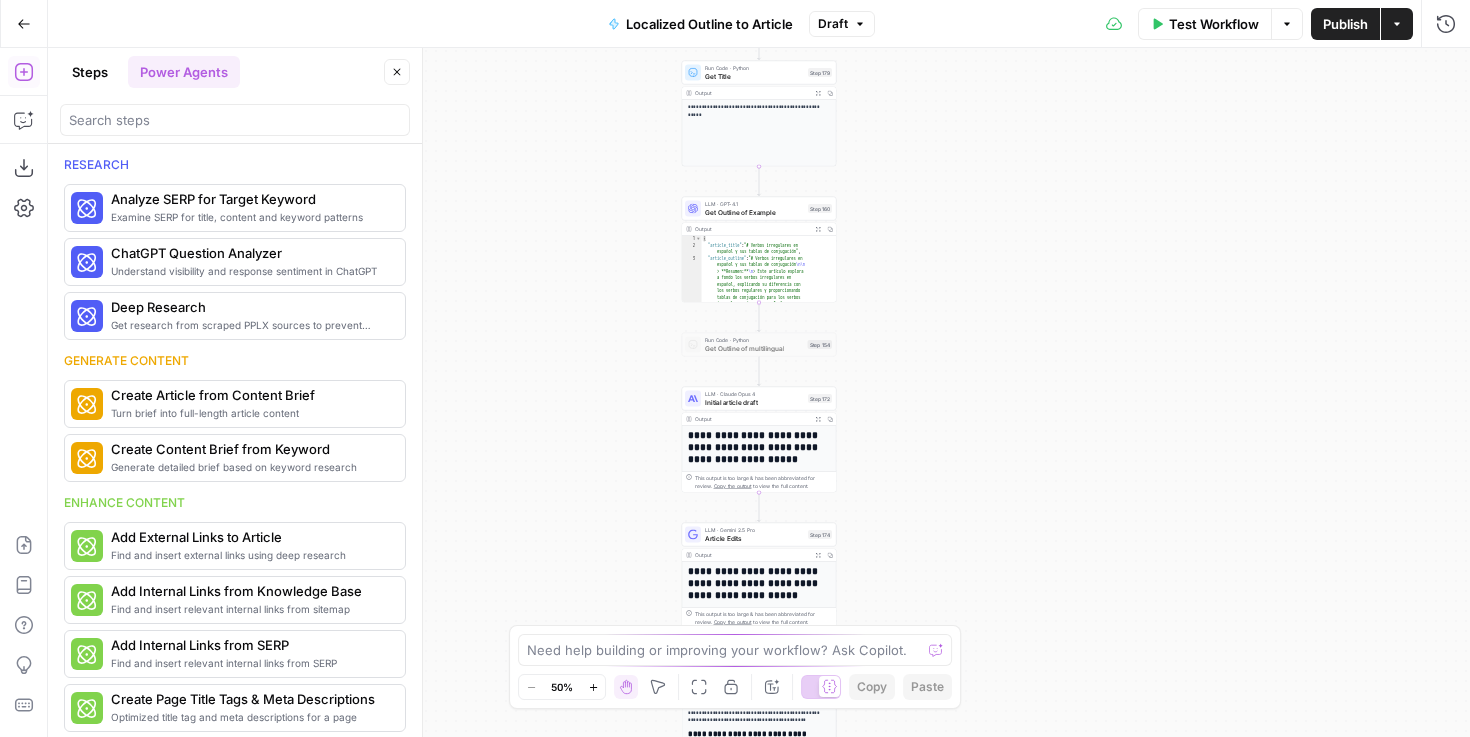 scroll, scrollTop: 690, scrollLeft: 0, axis: vertical 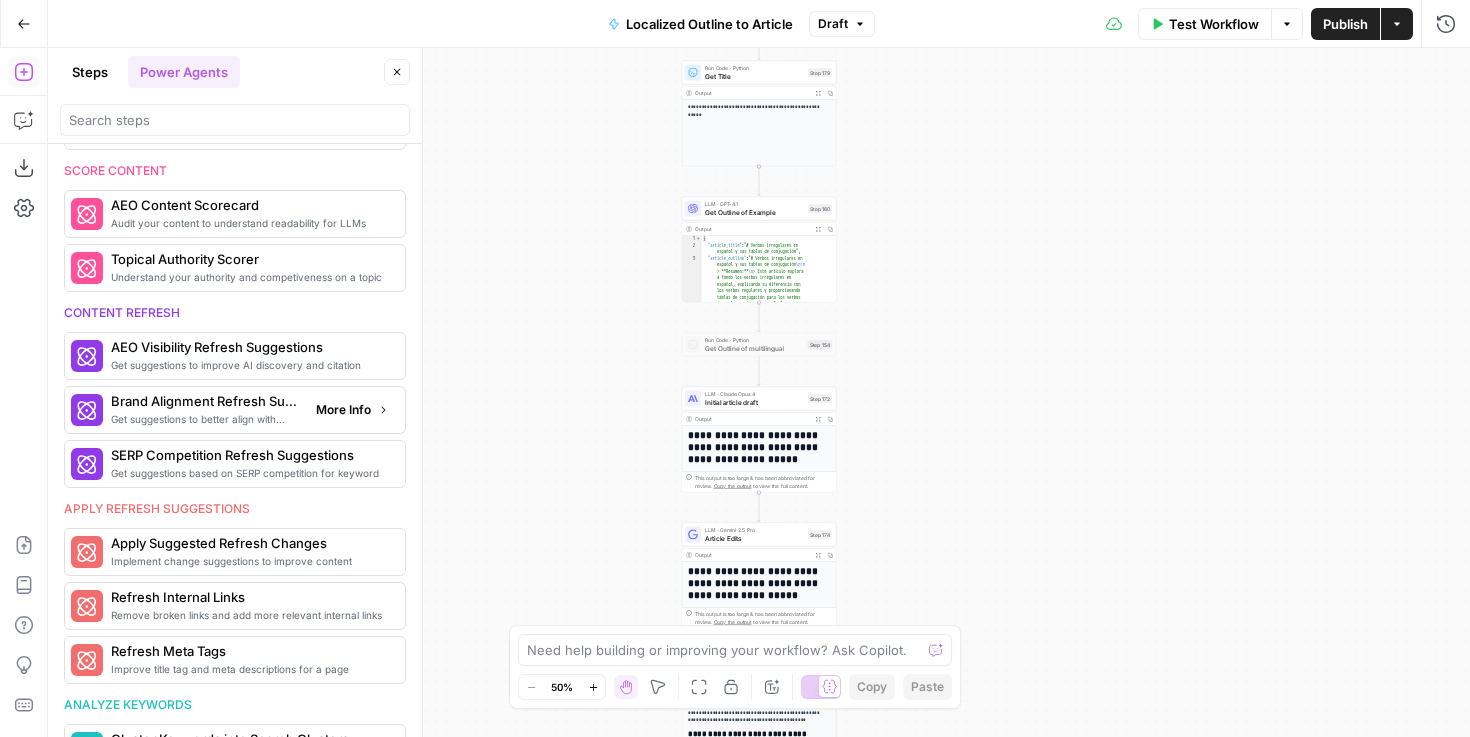 click on "More Info" at bounding box center (343, 410) 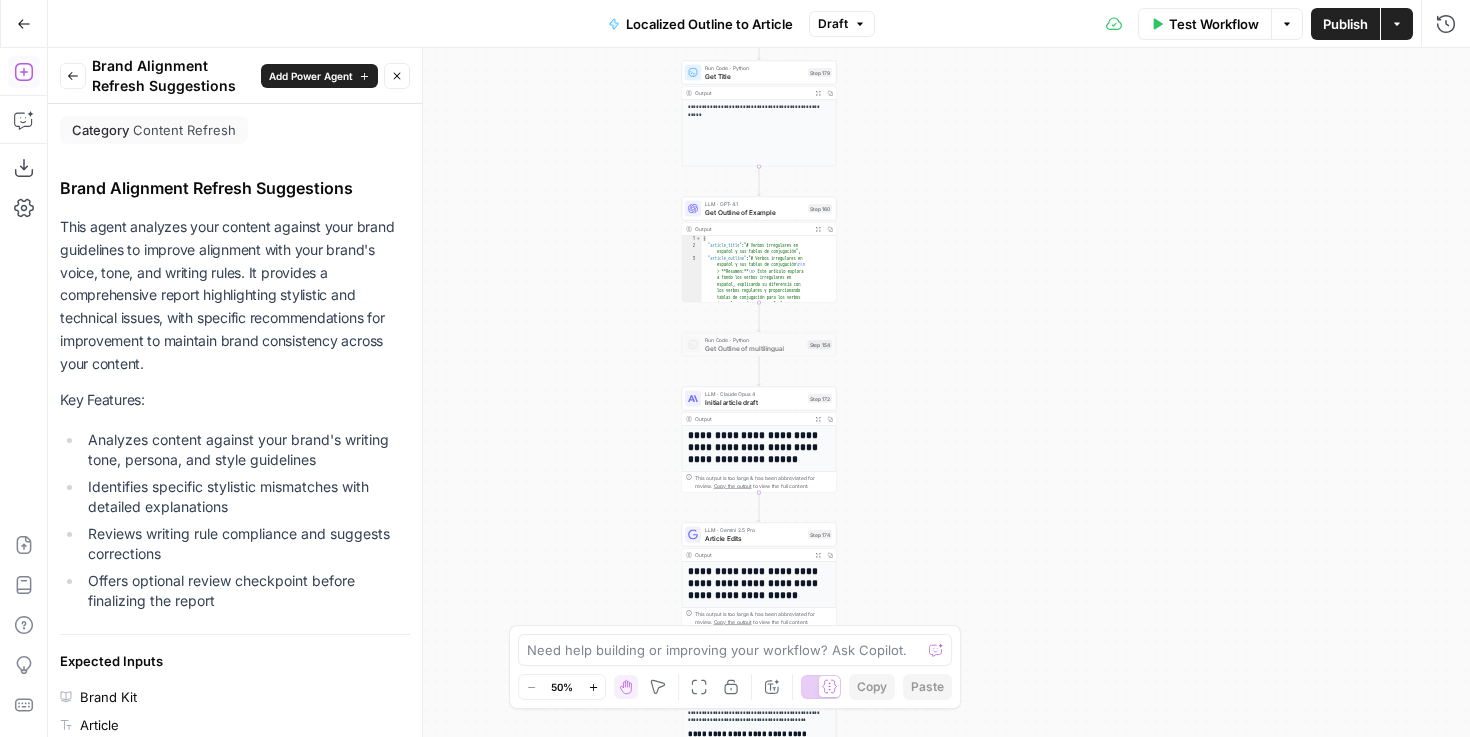 click on "Initial article draft" at bounding box center [754, 402] 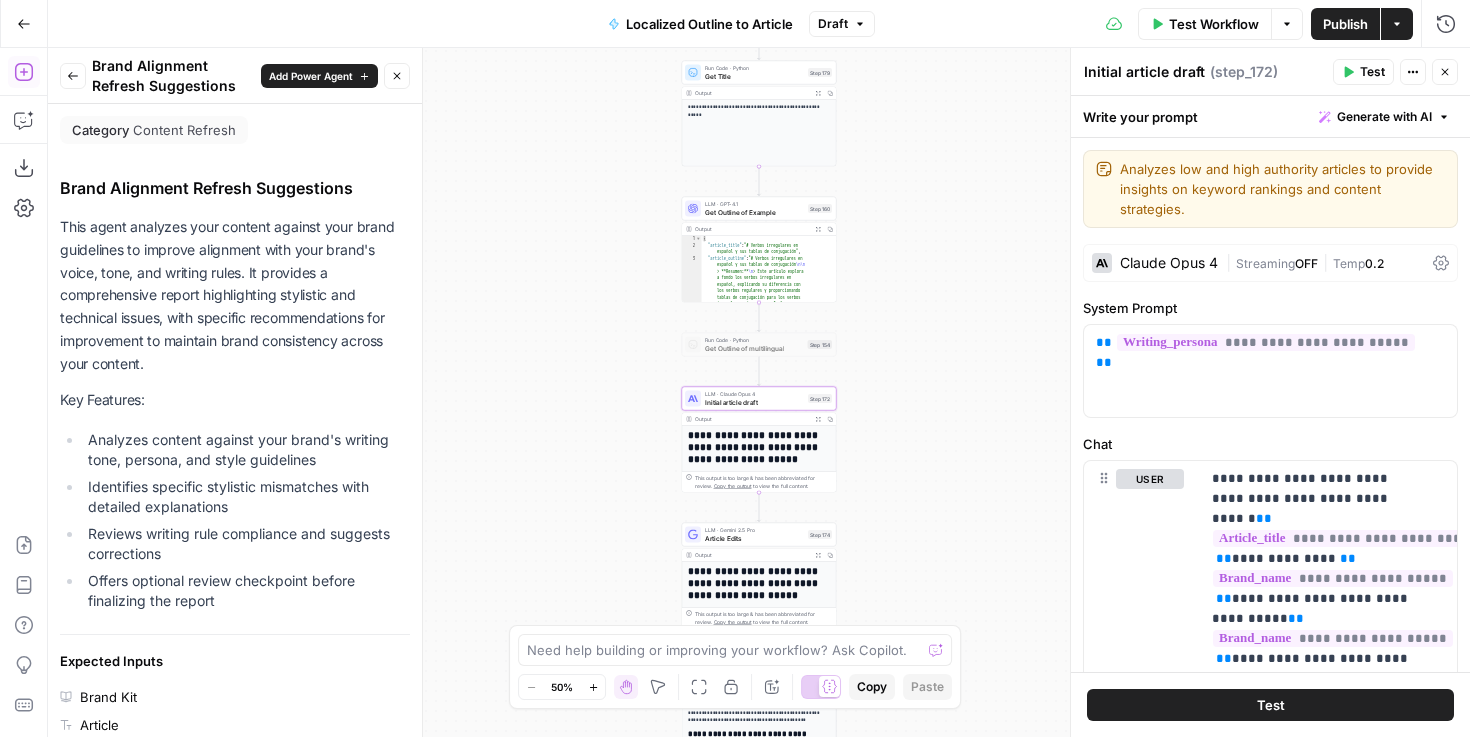 click on "Actions" at bounding box center (1413, 72) 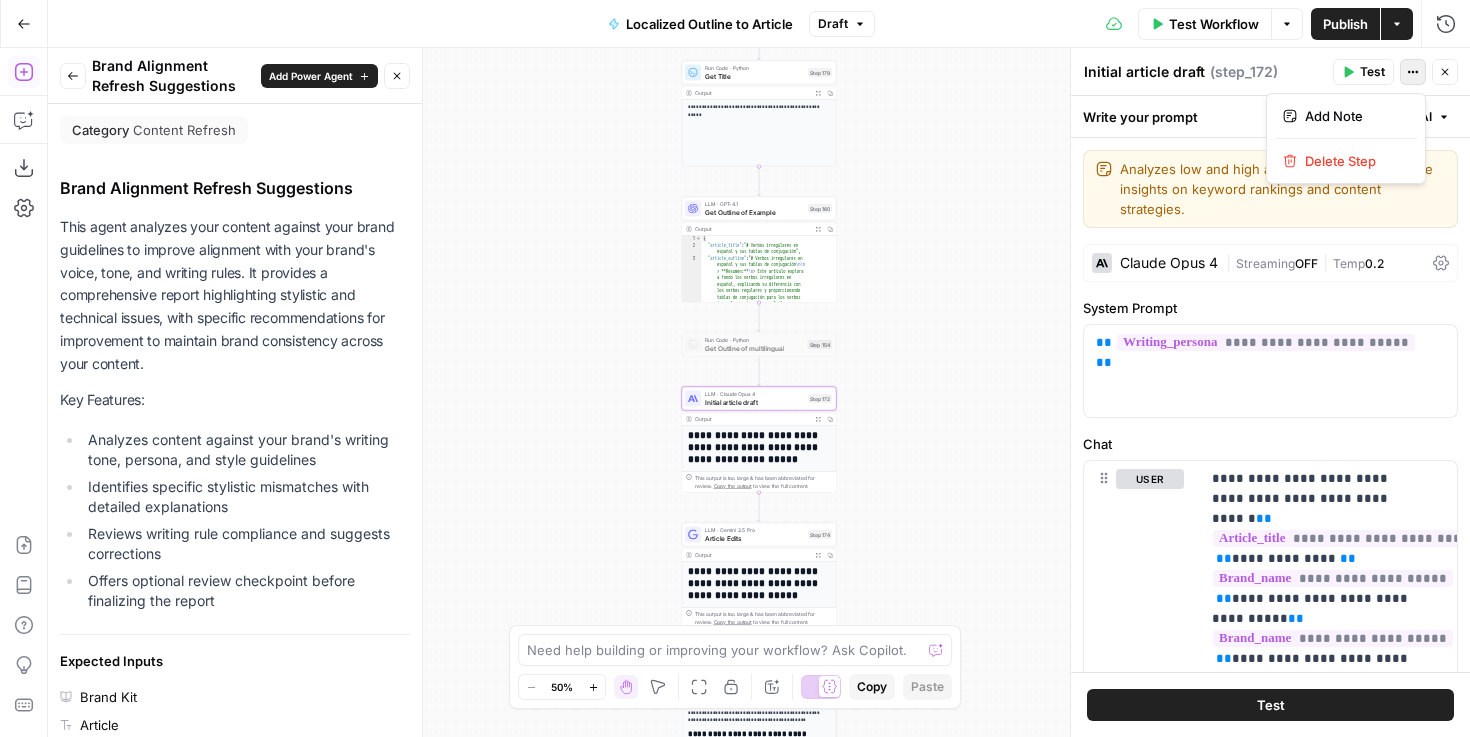 click on "true false Workflow Set Inputs Inputs Condition Condition Step 183 Output Expand Output Copy 1 2 3 {    "primary_keyword" :  "Tiempo subjuntivo francés" }     XXXXXXXXXXXXXXXXXXXXXXXXXXXXXXXXXXXXXXXXXXXXXXXXXXXXXXXXXXXXXXXXXXXXXXXXXXXXXXXXXXXXXXXXXXXXXXXXXXXXXXXXXXXXXXXXXXXXXXXXXXXXXXXXXXXXXXXXXXXXXXXXXXXXXXXXXXXXXXXXXXXXXXXXXXXXXXXXXXXXXXXXXXXXXXXXXXXXXXXXXXXXXXXXXXXXXXXXXXXXXXXXXXXXXXXXXXXXXXXXXXXXXXXXXXXXXXXXXXXXXXXXXXXXXXXXXXXXXXXXXXXXXXXXXXXXXXXXXXXXXXXXXXXXXXXXXXXXXXXXXXXXXXXXXXXXXXXXXXXXXXXXXXXXXXXXXXXXXXXXXXXXXXXXXXXXXXXXXXXXXXXXXXXXXXXXXXXXXXXXXXXXXXXXXXXXXXXXXXXXXXXXXXXXXXXXXXXXXXXXXXXXXXXXXXXXXXXXXXXXXXXXXXXXXXXXXXXXXXXXXXXXXXXXXXXXXXXXXXXXXXXXXXXXXXXX Power Agent Identify Target Keywords of an Article Step 180 Run Code · Python Run Code Step 184 Output Expand Output Copy 1 2 3 {    "primary_keyword" :  "Tiempo subjuntivo francés" }     LLM · GPT-4.1 Translate Keywords Step 181 Output Expand Output Copy 1 2 3 4 {    "primary_keyword" :  "Tiempo subjuntivo francés"        ,    :  [ ]" at bounding box center [759, 392] 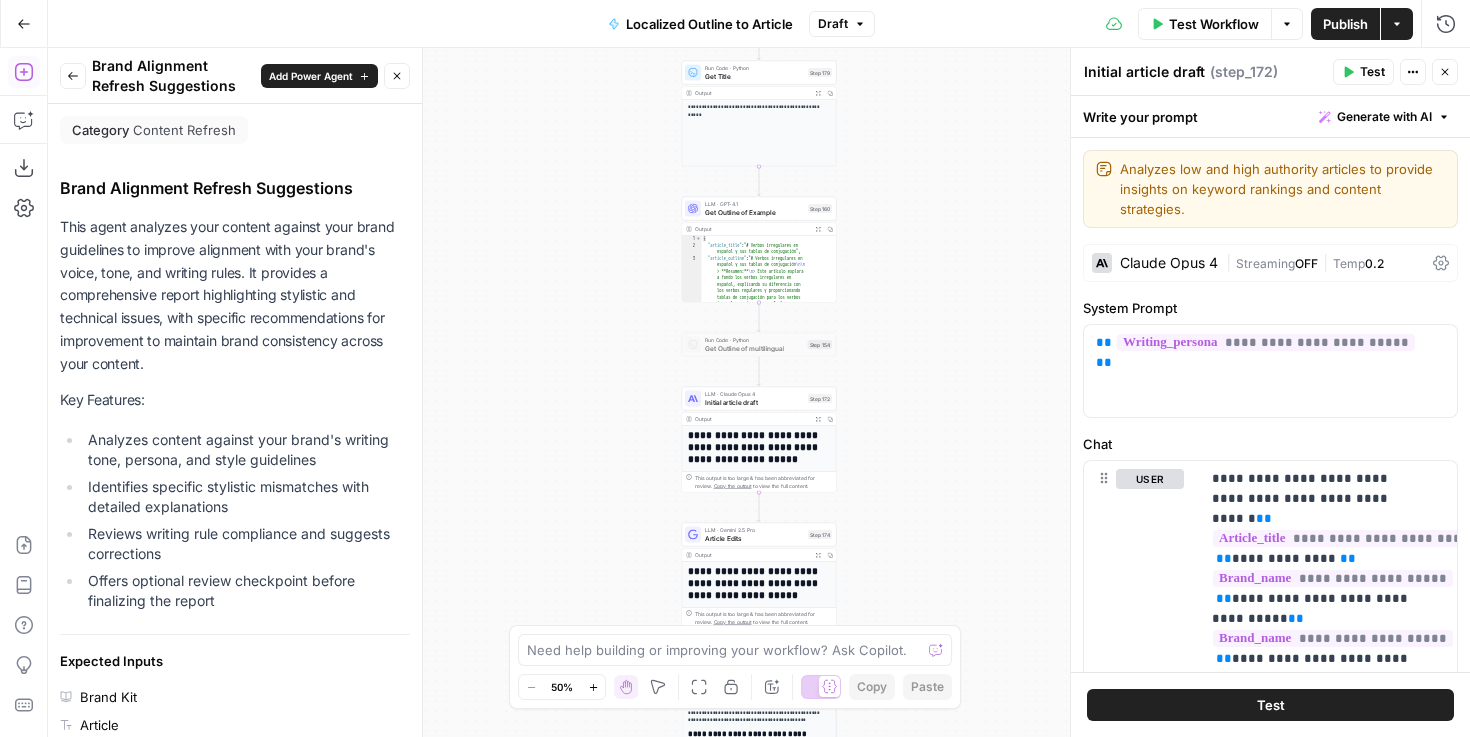 click 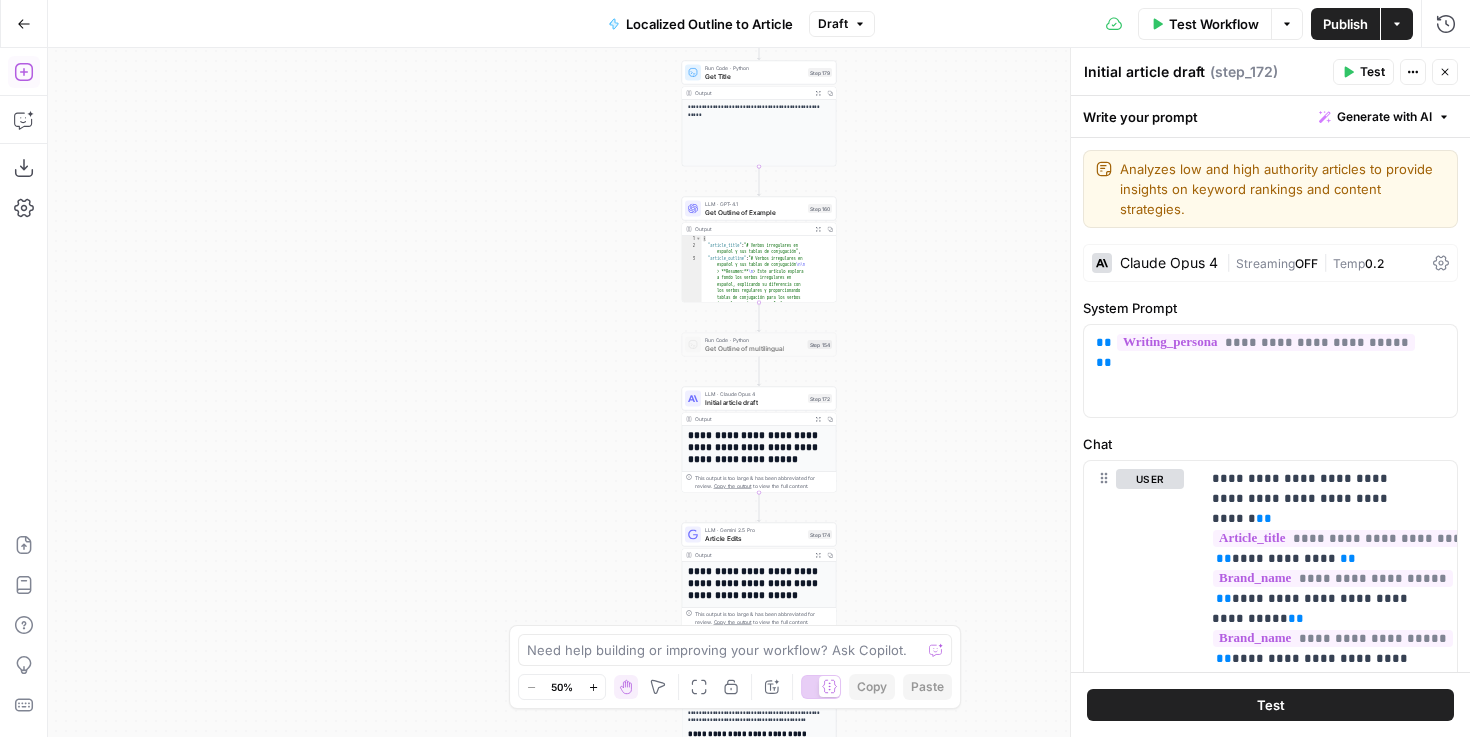 click 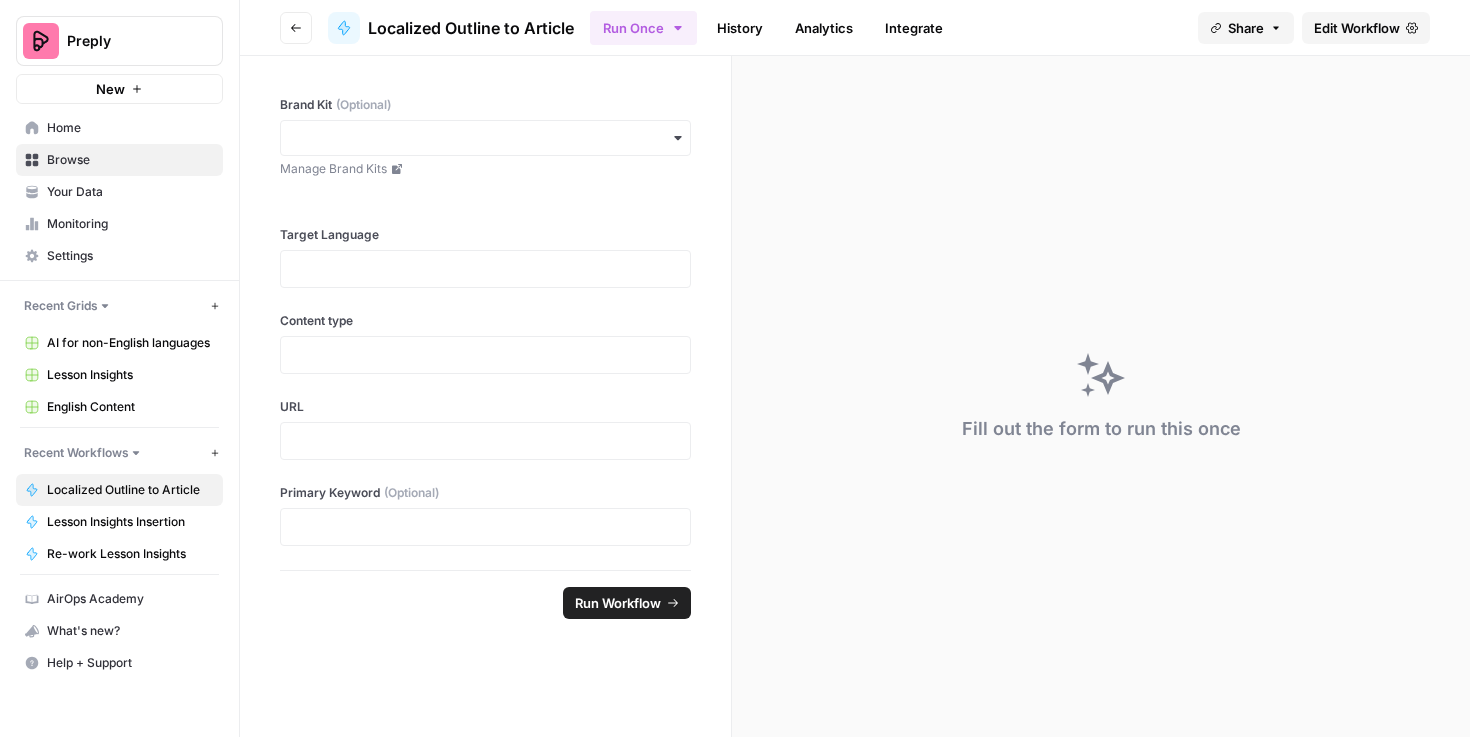 click on "Home" at bounding box center [119, 128] 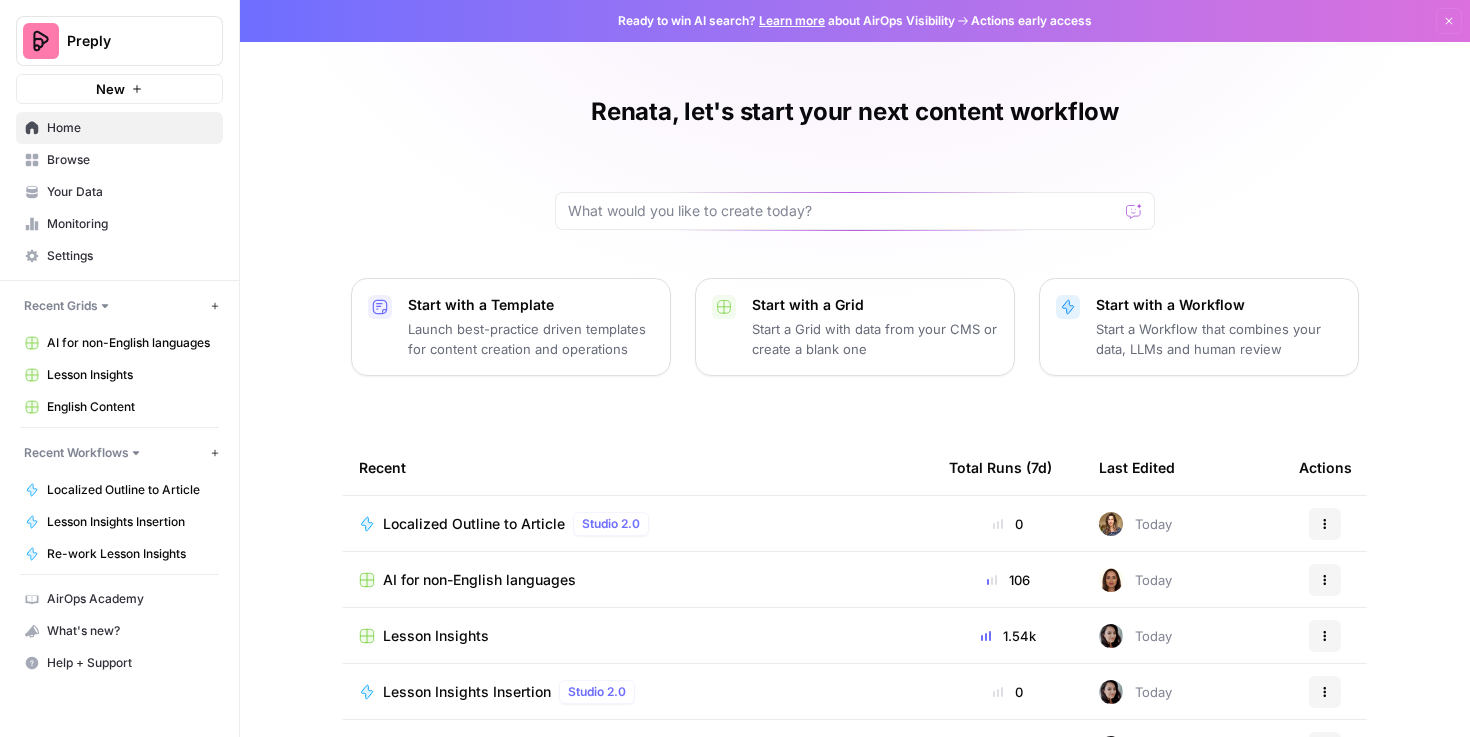 click on "Preply" at bounding box center [127, 41] 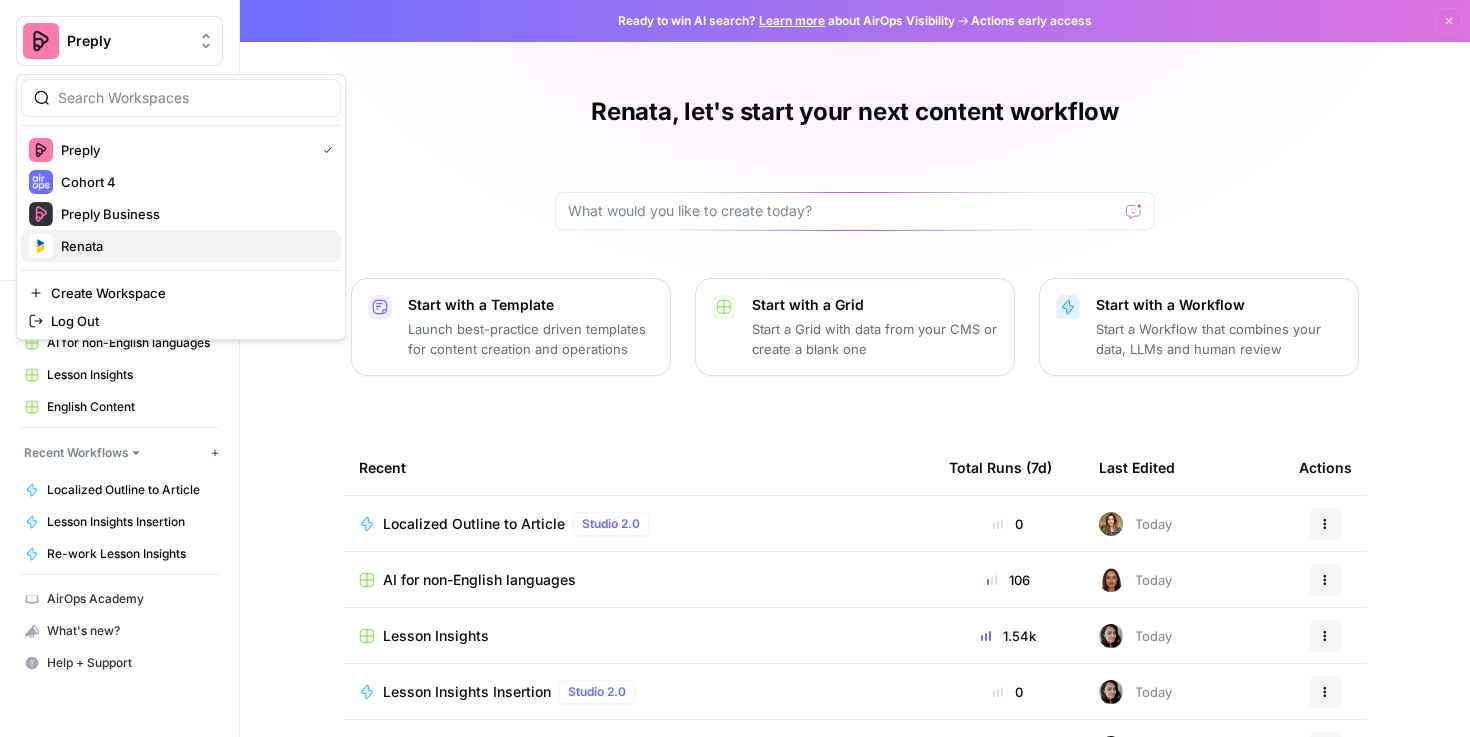 click on "Renata" at bounding box center (193, 246) 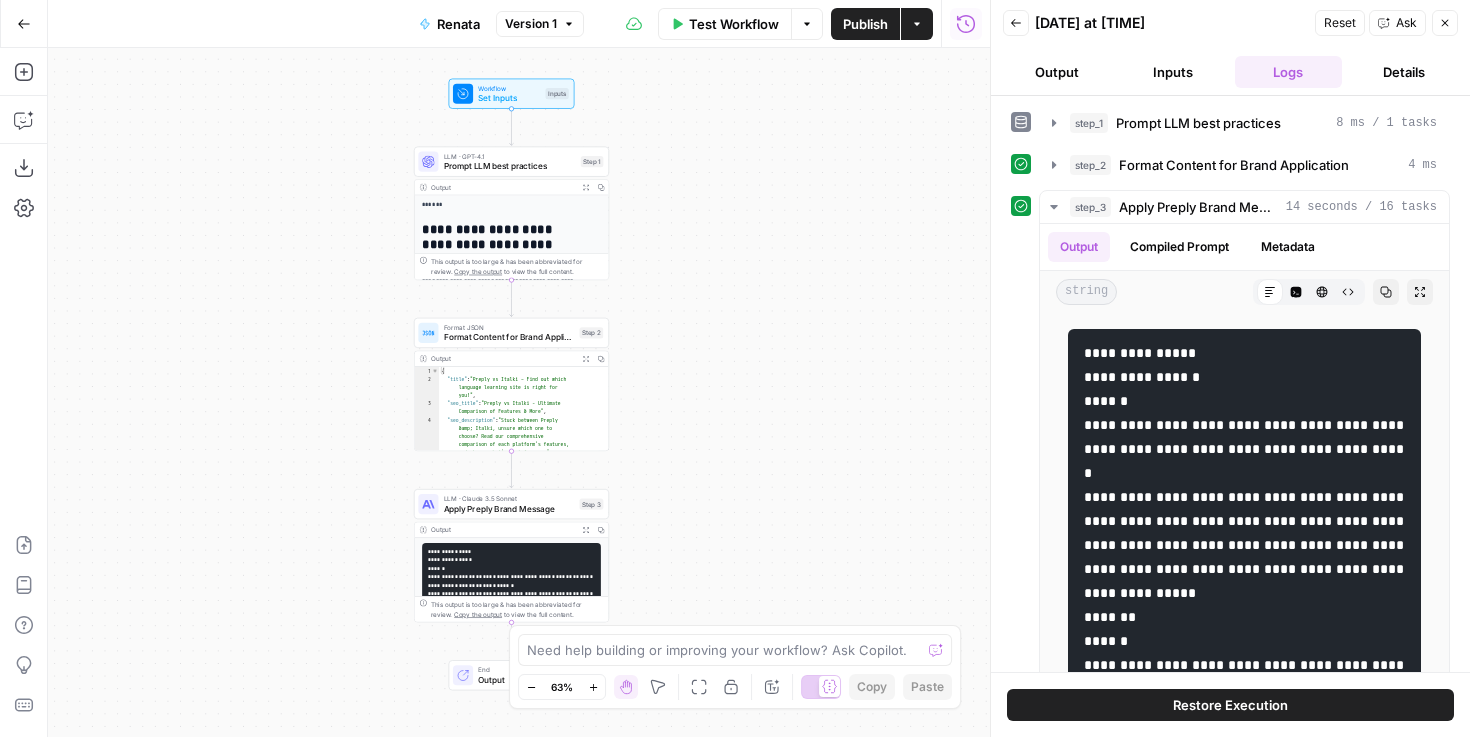 scroll, scrollTop: 0, scrollLeft: 0, axis: both 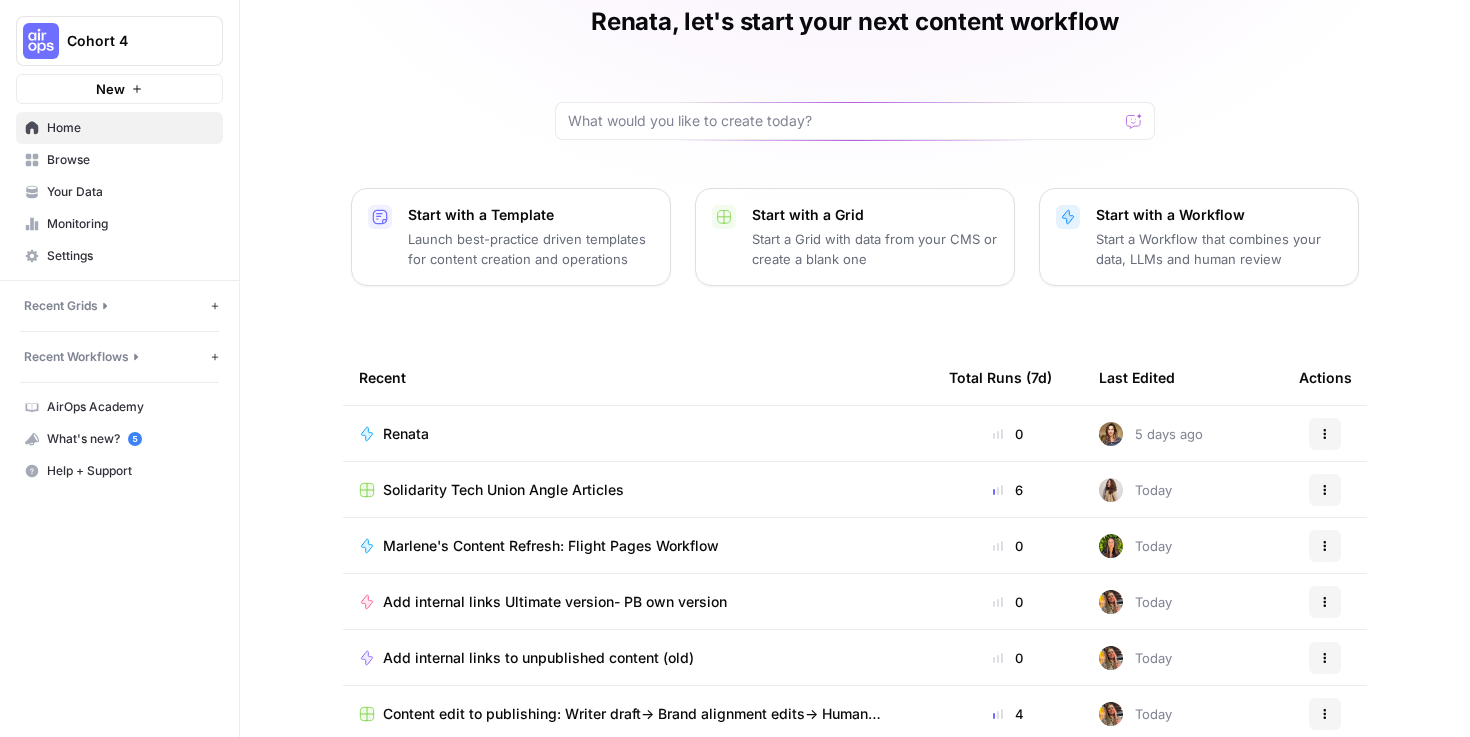 click on "Renata" at bounding box center [638, 434] 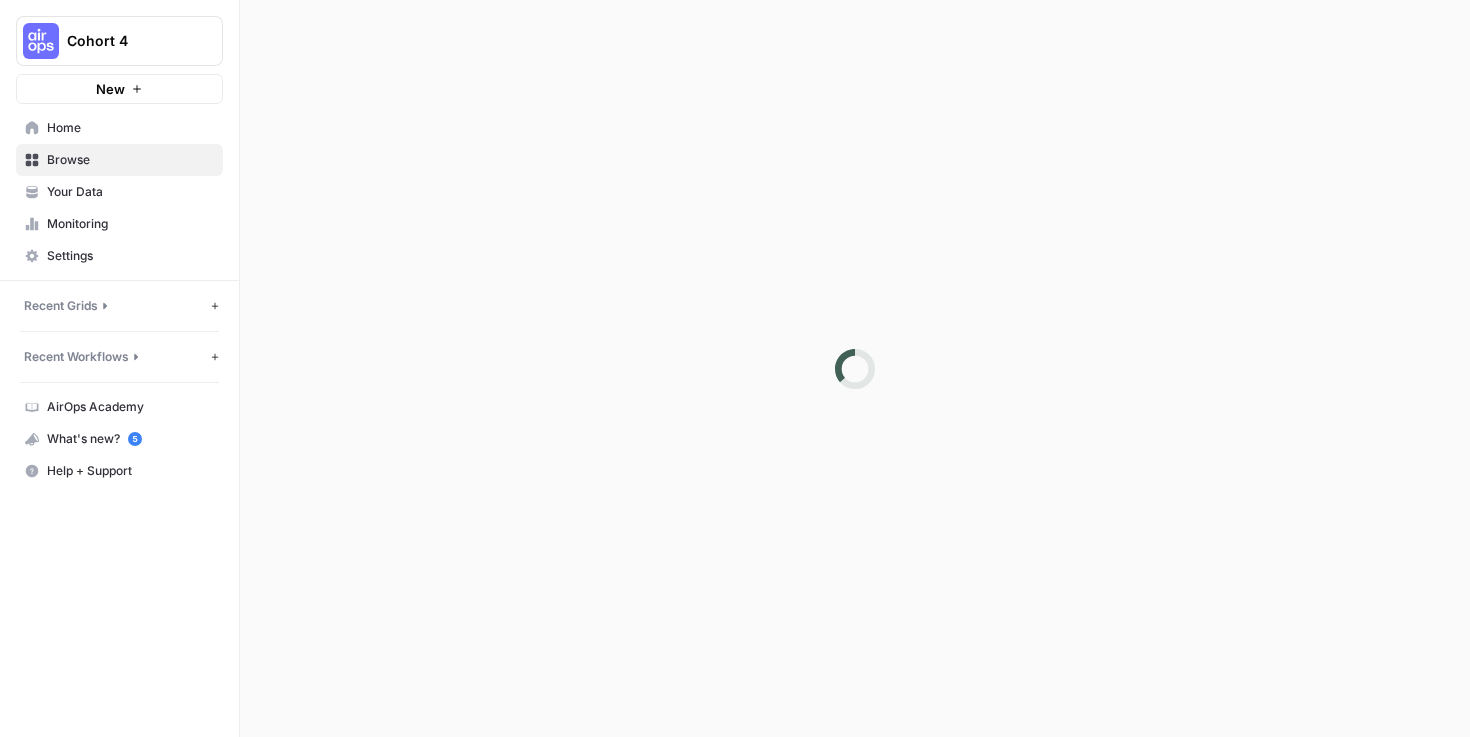 scroll, scrollTop: 0, scrollLeft: 0, axis: both 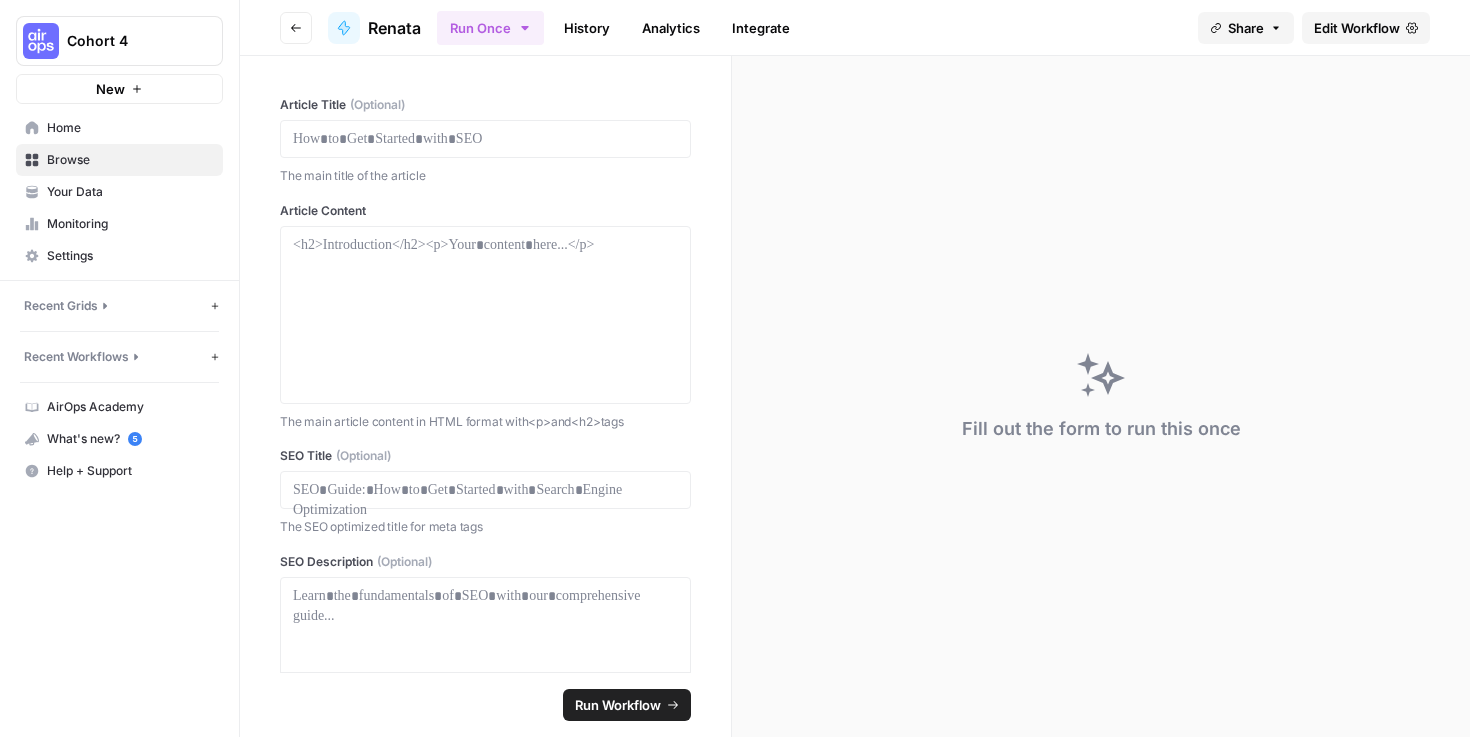 click on "Edit Workflow" at bounding box center (1357, 28) 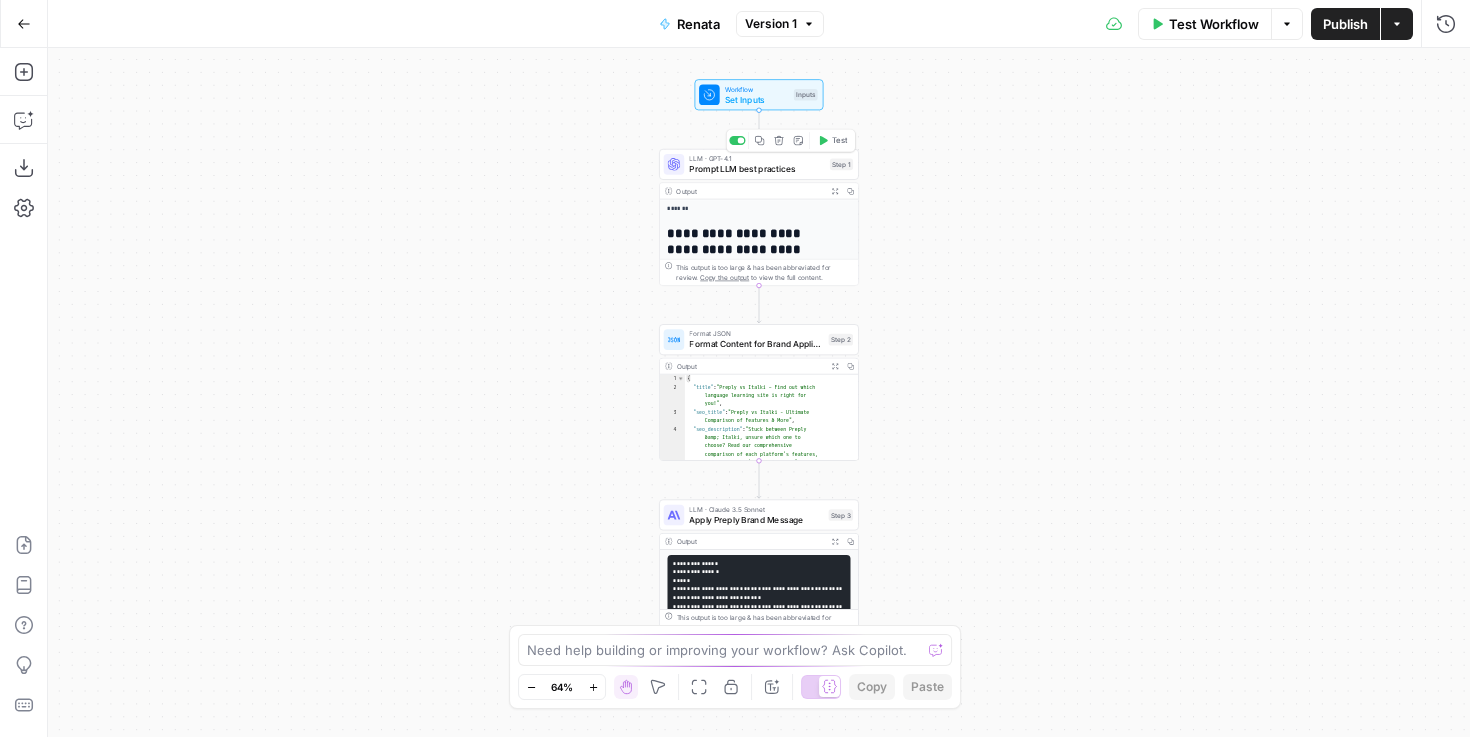 click on "Prompt LLM best practices" at bounding box center (756, 168) 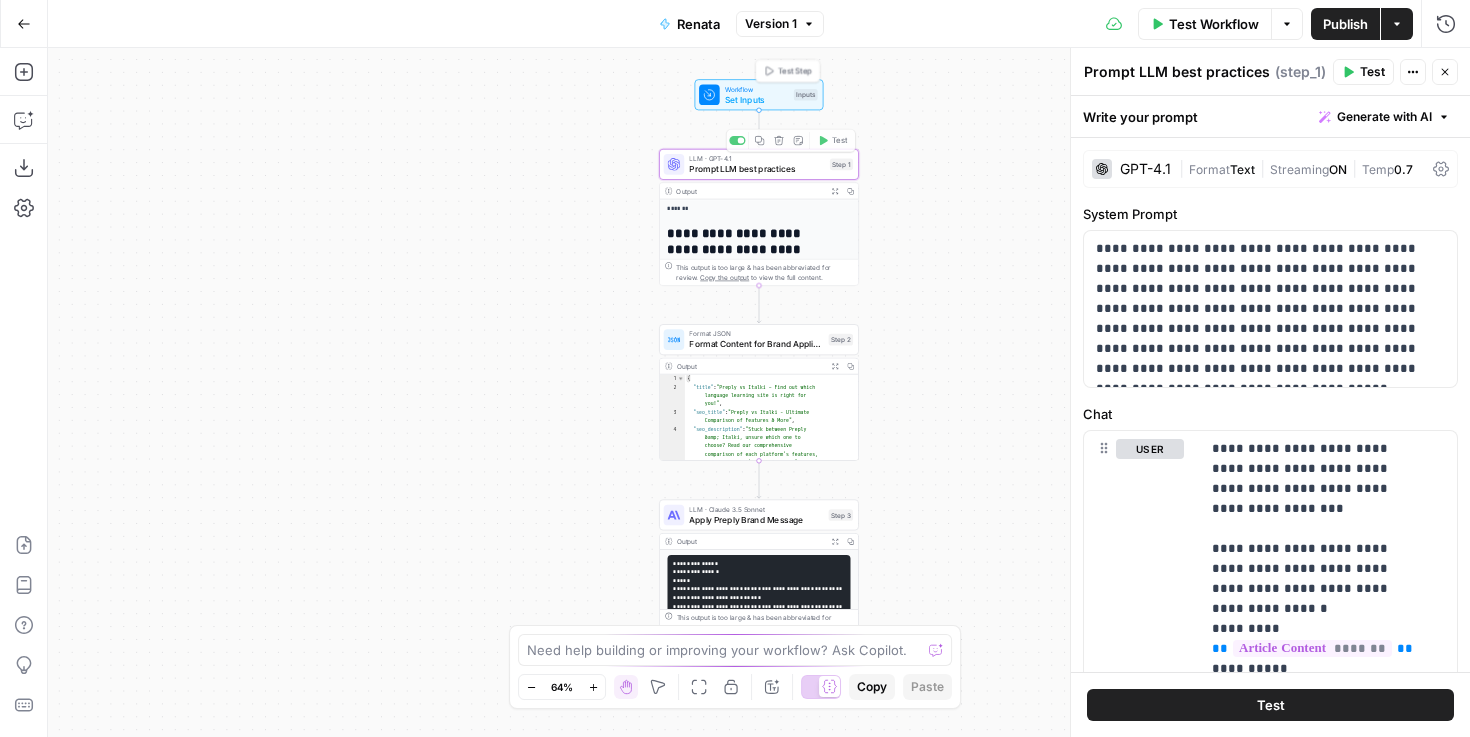 click on "Set Inputs" at bounding box center [757, 99] 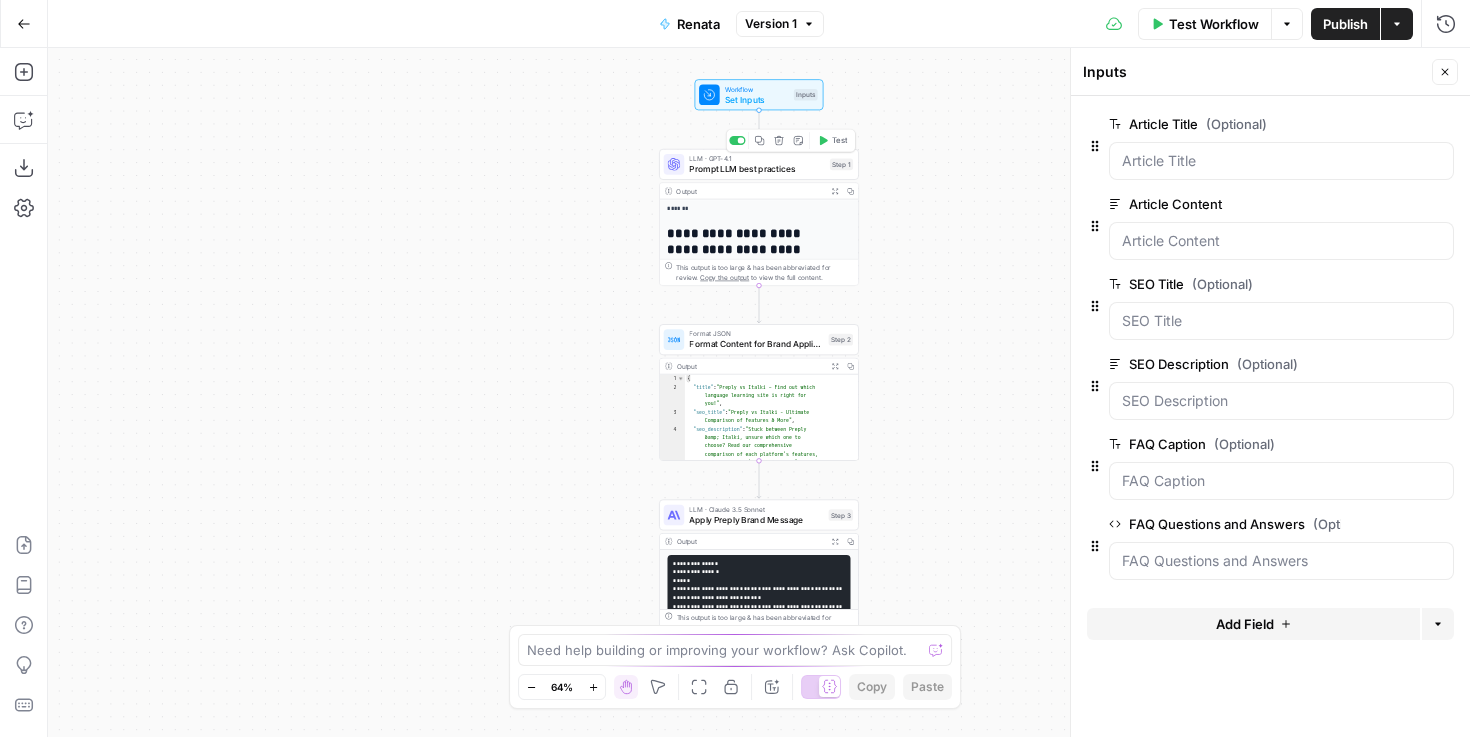 click on "Prompt LLM best practices" at bounding box center [756, 168] 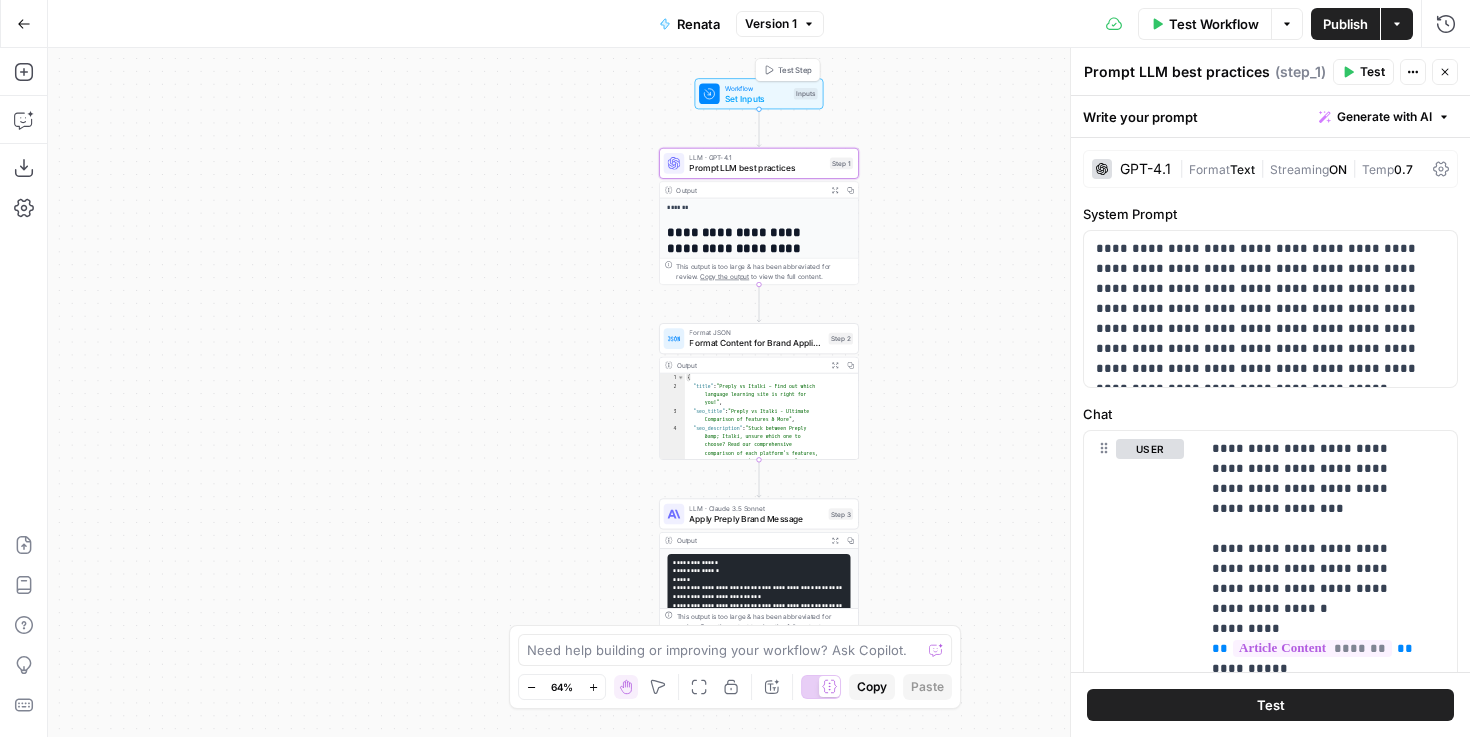 click on "Set Inputs" at bounding box center [757, 98] 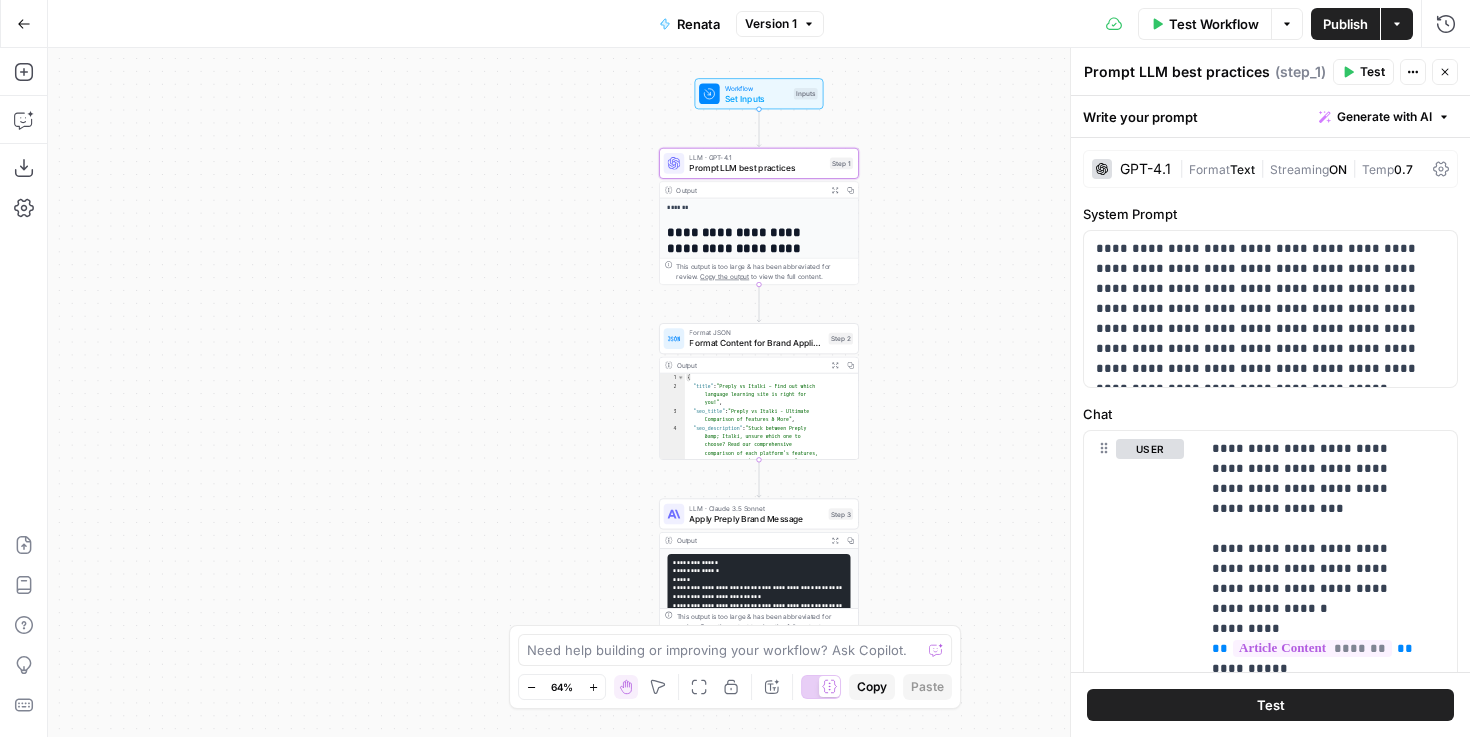 click 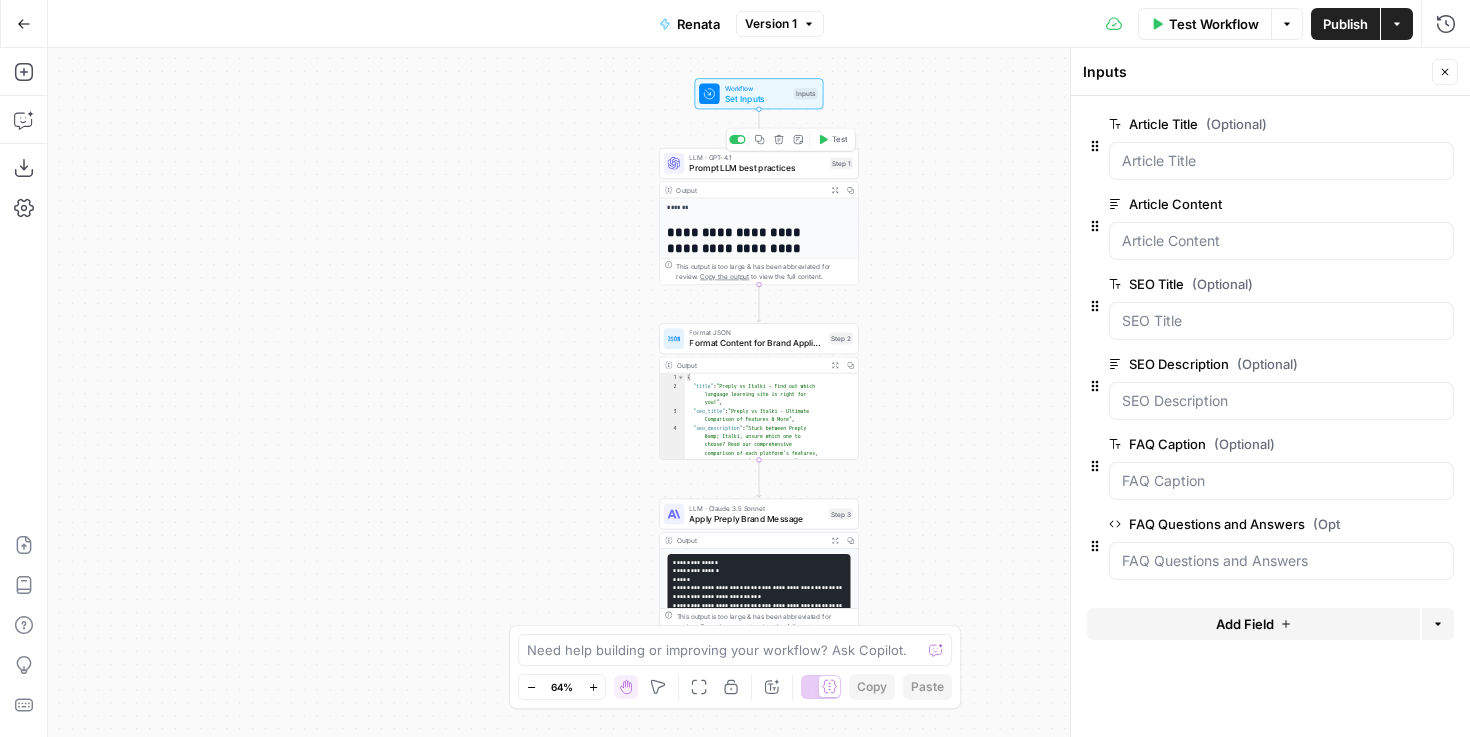 click on "Prompt LLM best practices" at bounding box center (756, 167) 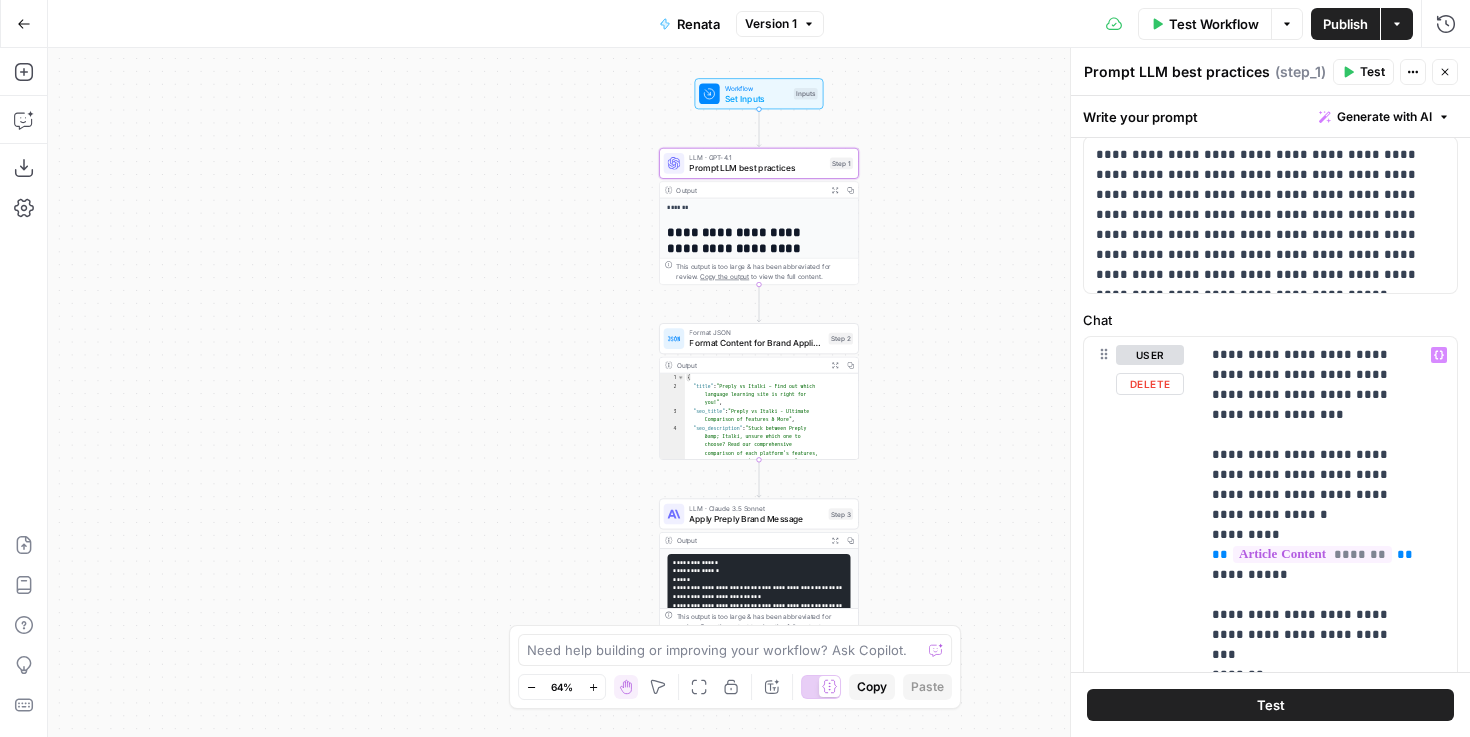 scroll, scrollTop: 178, scrollLeft: 0, axis: vertical 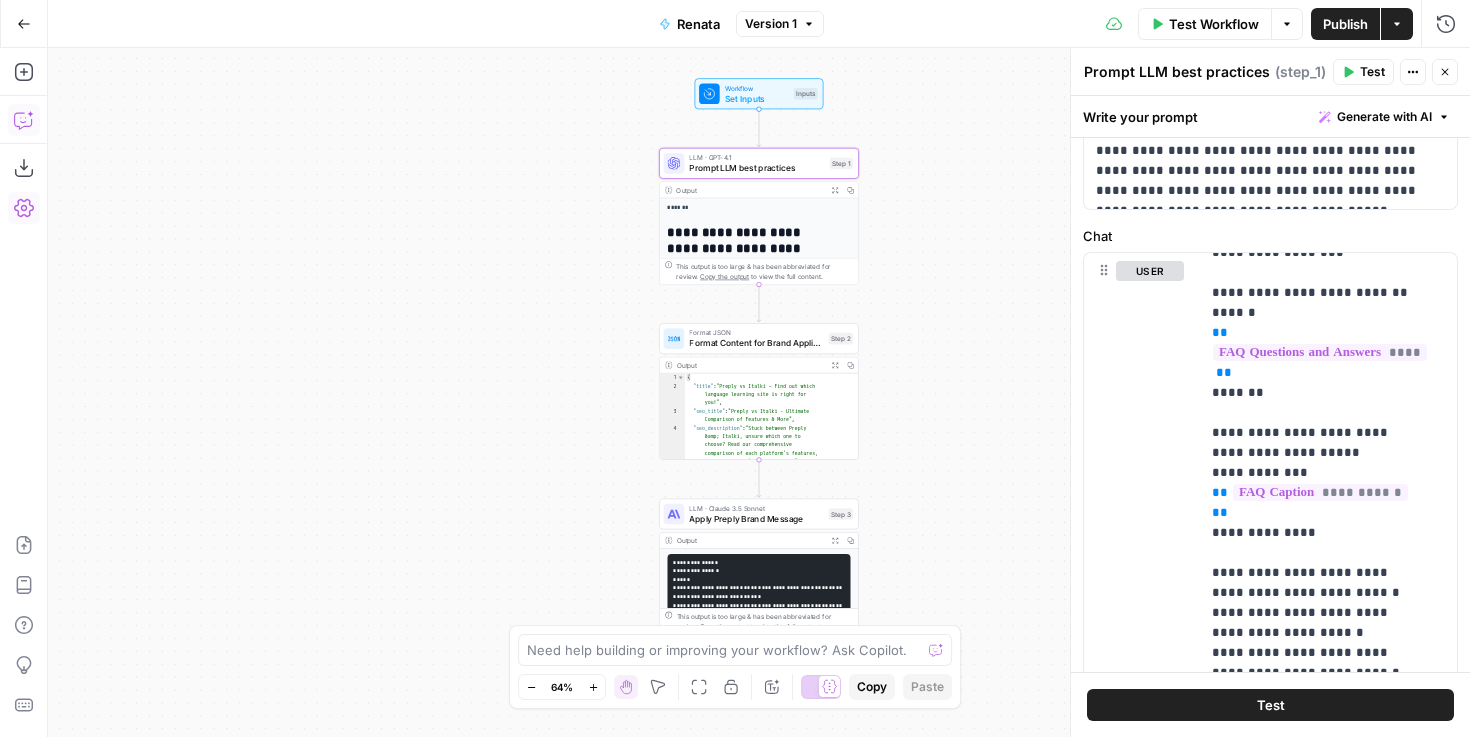 click 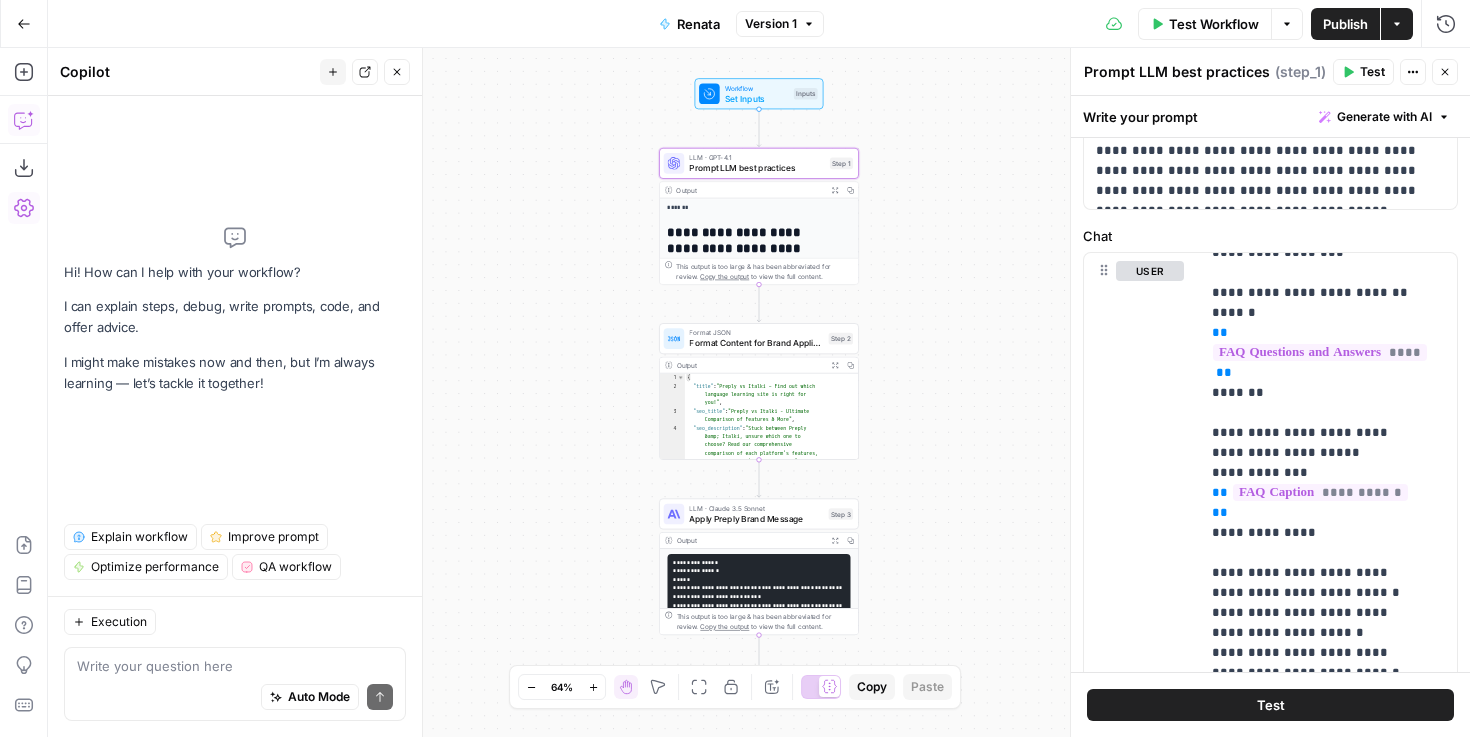 click at bounding box center [235, 666] 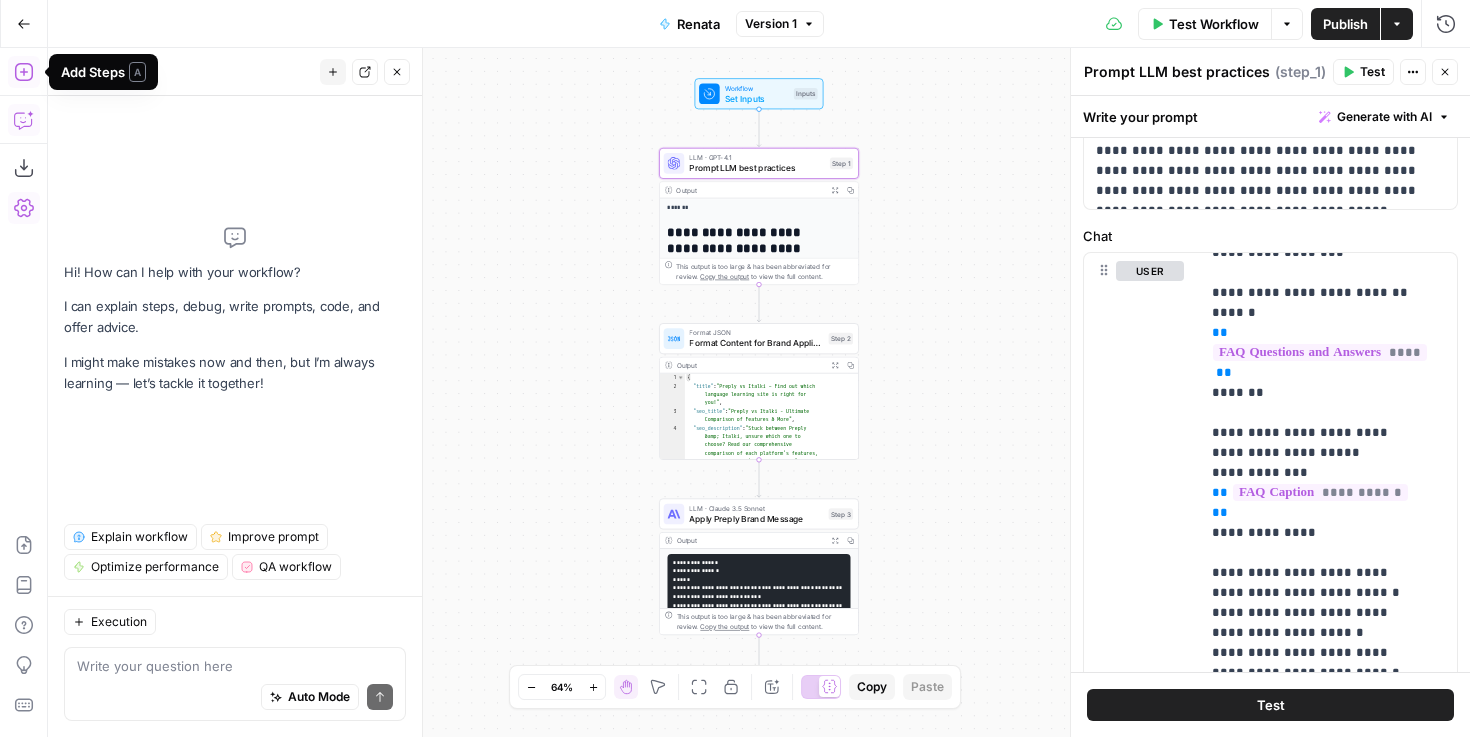 click on "Add Steps" at bounding box center (24, 72) 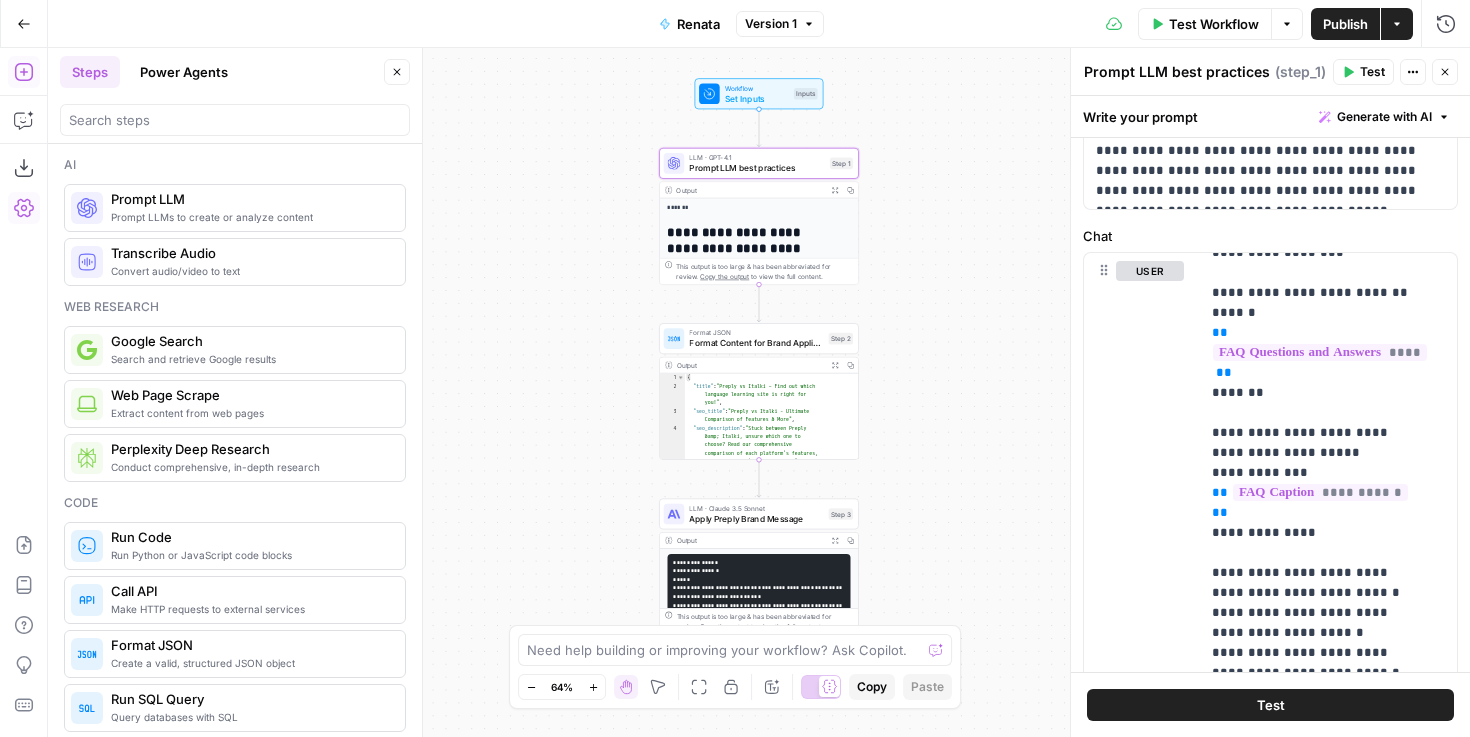 click on "Power Agents" at bounding box center [184, 72] 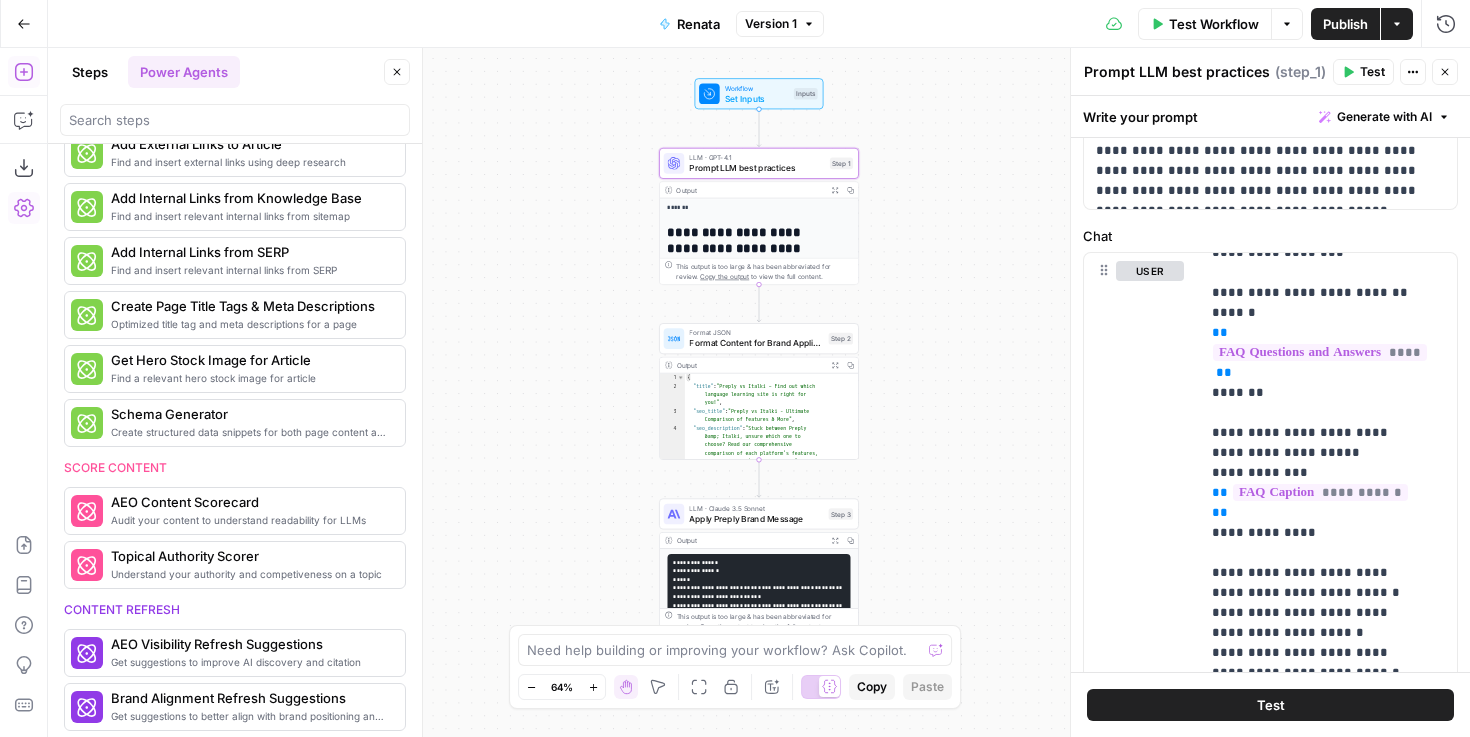 scroll, scrollTop: 413, scrollLeft: 0, axis: vertical 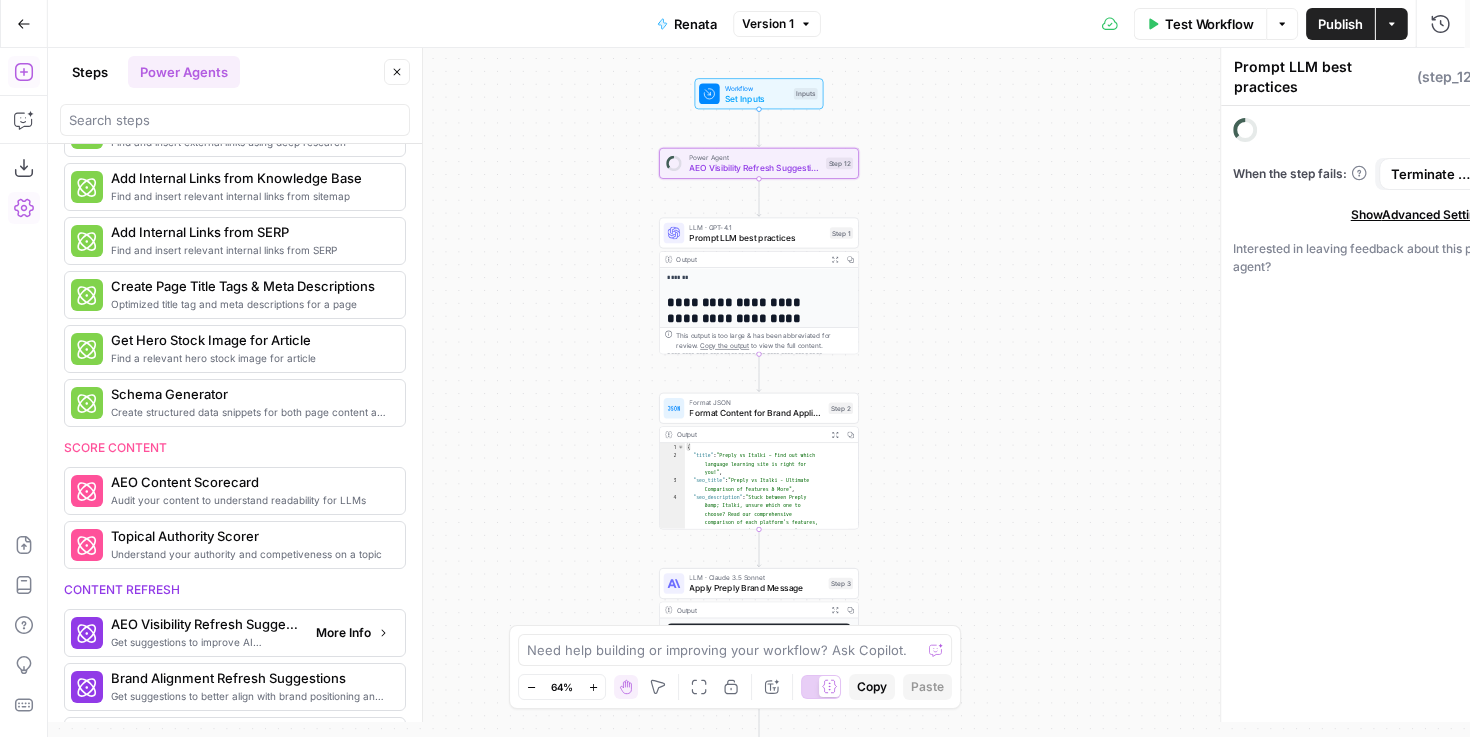 type on "AEO Visibility Refresh Suggestions" 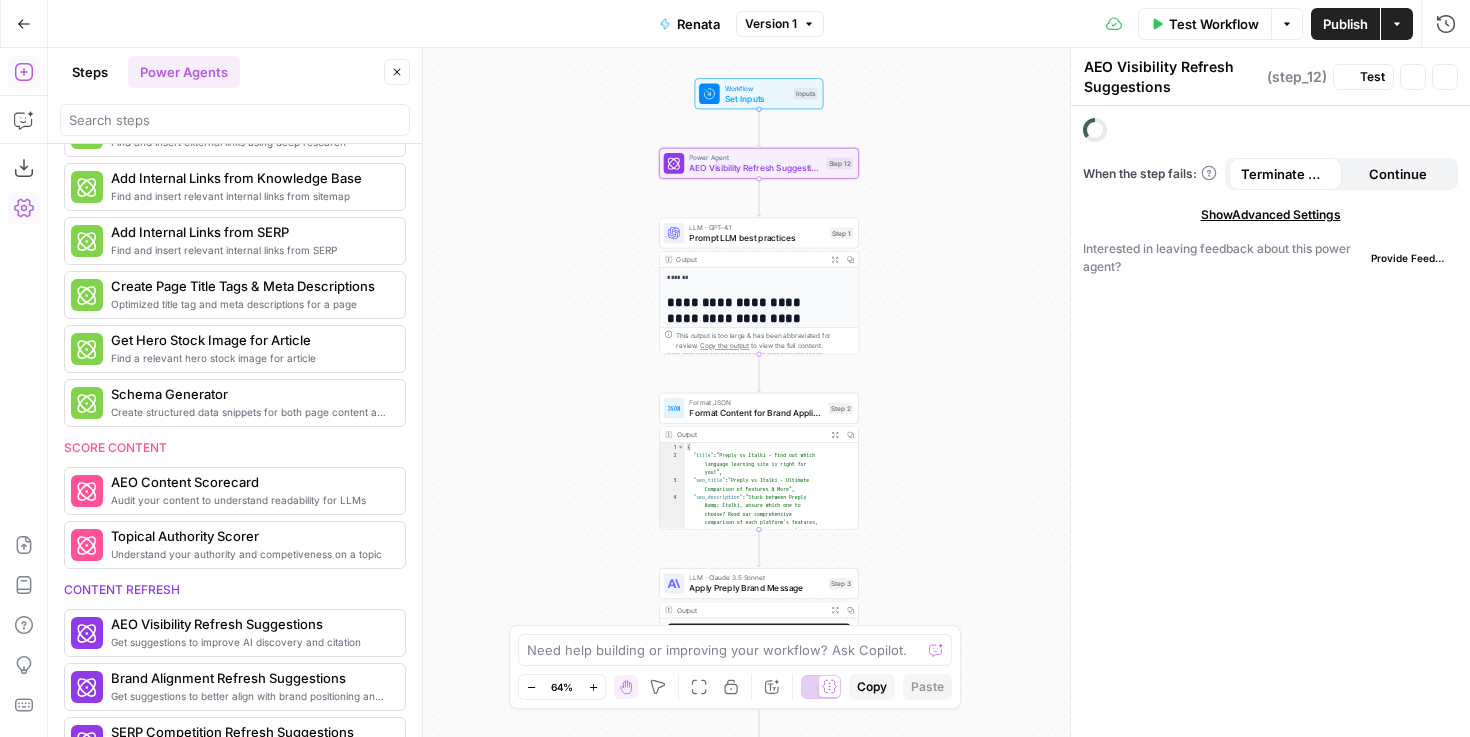 scroll, scrollTop: 635, scrollLeft: 0, axis: vertical 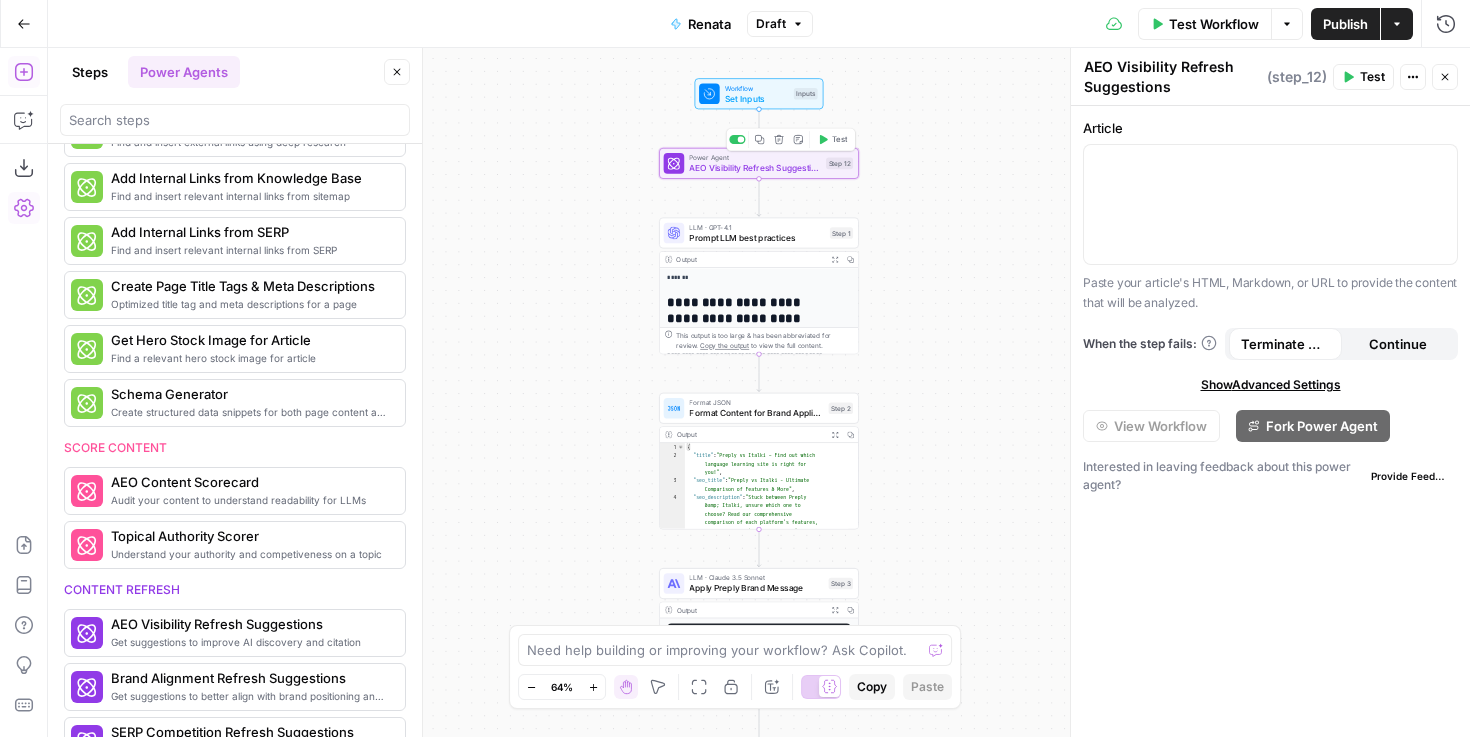 click on "AEO Visibility Refresh Suggestions" at bounding box center [754, 167] 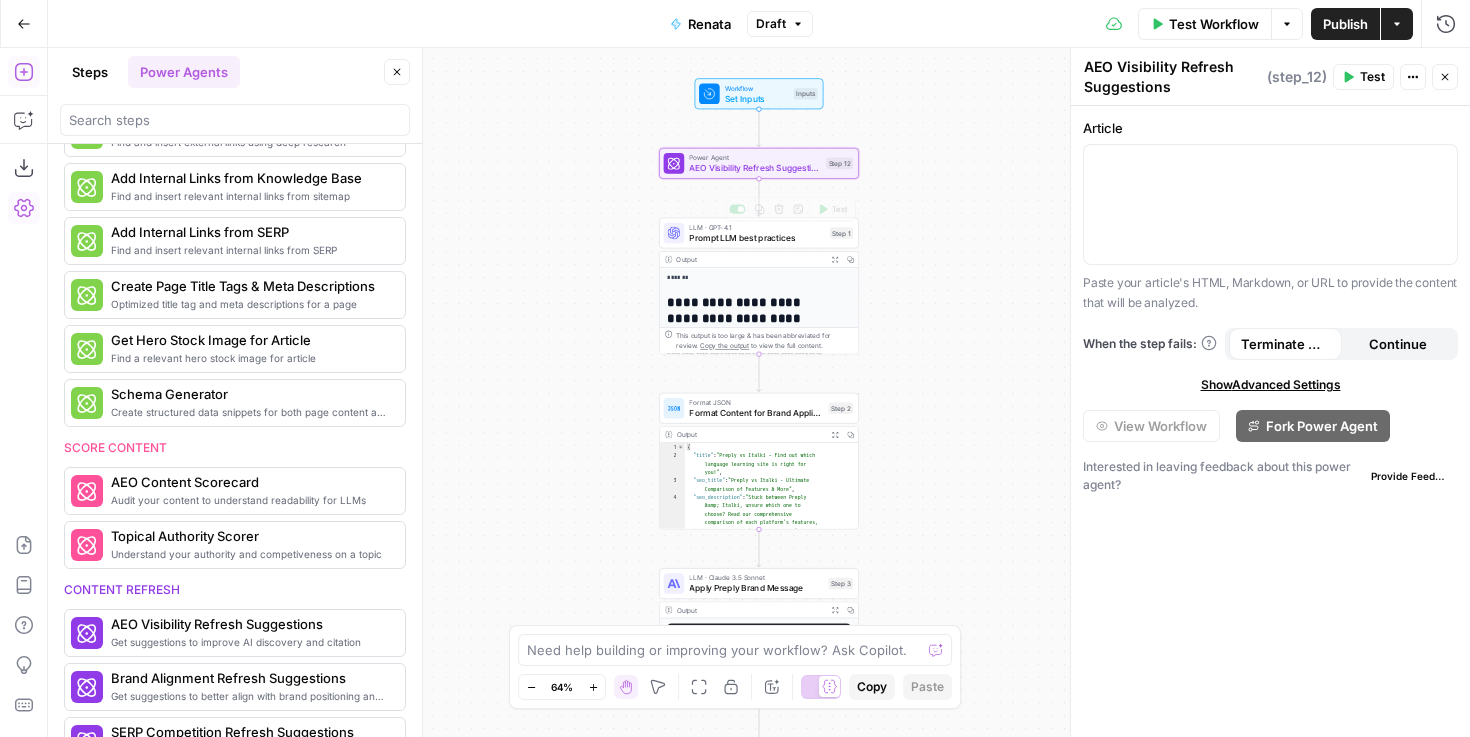 click on "Prompt LLM best practices" at bounding box center [756, 237] 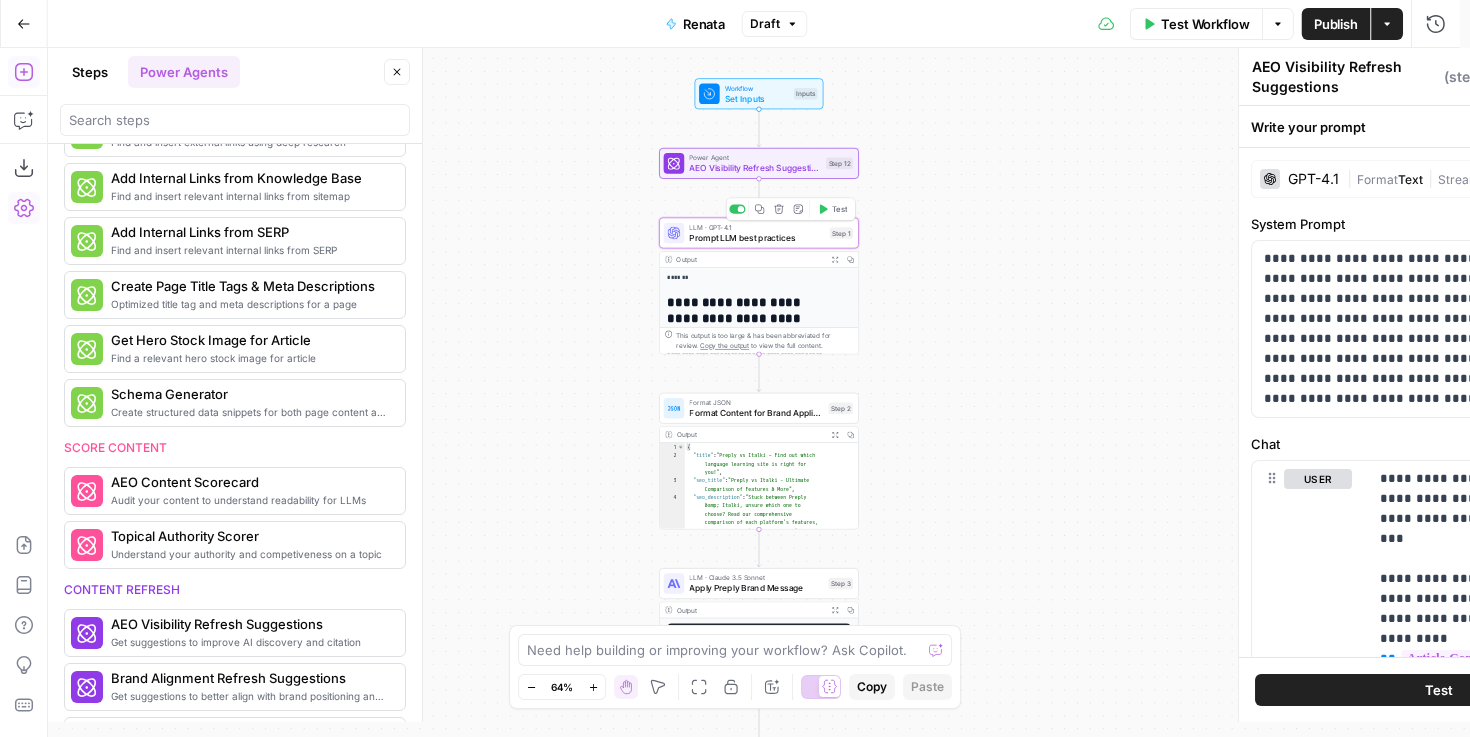 type on "Prompt LLM best practices" 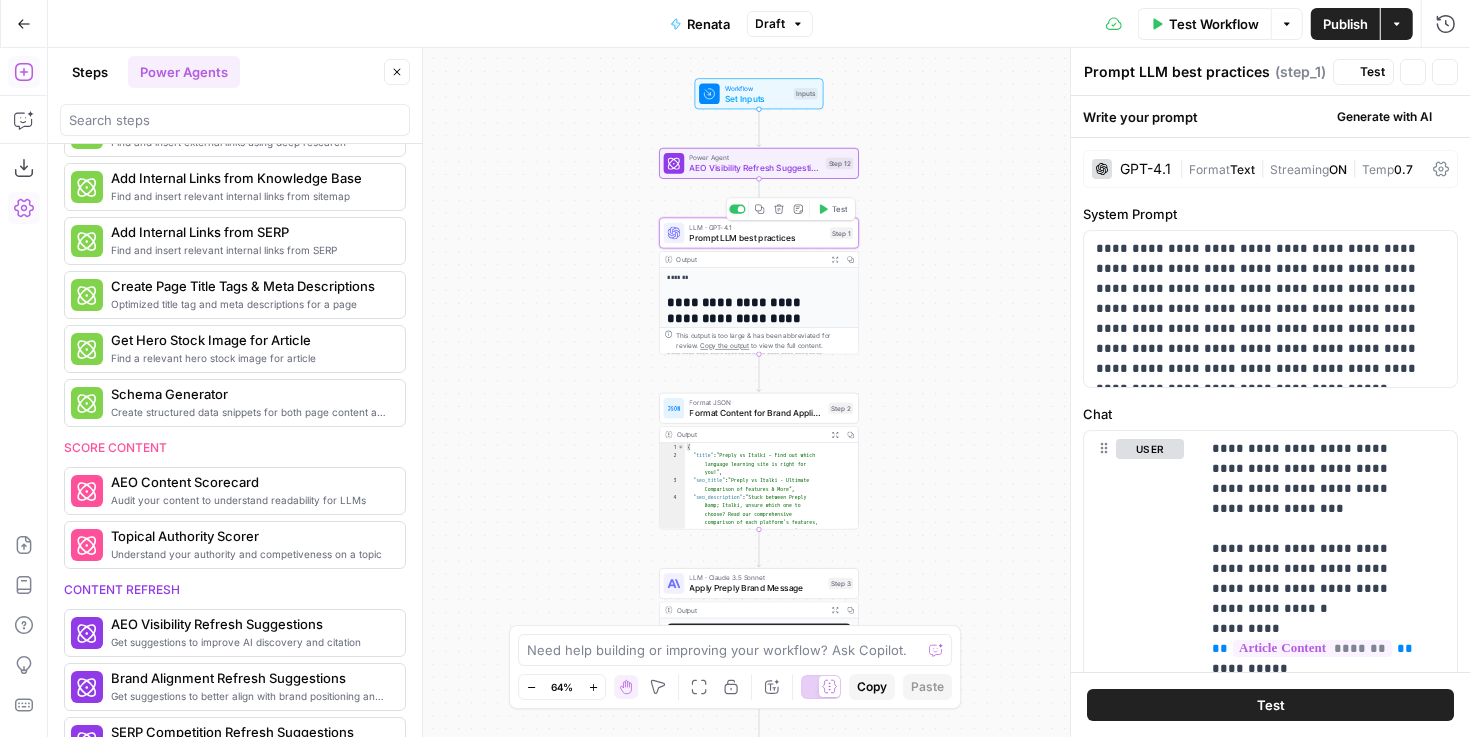 scroll, scrollTop: 413, scrollLeft: 0, axis: vertical 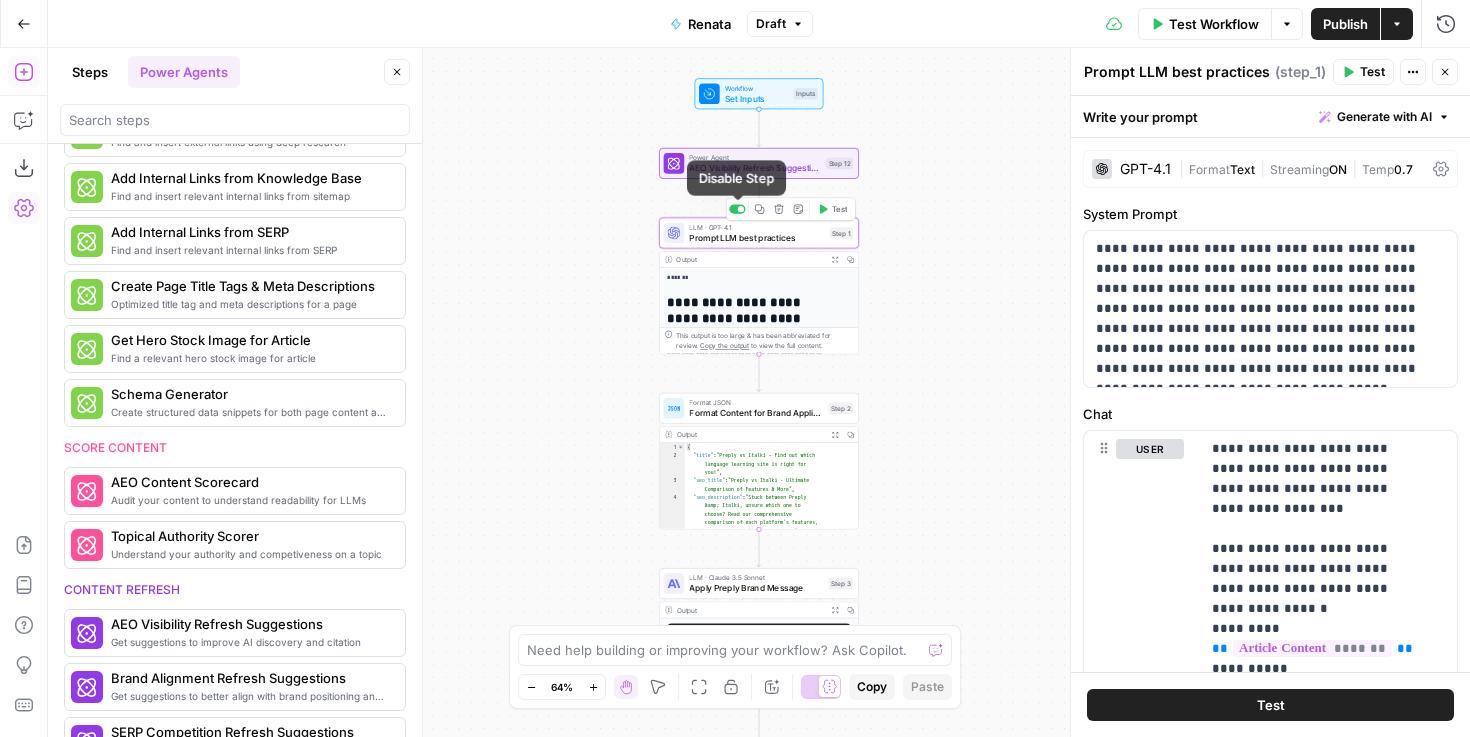click at bounding box center [741, 209] 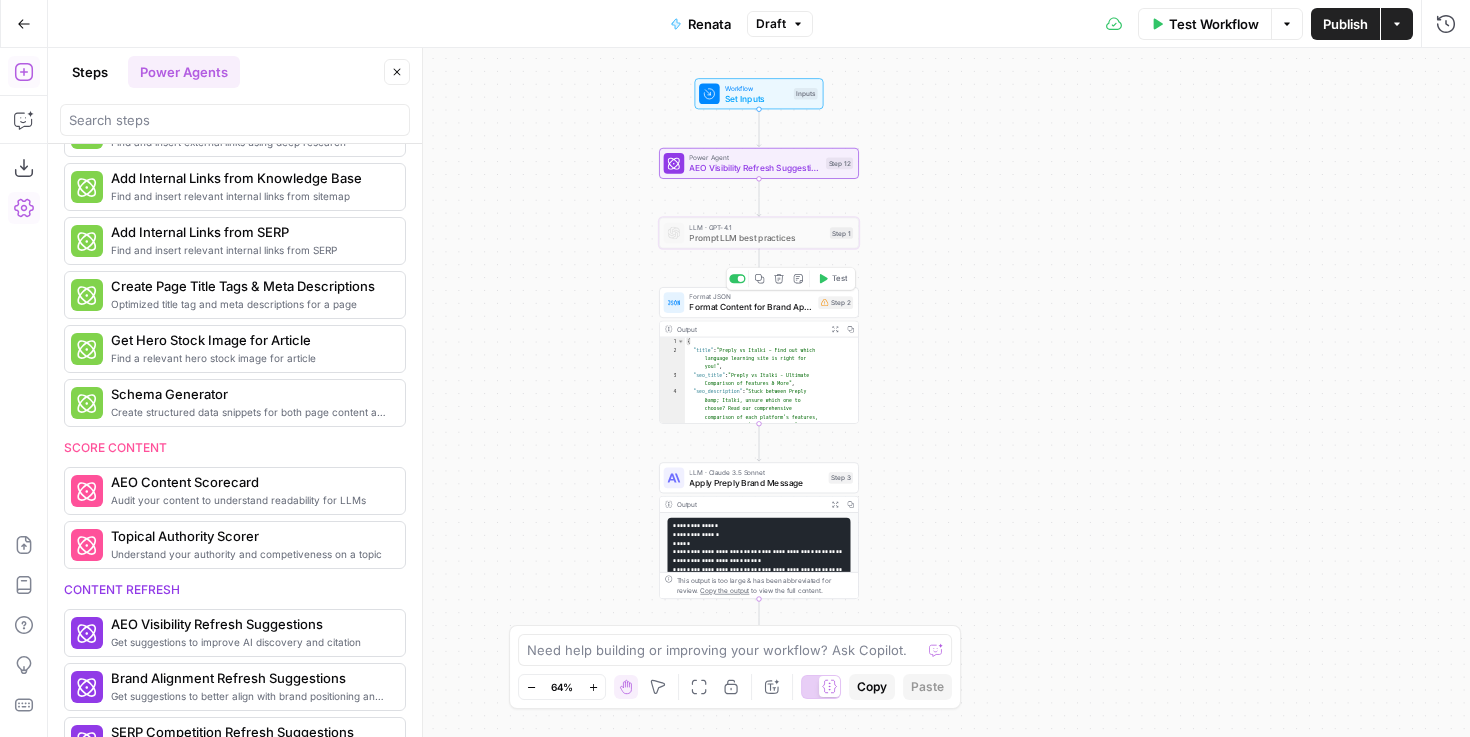 click on "Format Content for Brand Application" at bounding box center [751, 307] 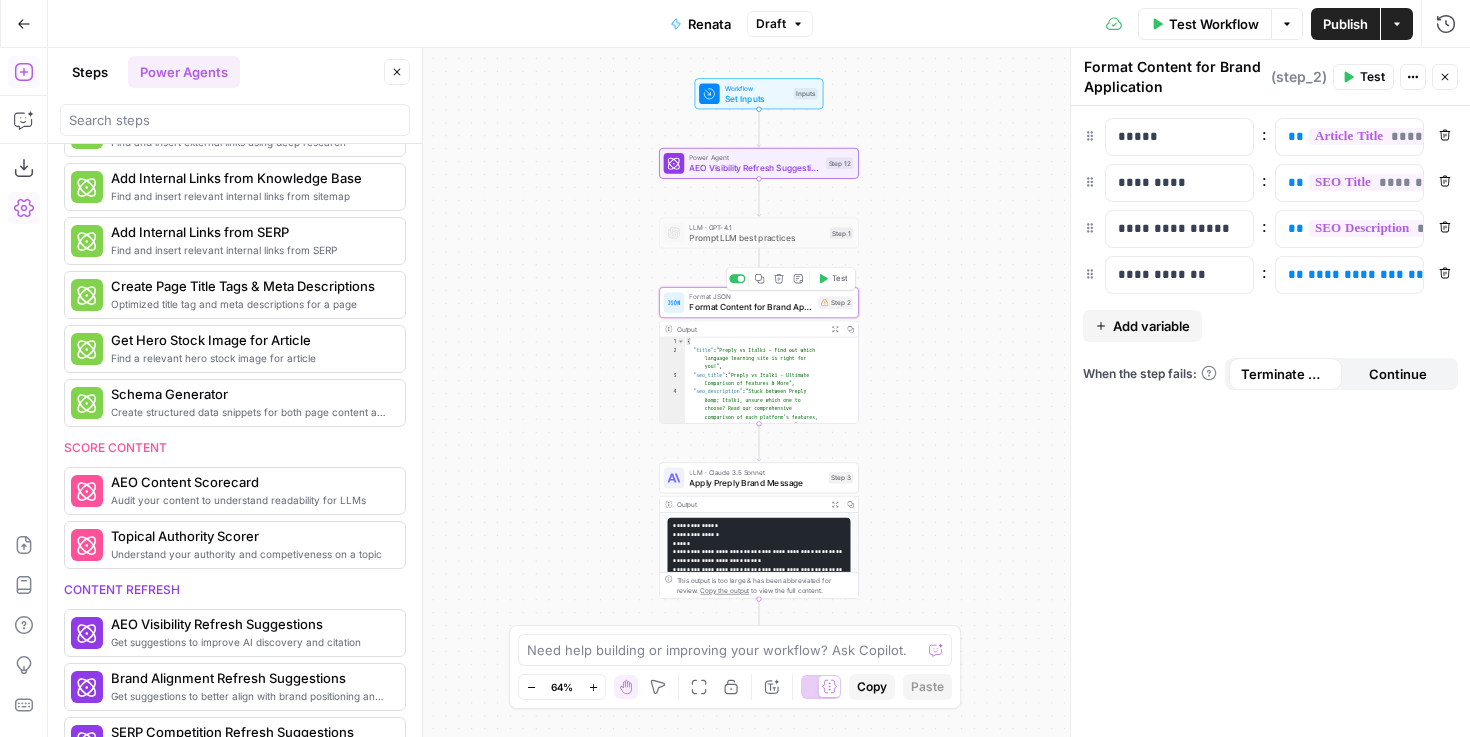 click at bounding box center [737, 278] 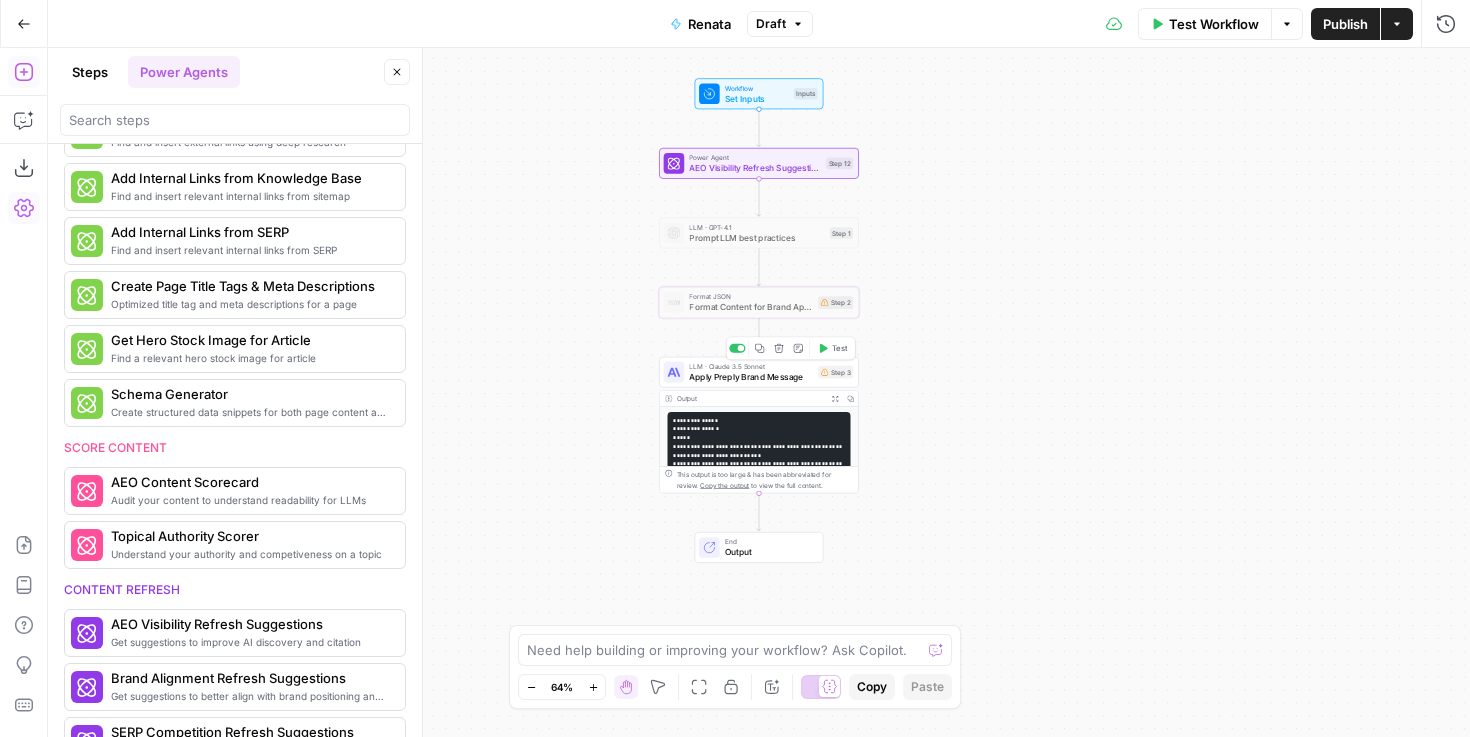 click on "Apply Preply Brand Message" at bounding box center [751, 376] 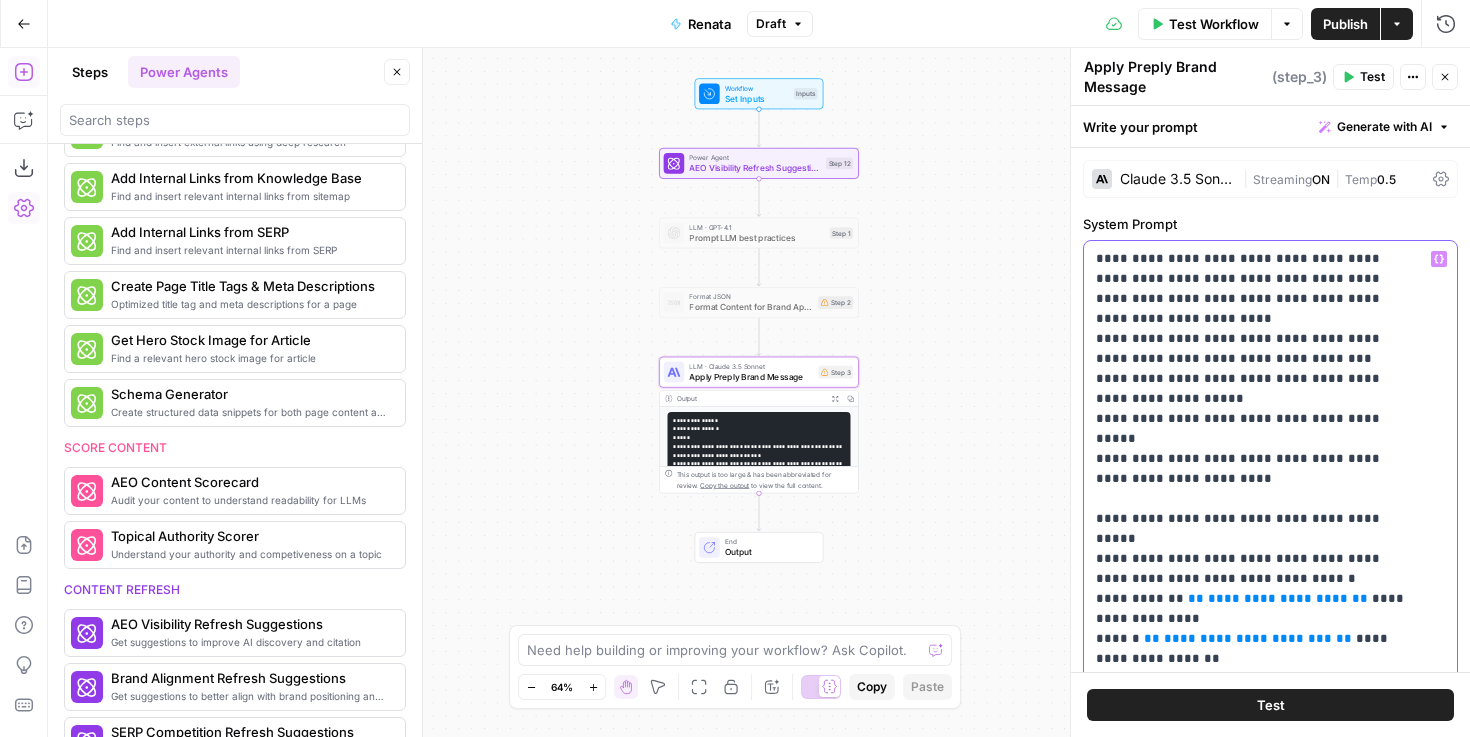 click on "**********" at bounding box center [1255, 1769] 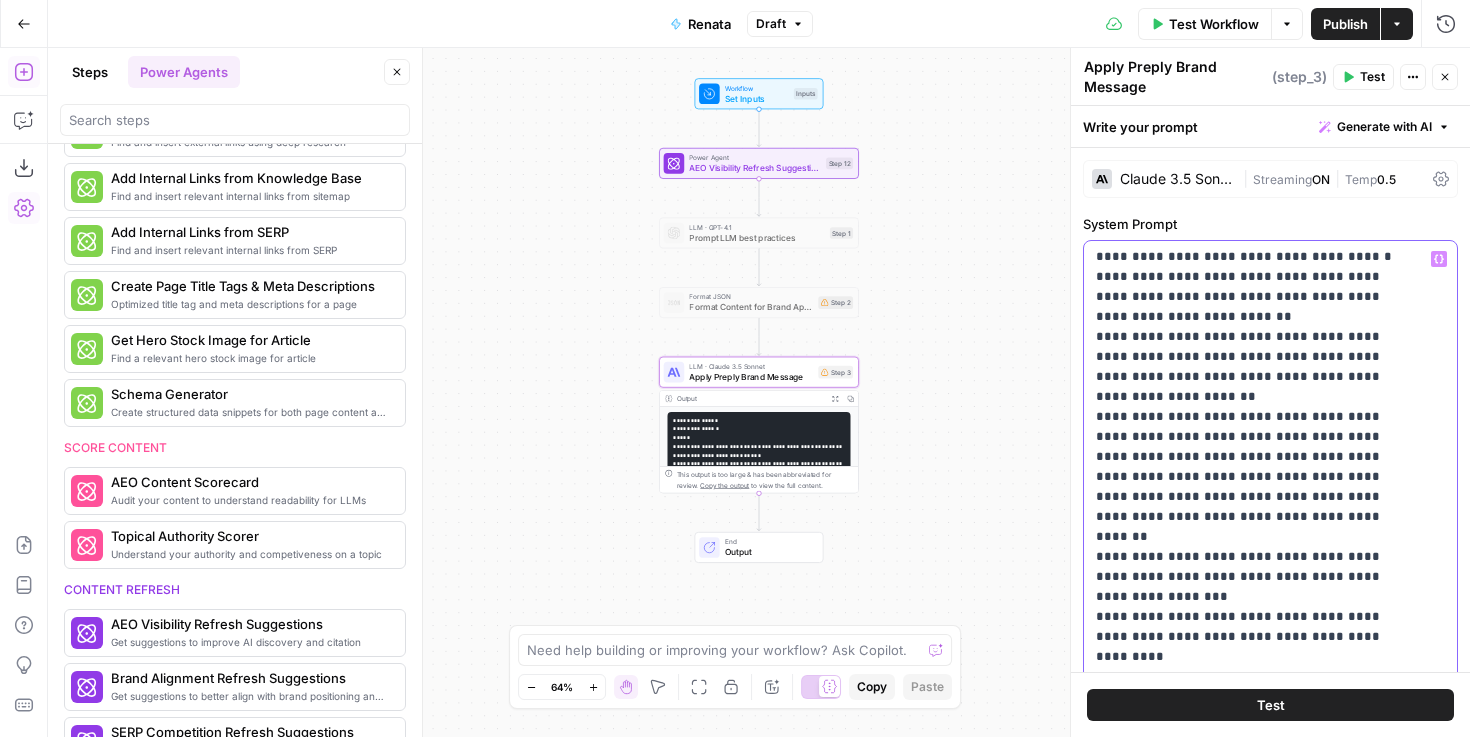 scroll, scrollTop: 1076, scrollLeft: 0, axis: vertical 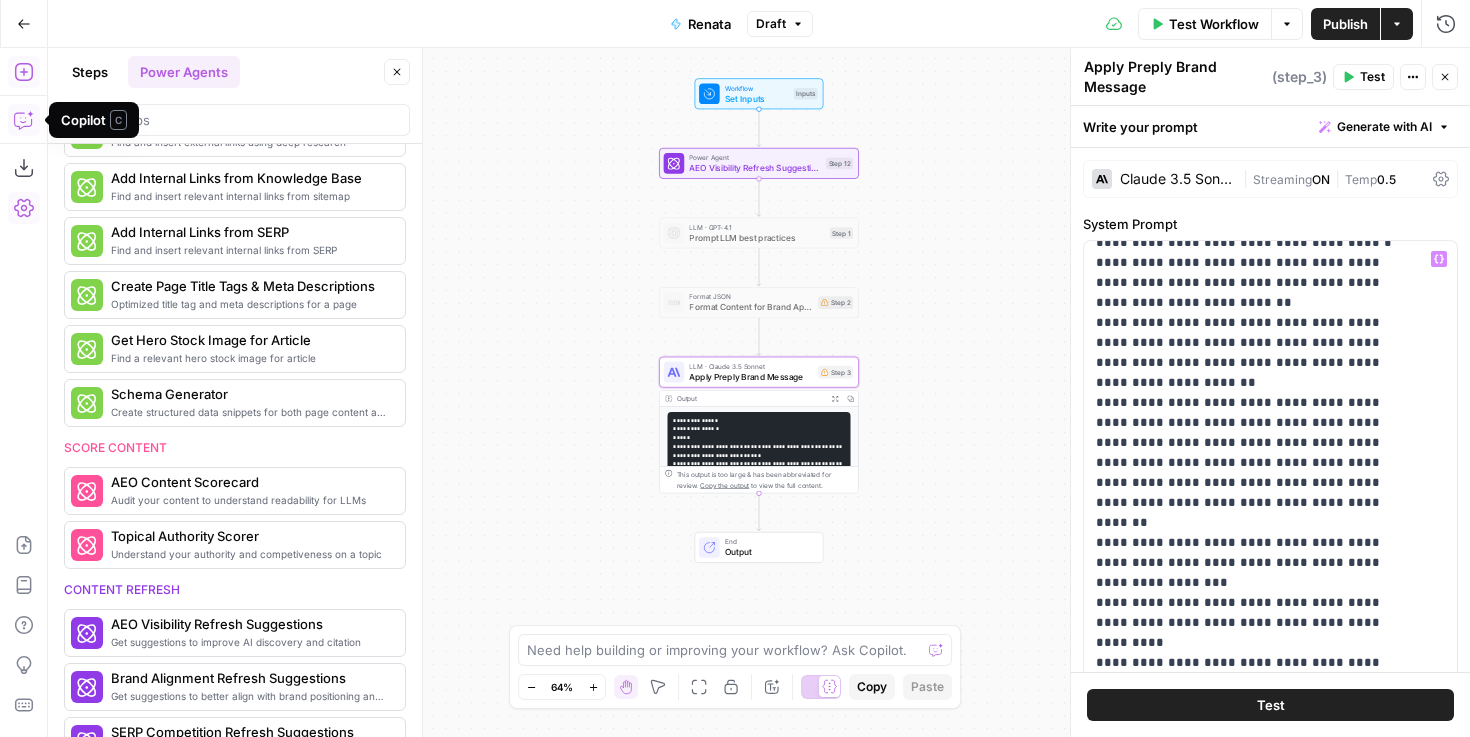 click on "AEO Visibility Refresh Suggestions" at bounding box center (754, 167) 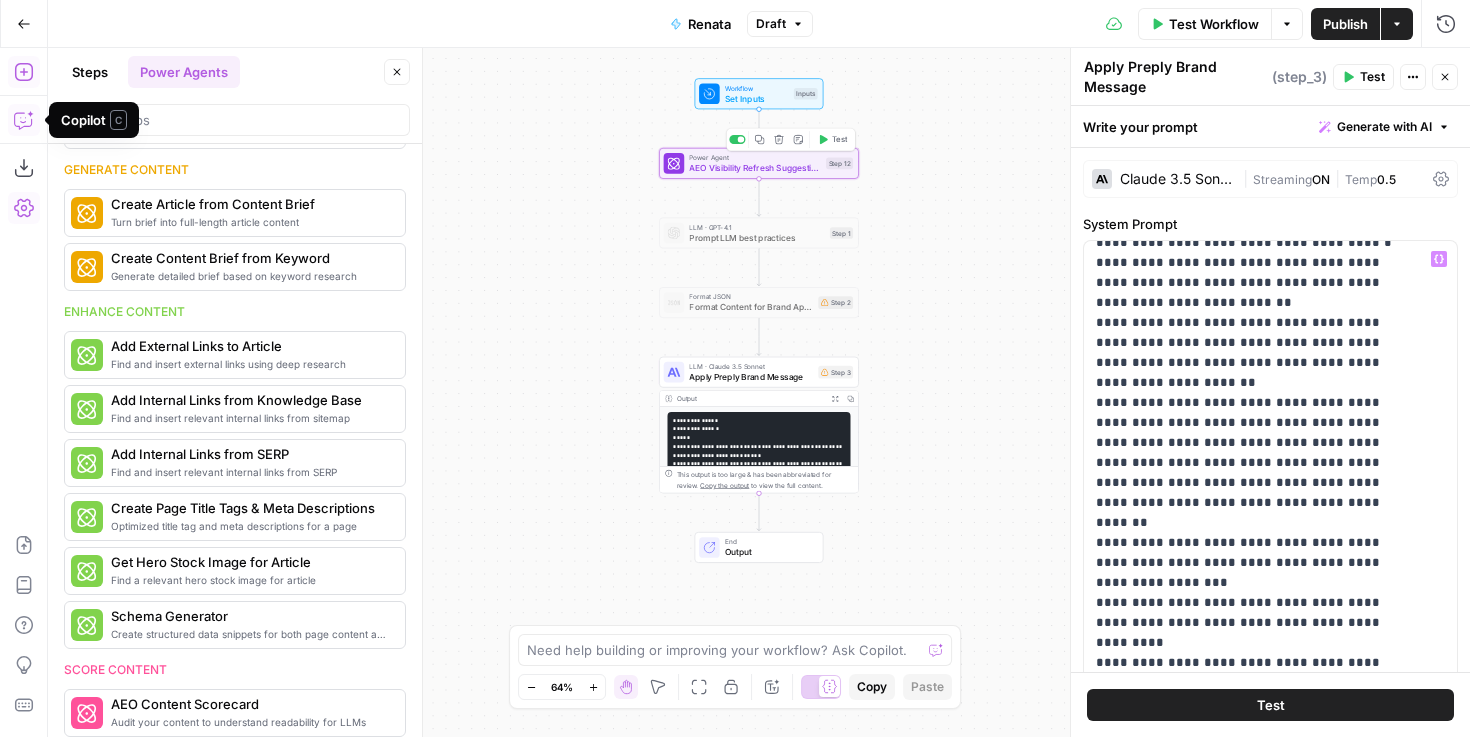 scroll, scrollTop: 635, scrollLeft: 0, axis: vertical 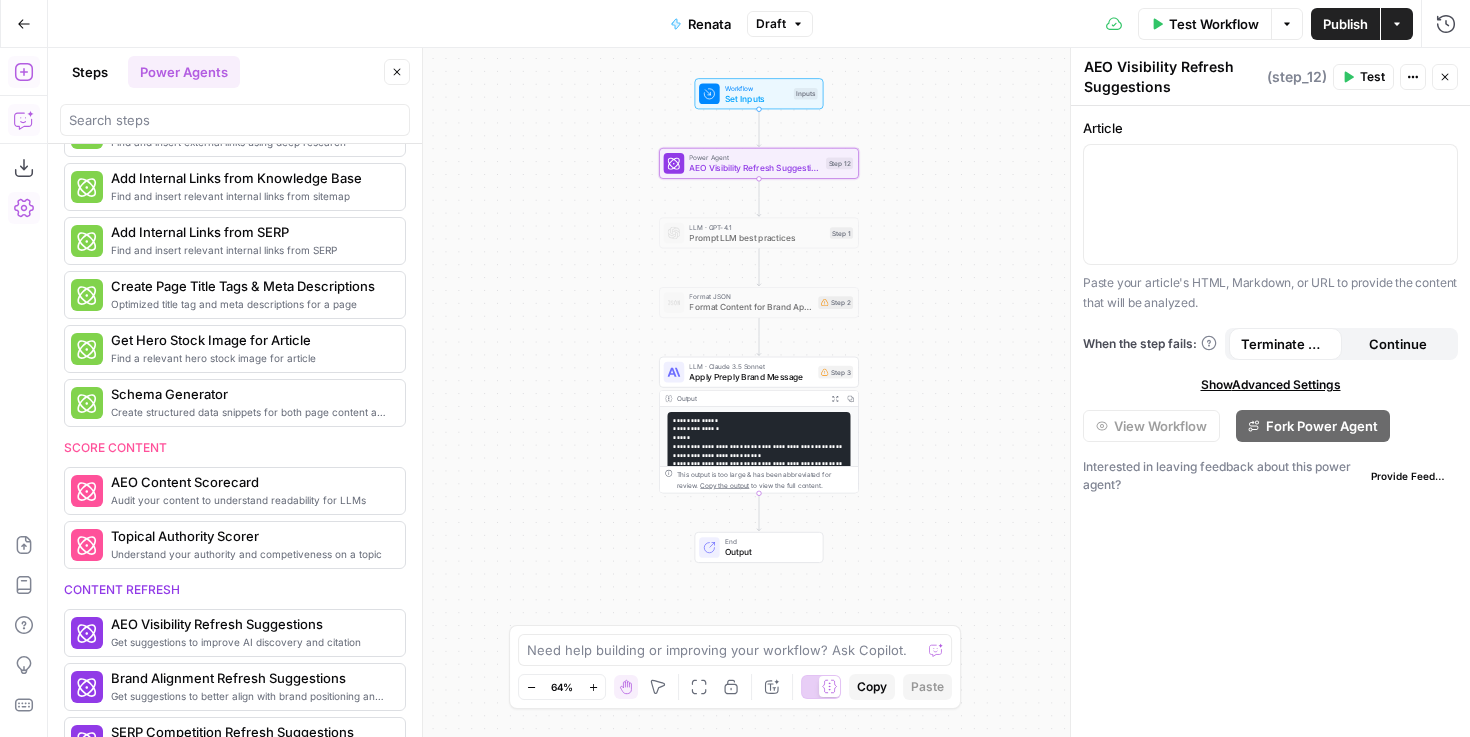 click on "Apply Preply Brand Message" at bounding box center [751, 376] 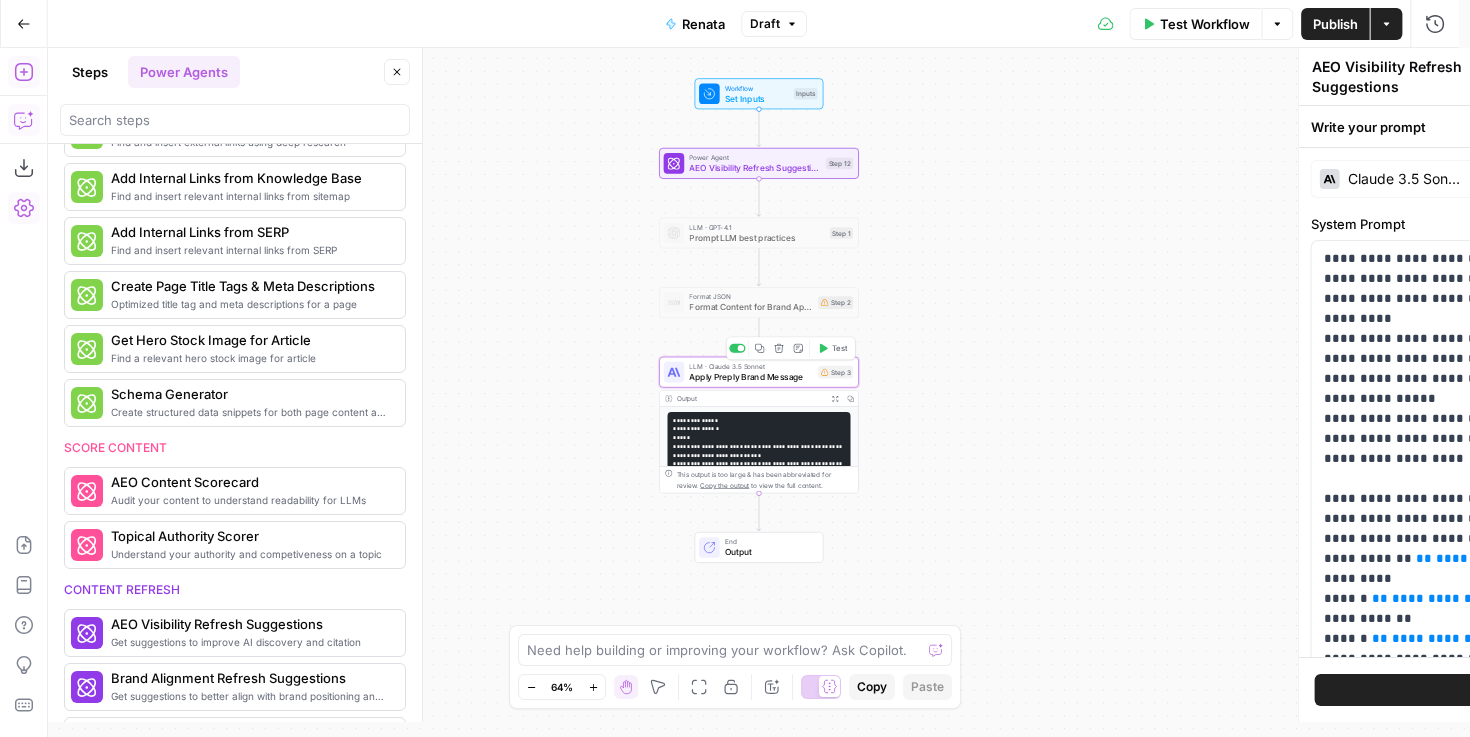 type on "Apply Preply Brand Message" 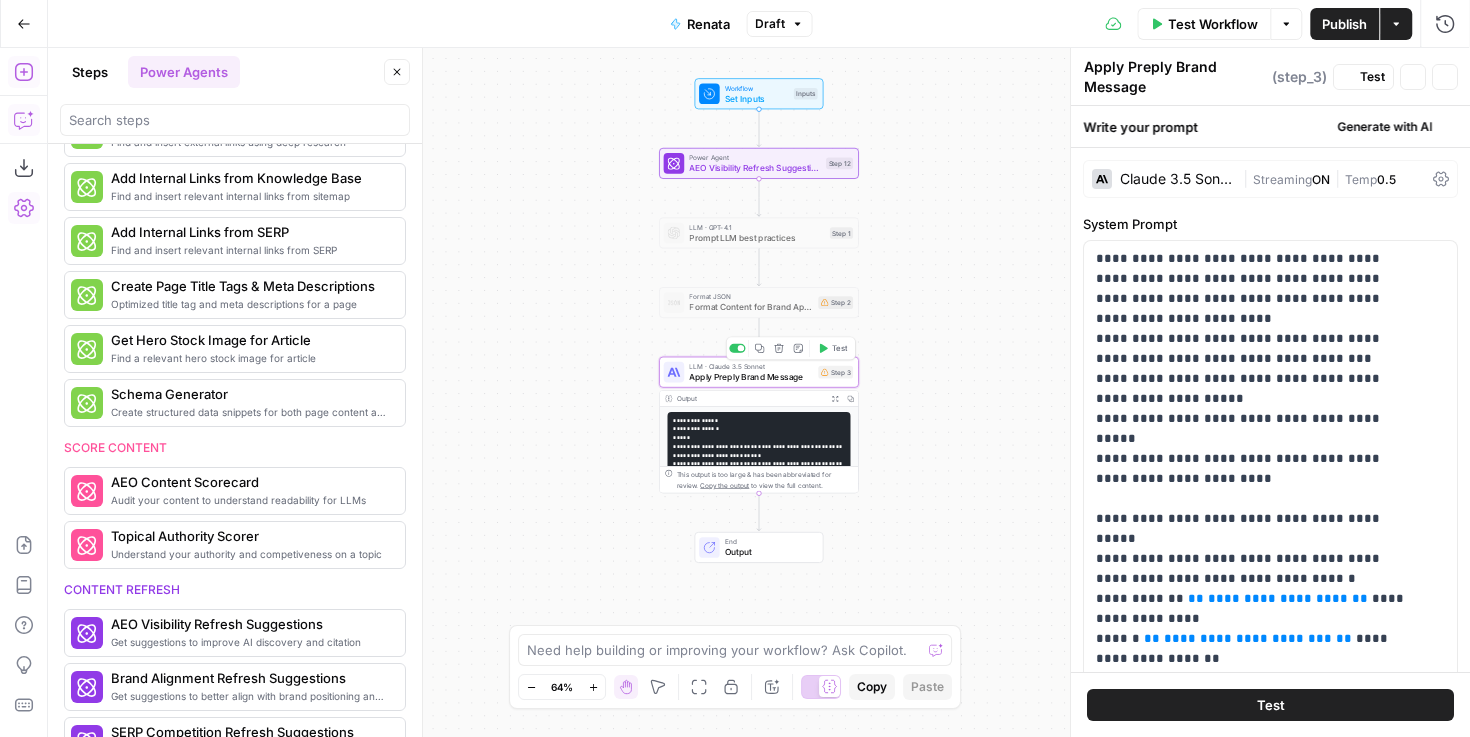 scroll, scrollTop: 413, scrollLeft: 0, axis: vertical 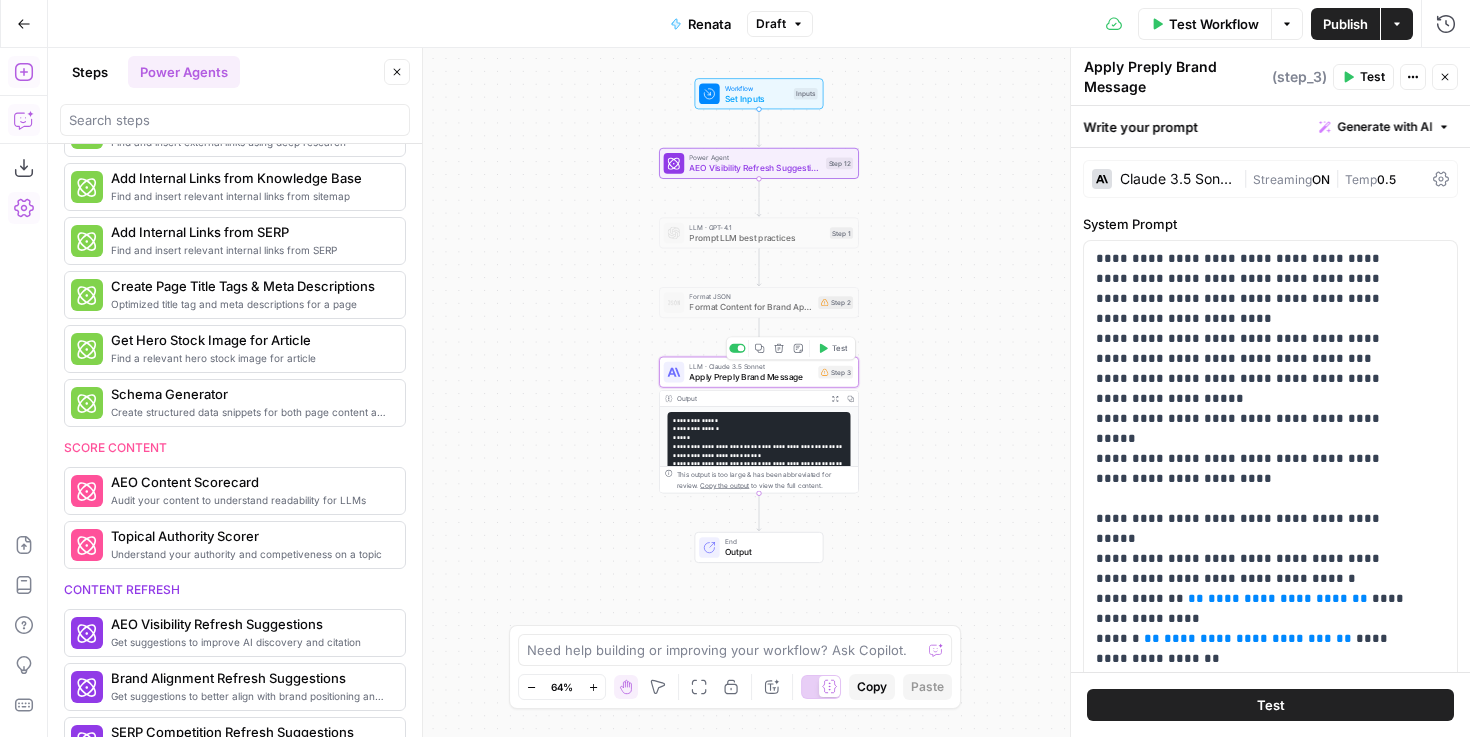 click on "Copy step Delete step Add Note Test" at bounding box center [791, 348] 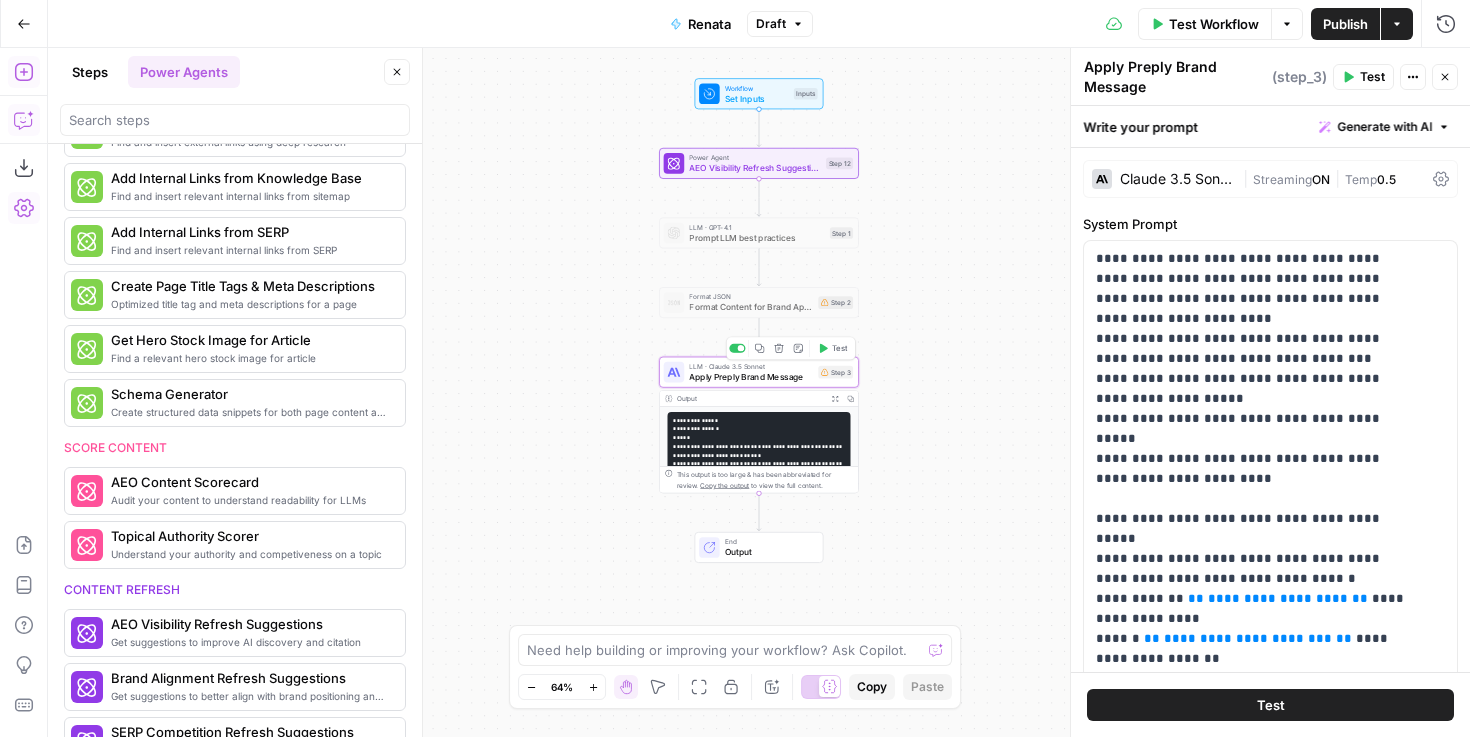 click at bounding box center [737, 348] 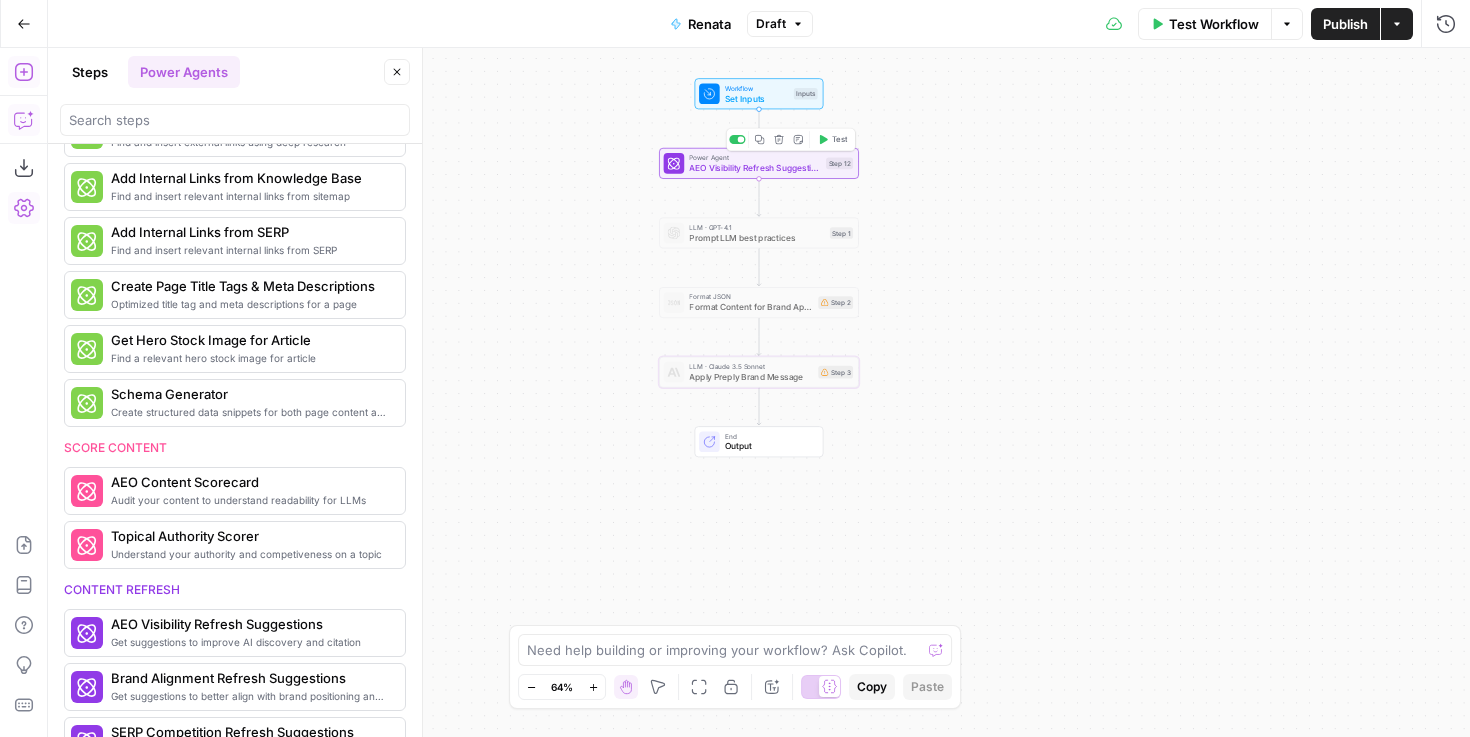 click on "Power Agent AEO Visibility Refresh Suggestions Step 12 Copy step Delete step Add Note Test" at bounding box center (759, 163) 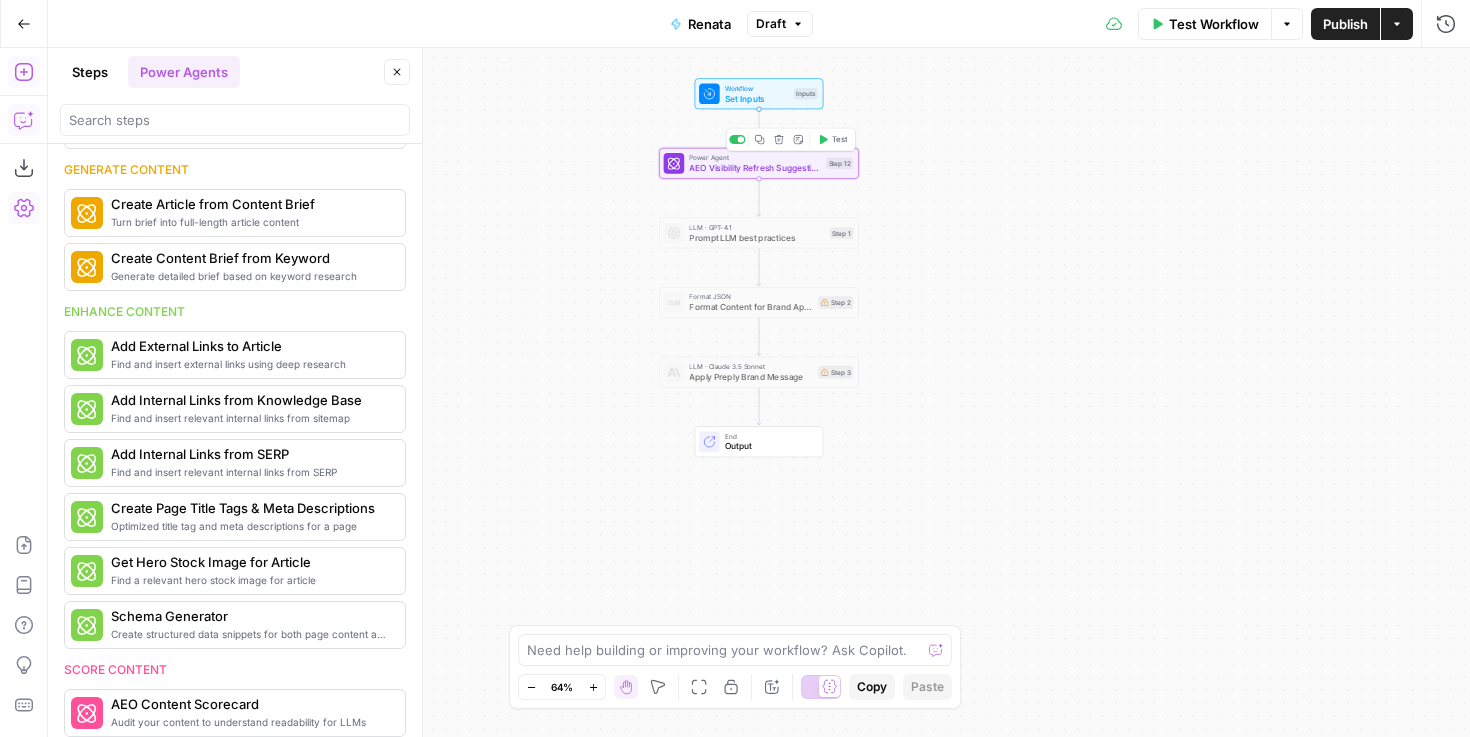 scroll, scrollTop: 635, scrollLeft: 0, axis: vertical 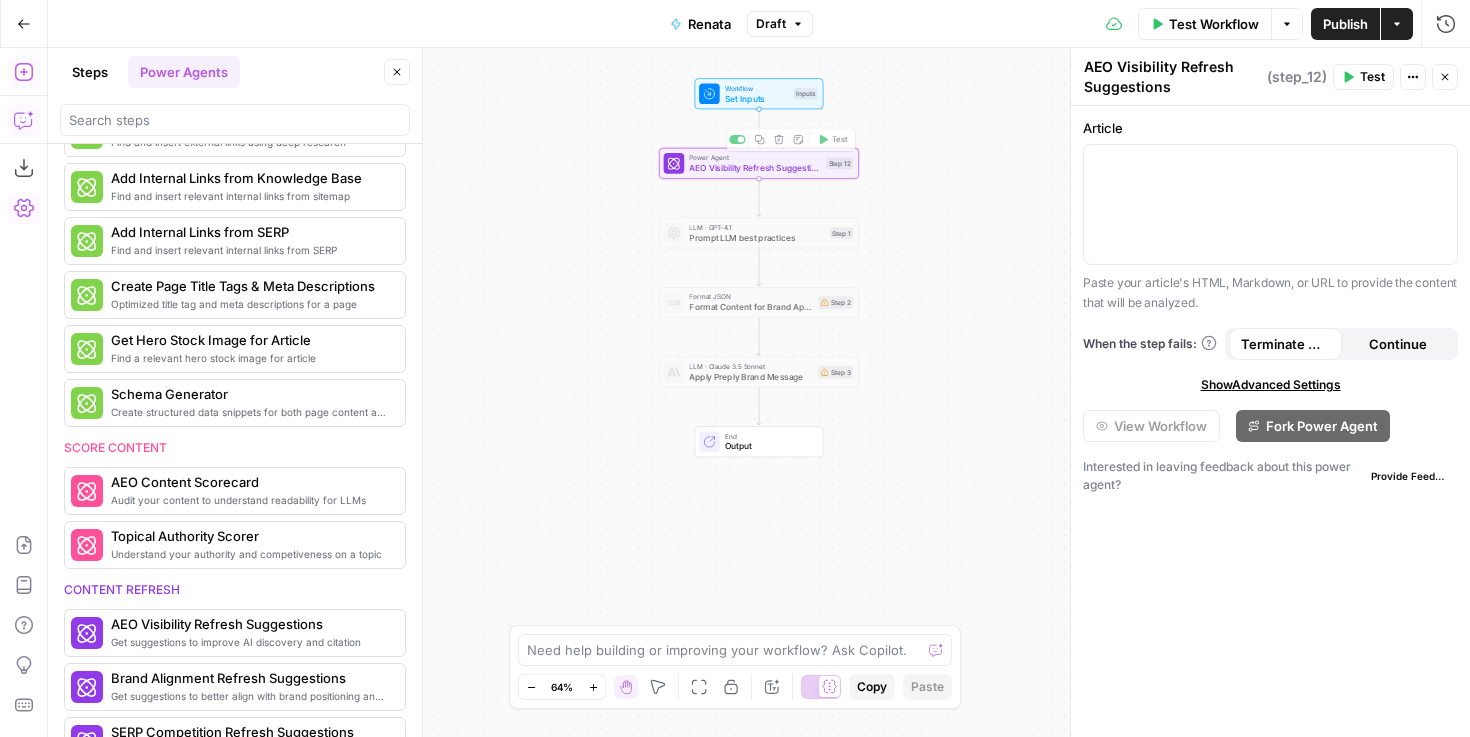 click on "Power Agent AEO Visibility Refresh Suggestions Step 12 Copy step Delete step Add Note Test" at bounding box center (759, 163) 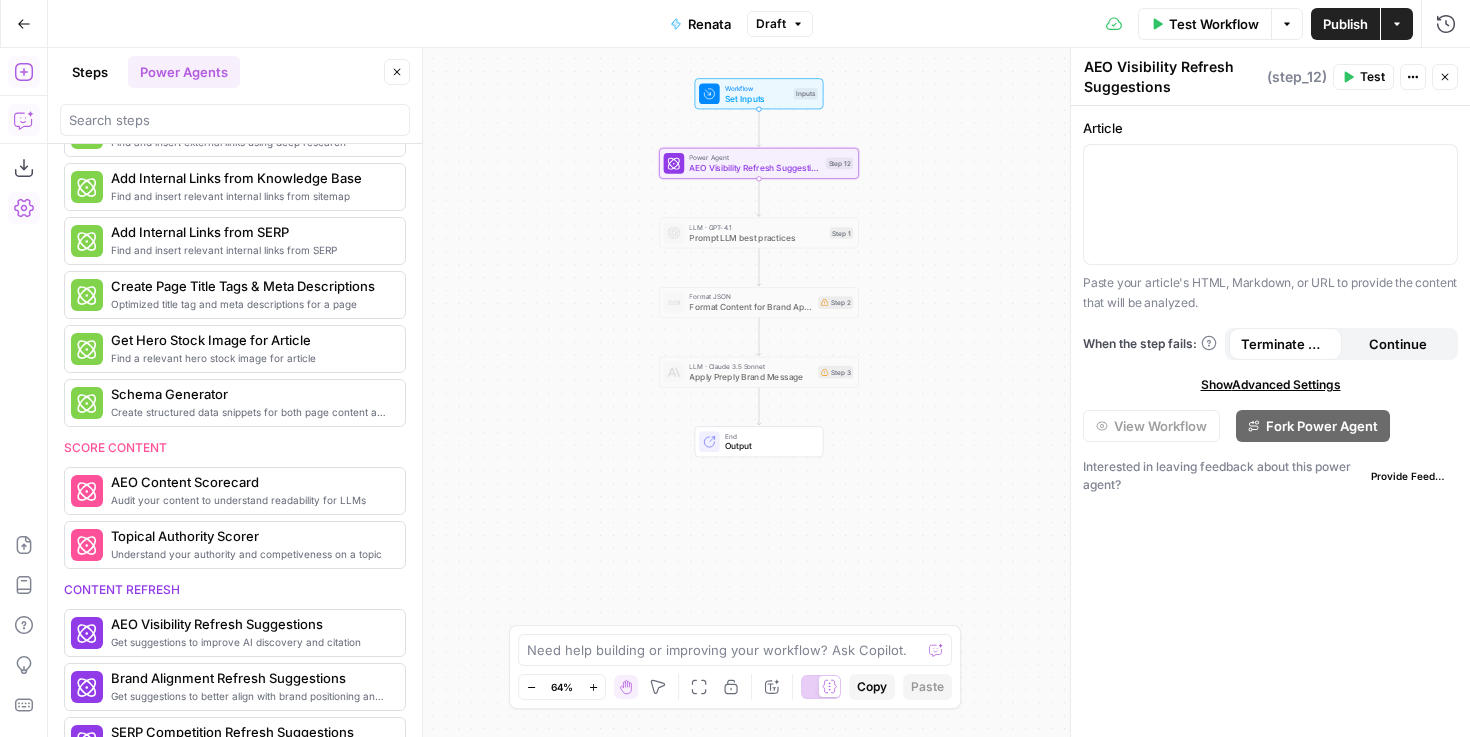 click on "Set Inputs" at bounding box center [757, 98] 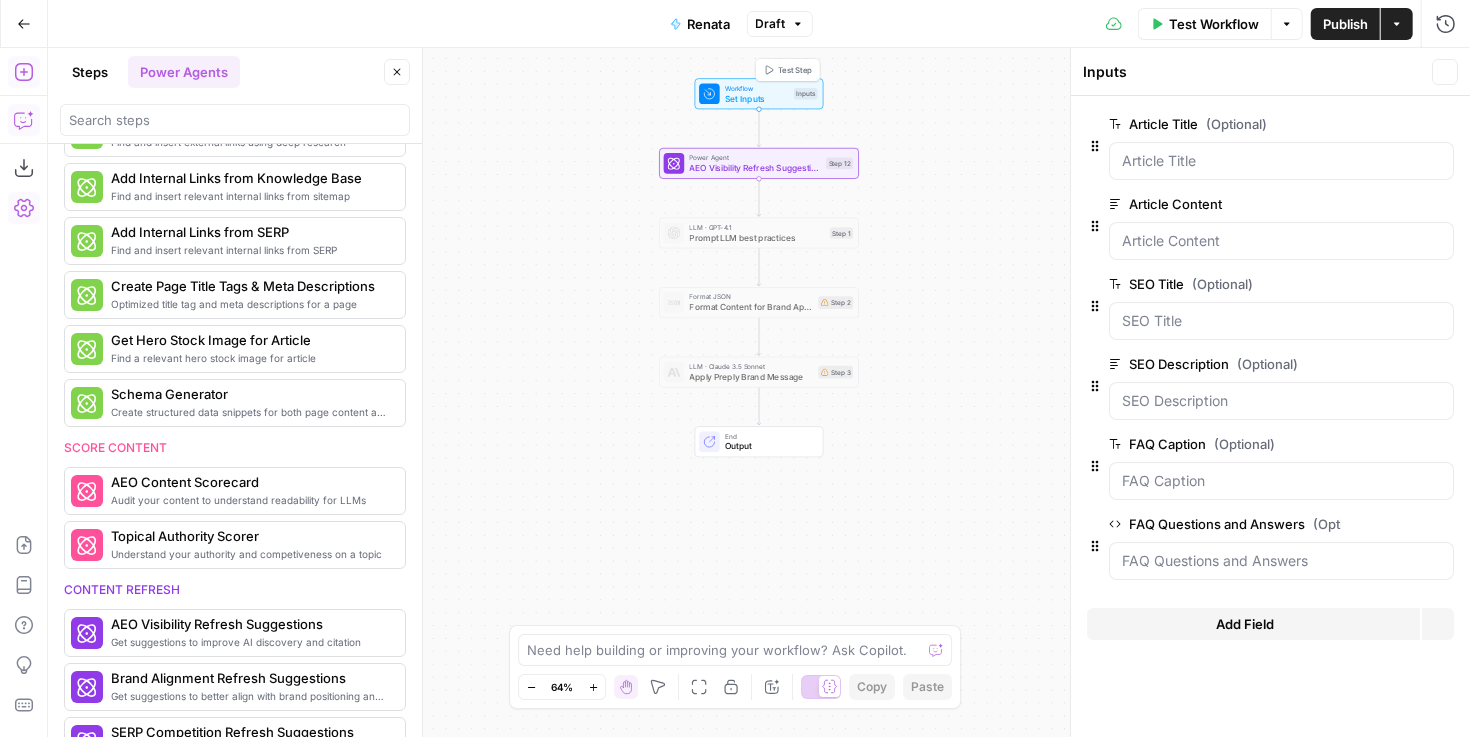 scroll, scrollTop: 413, scrollLeft: 0, axis: vertical 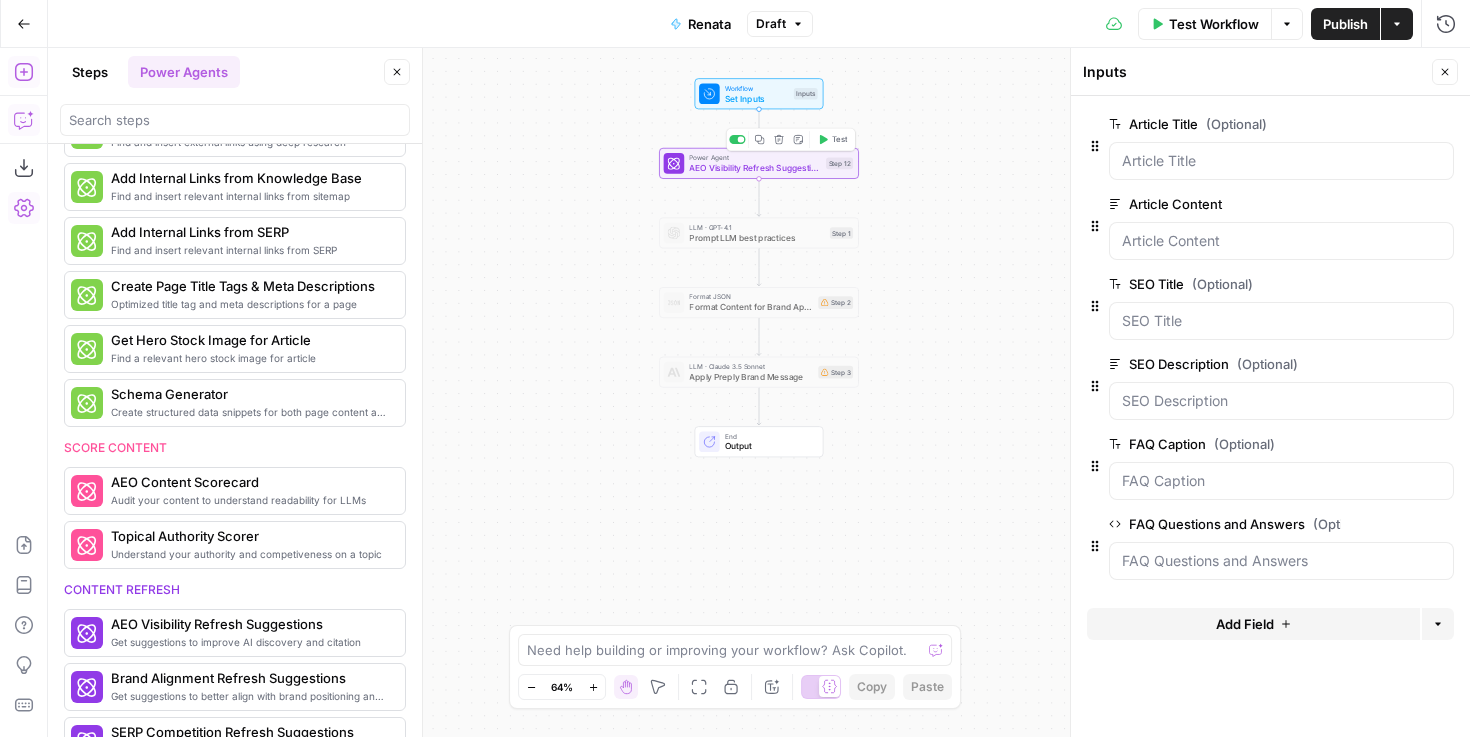 click on "AEO Visibility Refresh Suggestions" at bounding box center [754, 167] 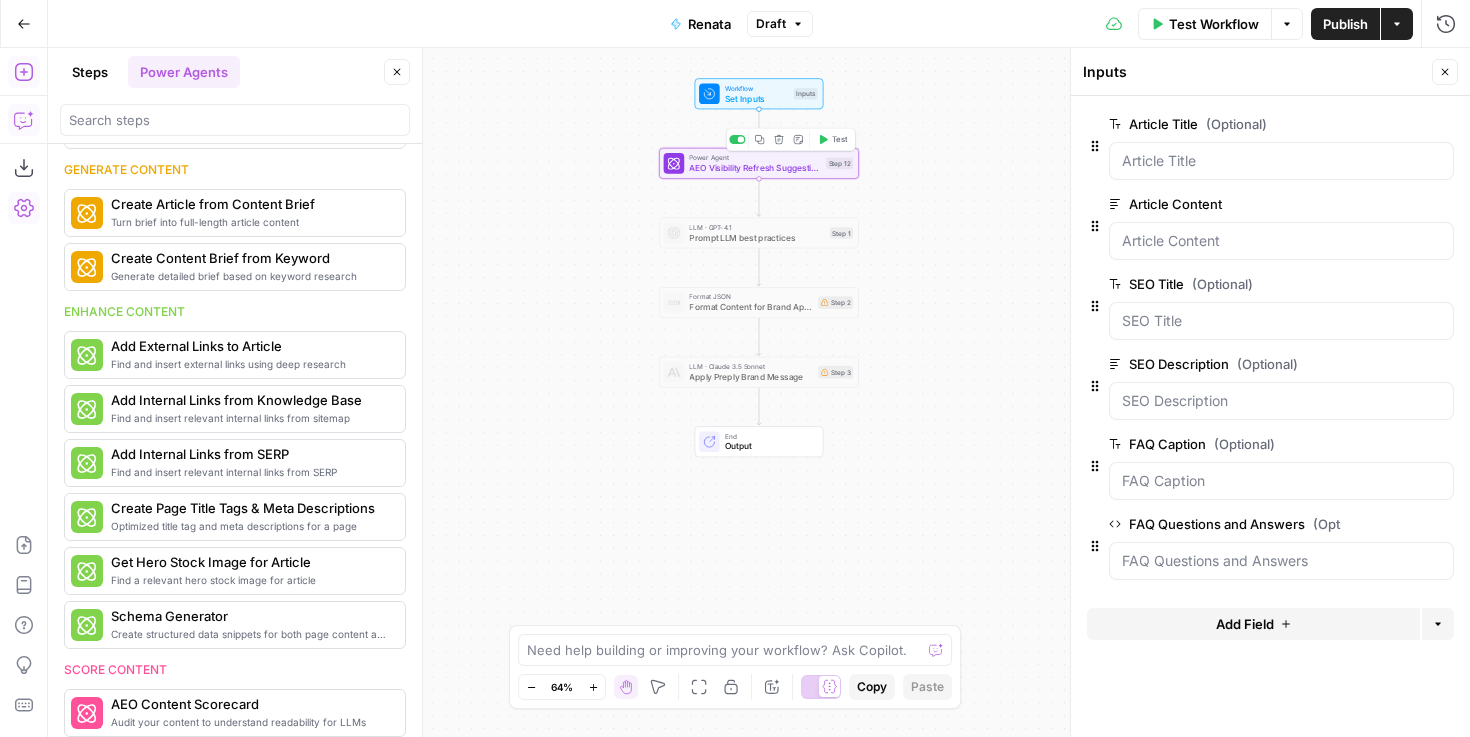 scroll, scrollTop: 635, scrollLeft: 0, axis: vertical 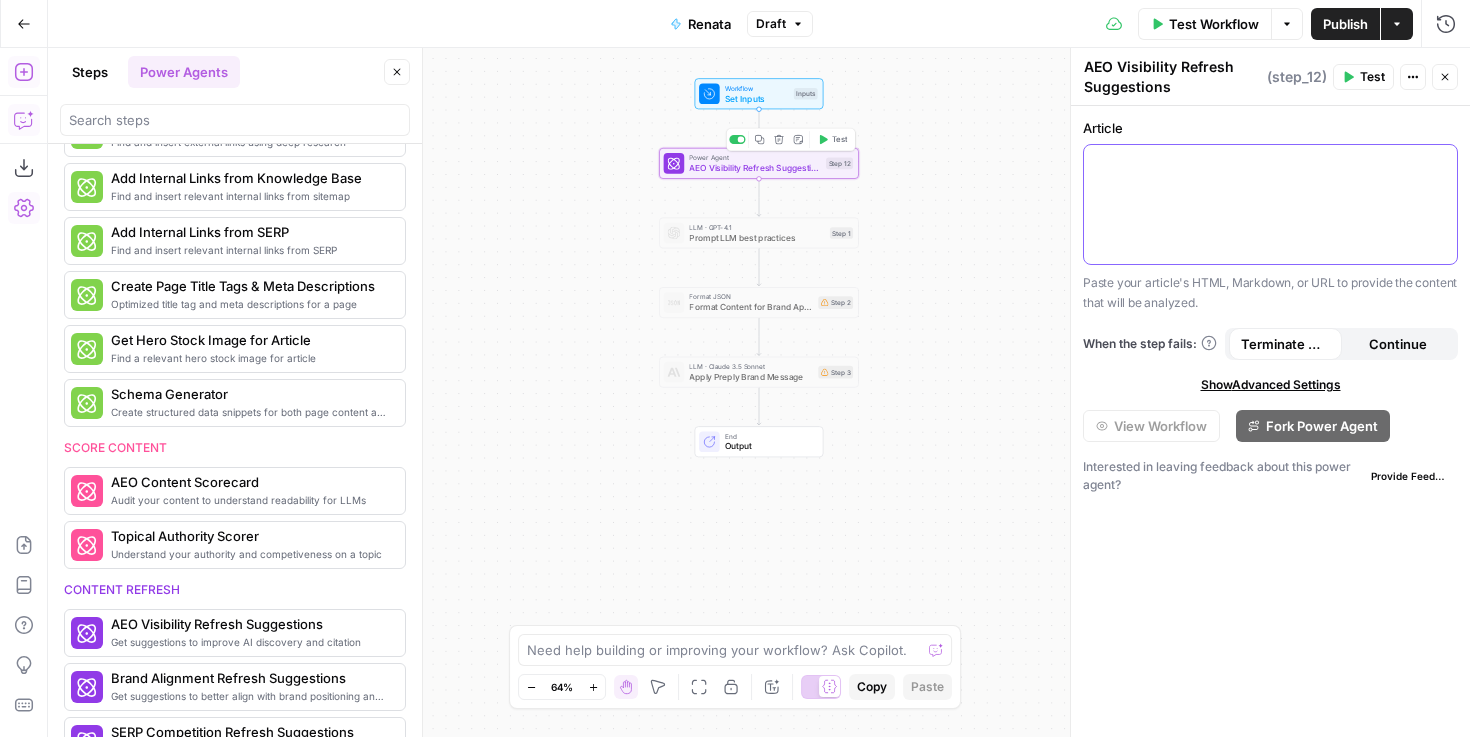 click at bounding box center [1270, 163] 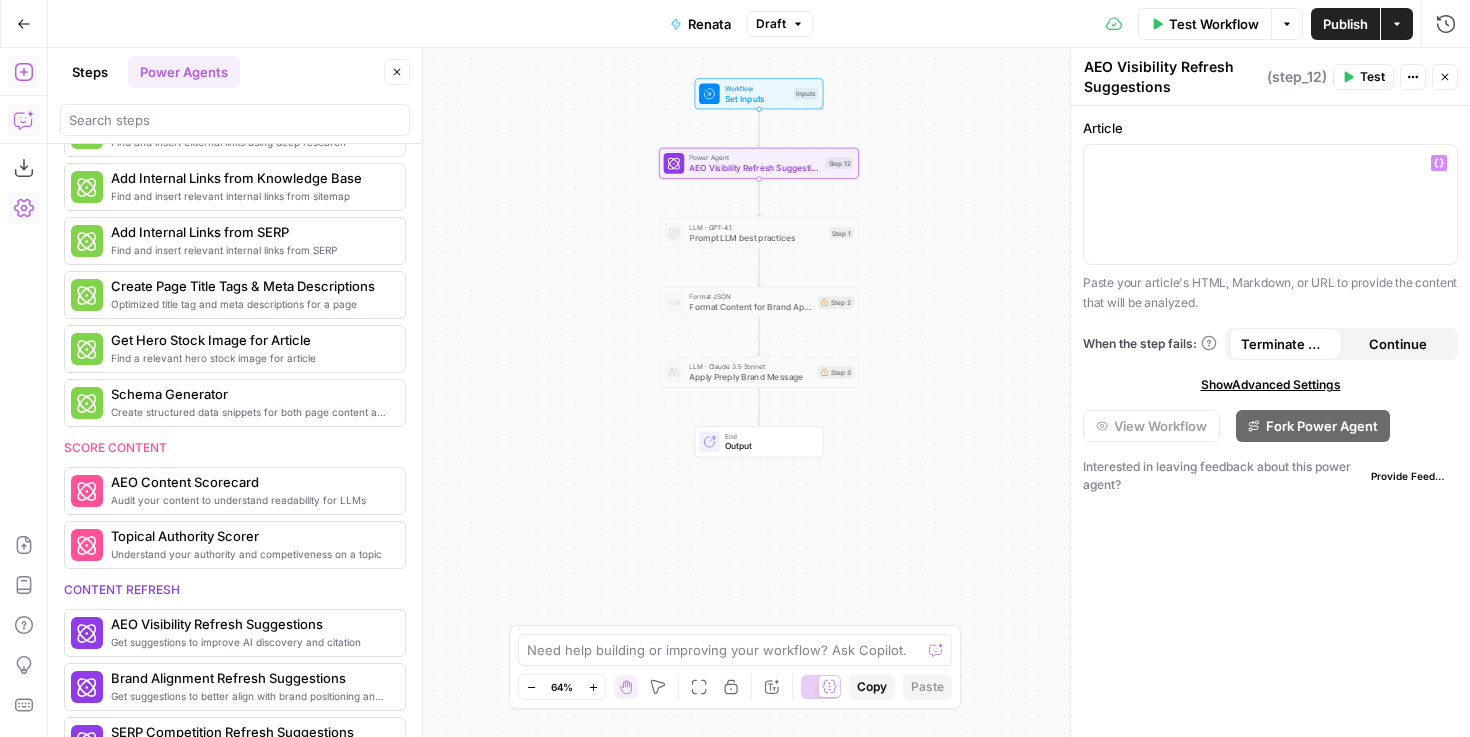 click on "Set Inputs" at bounding box center [757, 98] 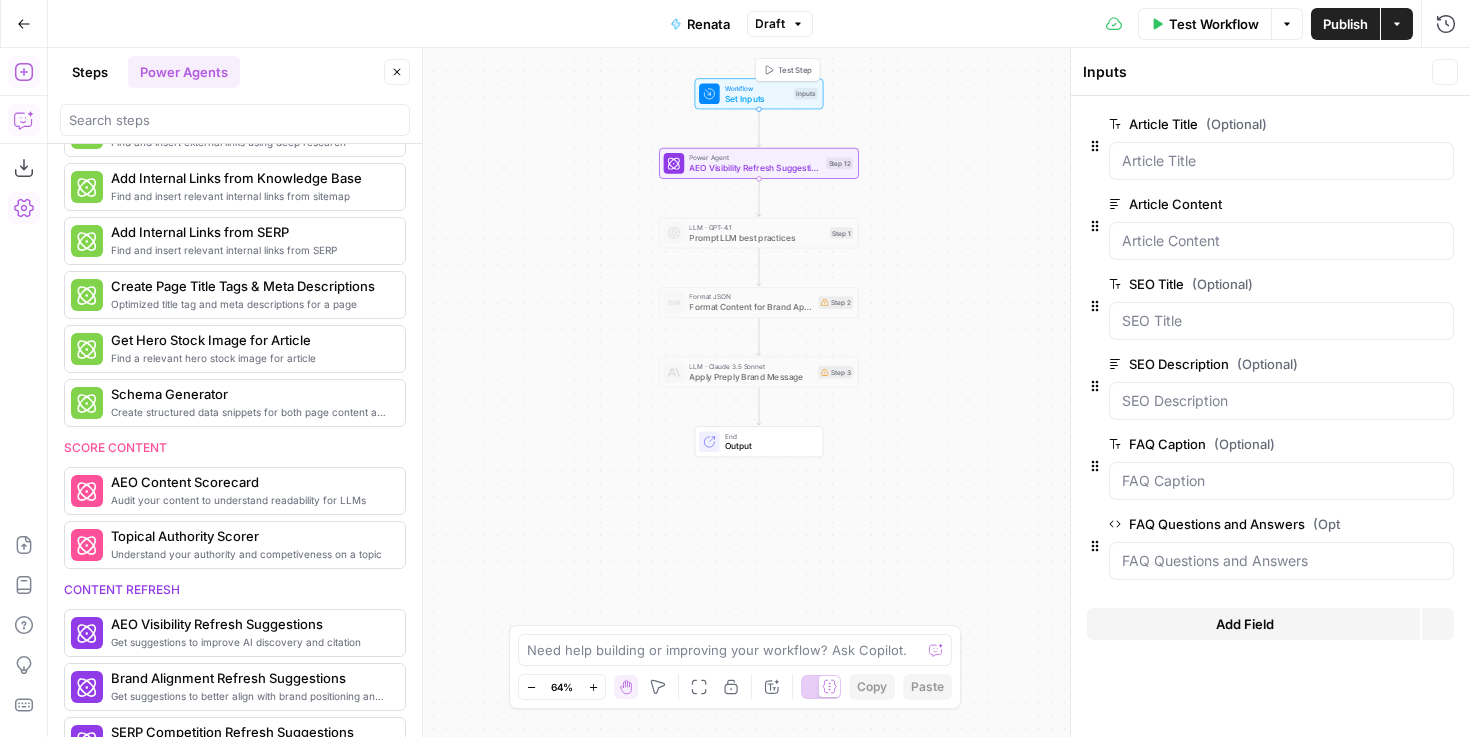 scroll, scrollTop: 413, scrollLeft: 0, axis: vertical 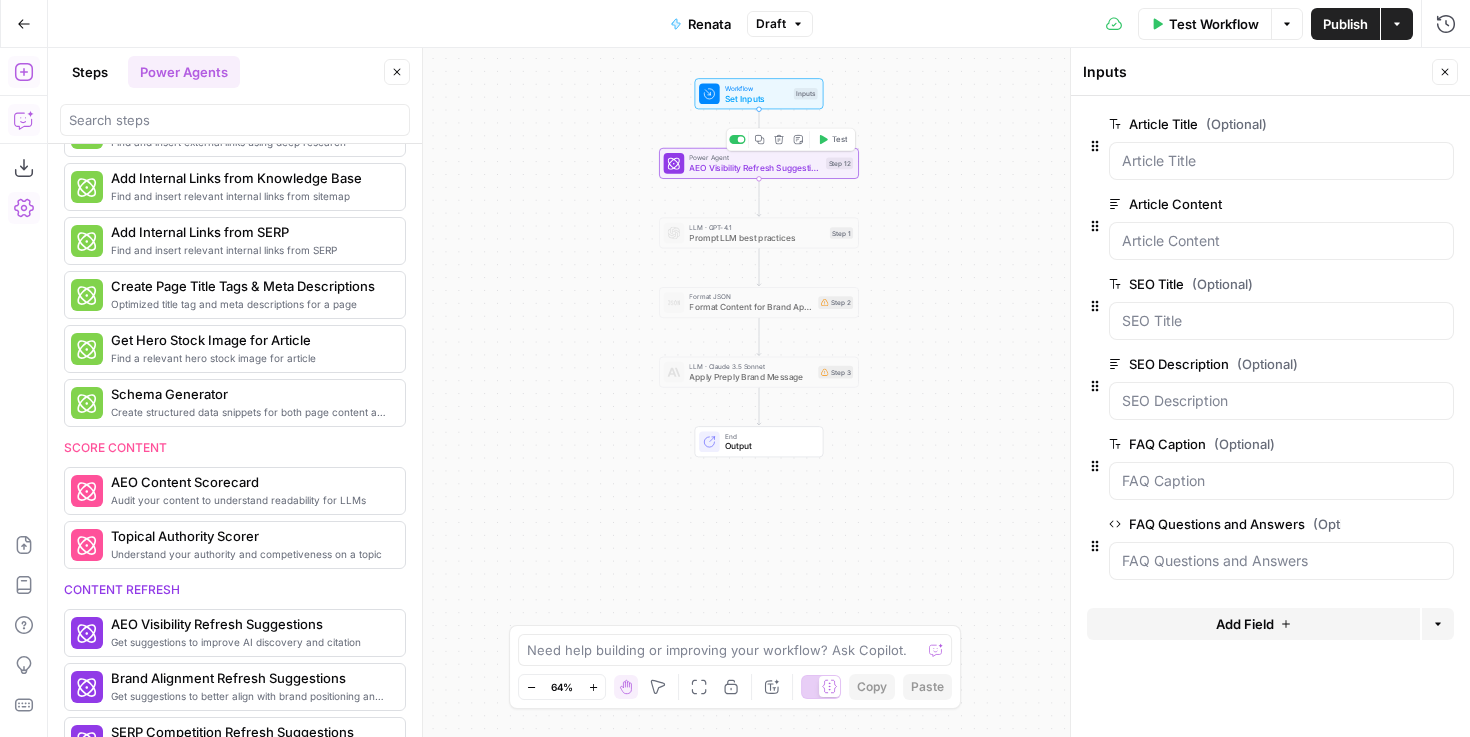 click on "AEO Visibility Refresh Suggestions" at bounding box center (754, 167) 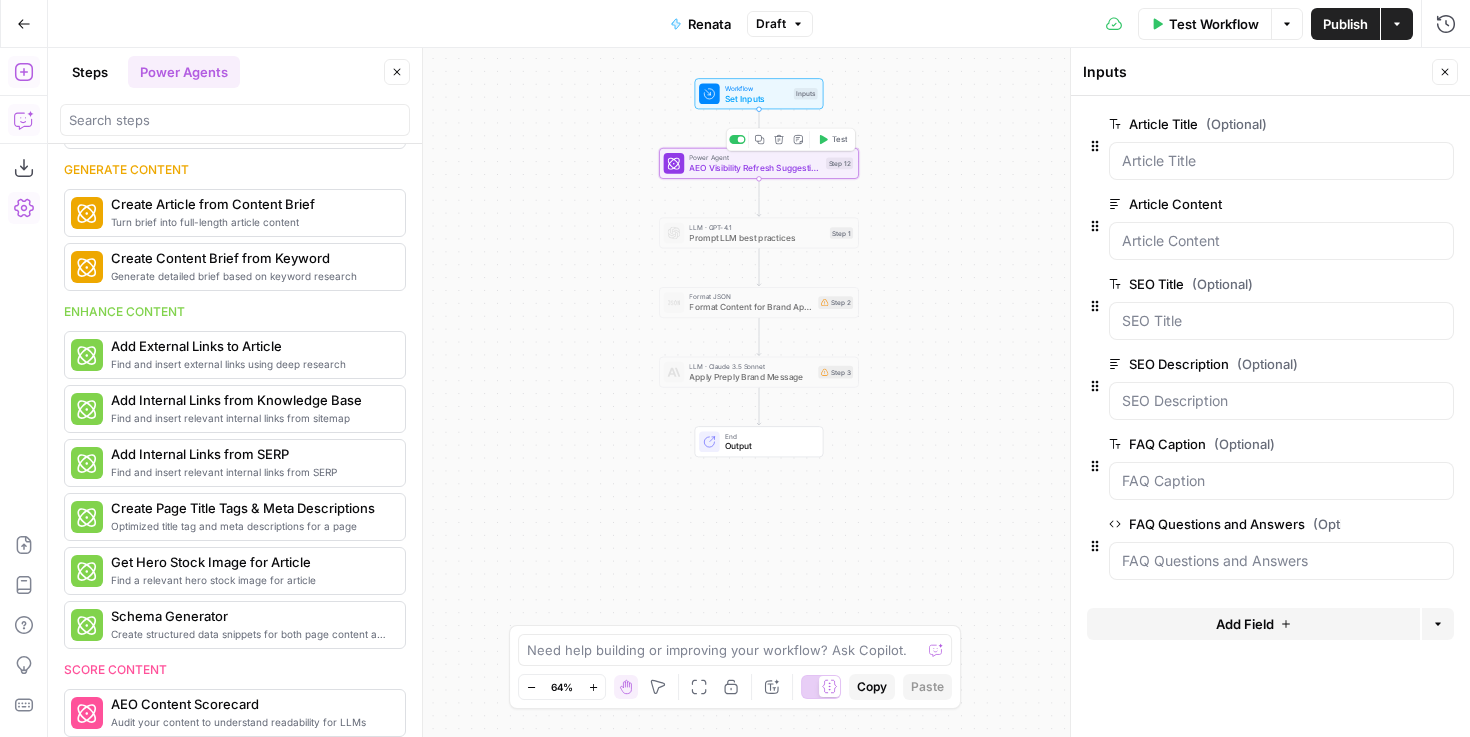 scroll, scrollTop: 635, scrollLeft: 0, axis: vertical 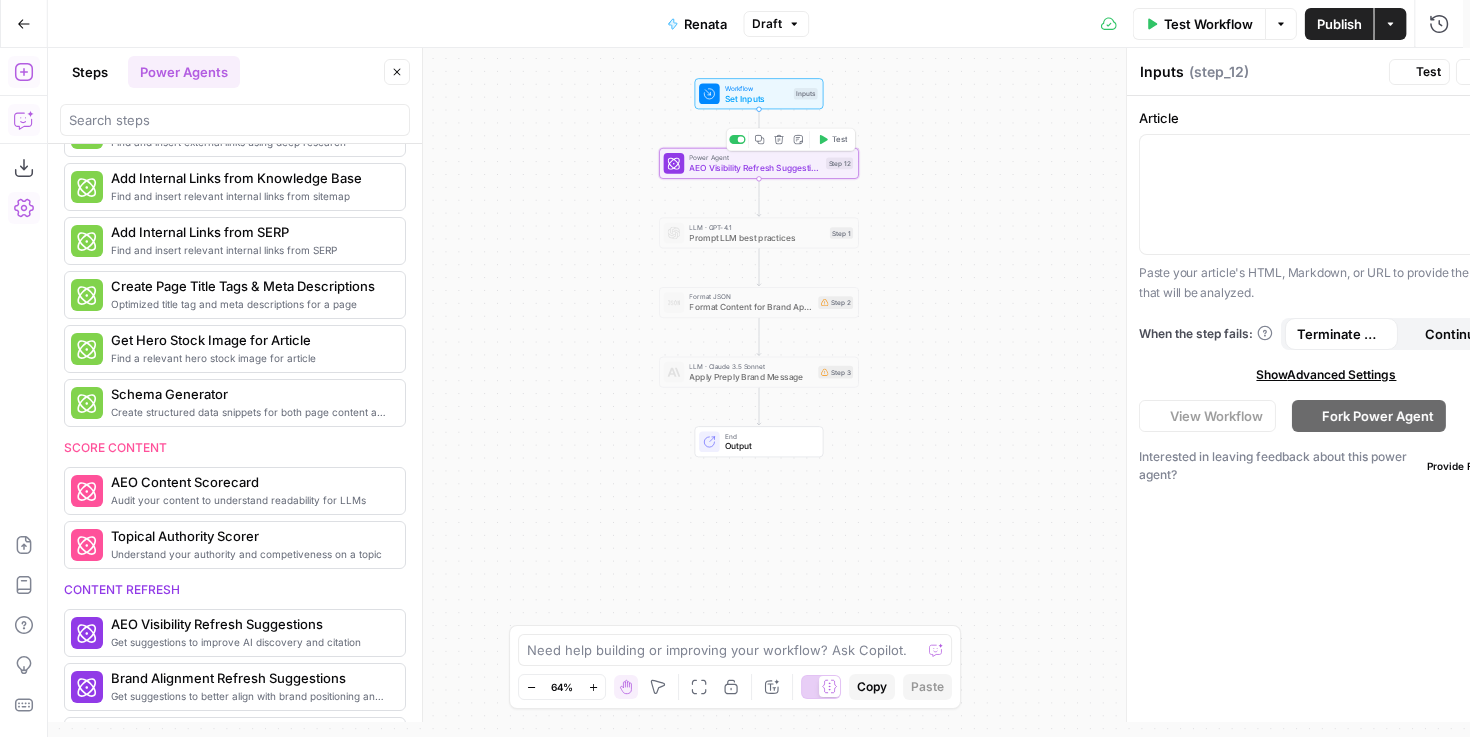 type on "AEO Visibility Refresh Suggestions" 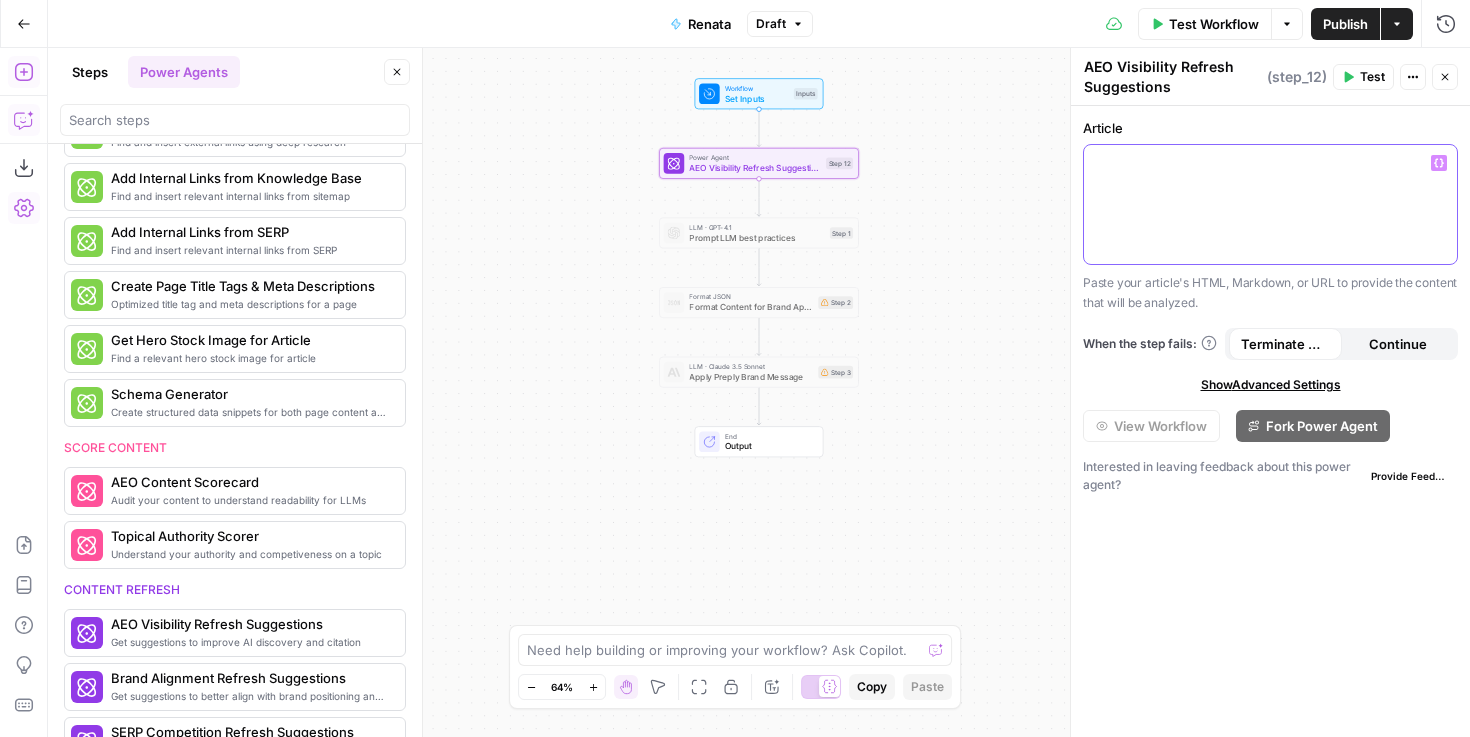 click at bounding box center (1270, 204) 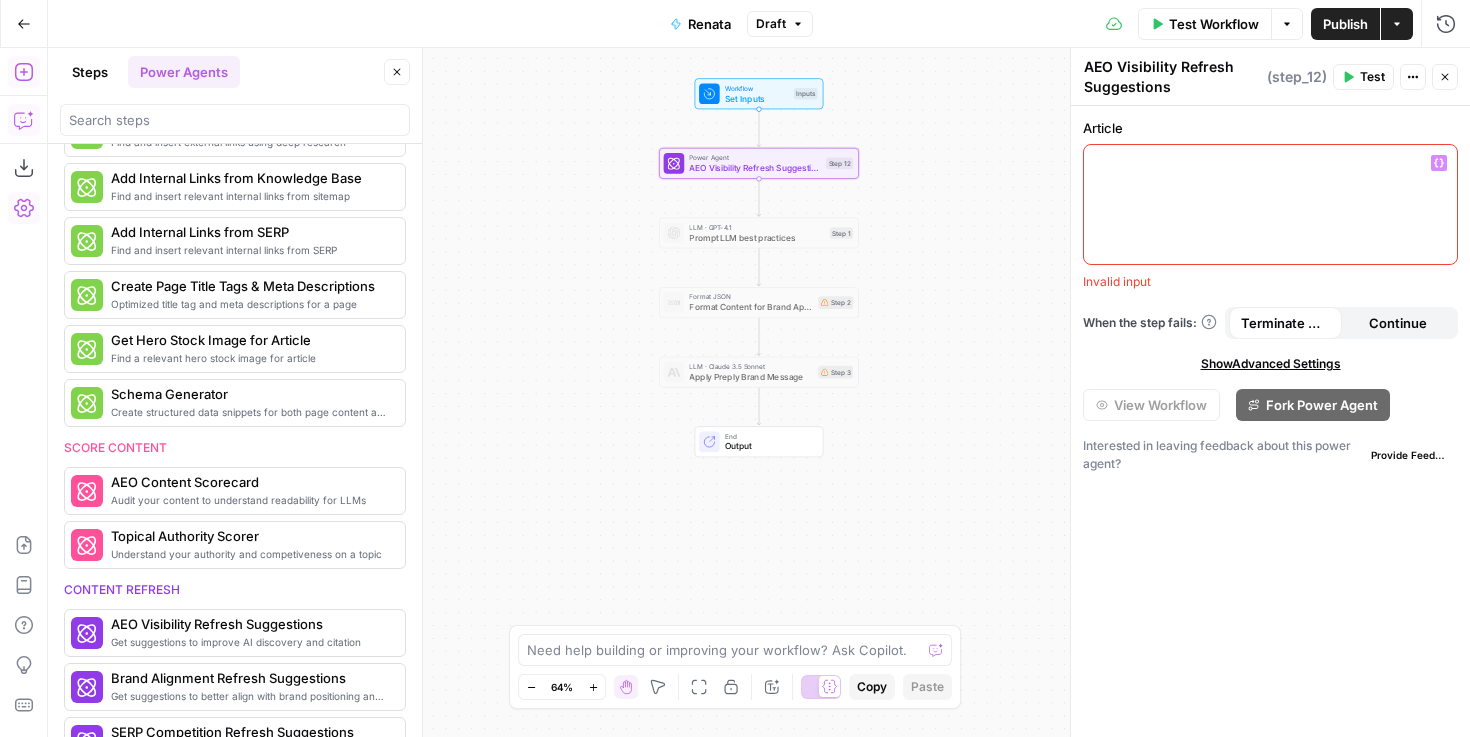 click 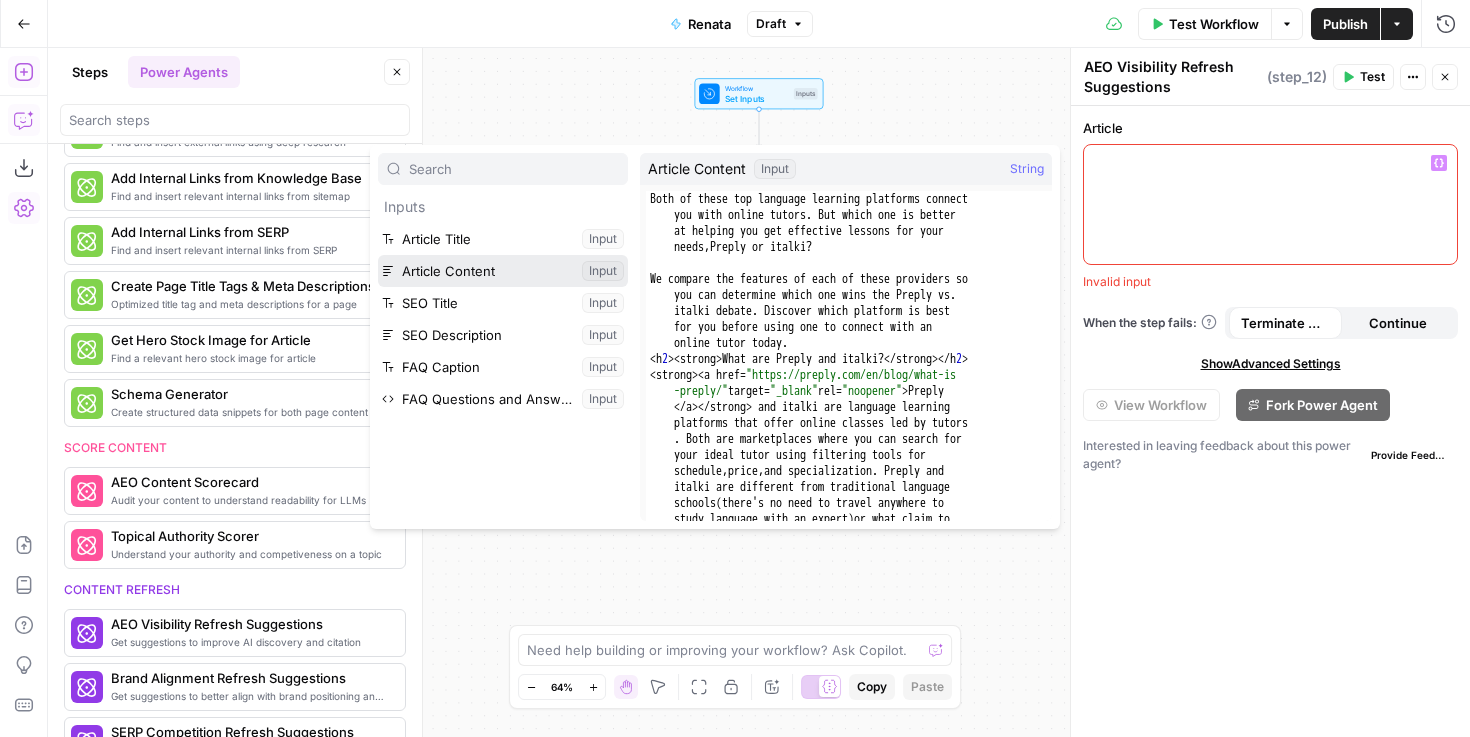 click at bounding box center [503, 271] 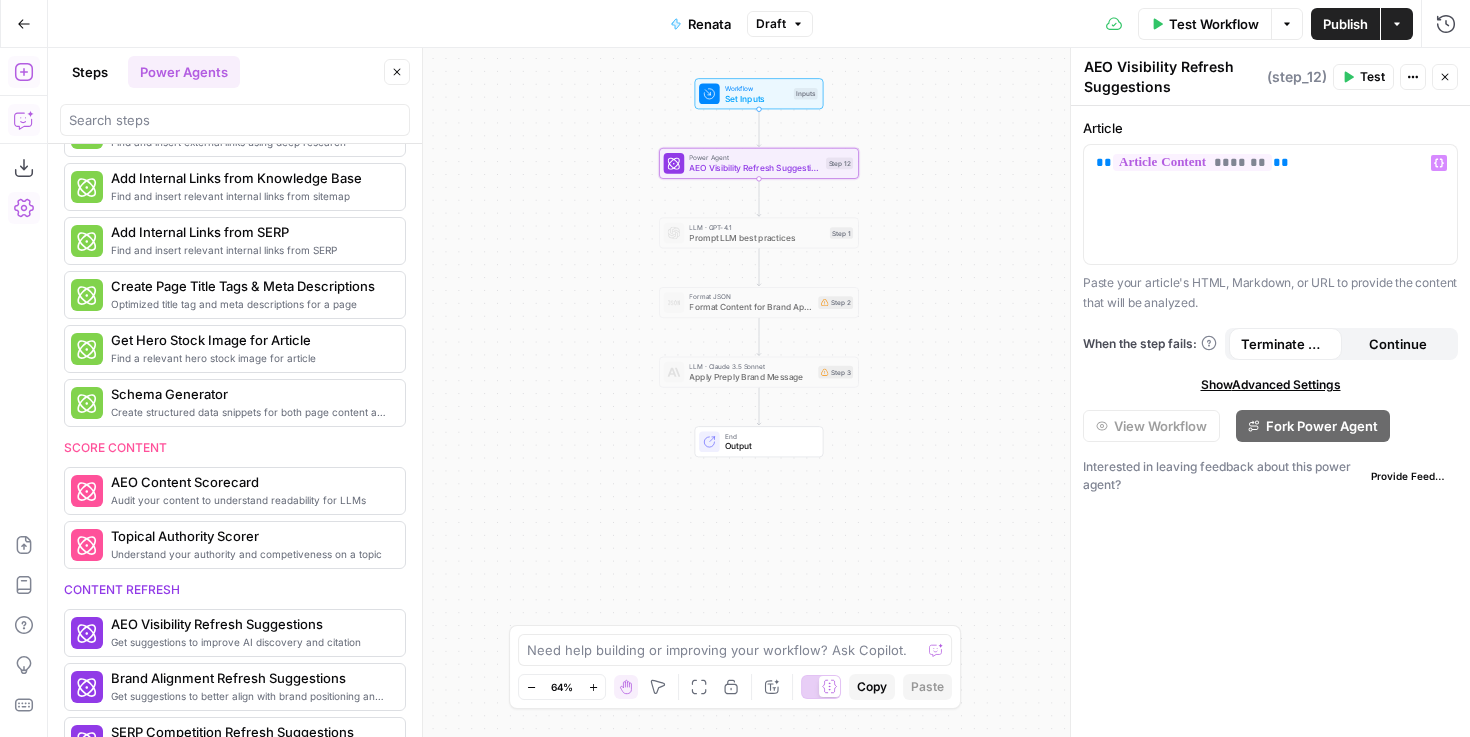click on "AEO Visibility Refresh Suggestions" at bounding box center [754, 167] 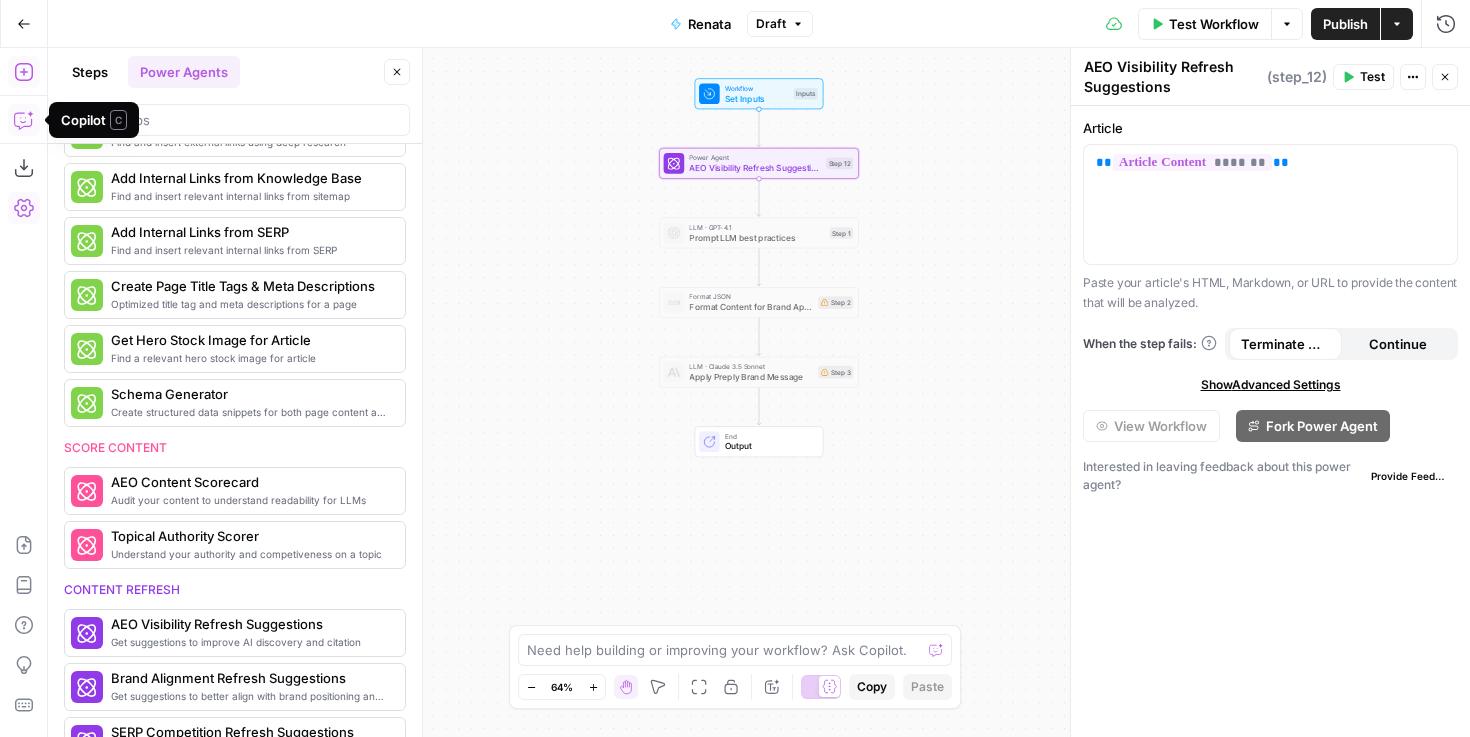 click 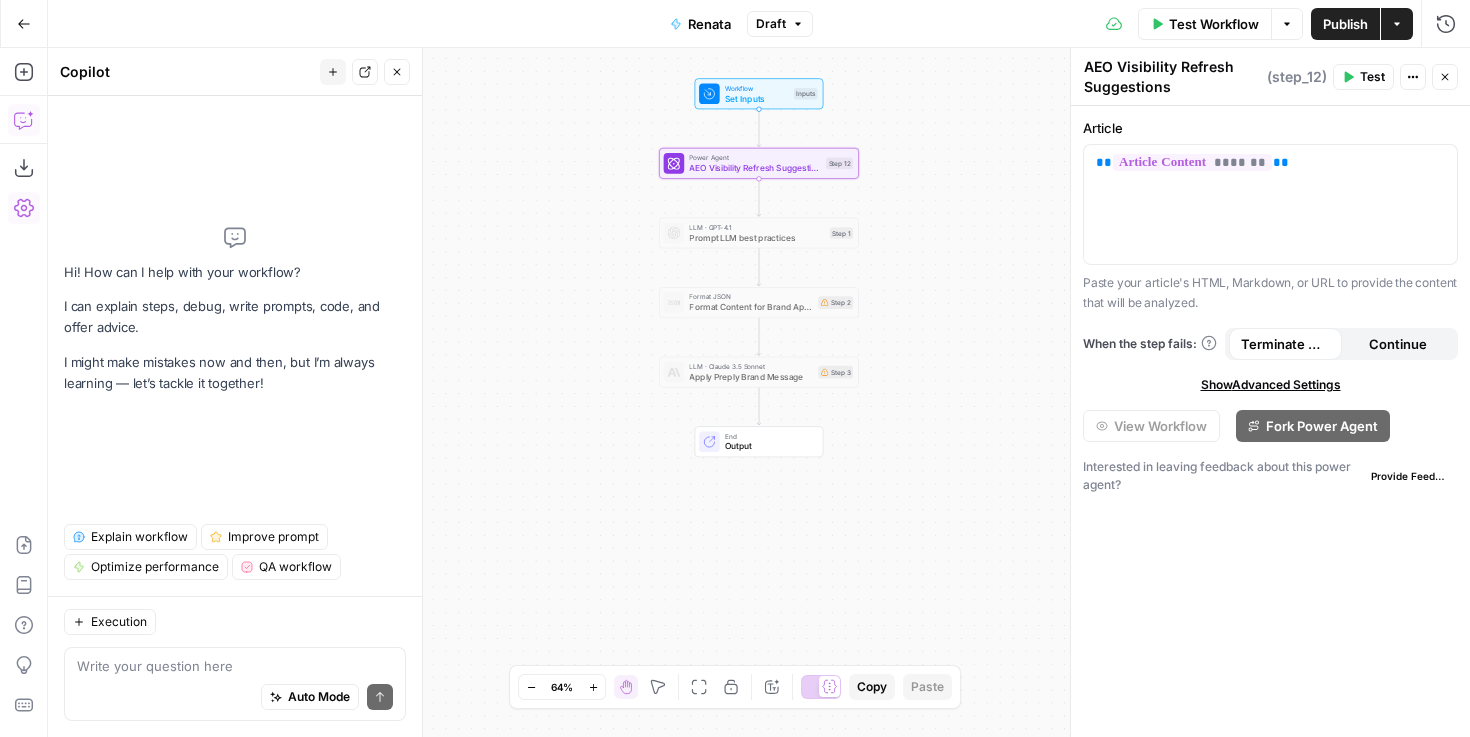 click at bounding box center [235, 666] 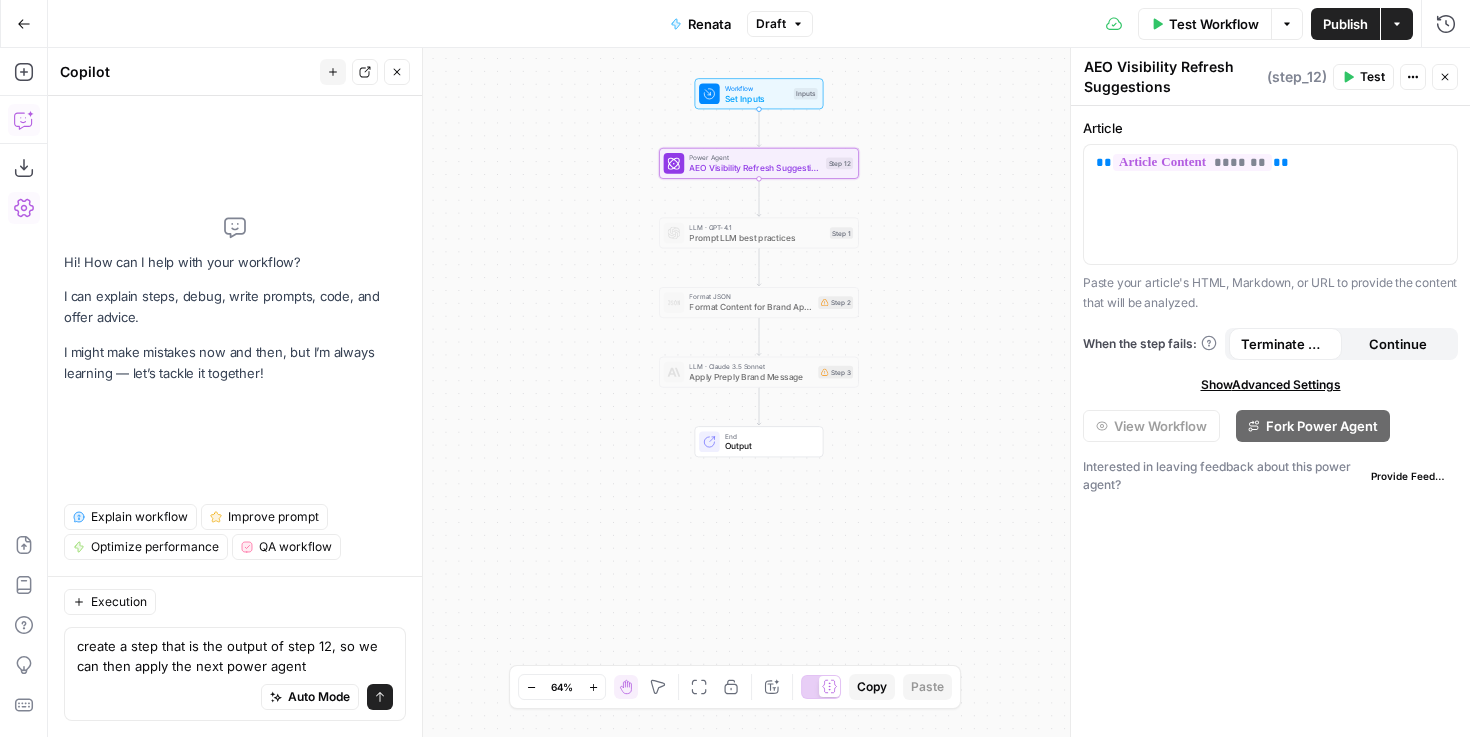 type on "create a step that is the output of step 12, so we can then apply the next power agente" 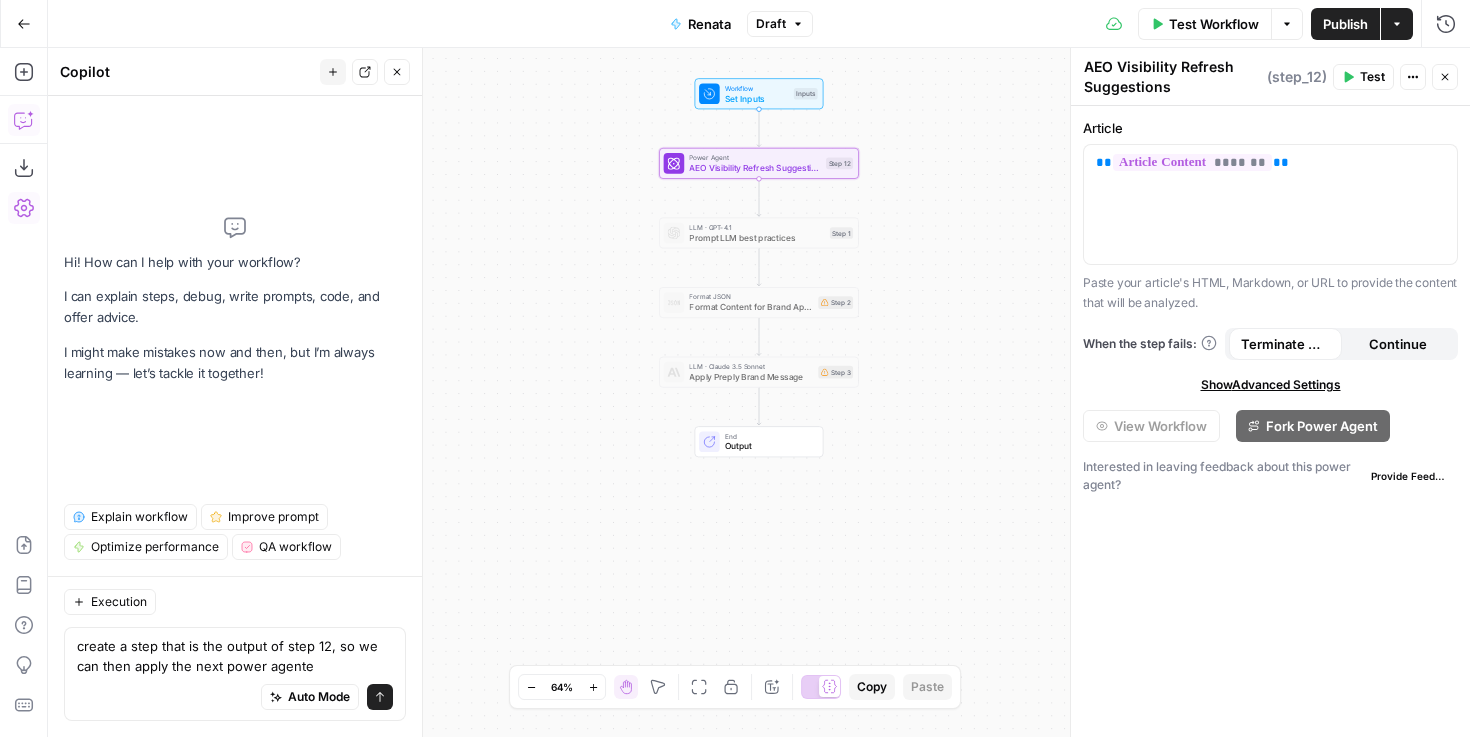type 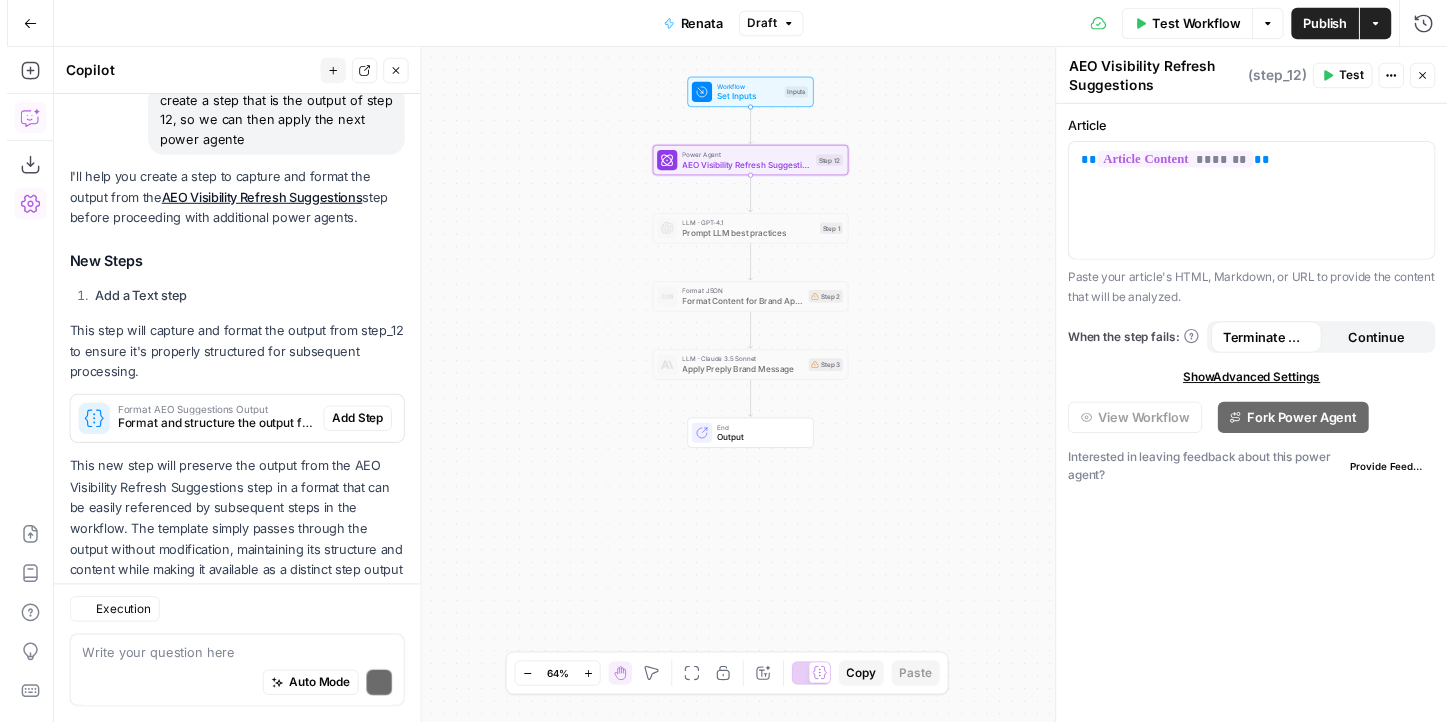 scroll, scrollTop: 235, scrollLeft: 0, axis: vertical 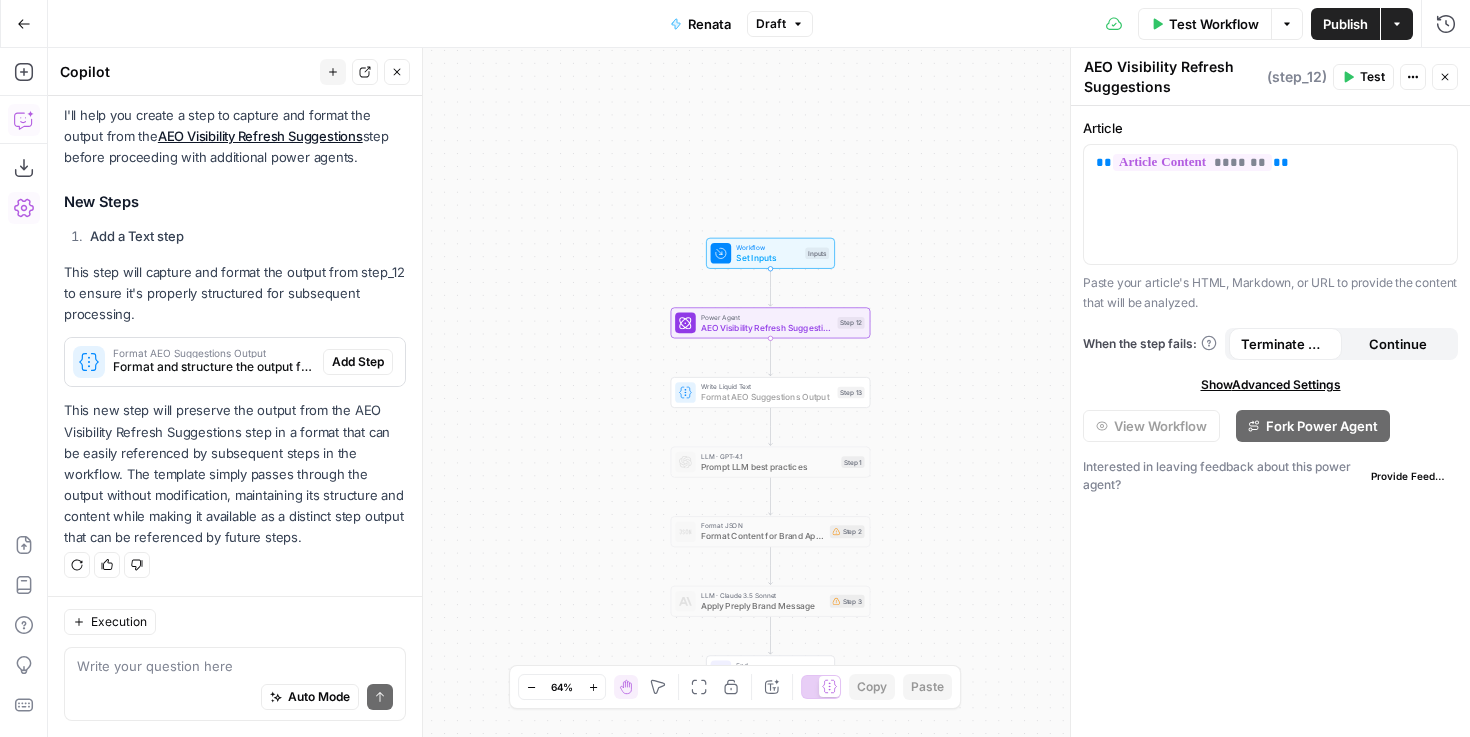click on "Add Step" at bounding box center [358, 362] 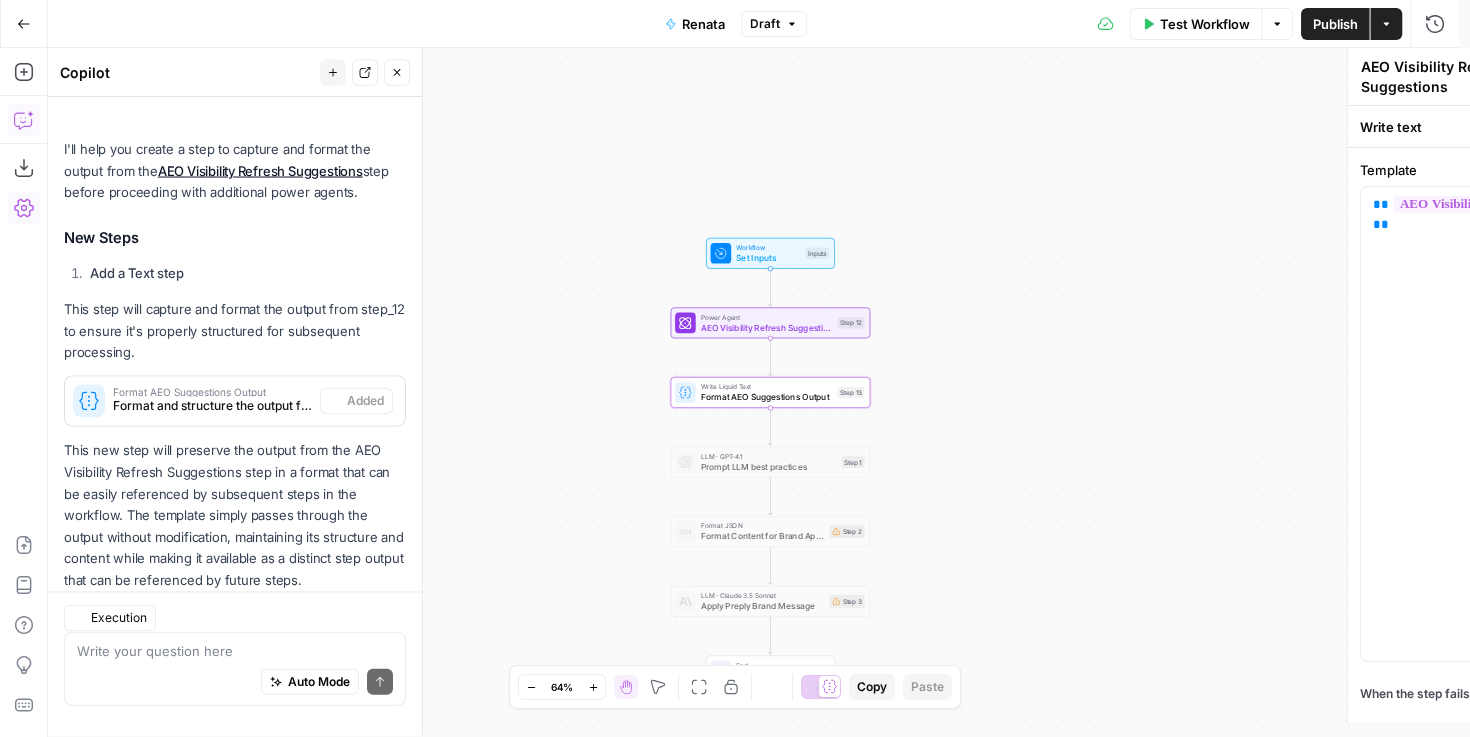 type on "Format AEO Suggestions Output" 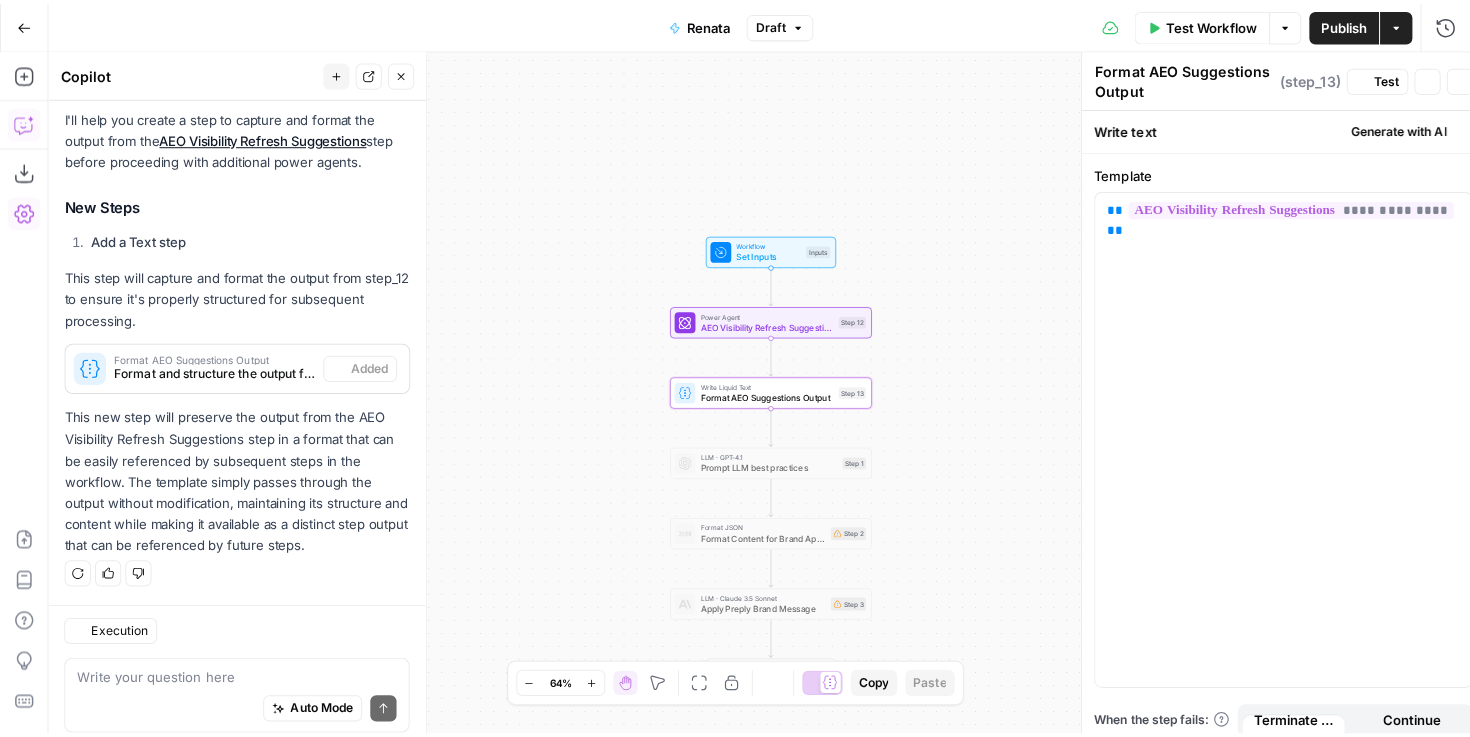 scroll, scrollTop: 267, scrollLeft: 0, axis: vertical 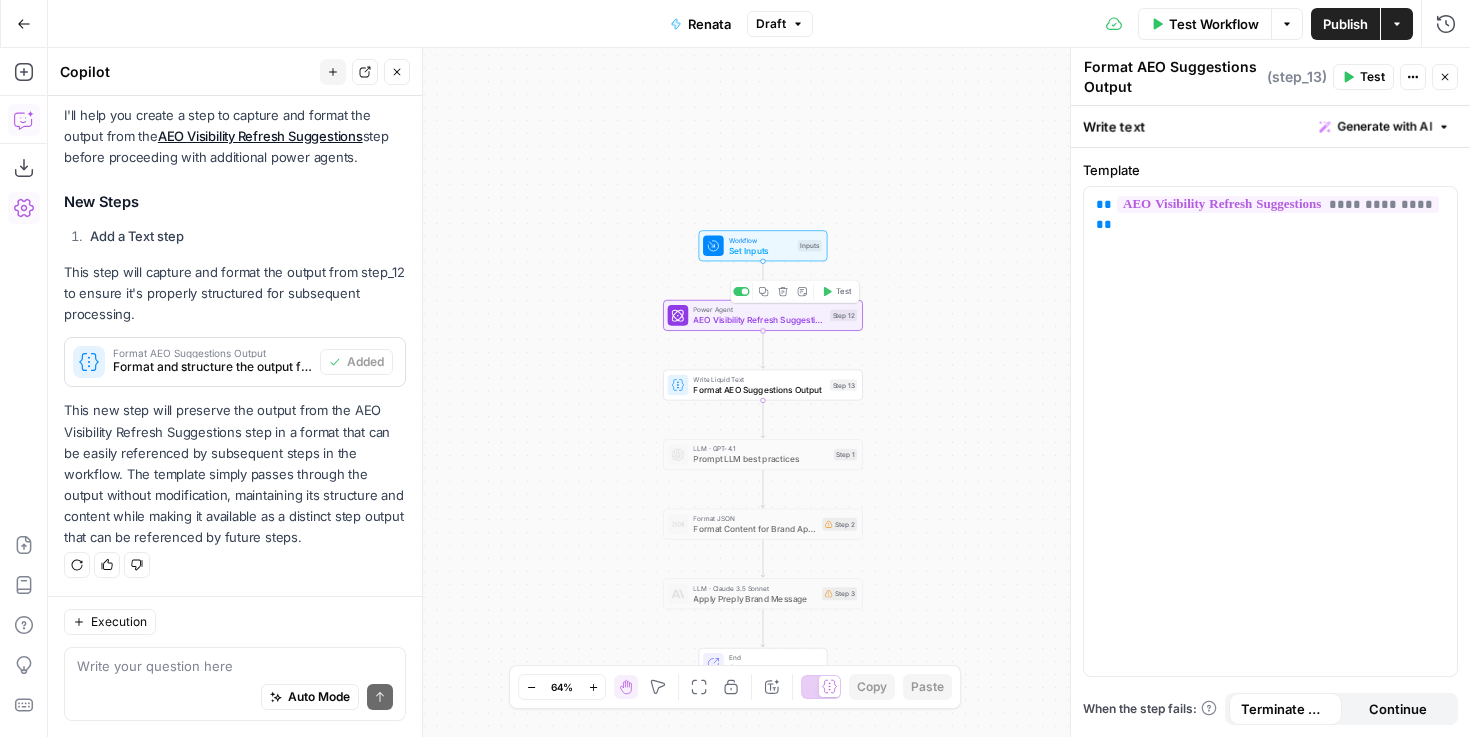 click on "Write Liquid Text Format AEO Suggestions Output Step 13 Copy step Delete step Add Note Test" at bounding box center (763, 385) 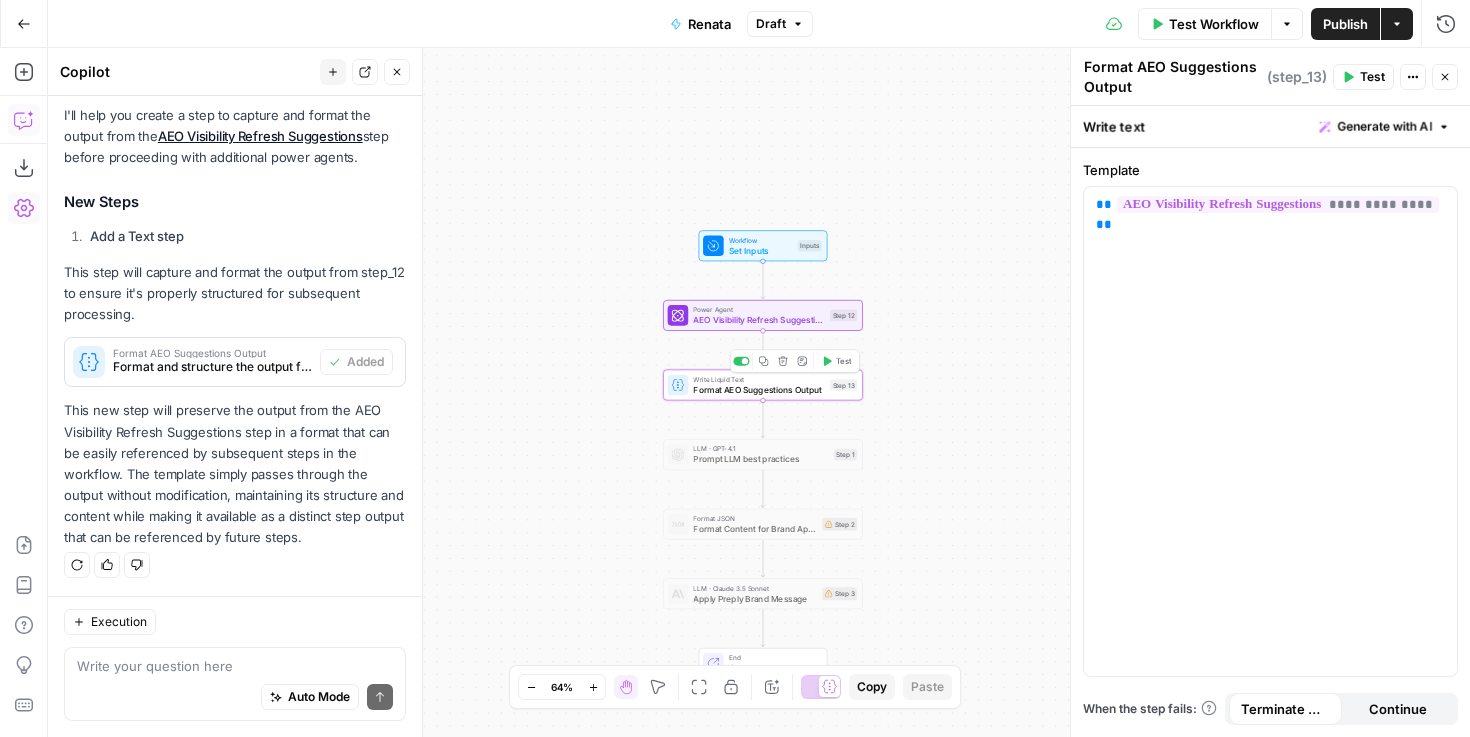 click on "Format AEO Suggestions Output" at bounding box center [758, 389] 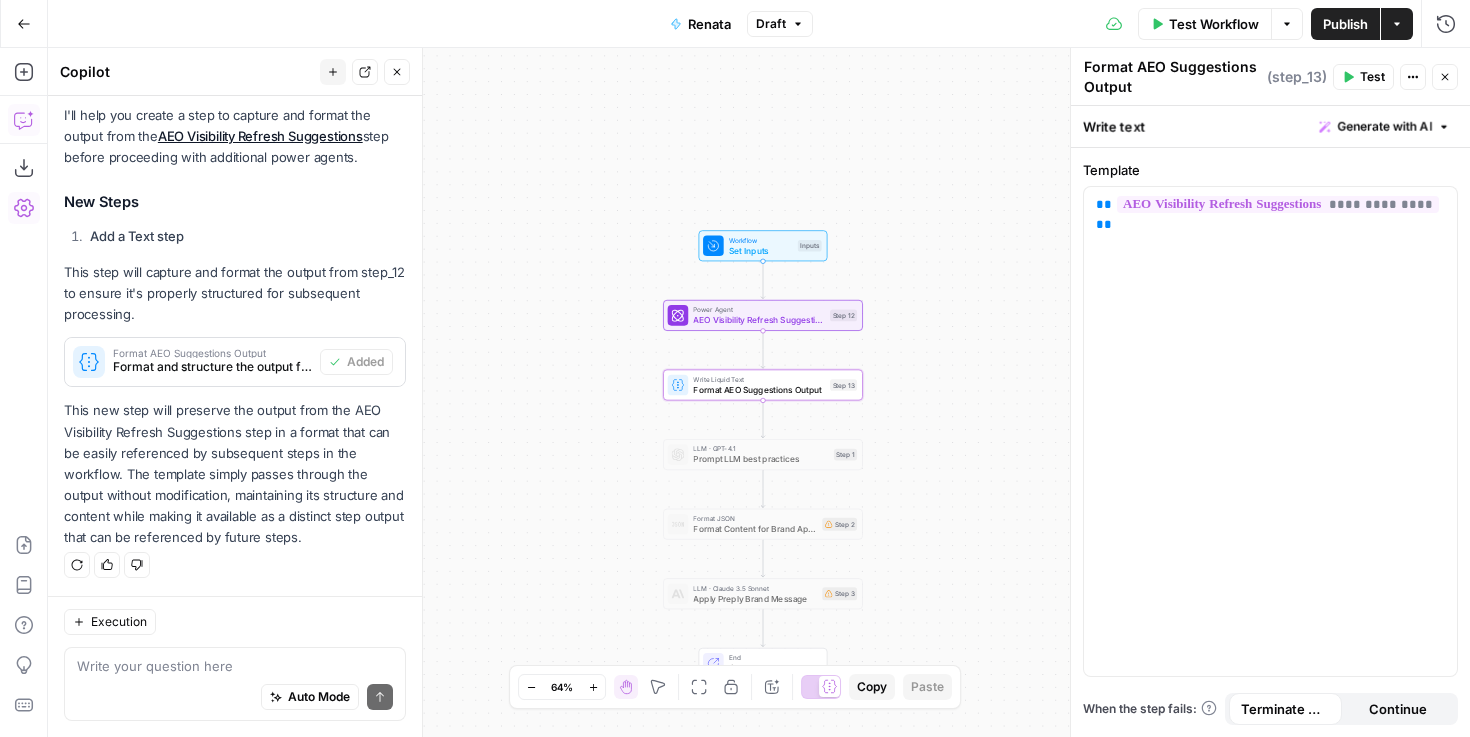 click 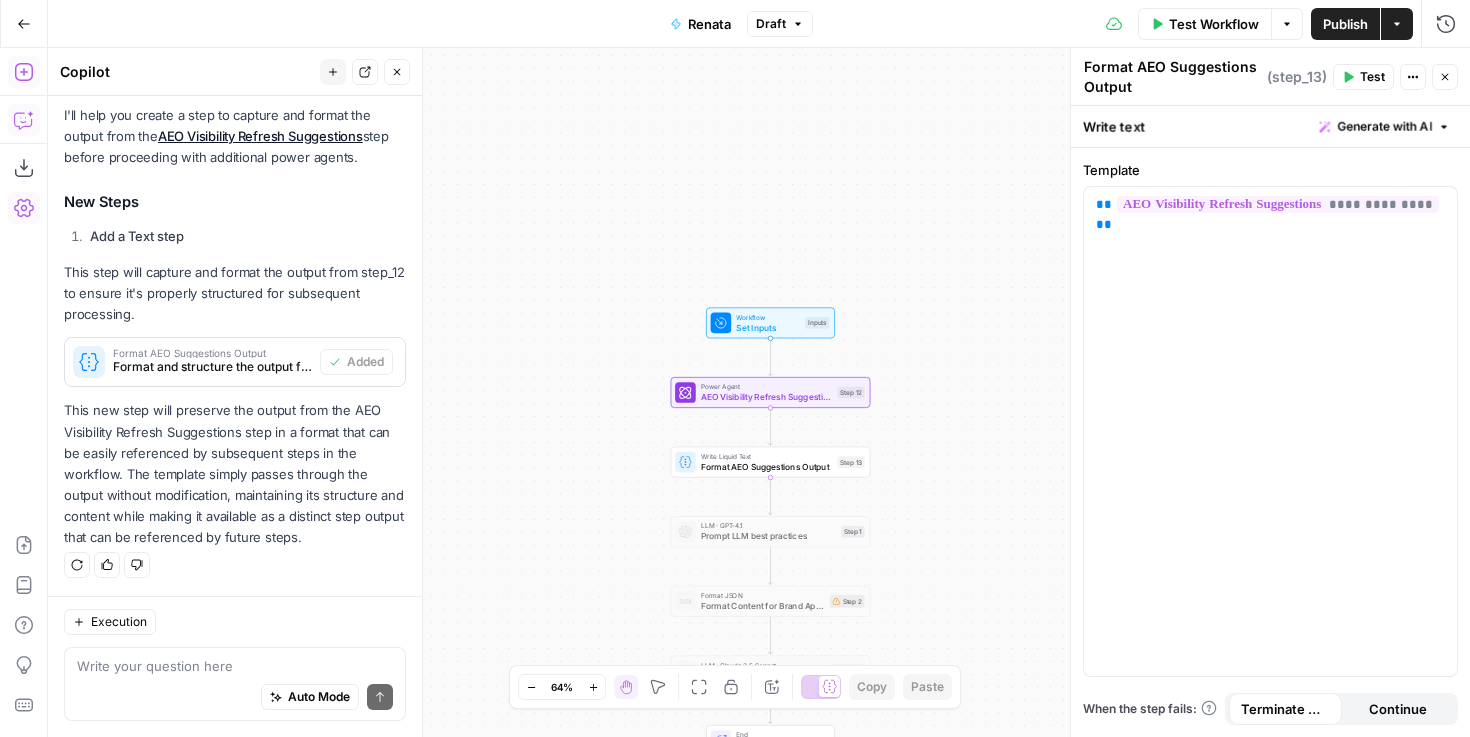 click 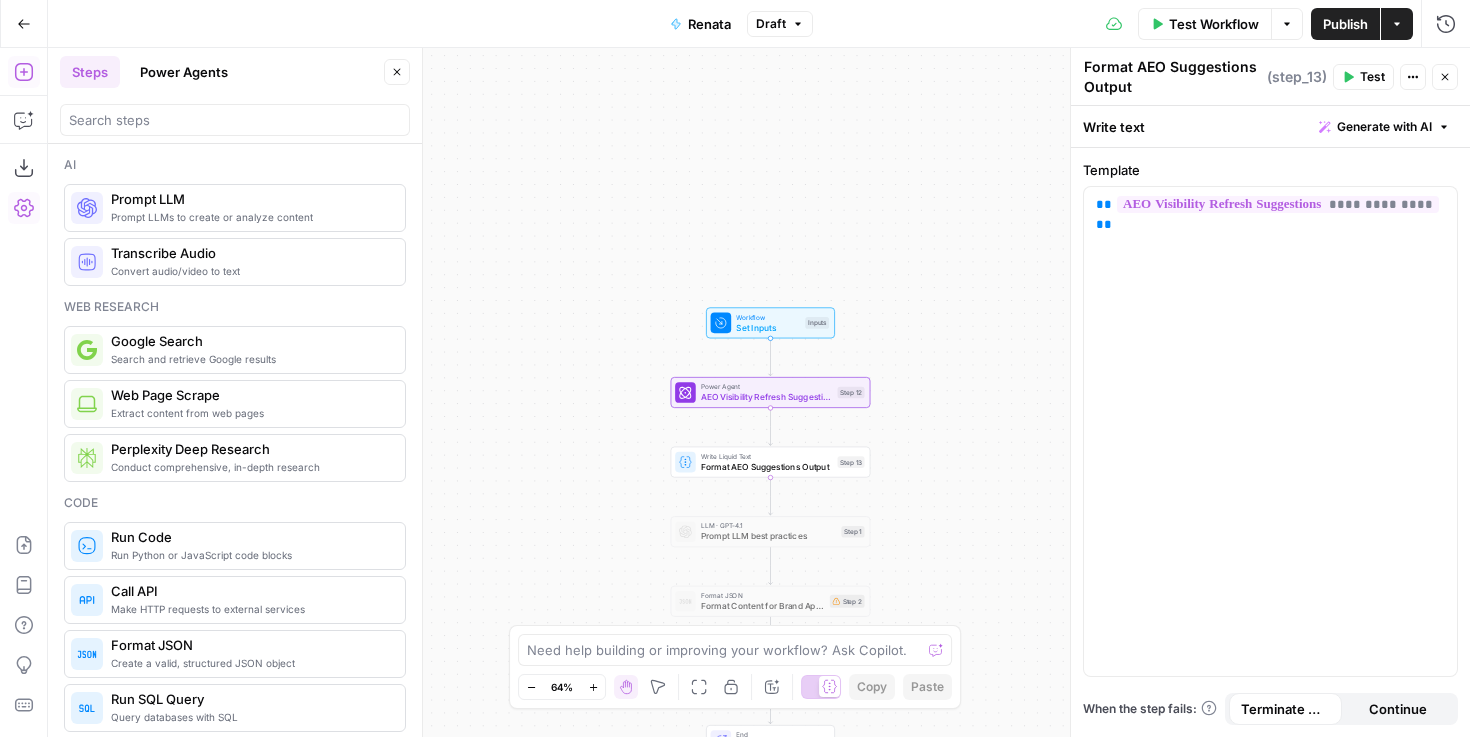 click on "Power Agents" at bounding box center [184, 72] 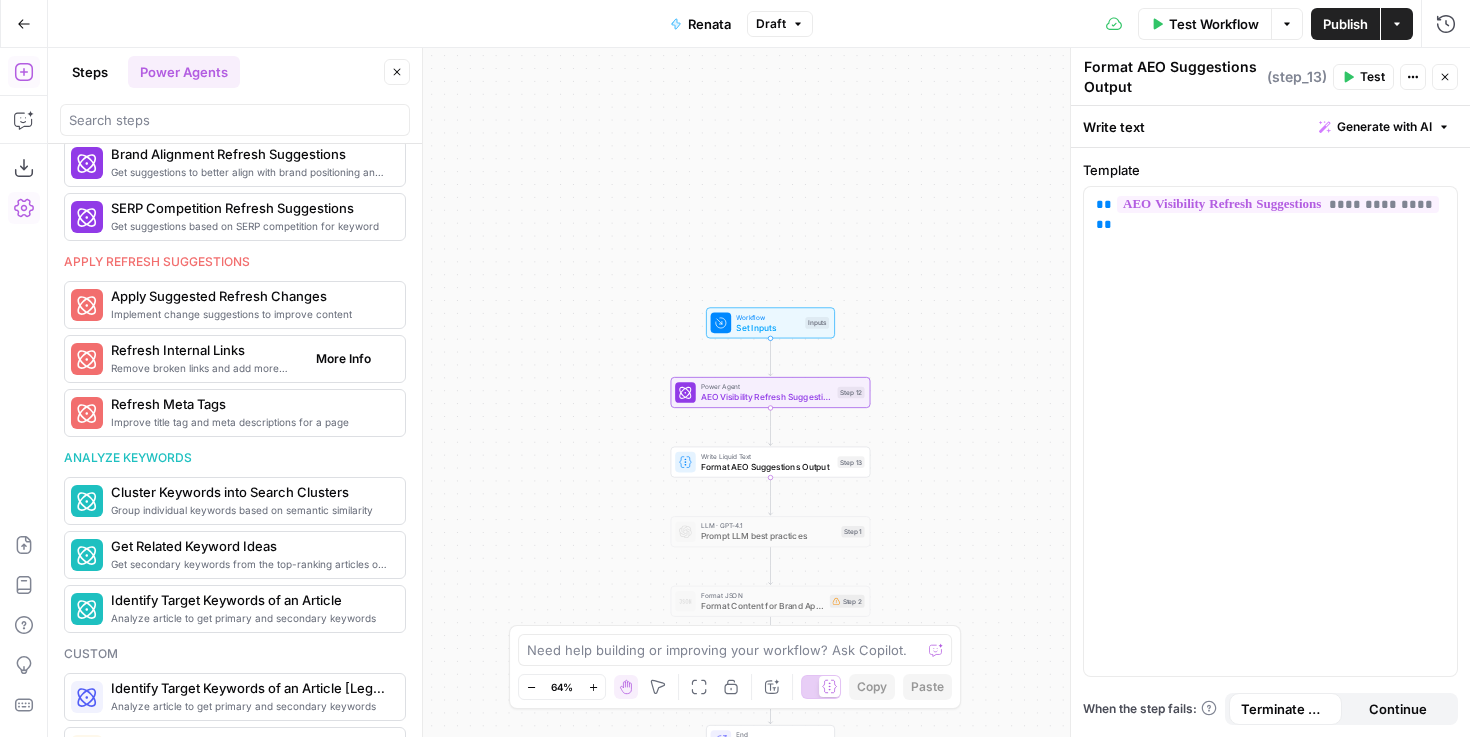 scroll, scrollTop: 873, scrollLeft: 0, axis: vertical 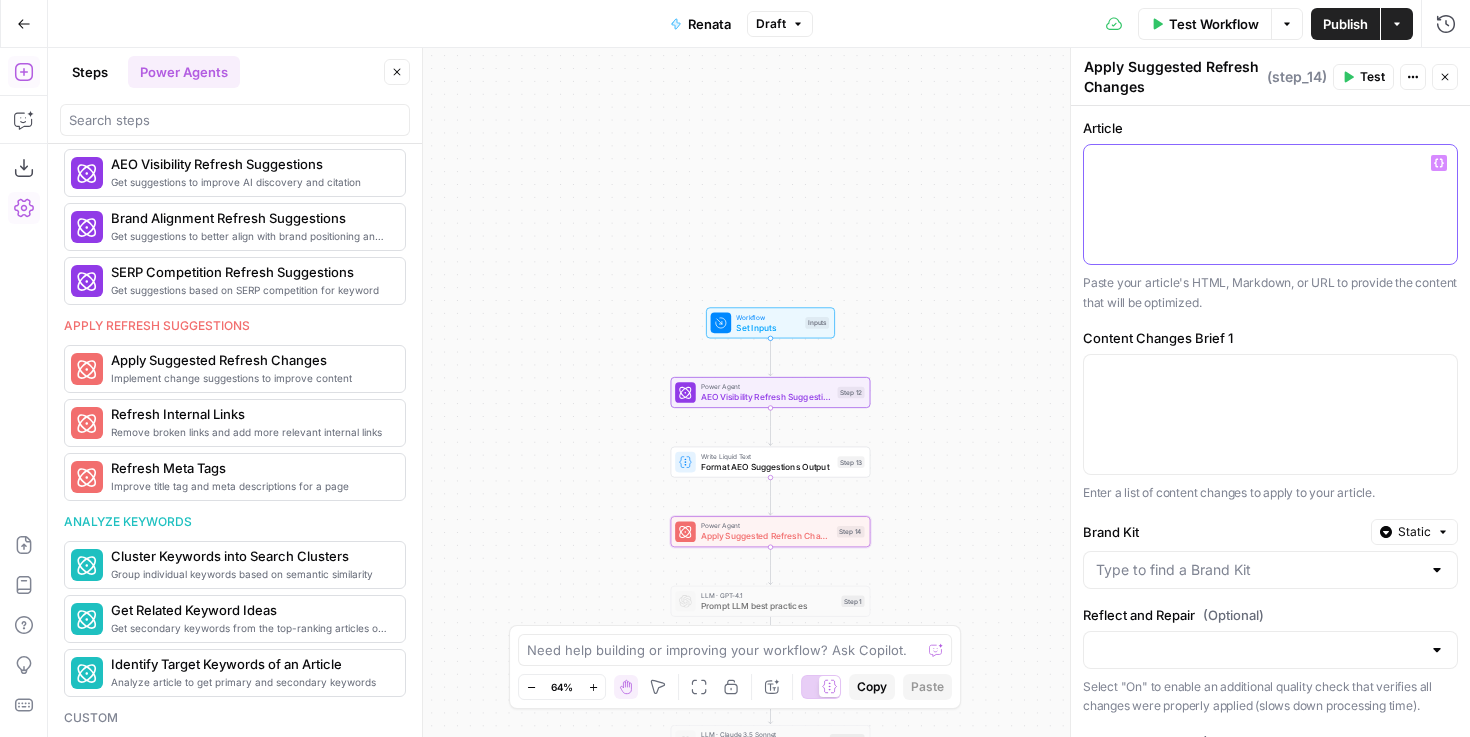 click at bounding box center [1270, 204] 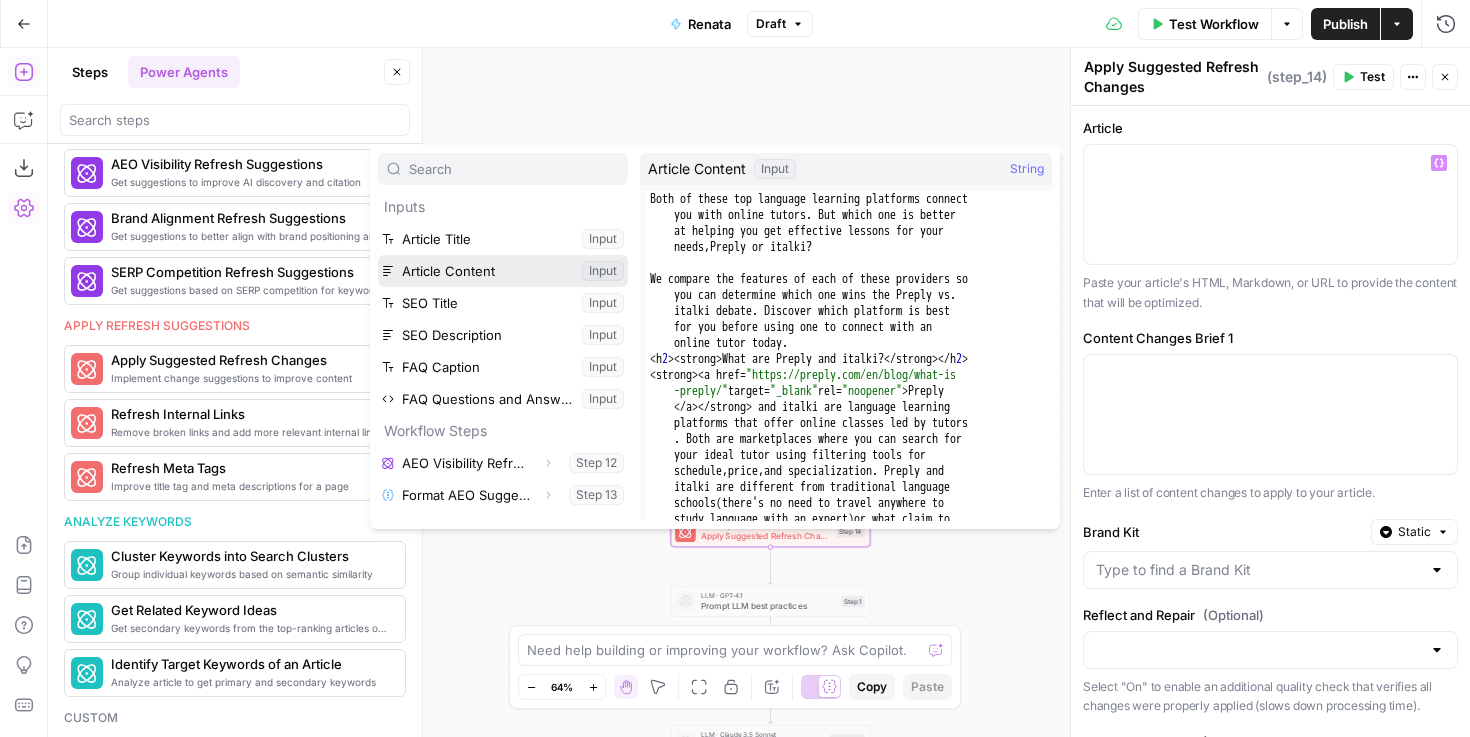 click at bounding box center [503, 271] 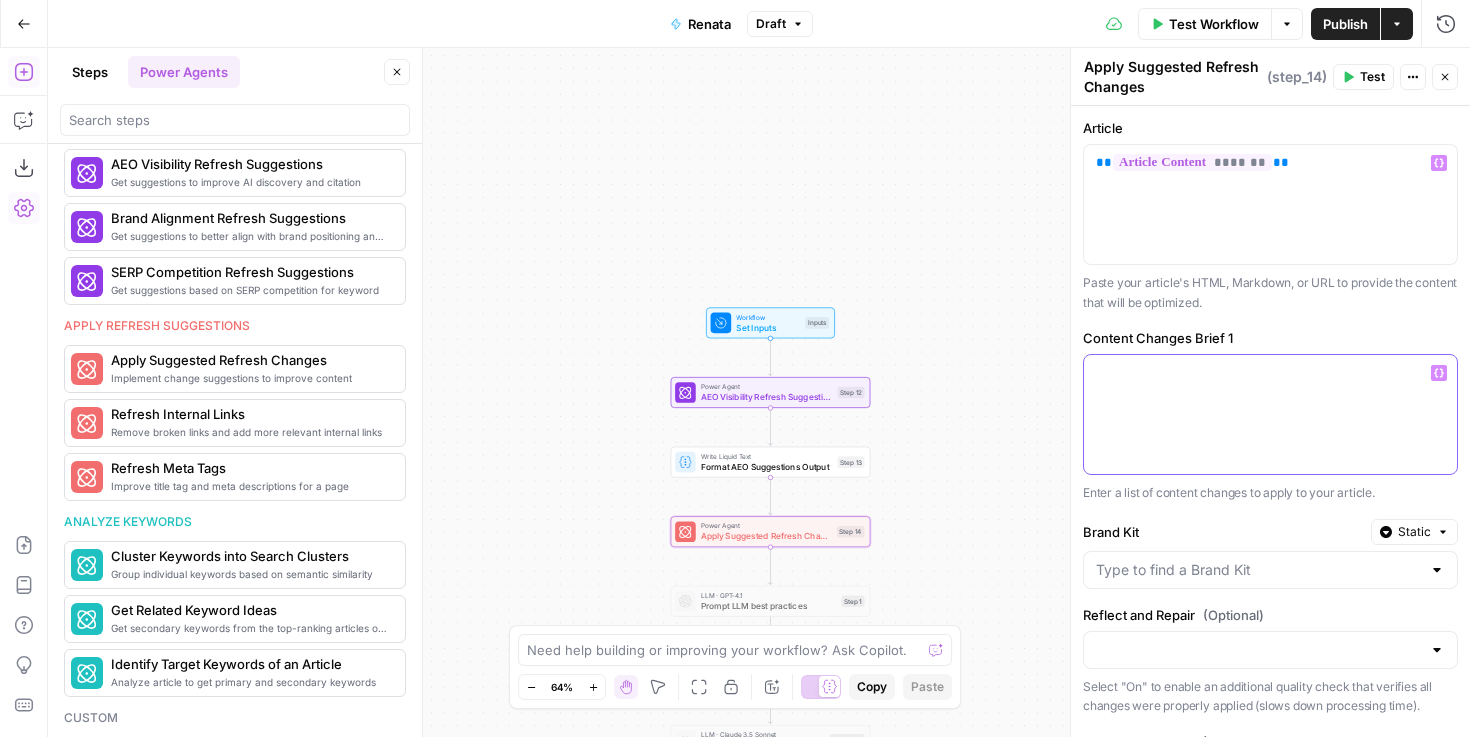 click 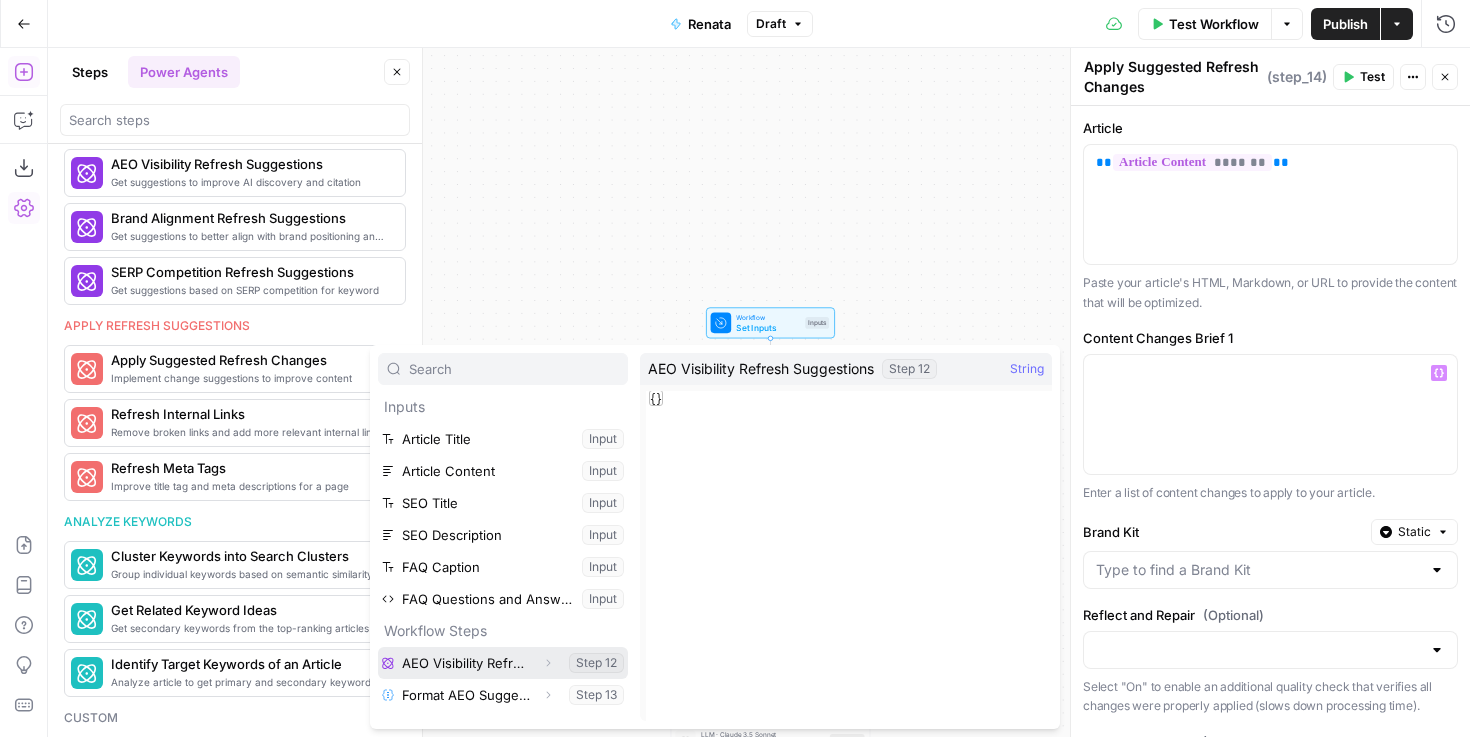 click at bounding box center (503, 663) 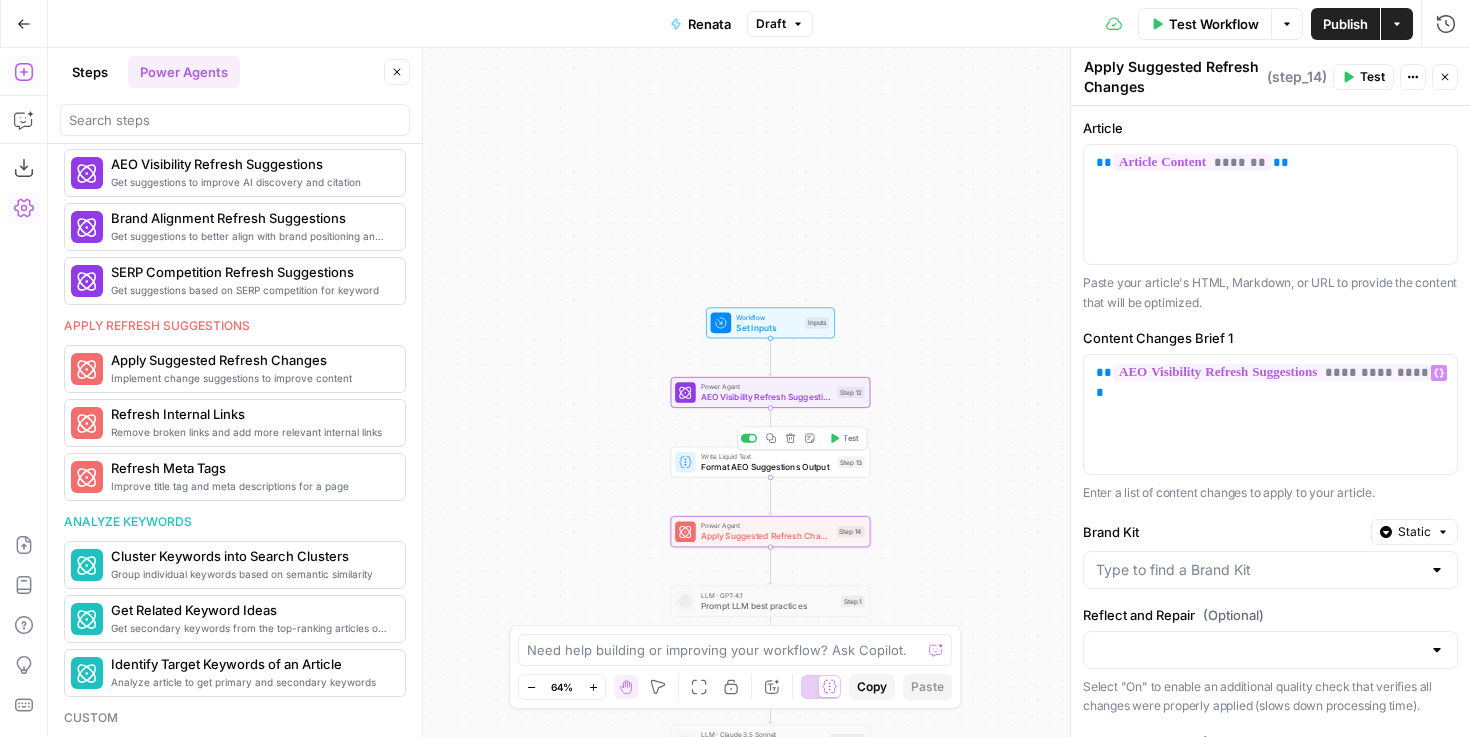 click at bounding box center [752, 438] 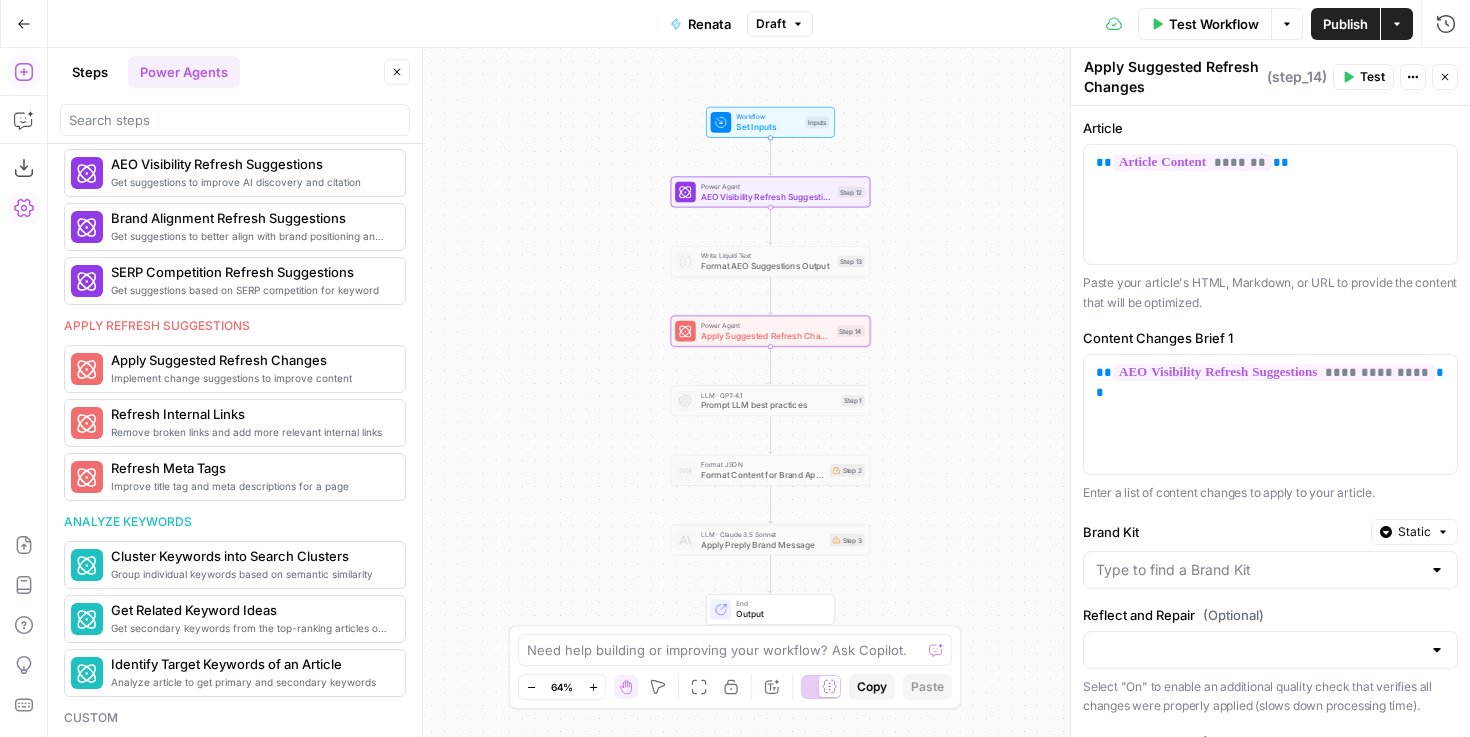 click on "Output" at bounding box center (780, 614) 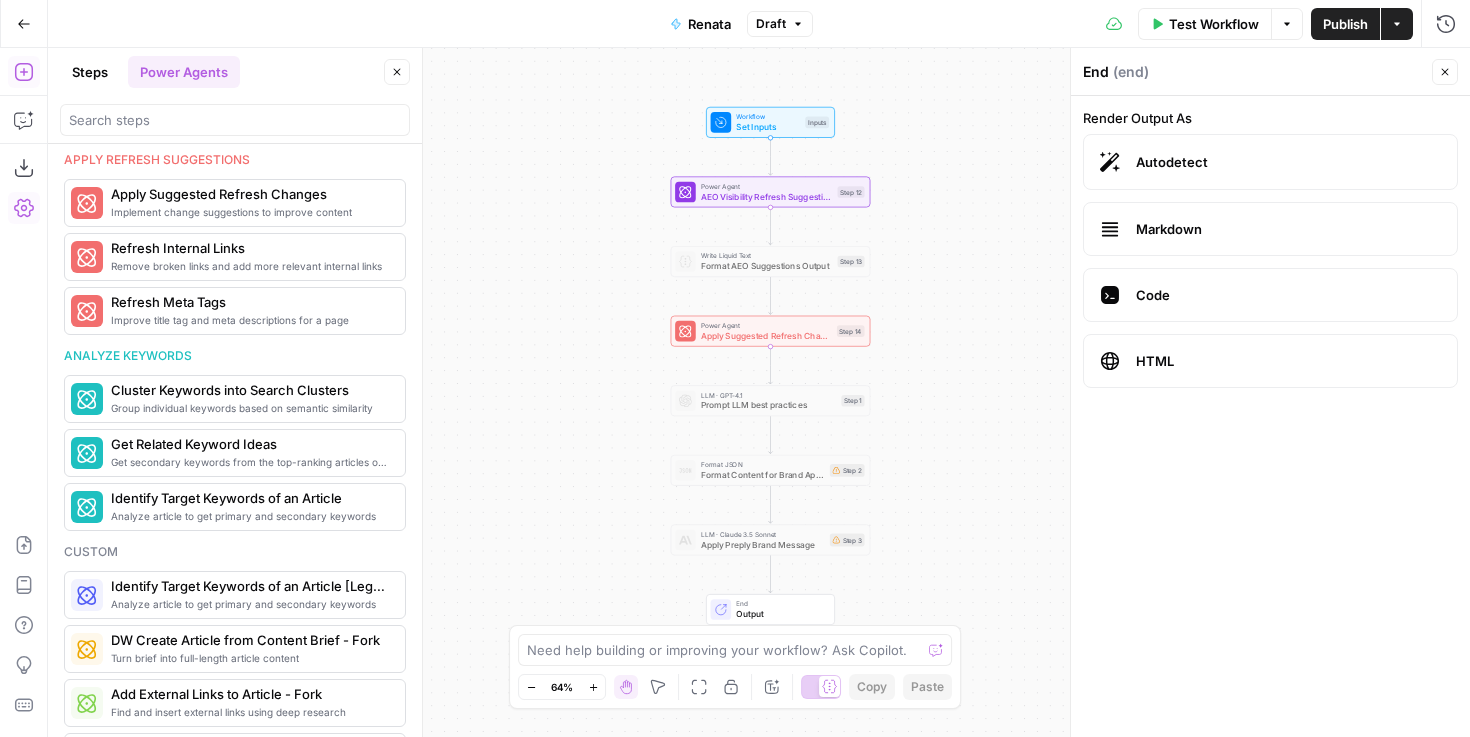 scroll, scrollTop: 873, scrollLeft: 0, axis: vertical 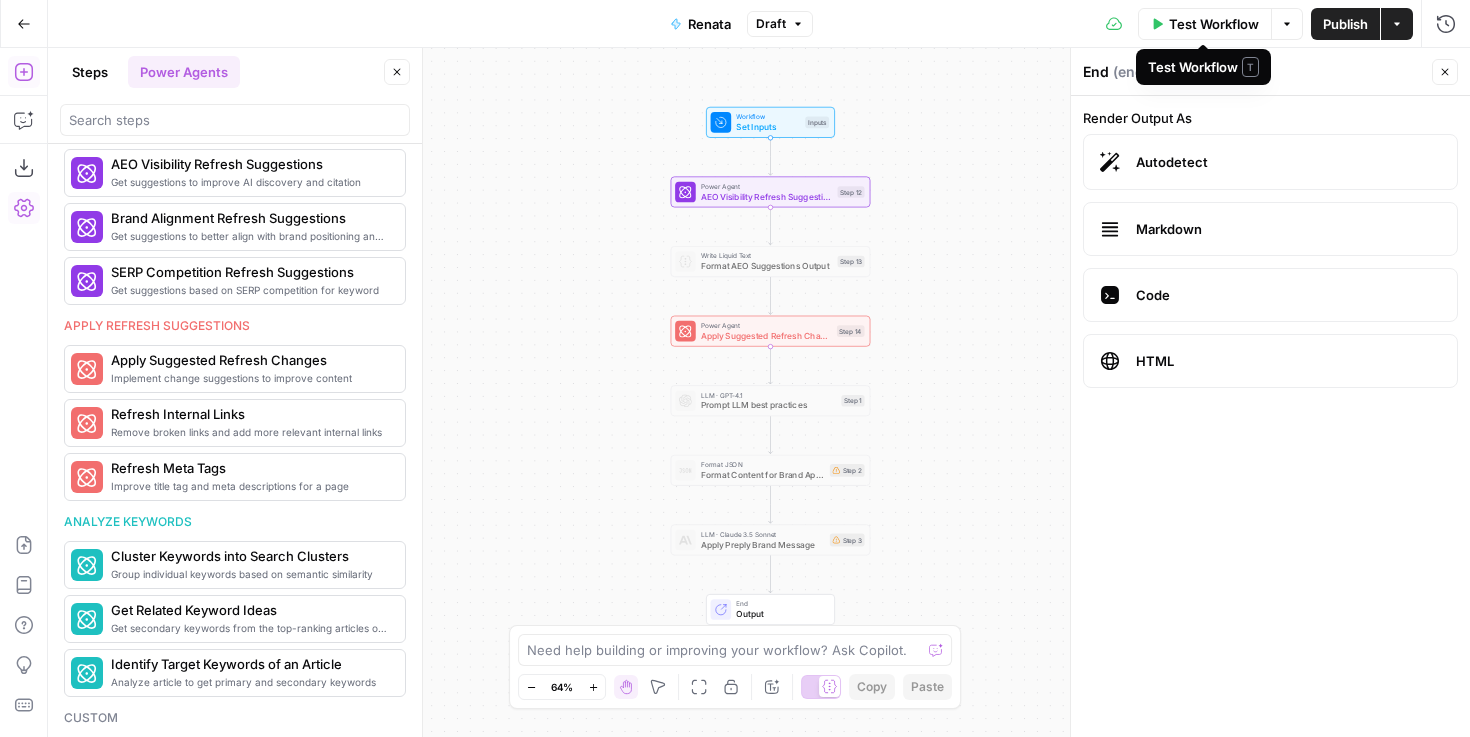 click on "Test Workflow" at bounding box center (1214, 24) 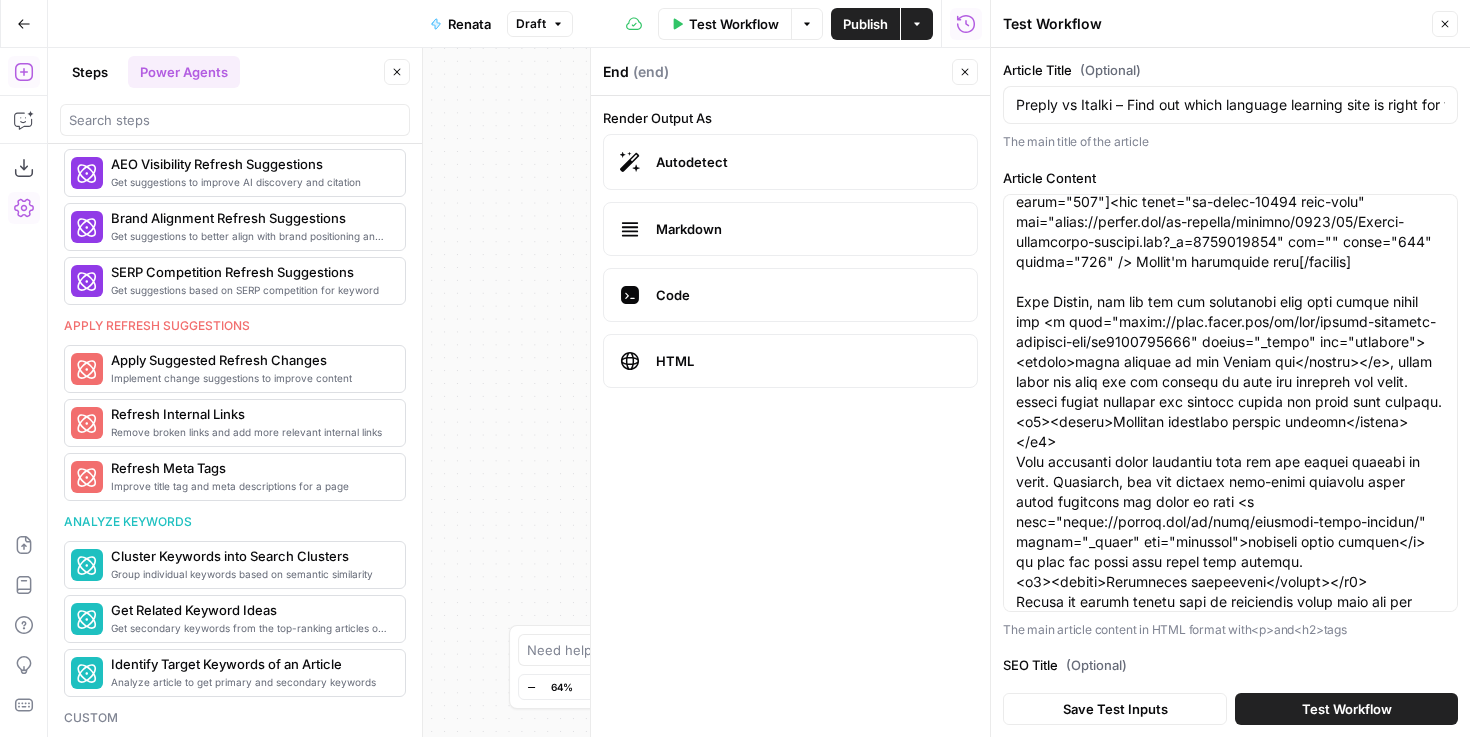 scroll, scrollTop: 7260, scrollLeft: 0, axis: vertical 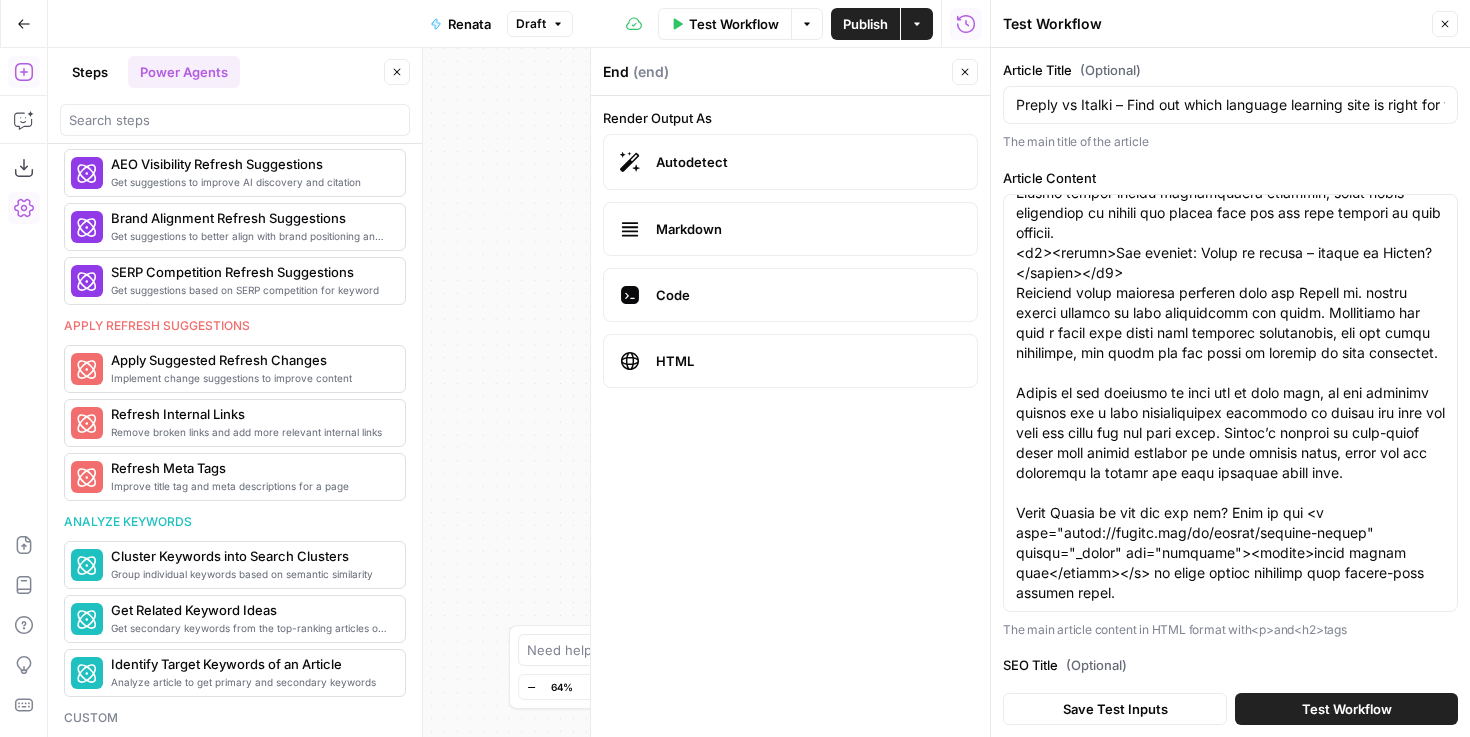 click on "Test Workflow" at bounding box center [1347, 709] 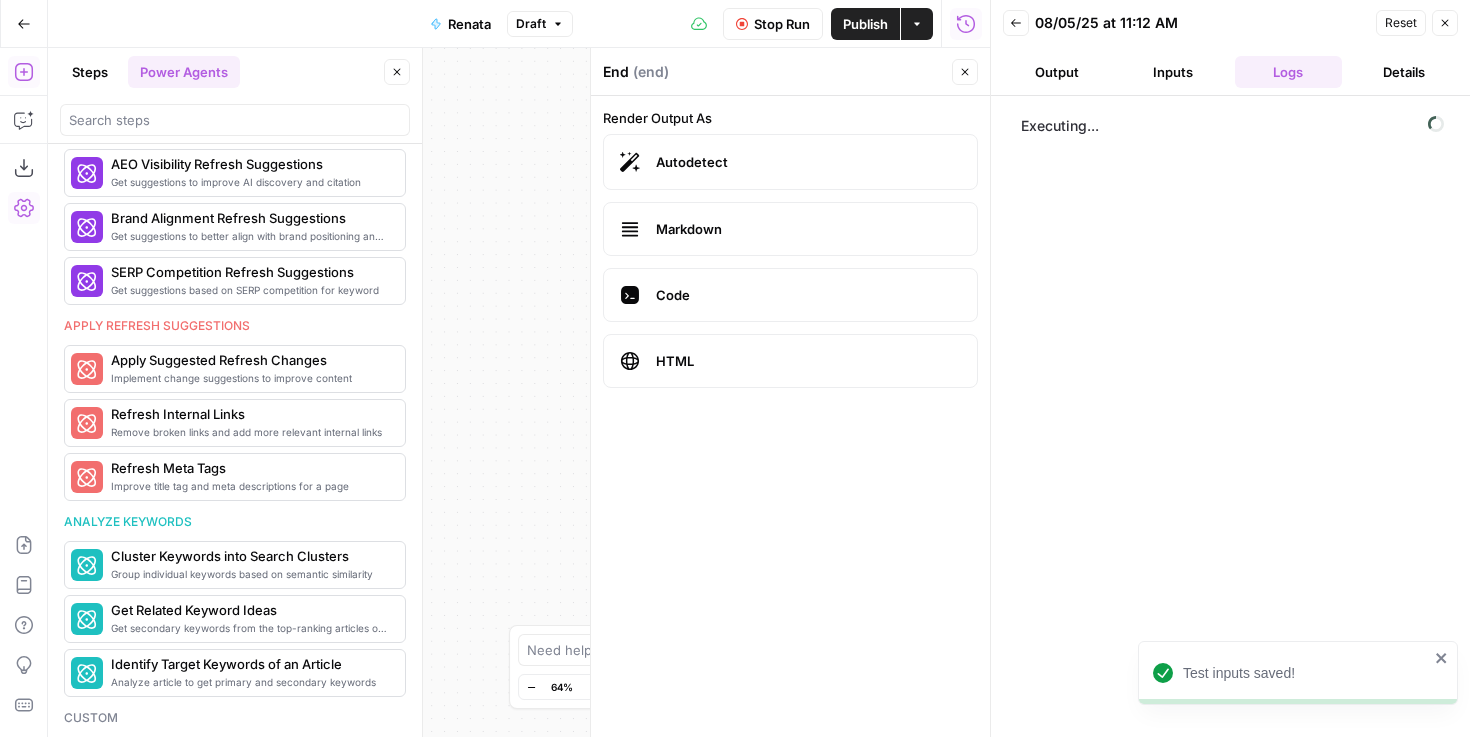 click on "Close" at bounding box center [970, 72] 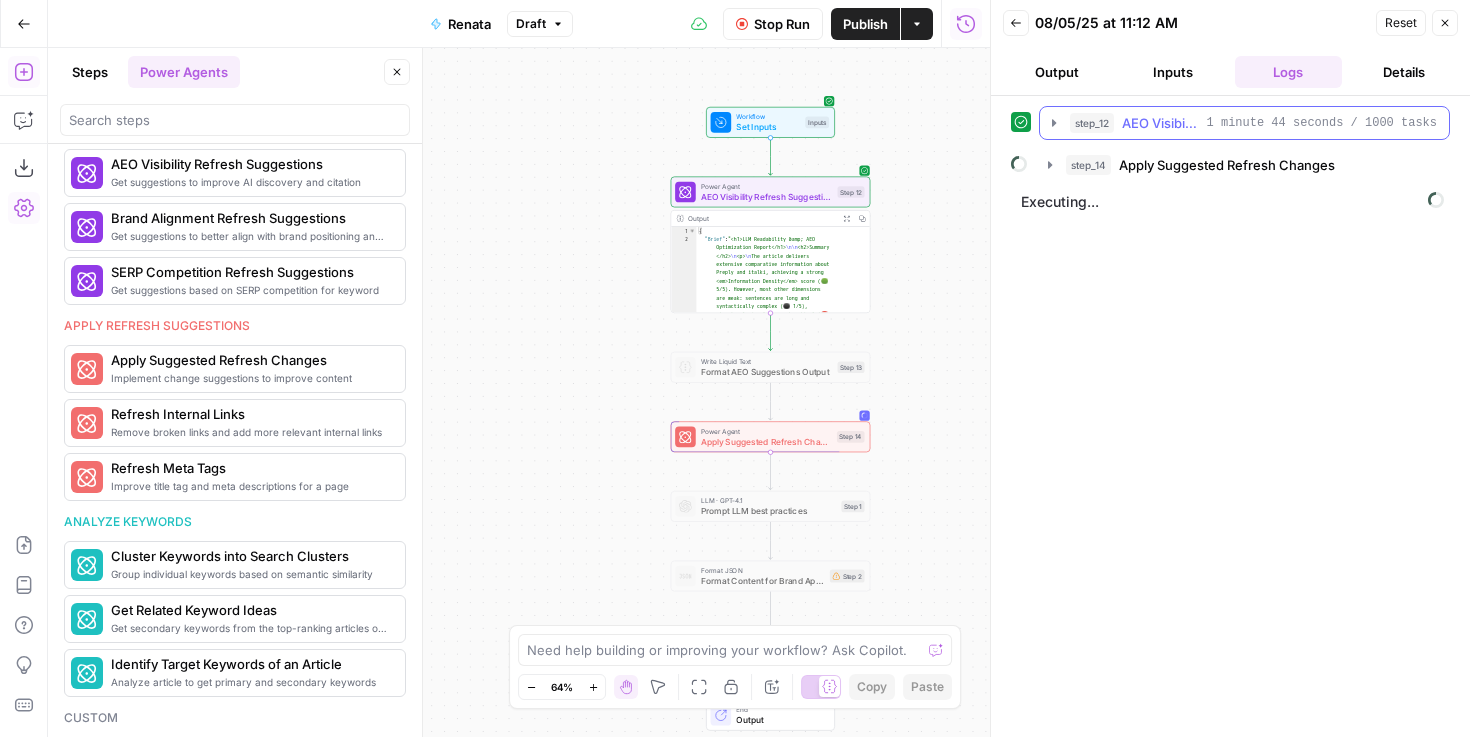 click 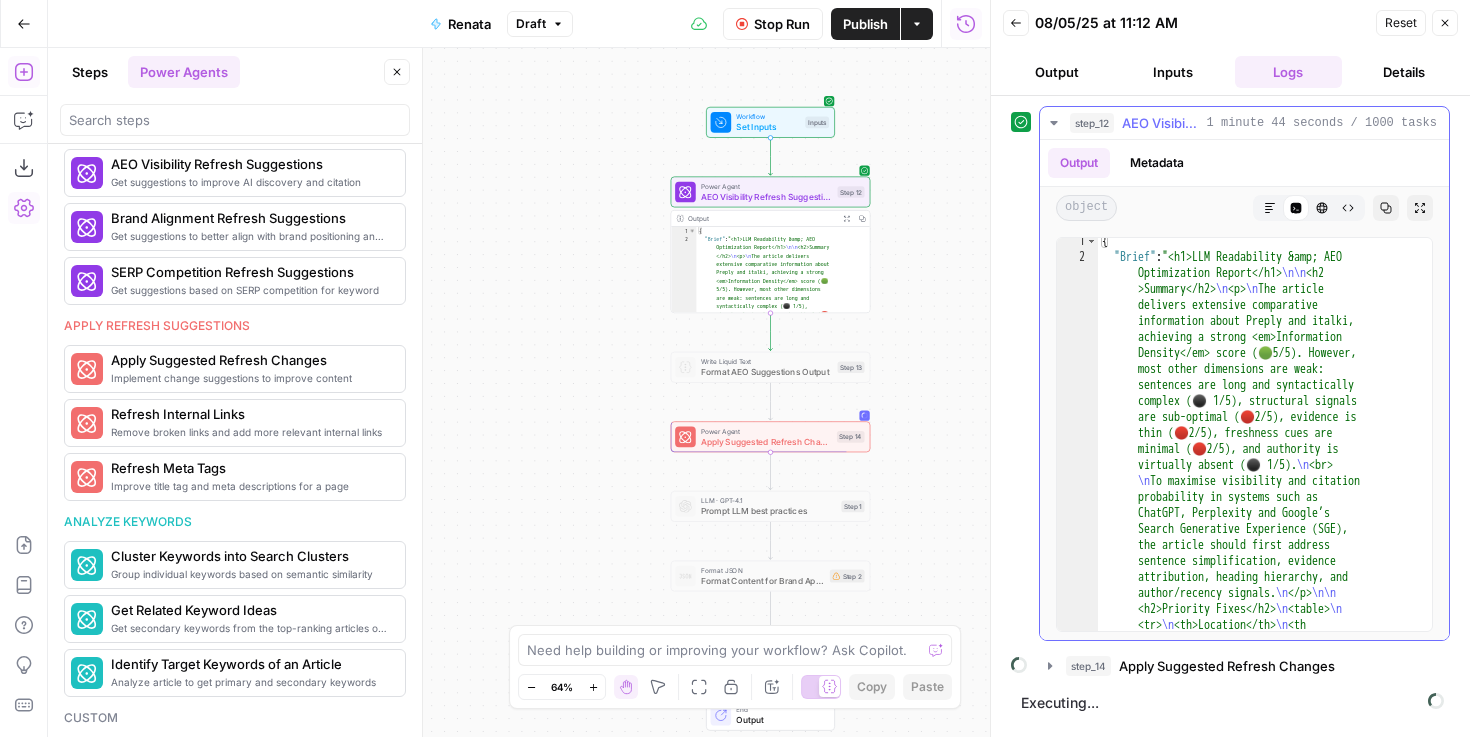 scroll, scrollTop: 0, scrollLeft: 0, axis: both 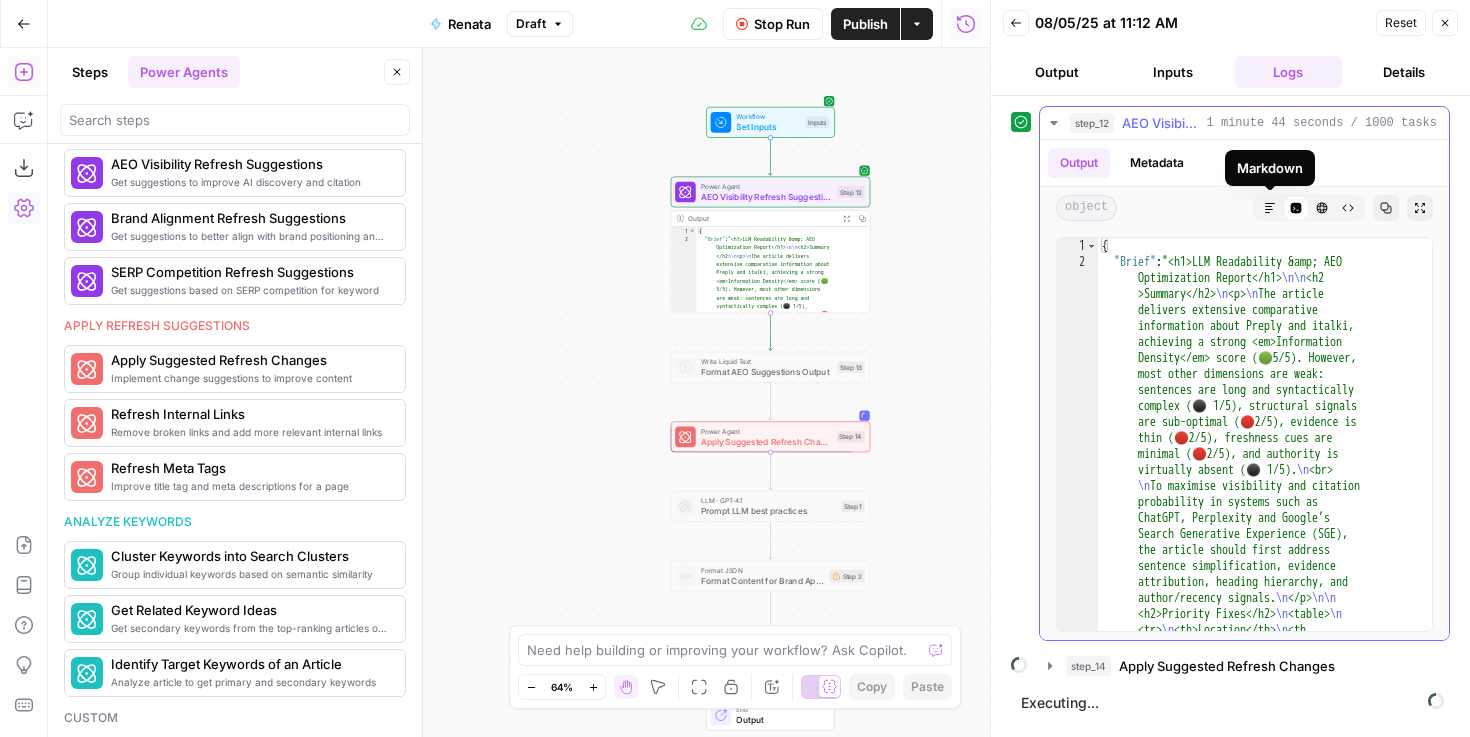 click 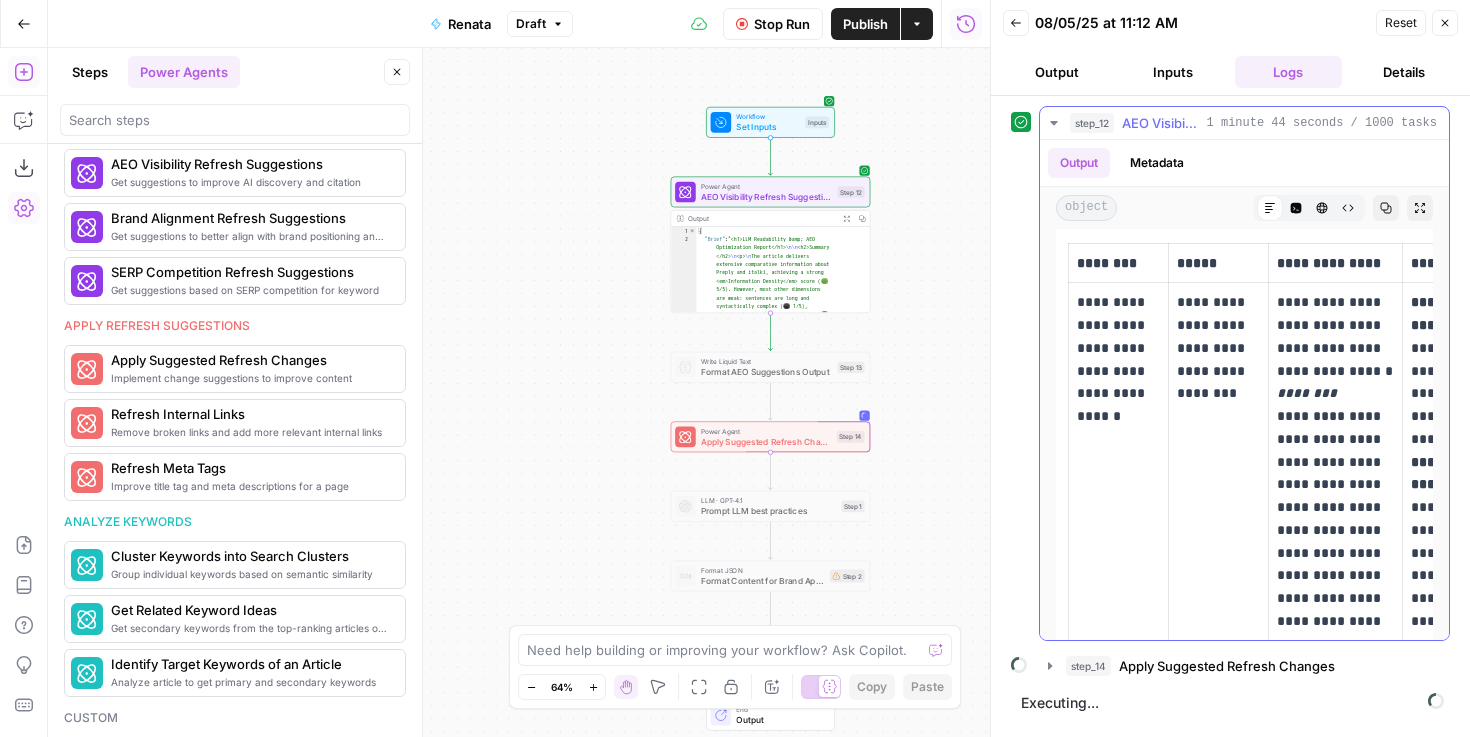 scroll, scrollTop: 766, scrollLeft: 0, axis: vertical 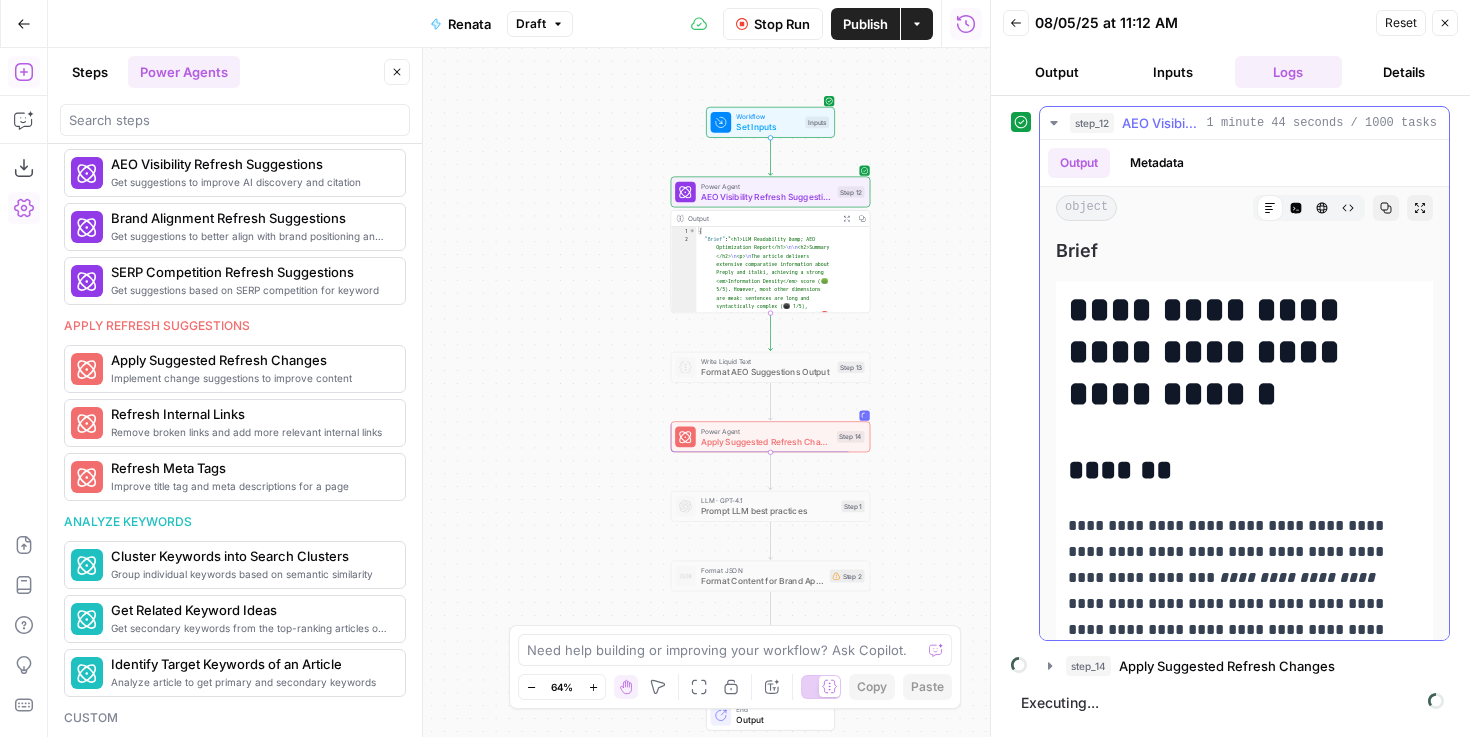 click 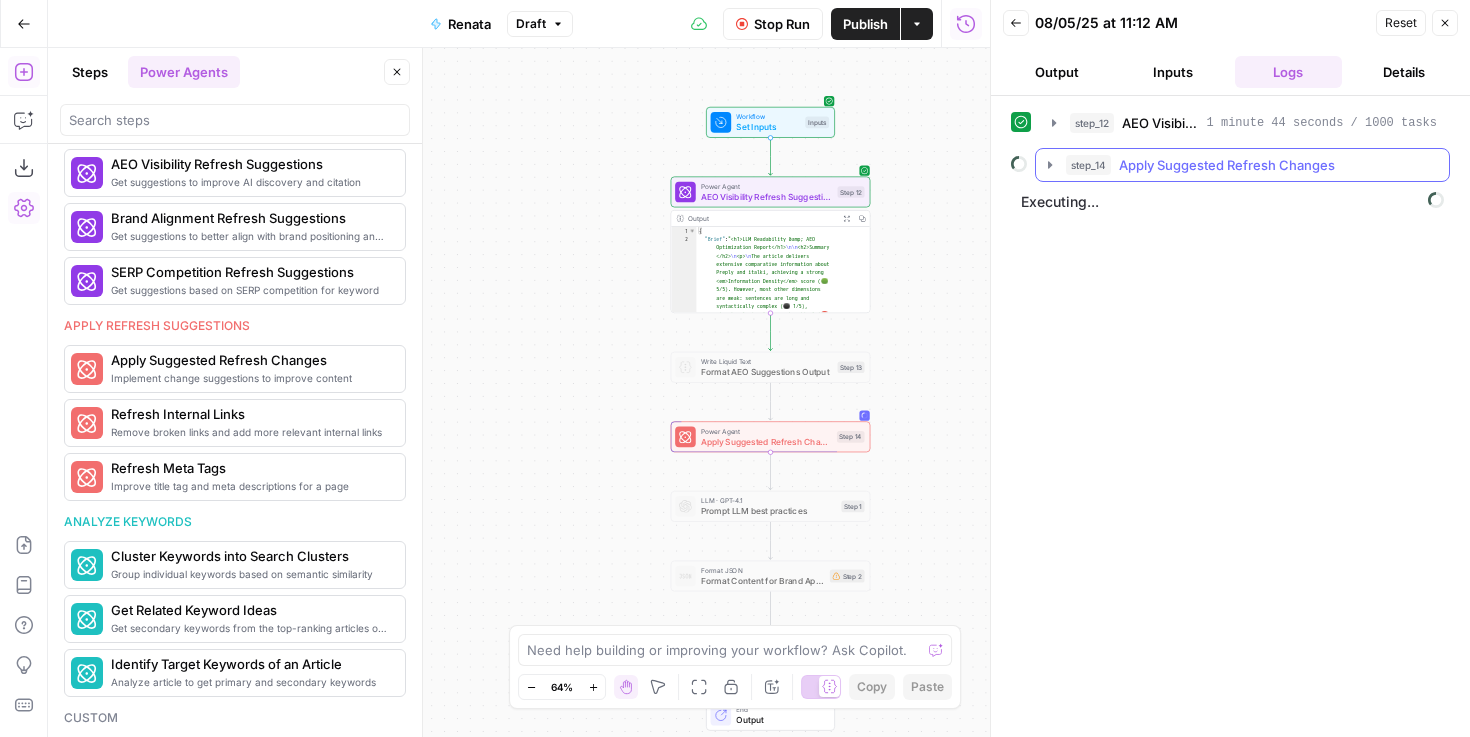 click 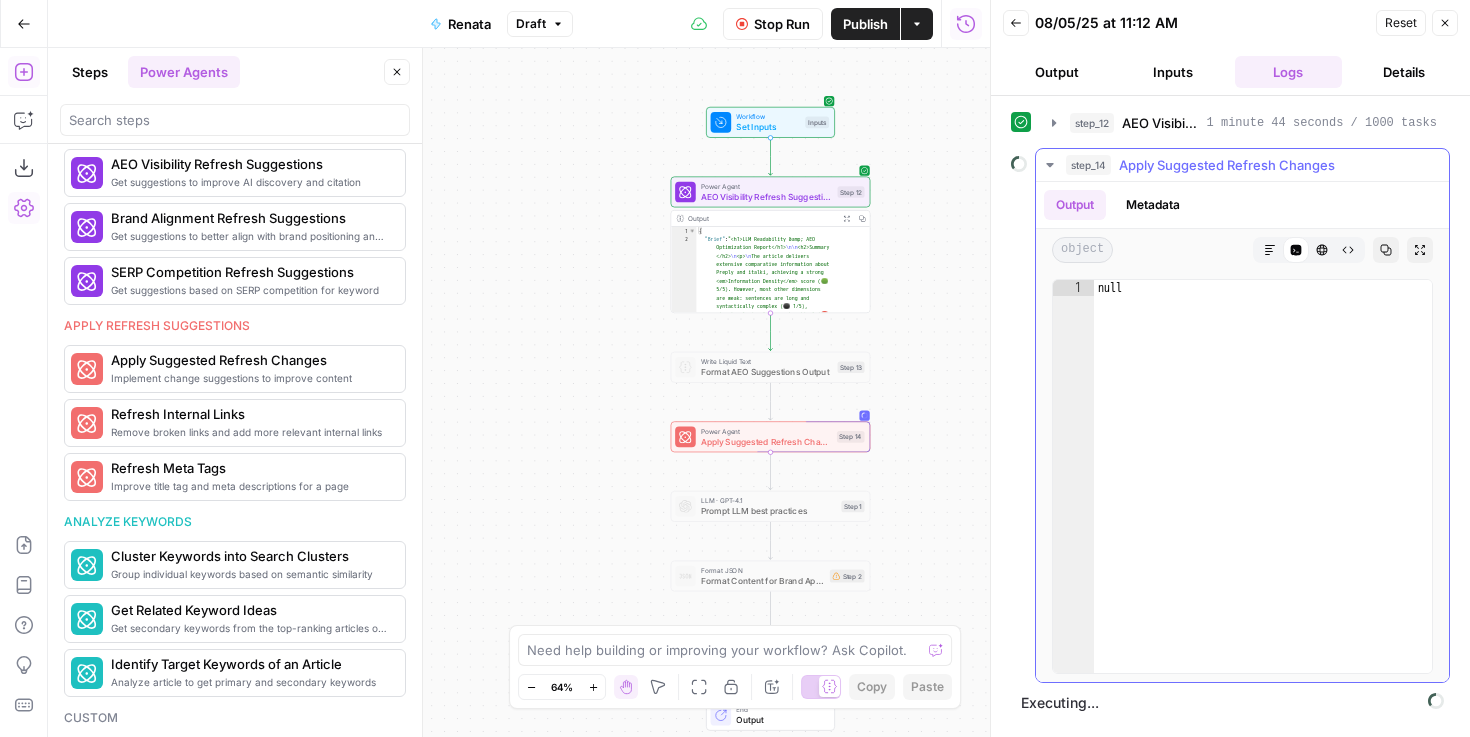 click 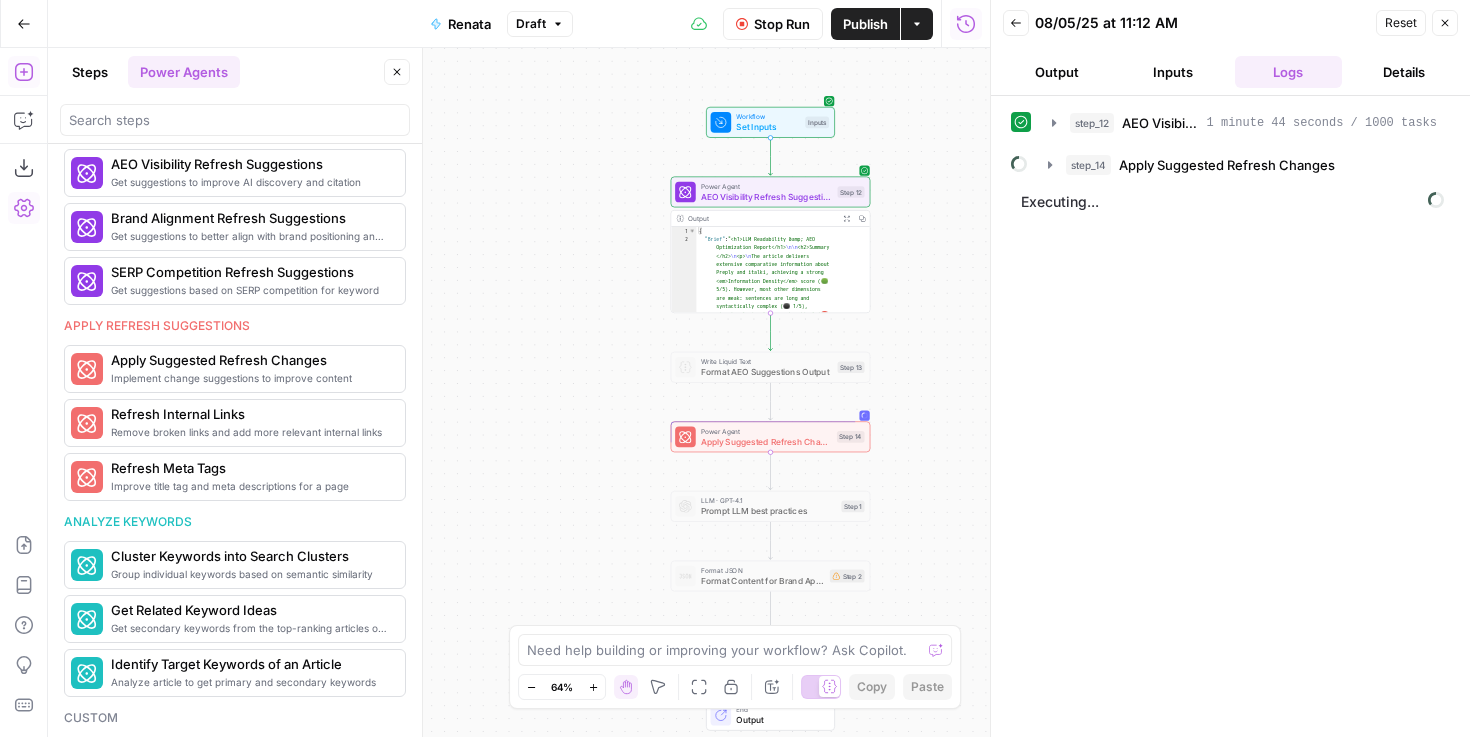 click on "Inputs" at bounding box center [1173, 72] 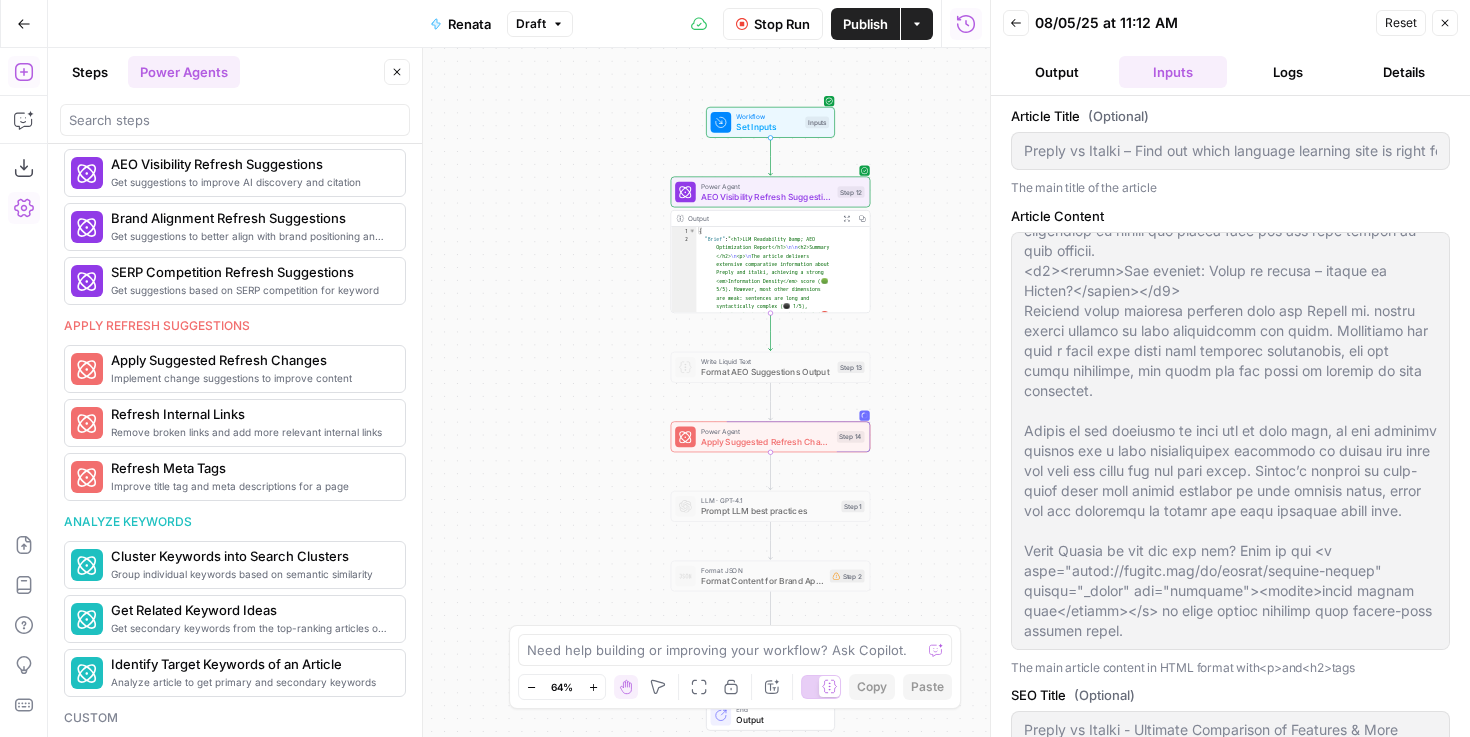 scroll, scrollTop: 7500, scrollLeft: 0, axis: vertical 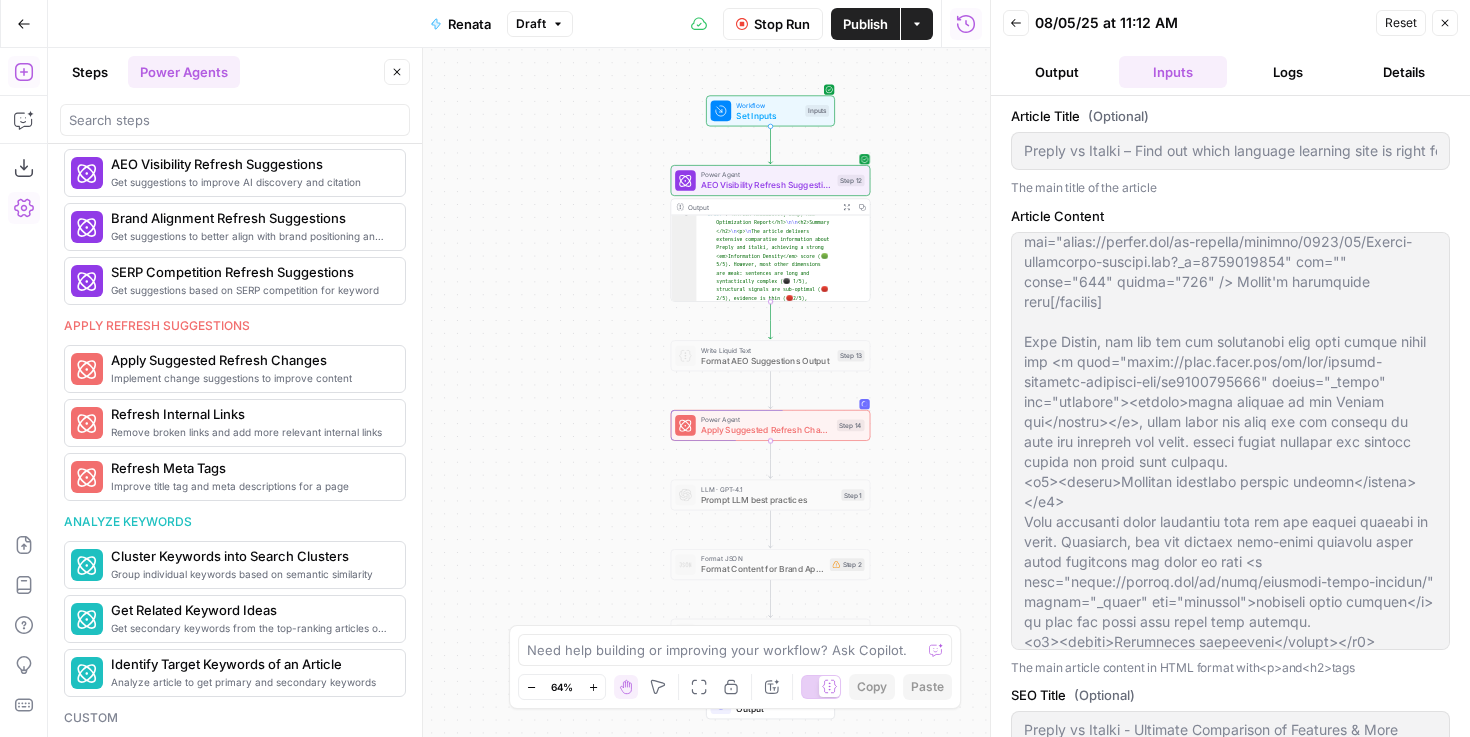 click on "AEO Visibility Refresh Suggestions" at bounding box center [766, 185] 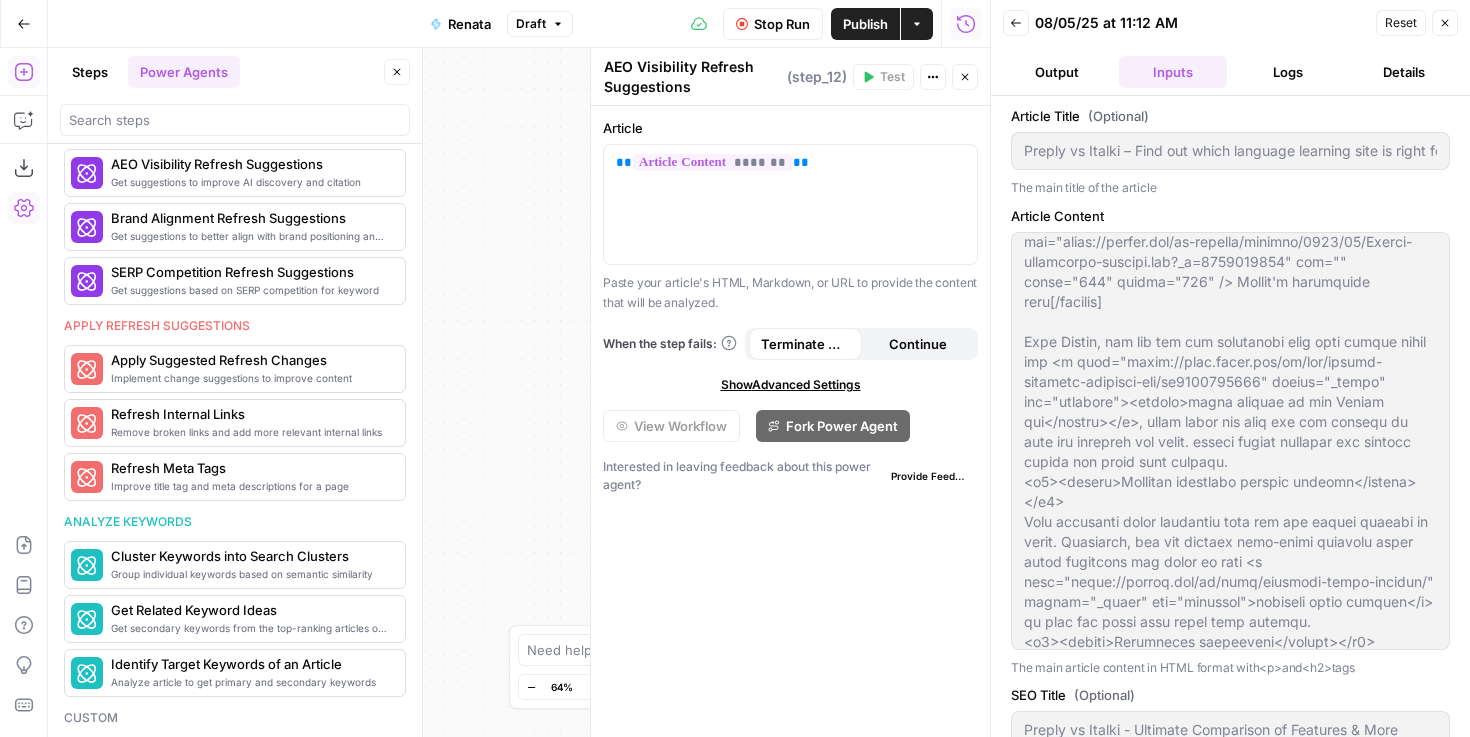 click on "Close" at bounding box center (965, 77) 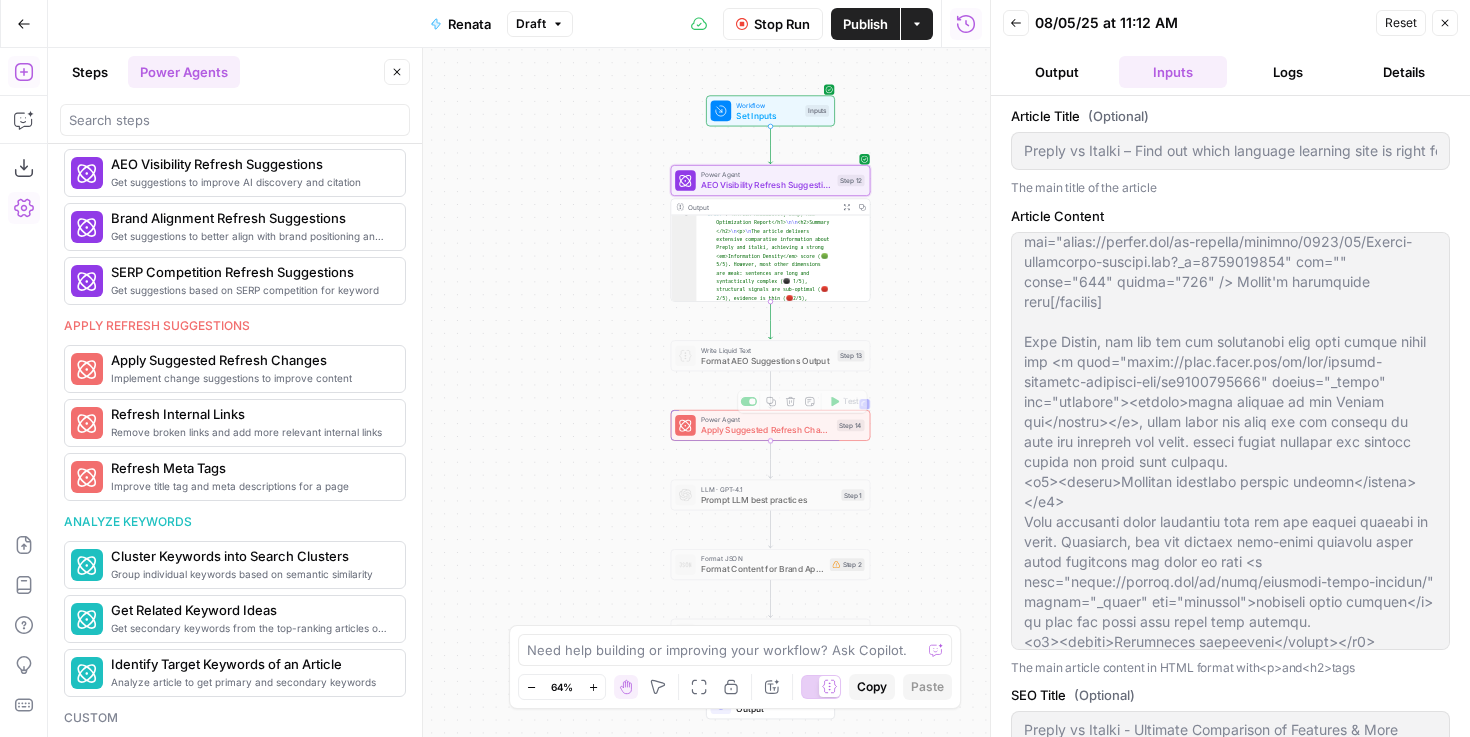 click on "Workflow Set Inputs Inputs Power Agent AEO Visibility Refresh Suggestions Step 12 Output Expand Output Copy 2 3    "Brief" :  "<h1>LLM Readability &amp; AEO         Optimization Report</h1> \n\n <h2>Summary        </h2> \n <p> \n The article delivers         extensive comparative information about         Preply and italki, achieving a strong         <em>Information Density</em> score ( 🟢          5/5). However, most other dimensions         are weak: sentences are long and         syntactically complex (⚫ 1/5),         structural signals are sub-optimal ( 🔴          2/5), evidence is thin ( 🔴  2/5),         freshness cues are minimal ( 🔴  2/5),         and authority is virtually absent (⚫ 1        /5).   \n <br>   \n To maximise visibility         and citation probability in systems         such as ChatGPT, Perplexity and         Google’s Search Generative Experience                \n" at bounding box center [519, 392] 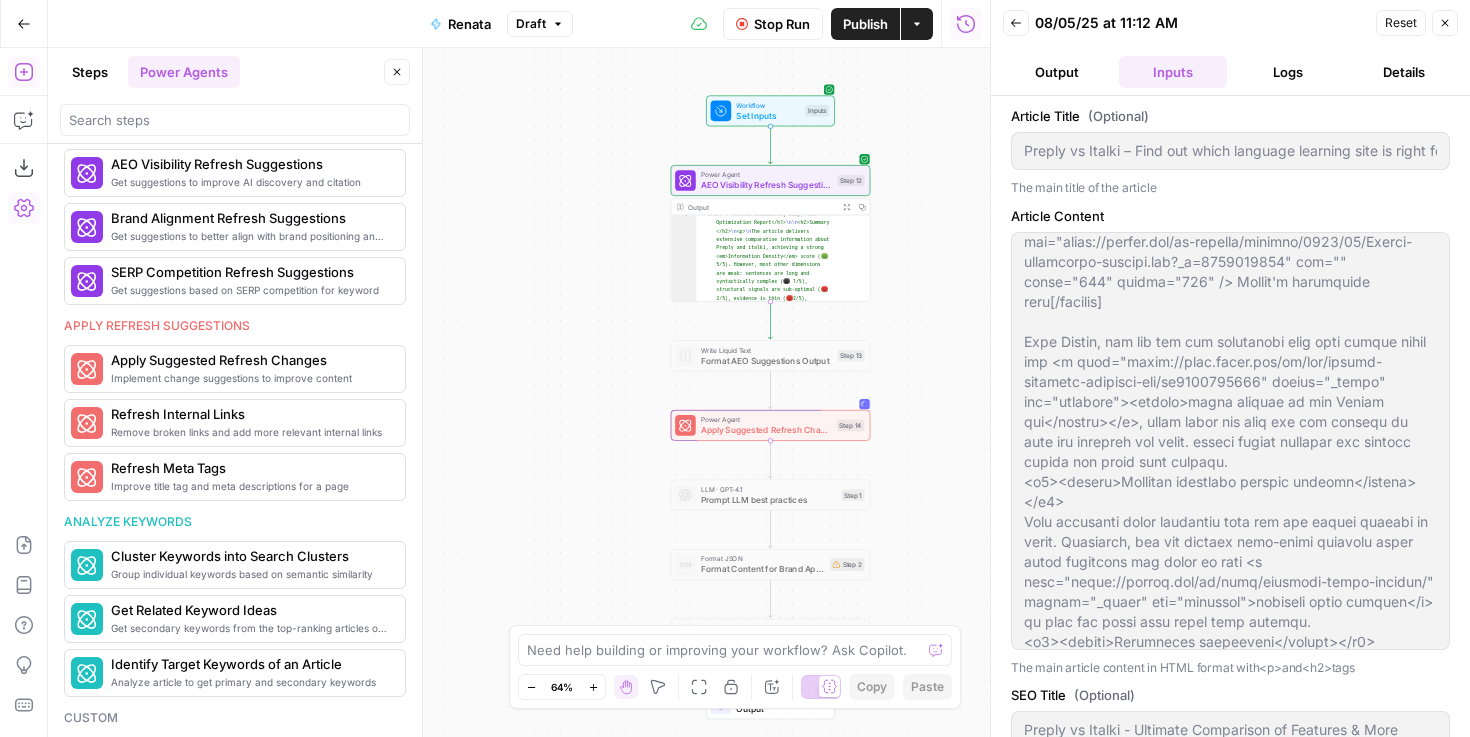 click on "Apply Suggested Refresh Changes" at bounding box center [766, 429] 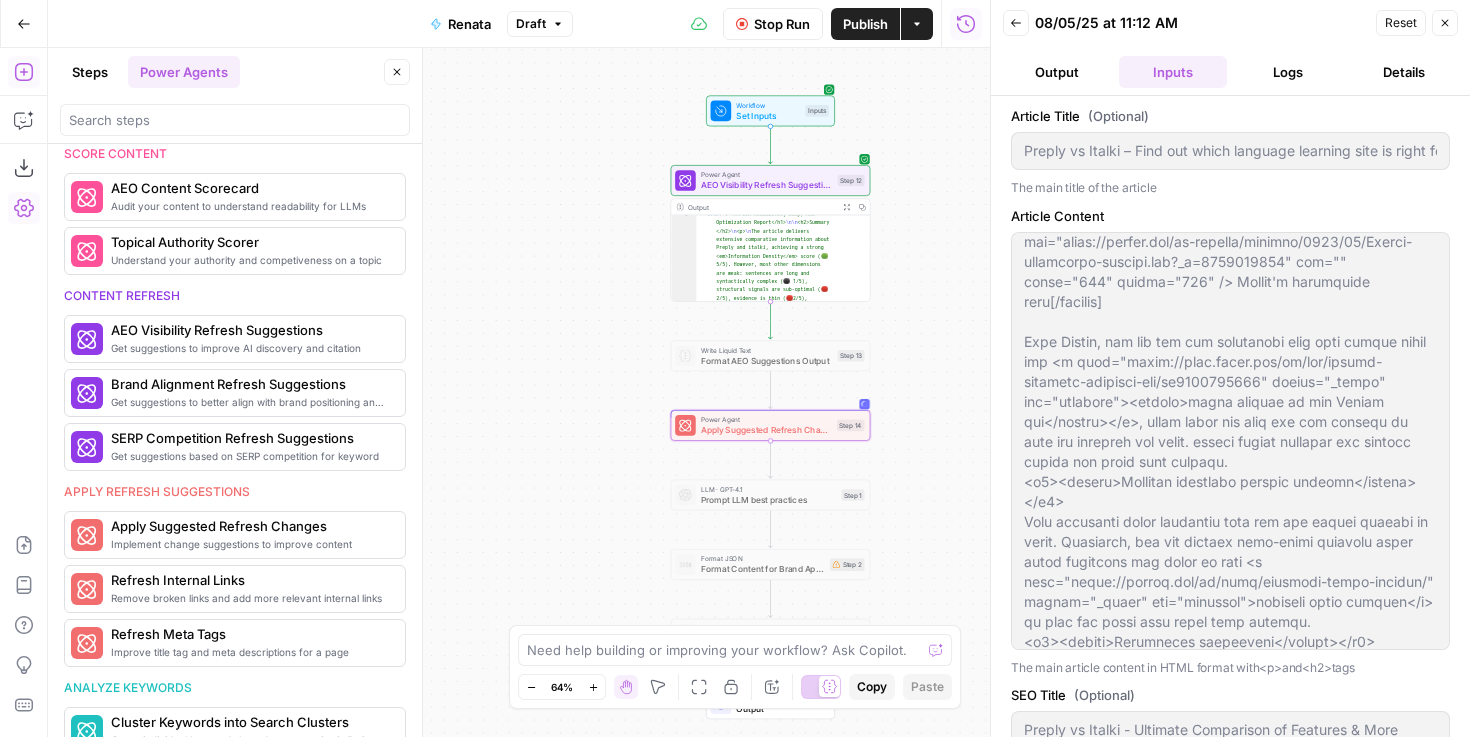 scroll, scrollTop: 1039, scrollLeft: 0, axis: vertical 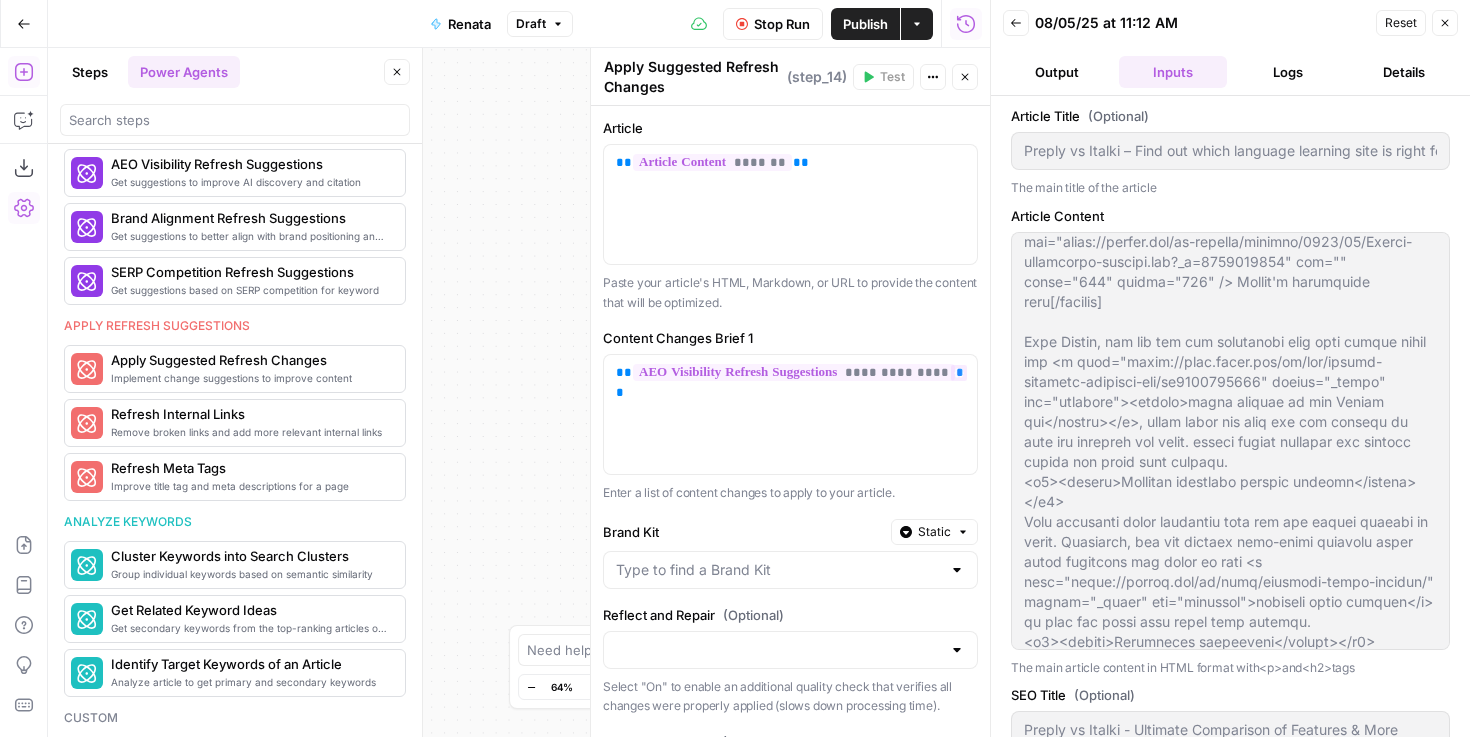 click at bounding box center (790, 570) 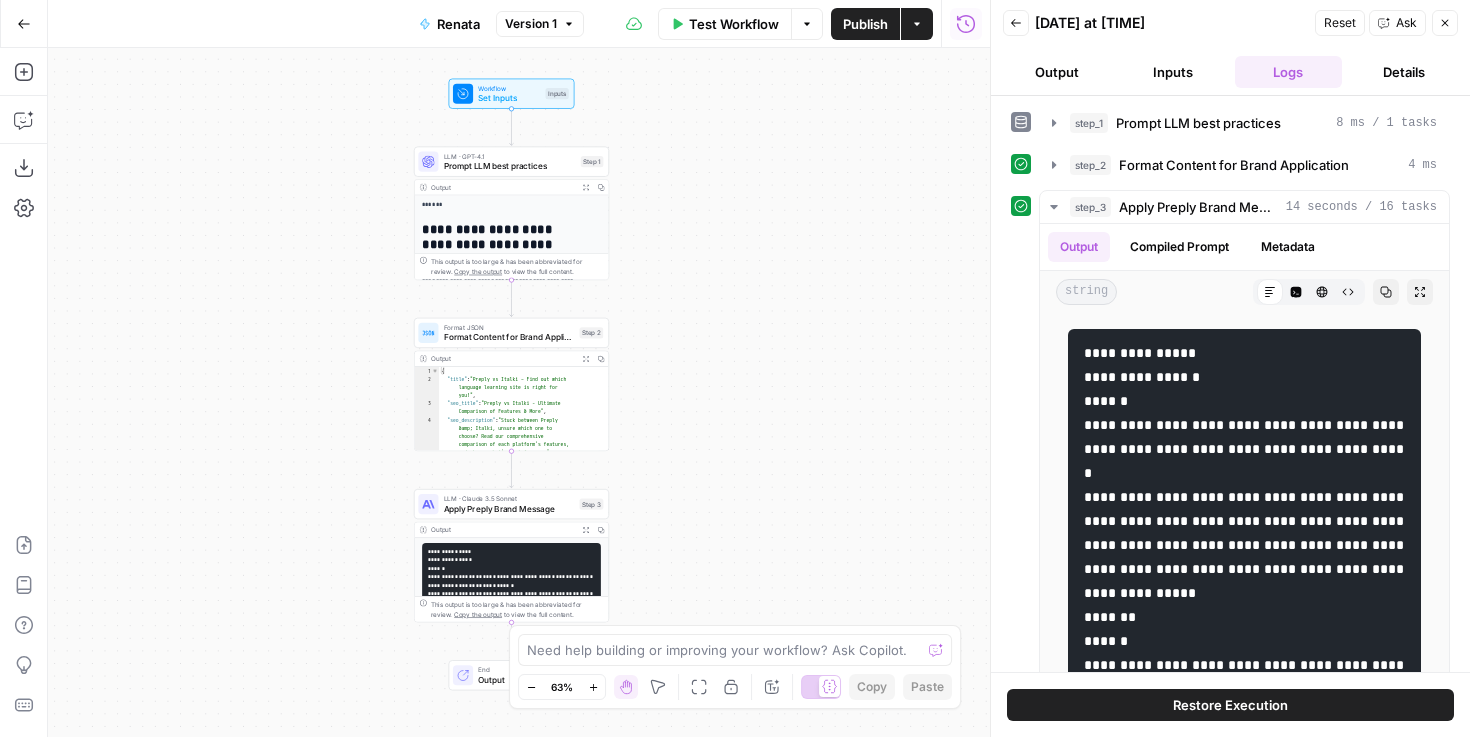 scroll, scrollTop: 0, scrollLeft: 0, axis: both 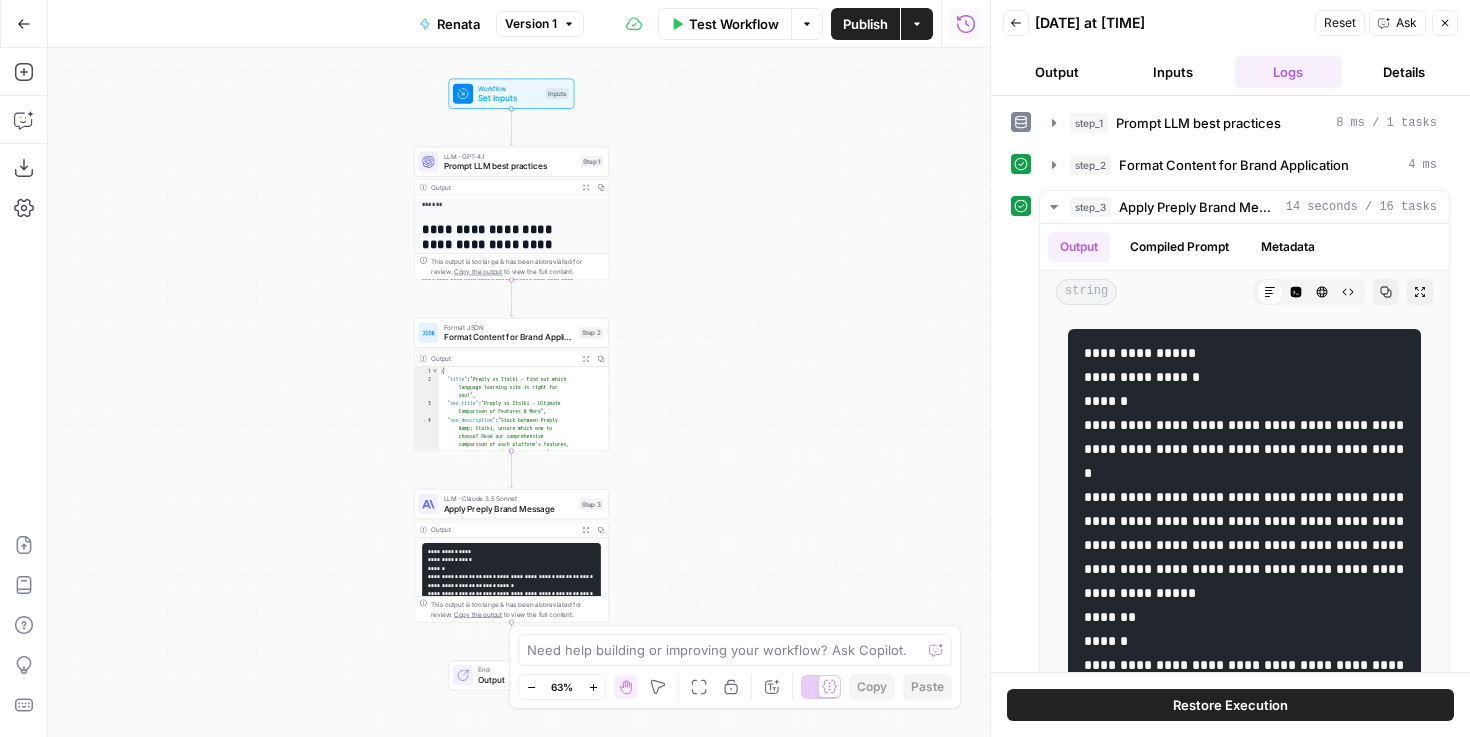 click 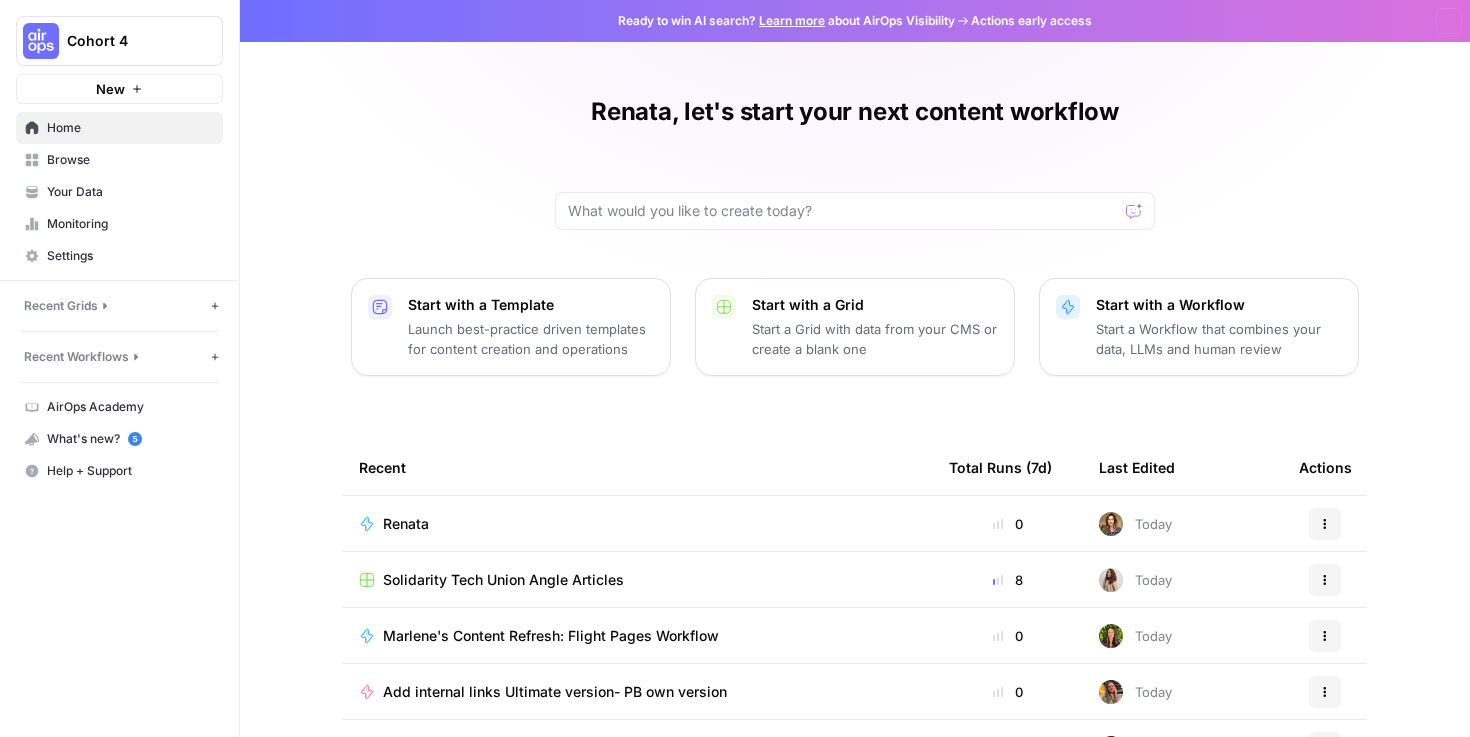 click on "Cohort 4" at bounding box center (127, 41) 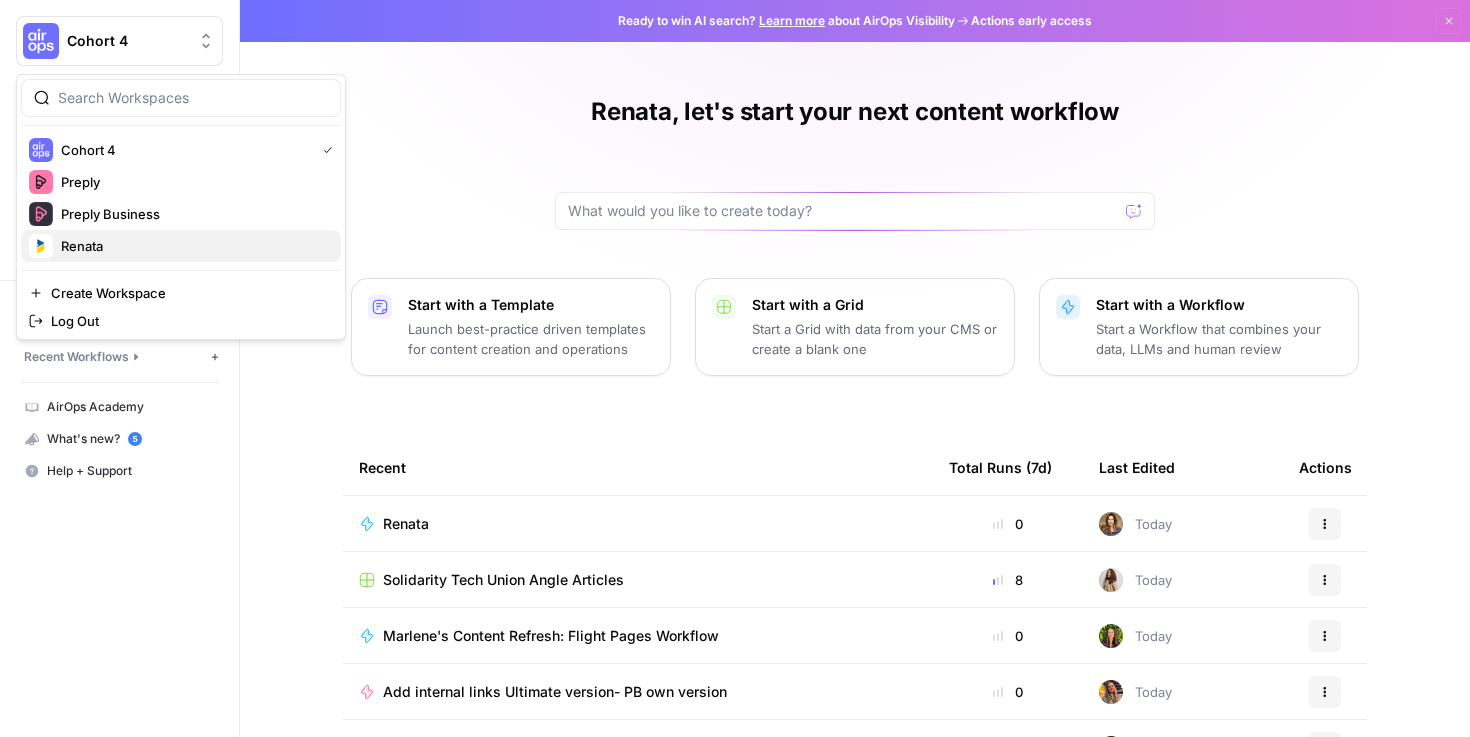 click on "Renata" at bounding box center [193, 246] 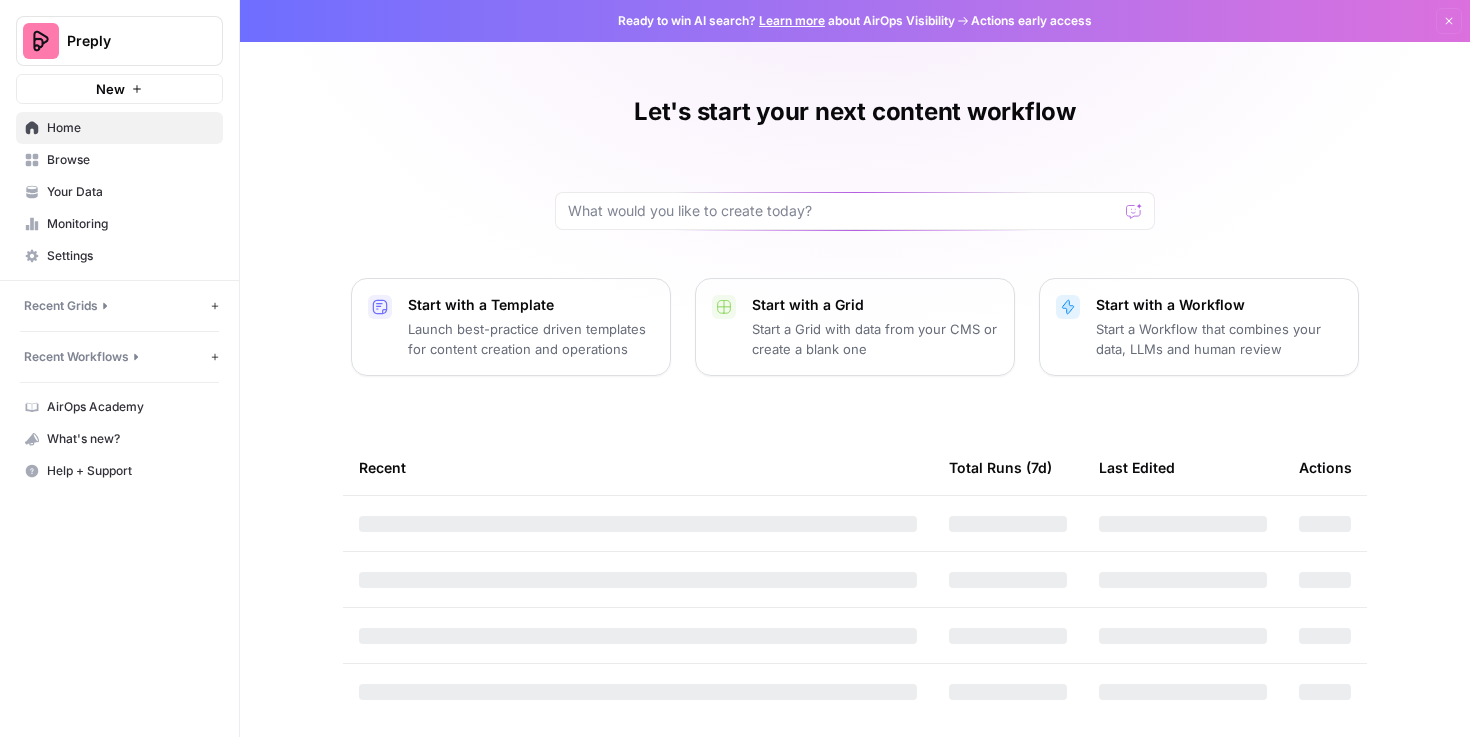 scroll, scrollTop: 0, scrollLeft: 0, axis: both 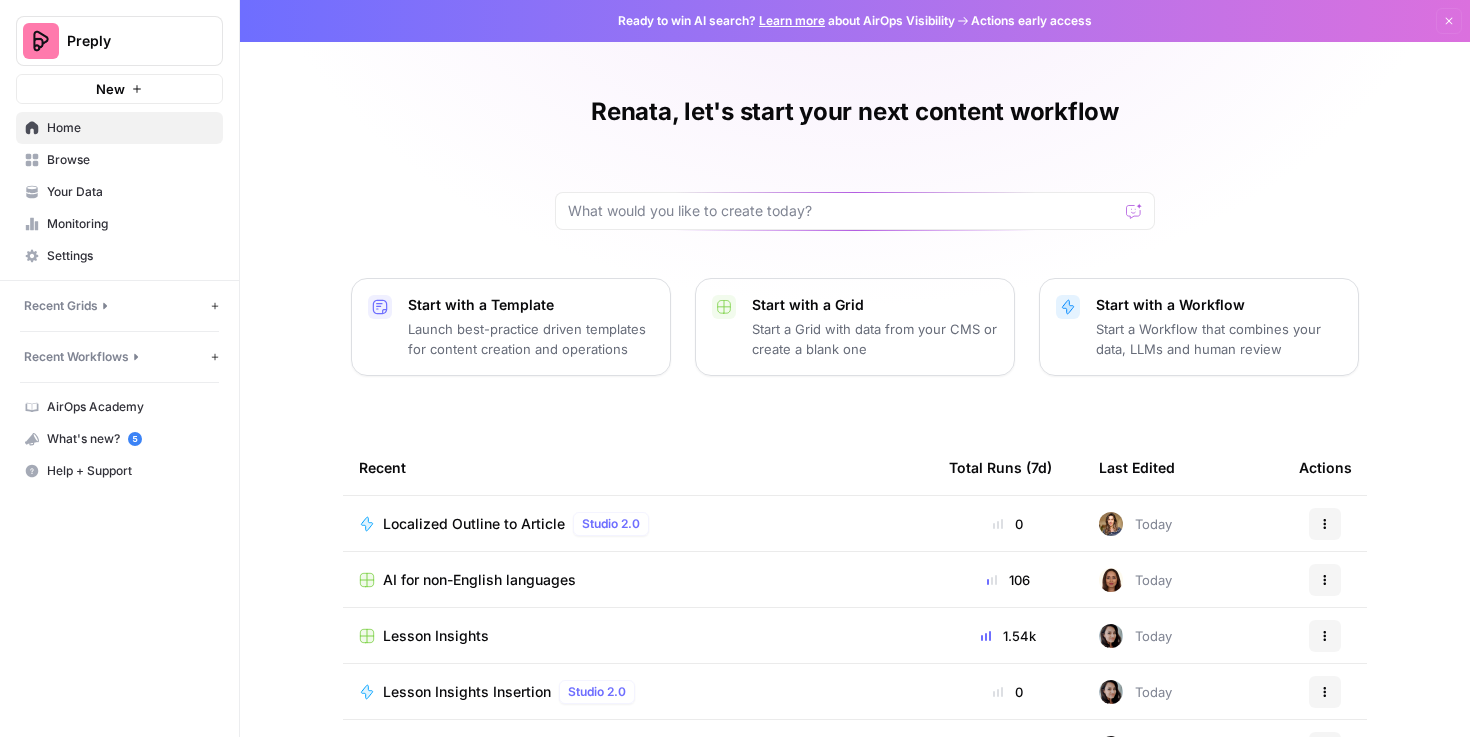 click on "Monitoring" at bounding box center [130, 224] 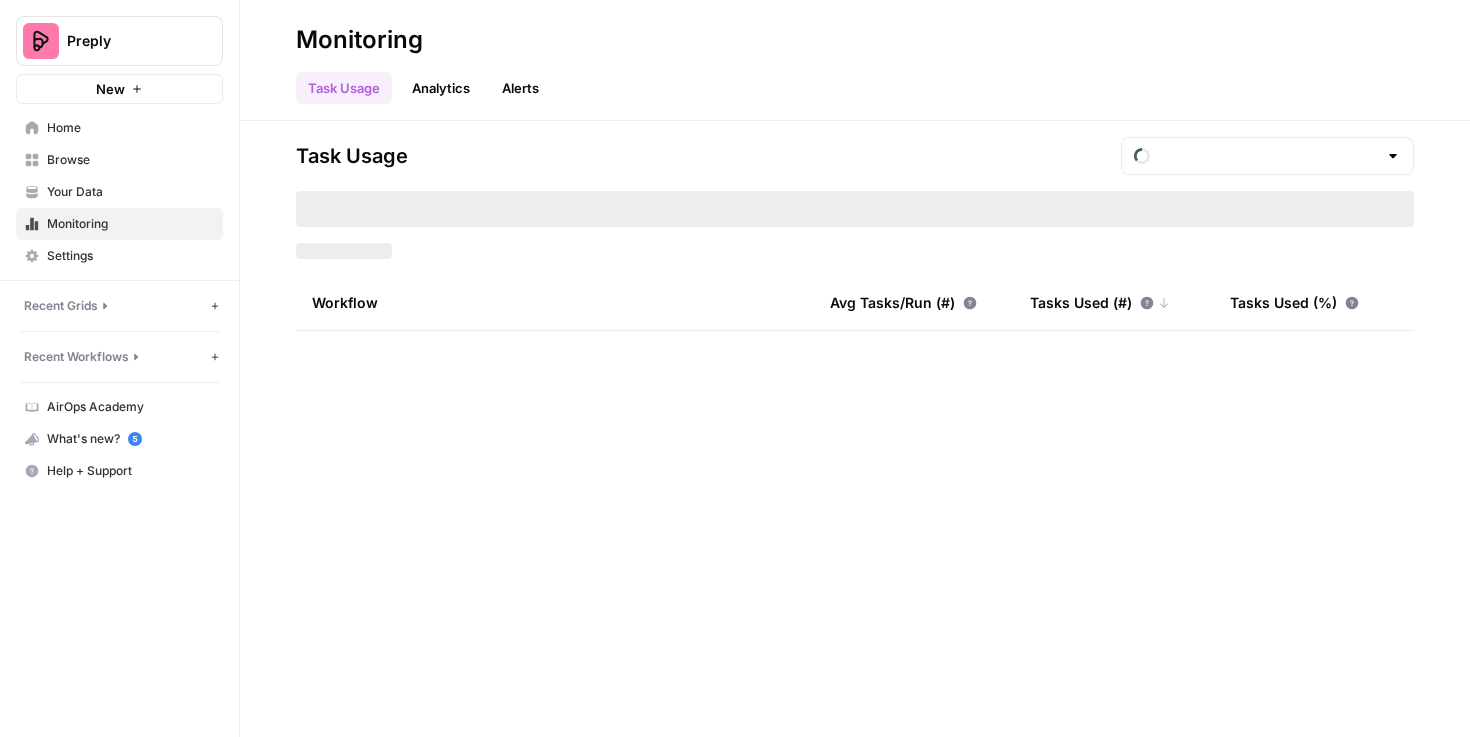 type on "August Tasks" 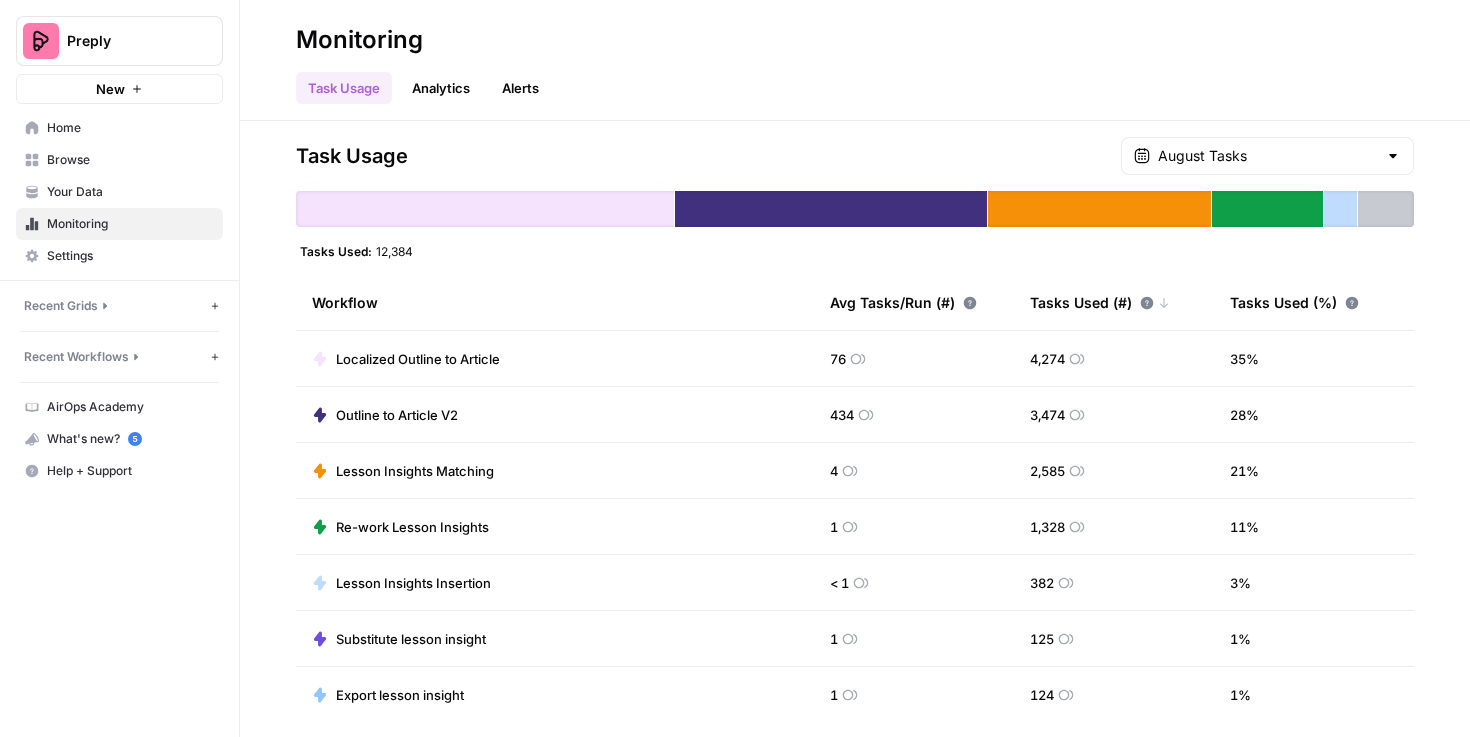 click on "Analytics" at bounding box center [441, 88] 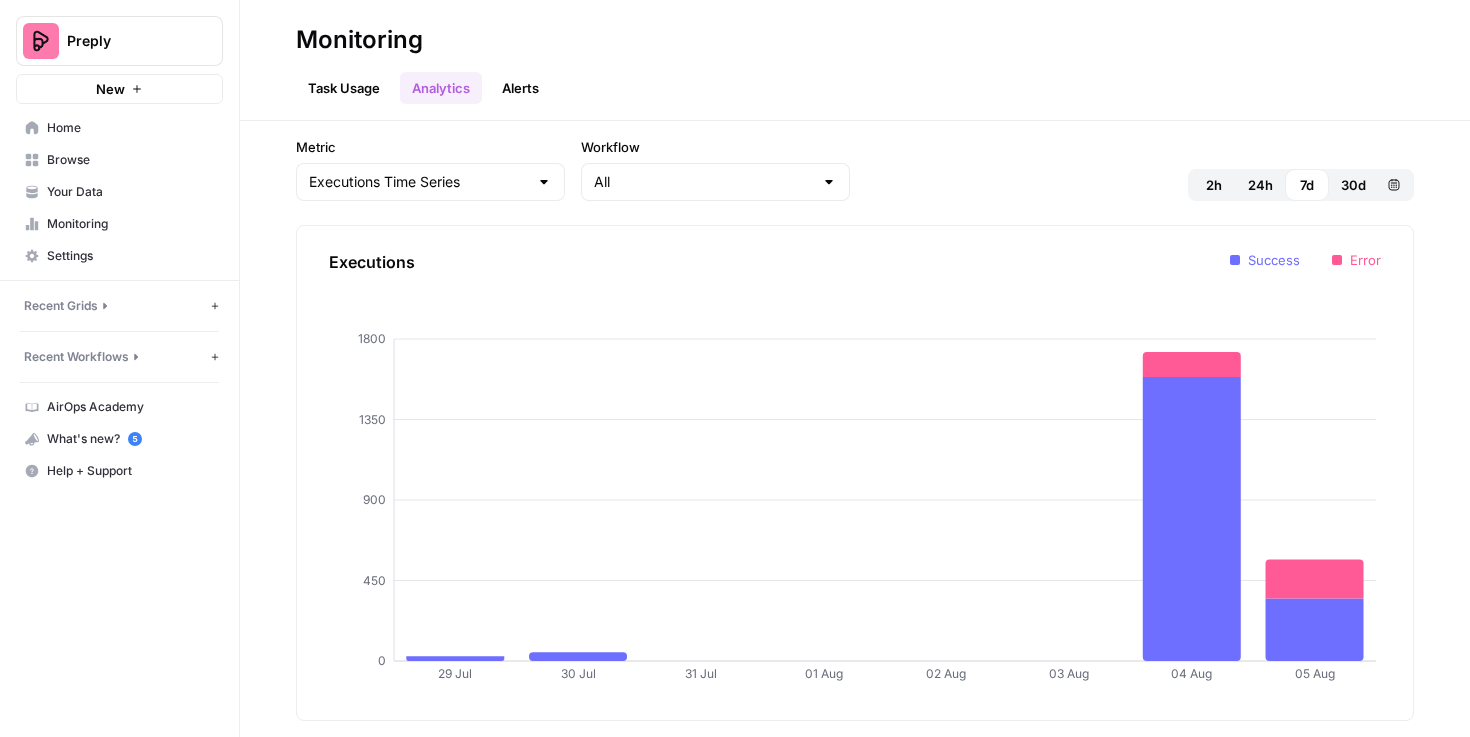 click on "30d" at bounding box center [1353, 185] 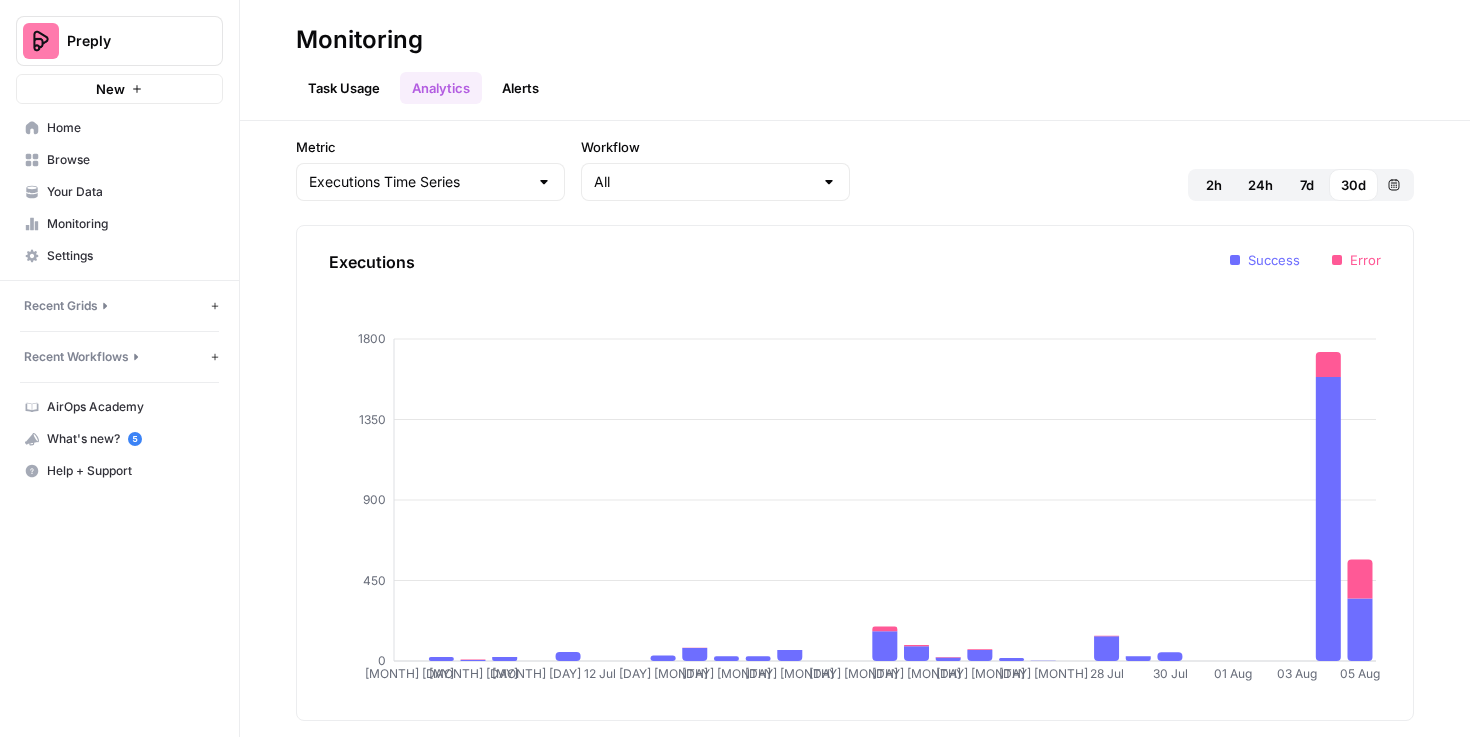 click on "Task Usage Analytics Alerts" at bounding box center (855, 80) 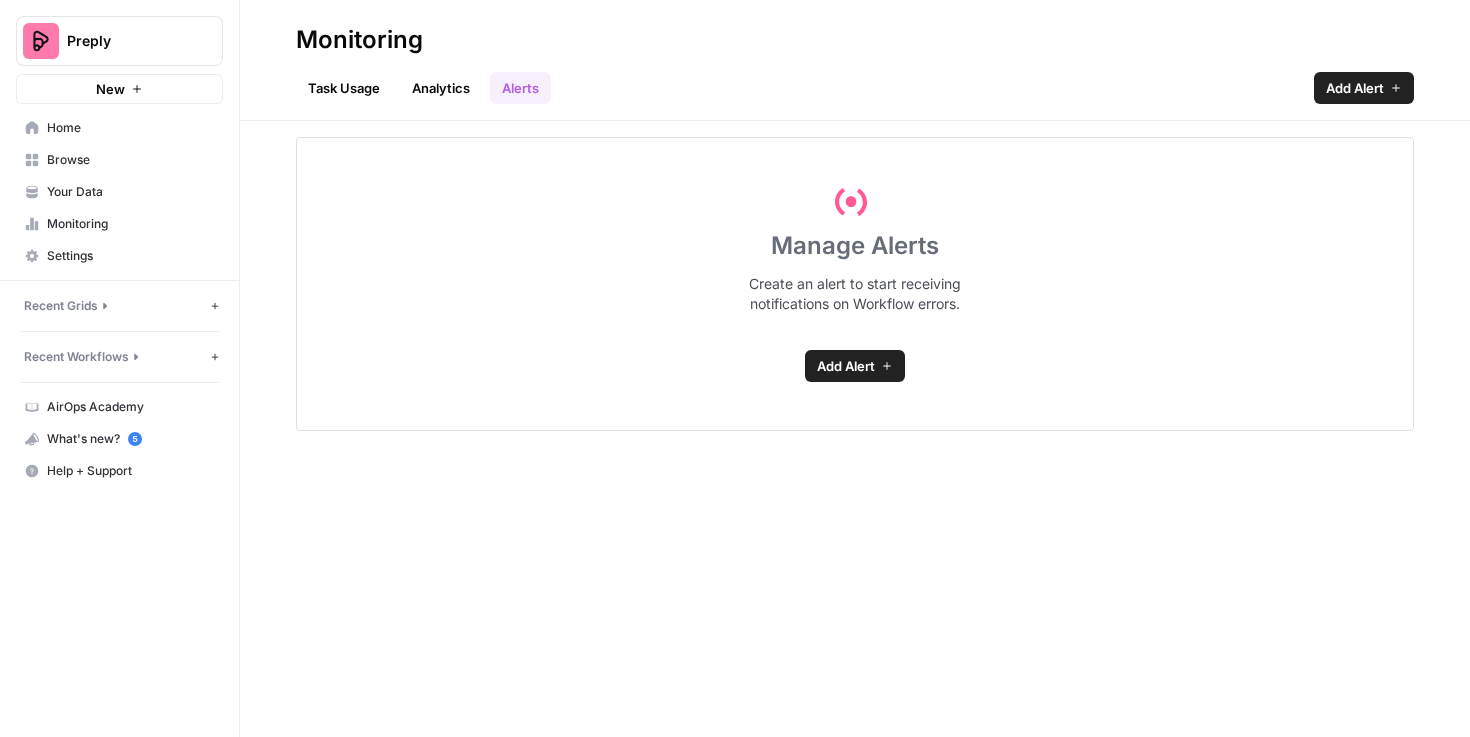 click on "Task Usage" at bounding box center [344, 88] 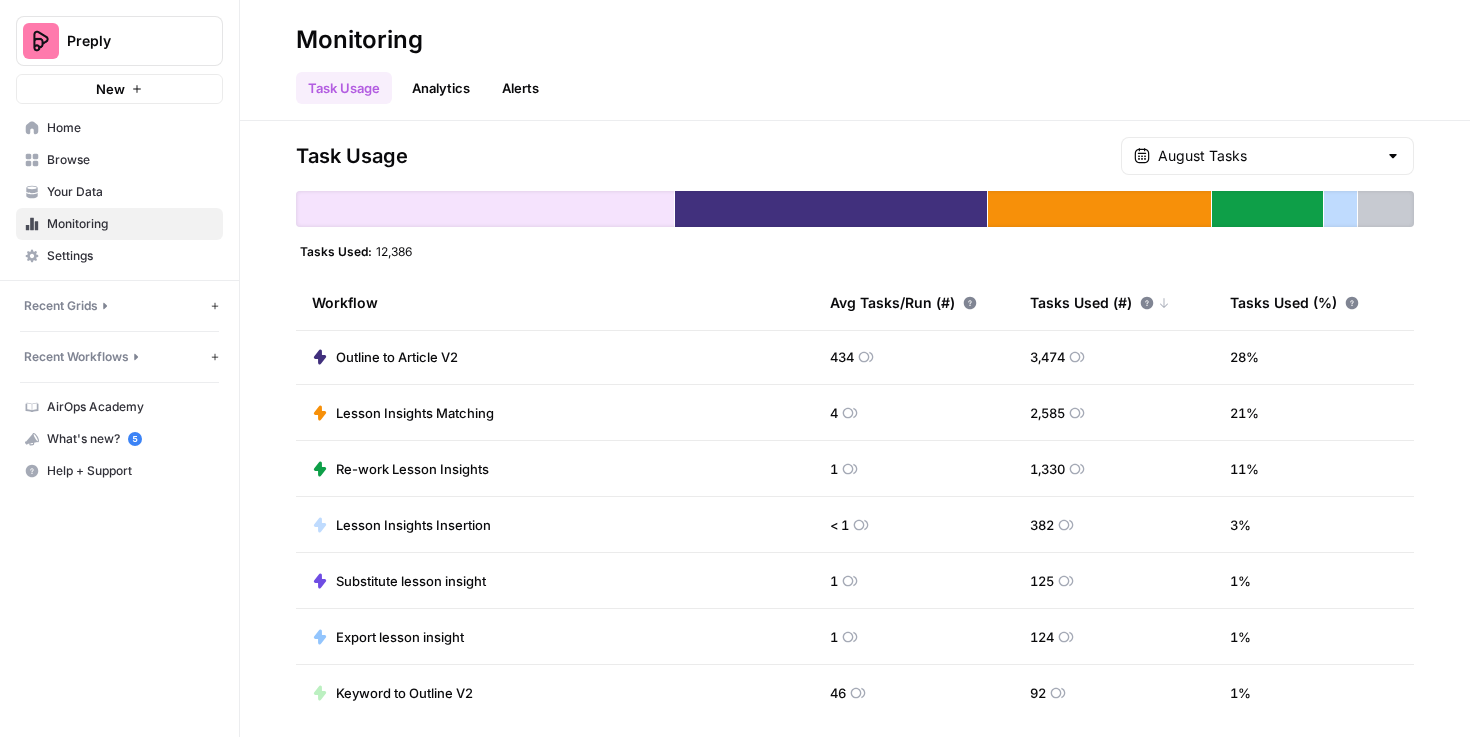 scroll, scrollTop: 0, scrollLeft: 0, axis: both 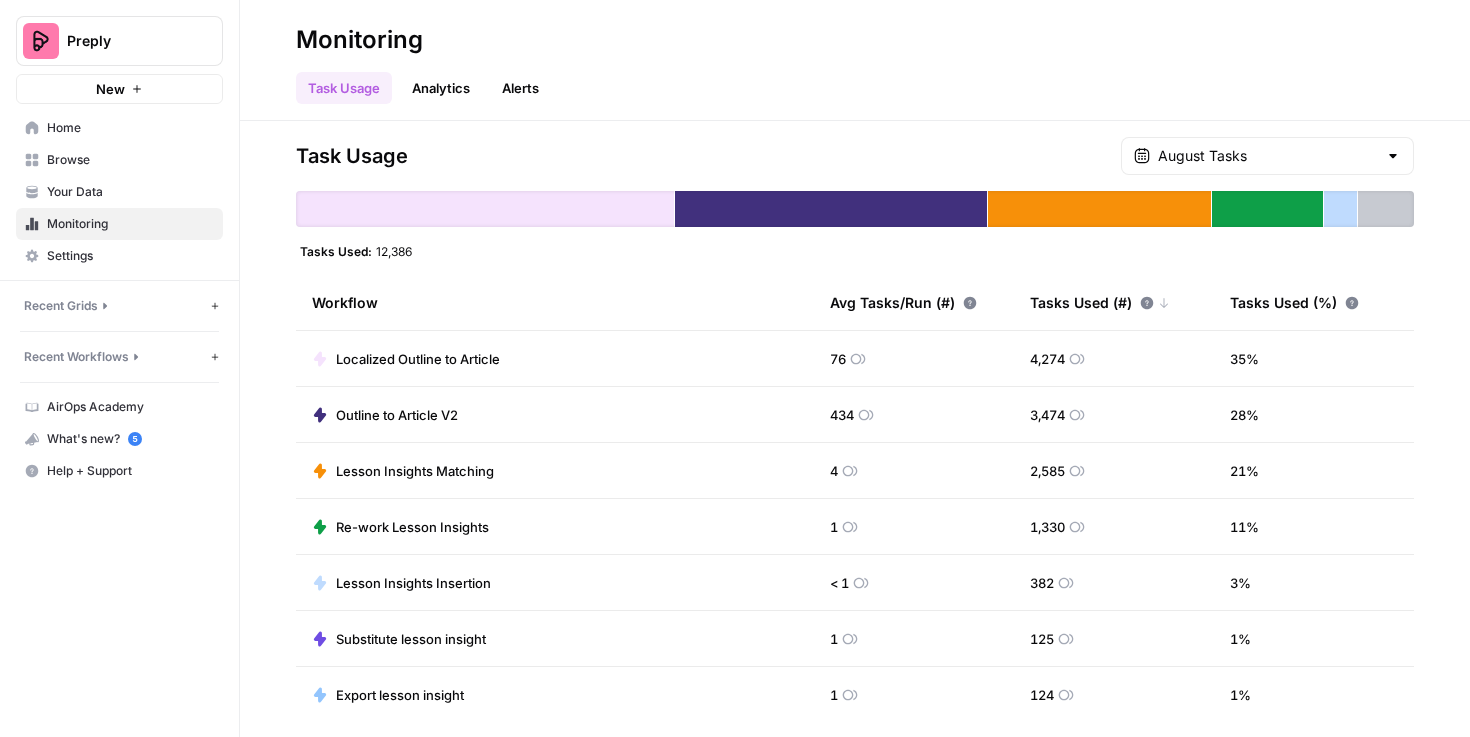 click on "August Tasks" at bounding box center [1267, 156] 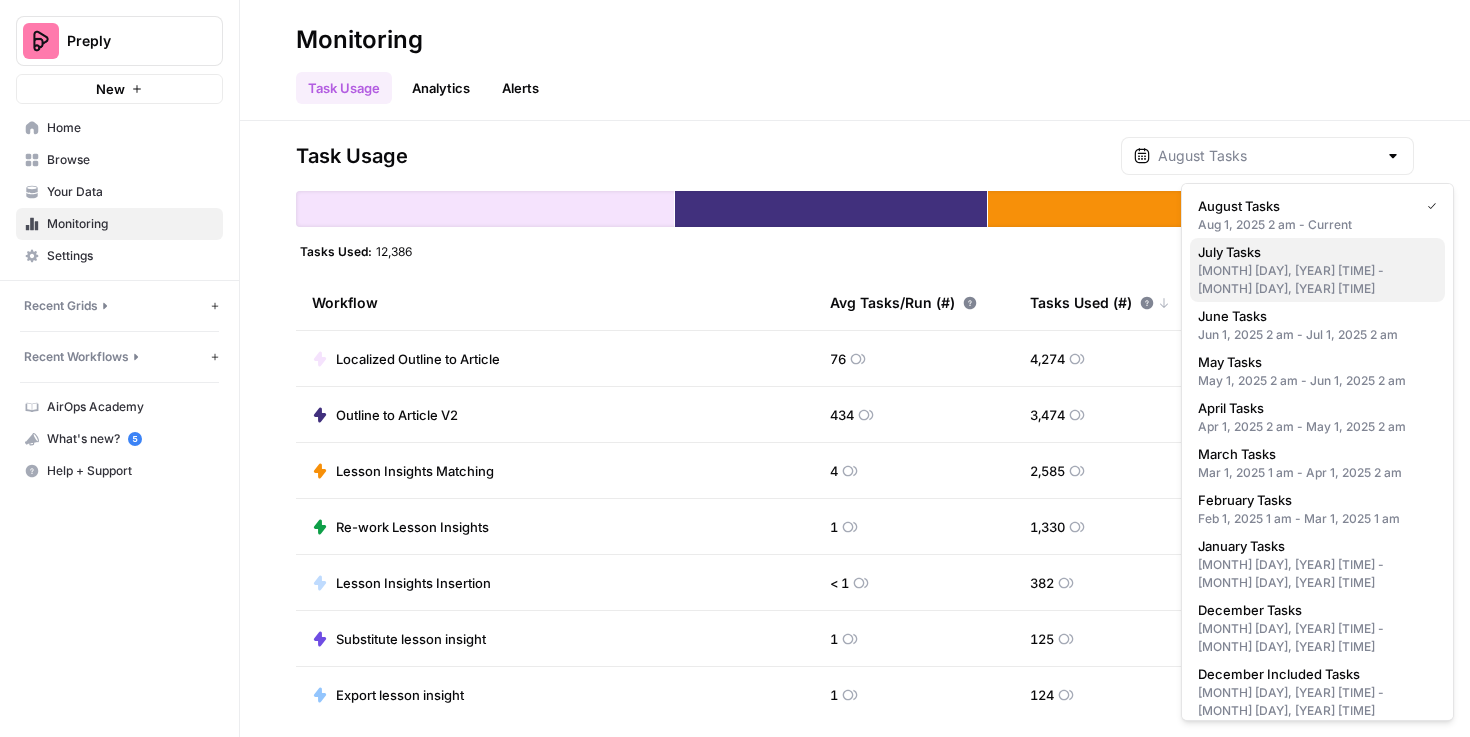 click on "Jul 1, 2025 2 am - Aug 1, 2025 2 am" at bounding box center [1317, 280] 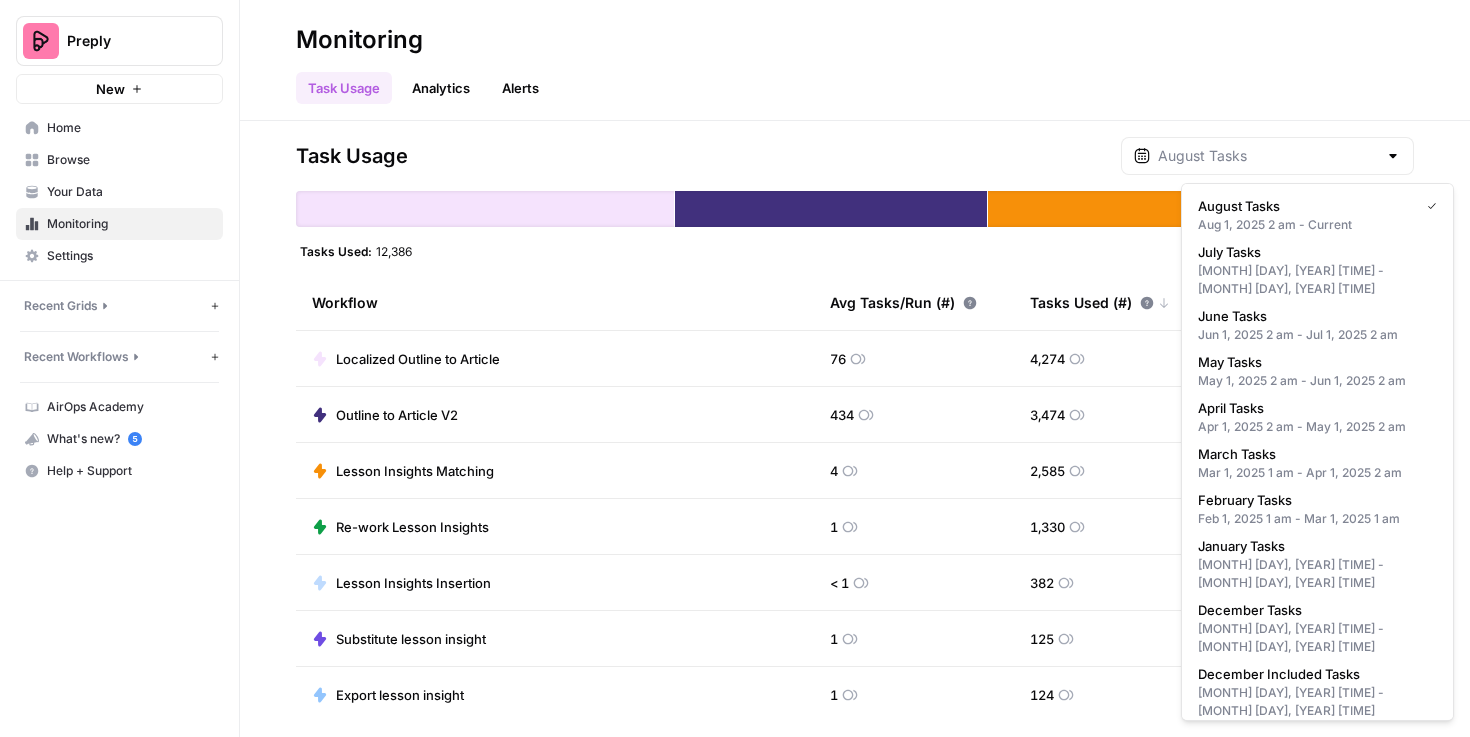 type on "July Tasks" 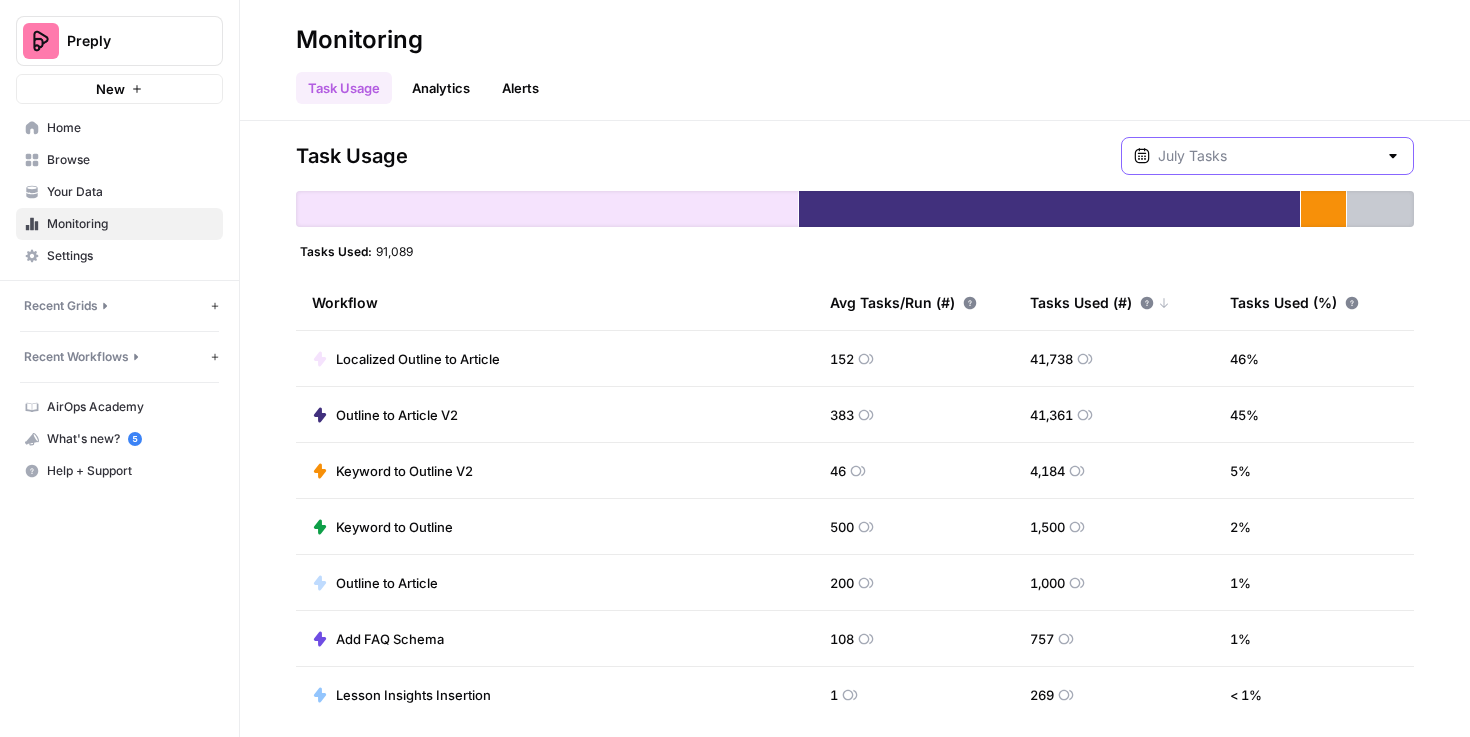 click at bounding box center (1267, 156) 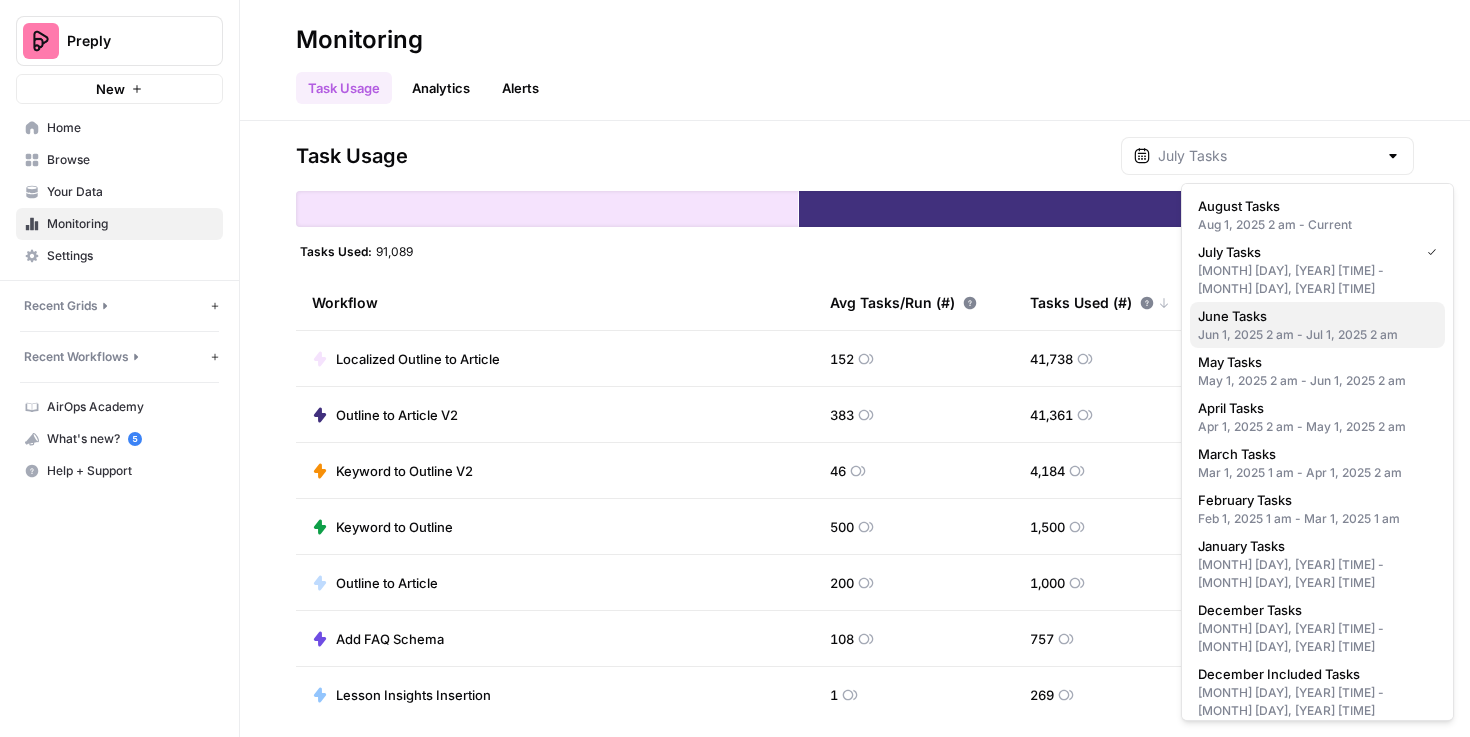 click on "June Tasks" at bounding box center [1313, 316] 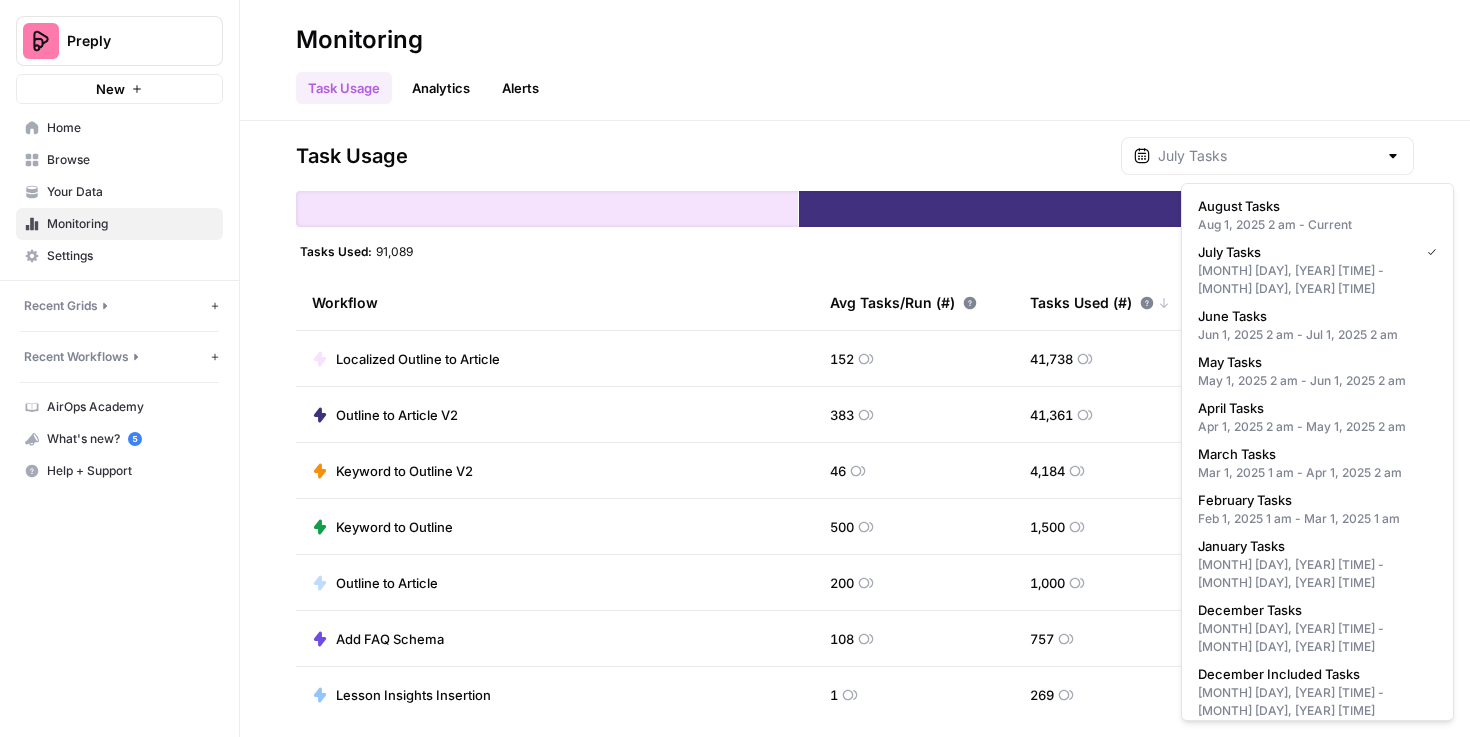type on "June Tasks" 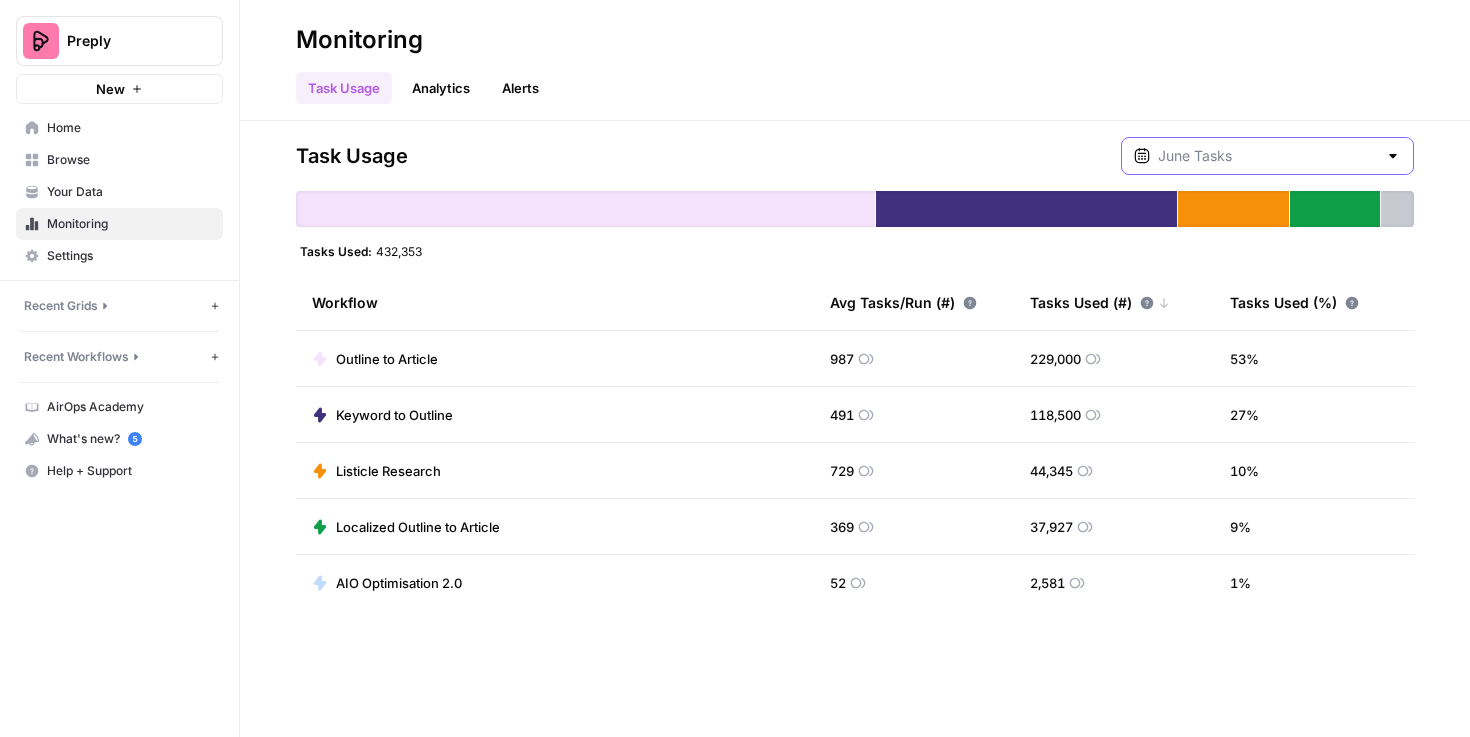 click at bounding box center (1267, 156) 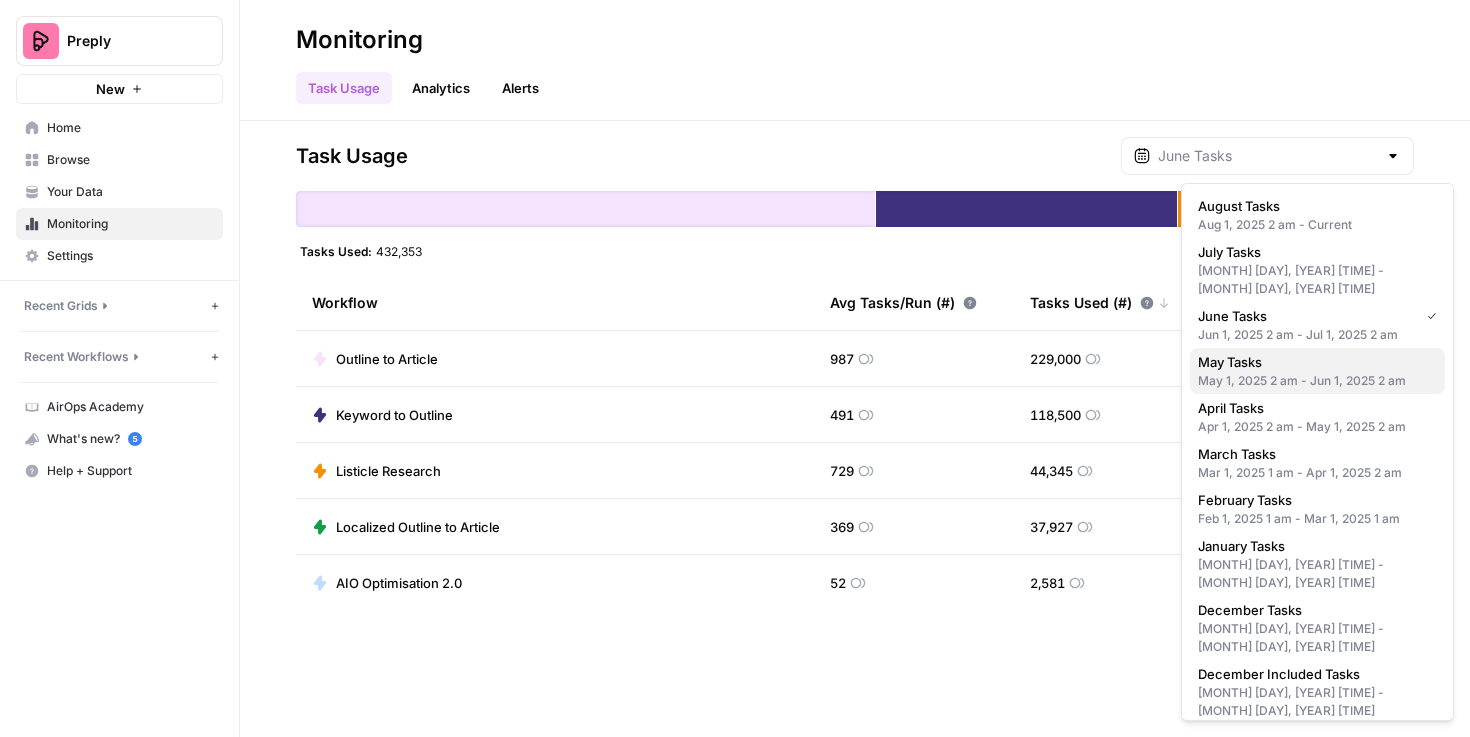 click on "May Tasks" at bounding box center [1313, 362] 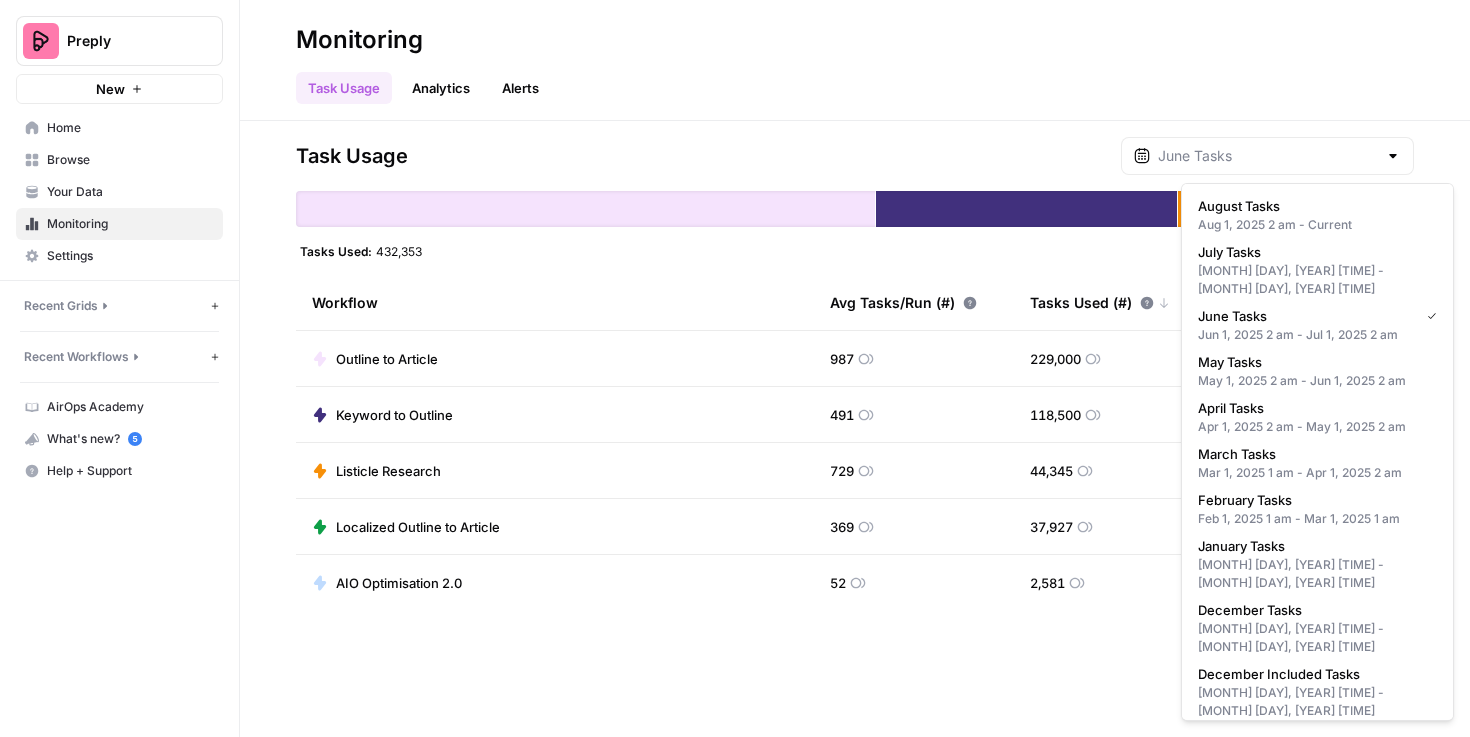 type on "May Tasks" 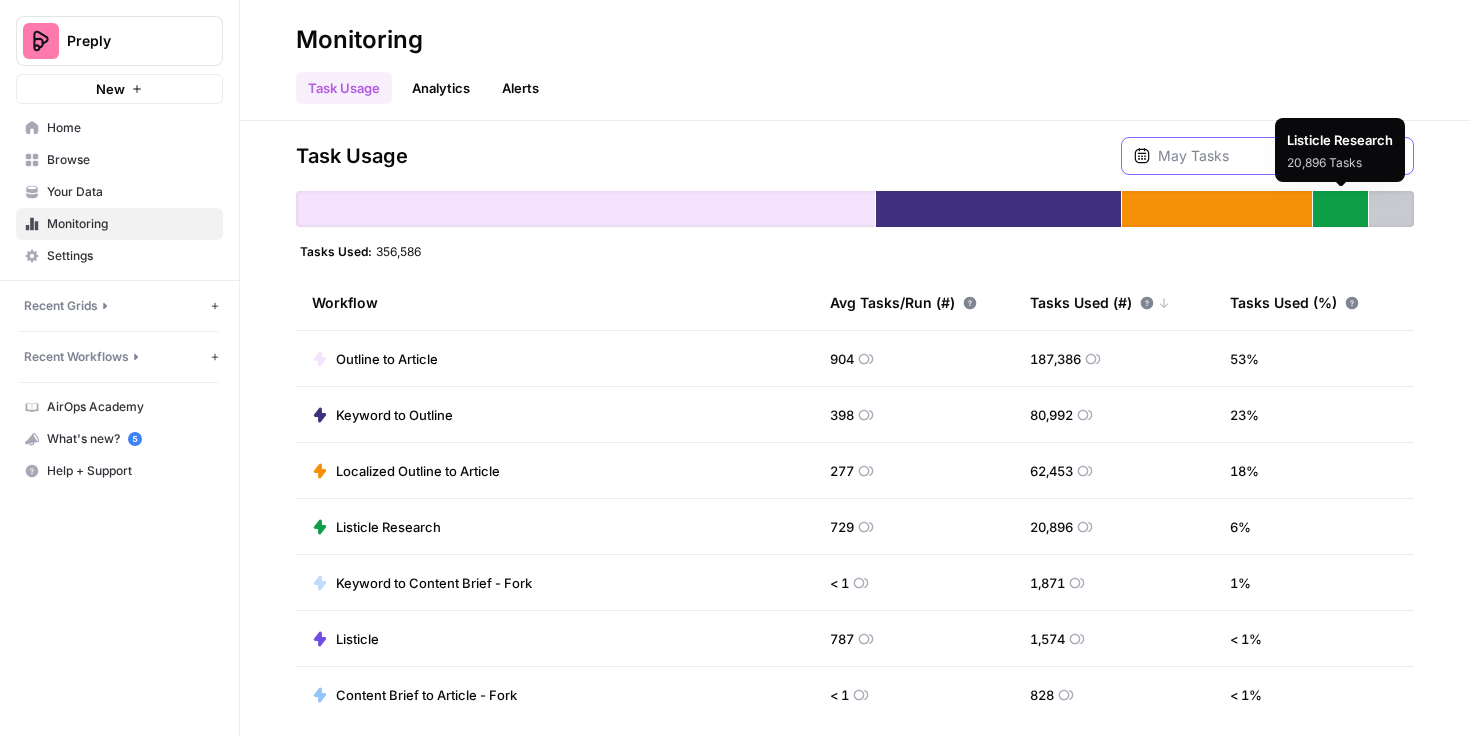 click at bounding box center (1267, 156) 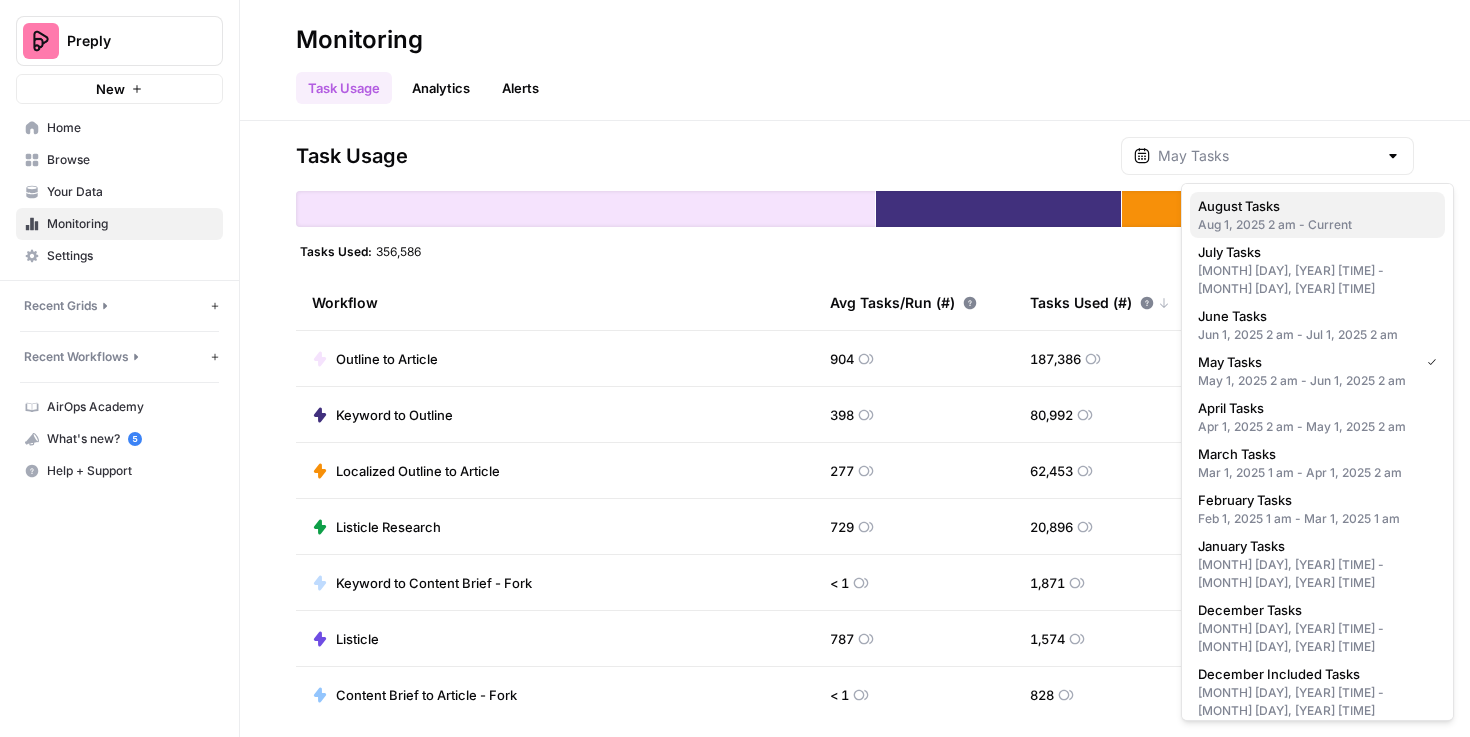 click on "August Tasks" at bounding box center (1313, 206) 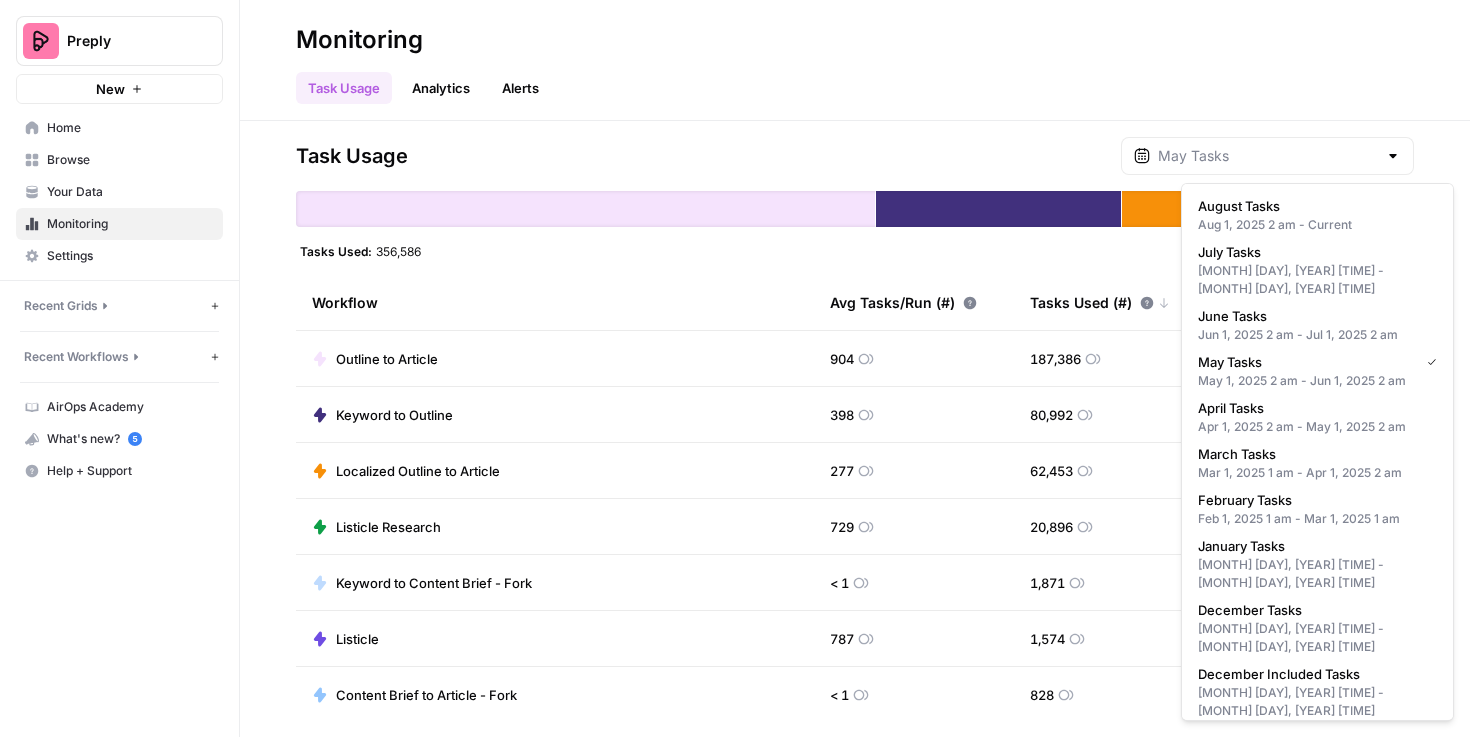 type on "August Tasks" 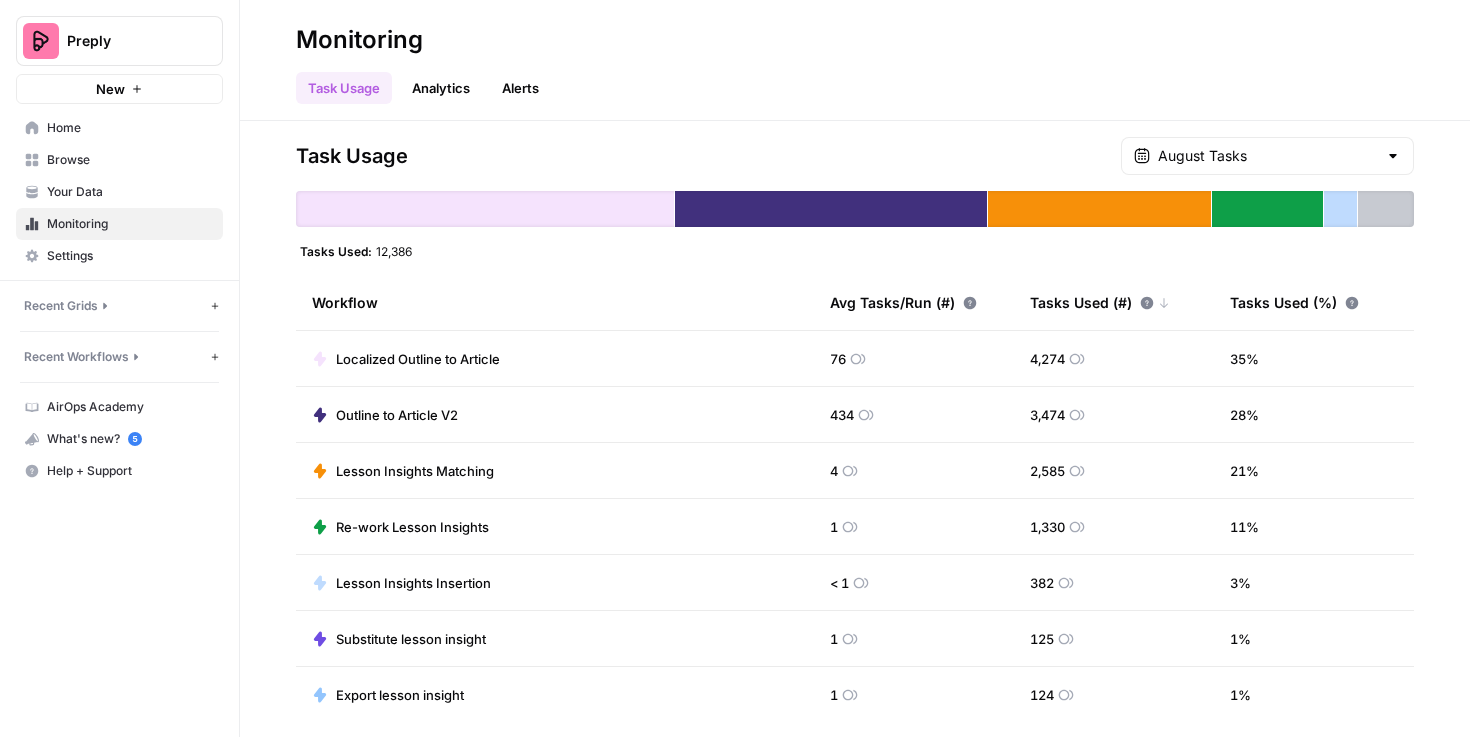 click on "Preply" at bounding box center [119, 41] 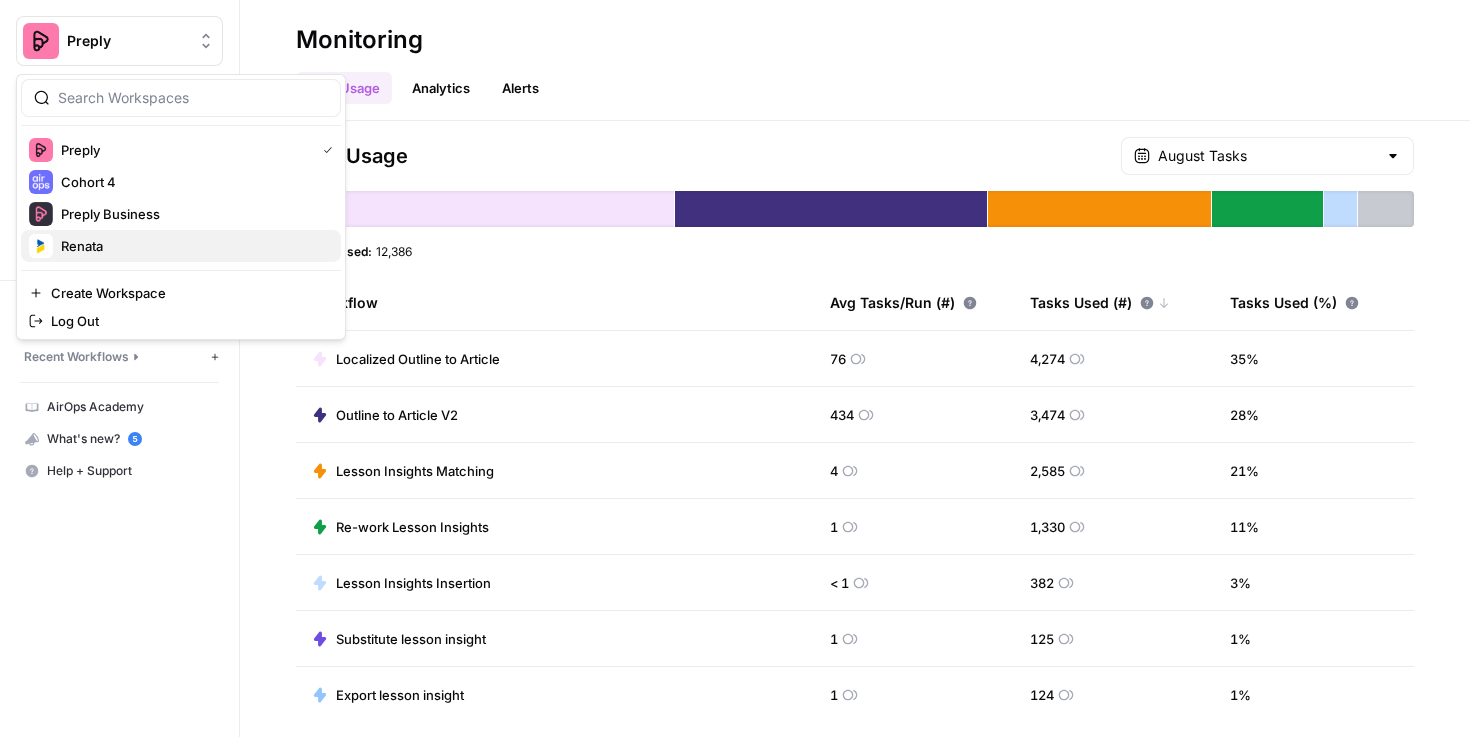 click on "Renata" at bounding box center [193, 246] 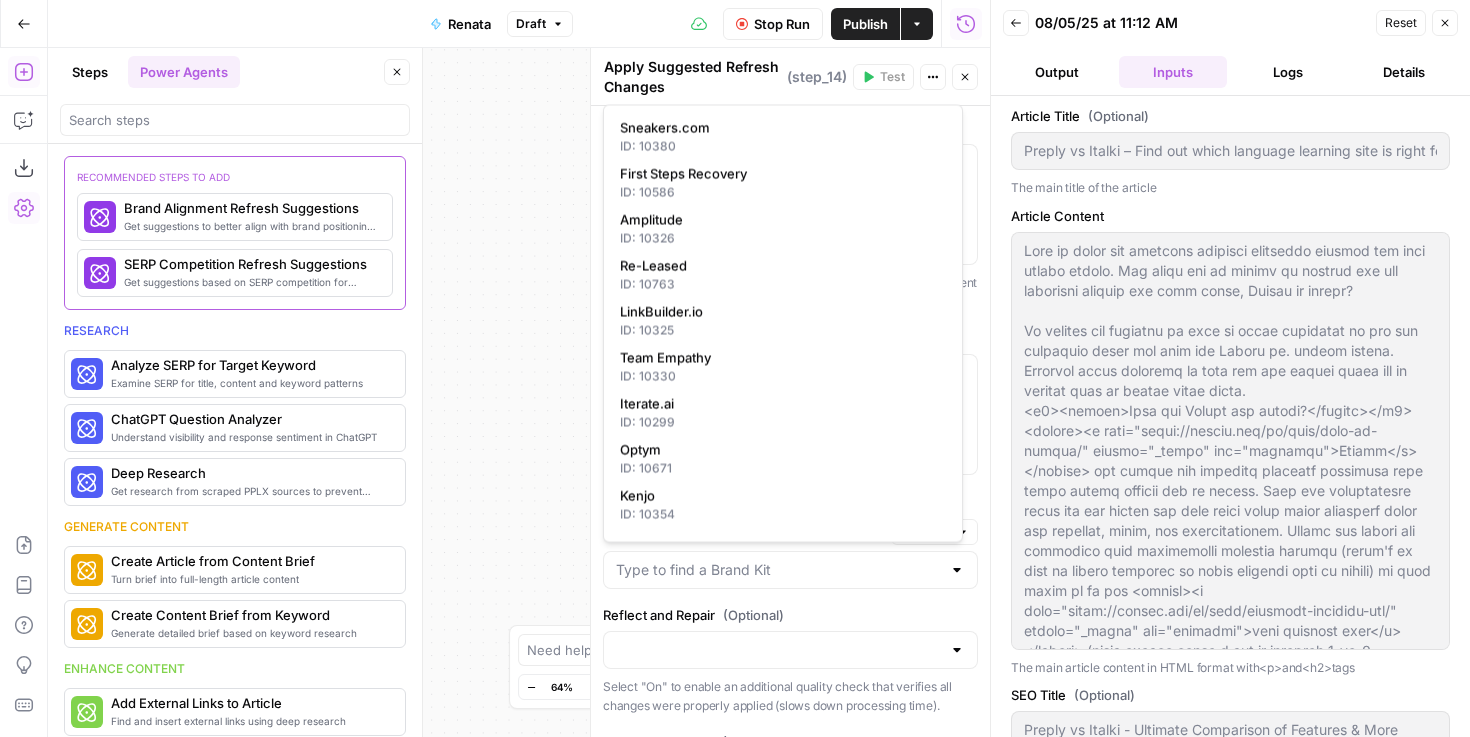 scroll, scrollTop: 0, scrollLeft: 0, axis: both 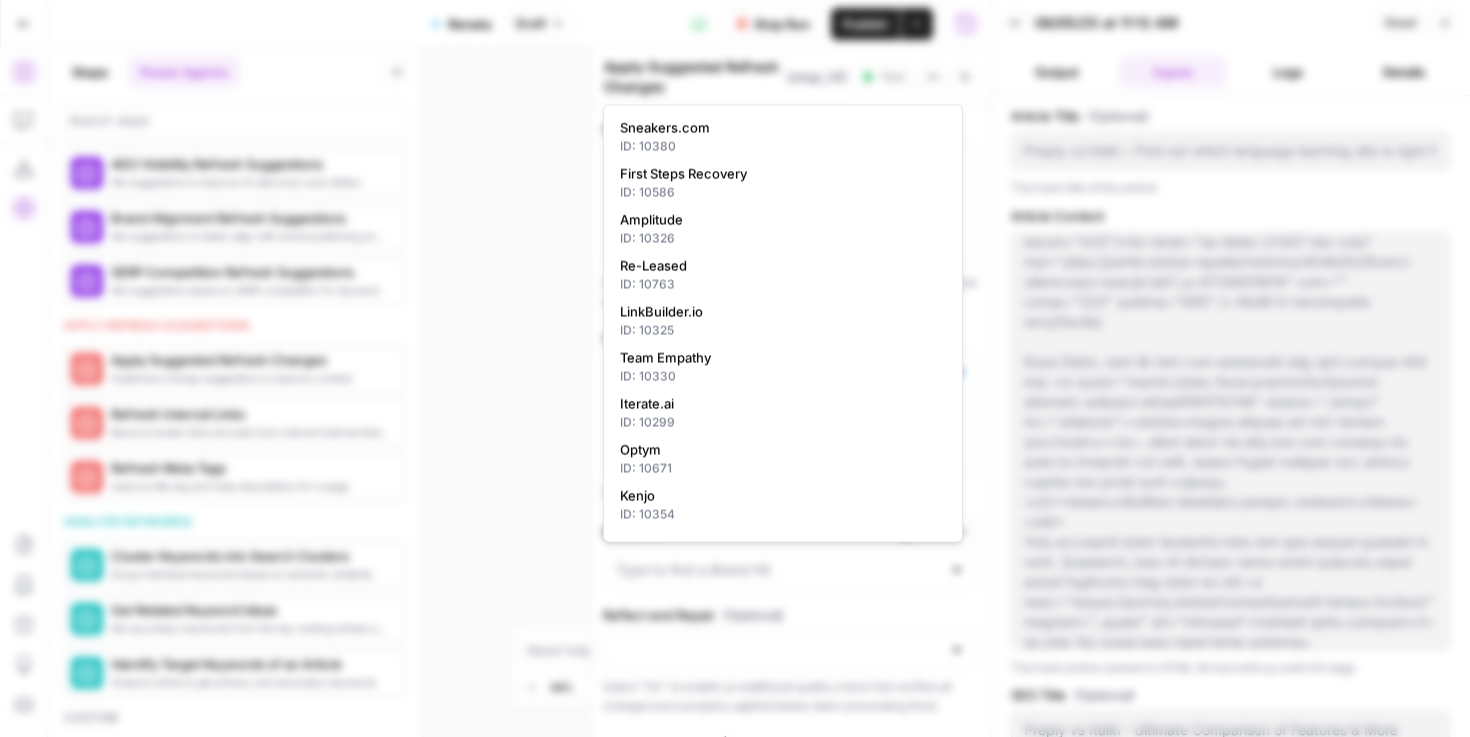 type 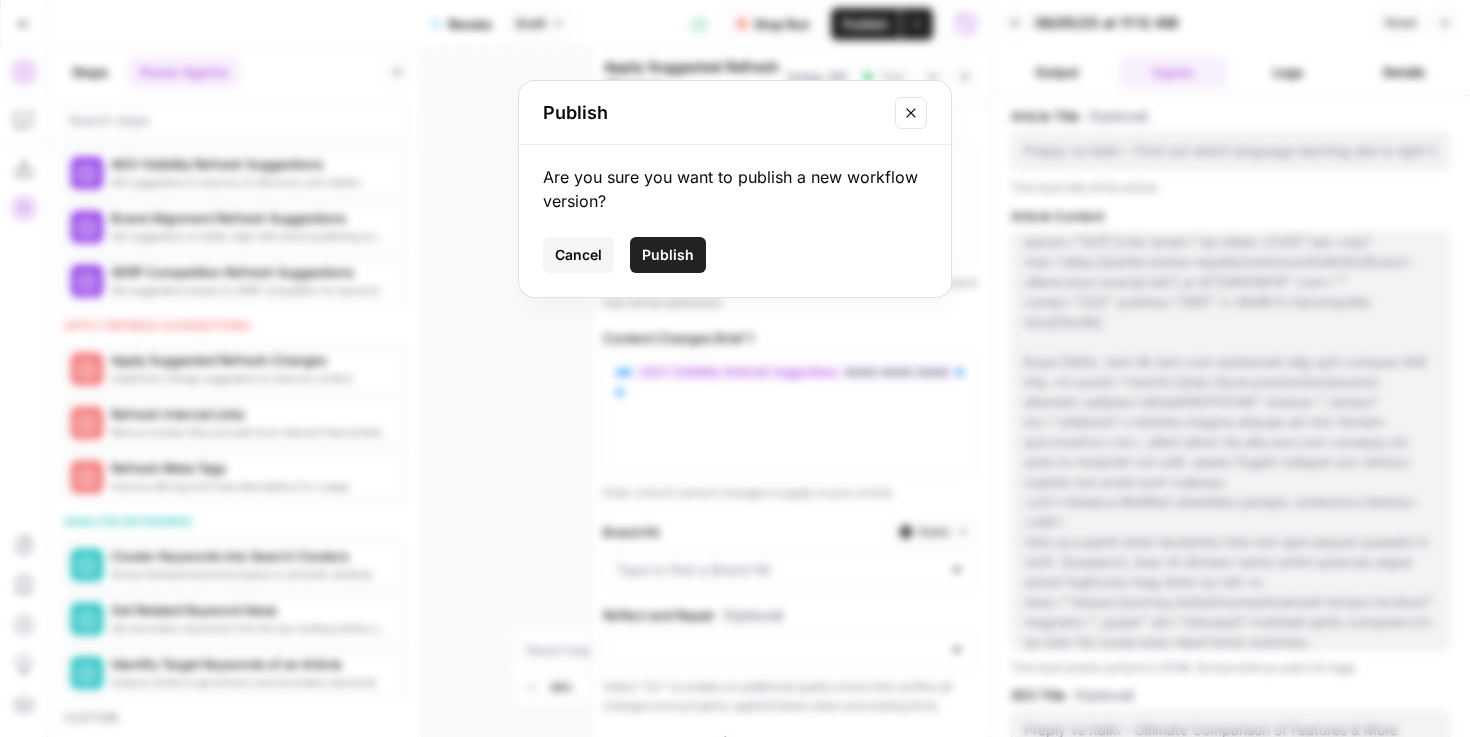 click on "Cancel" at bounding box center (578, 255) 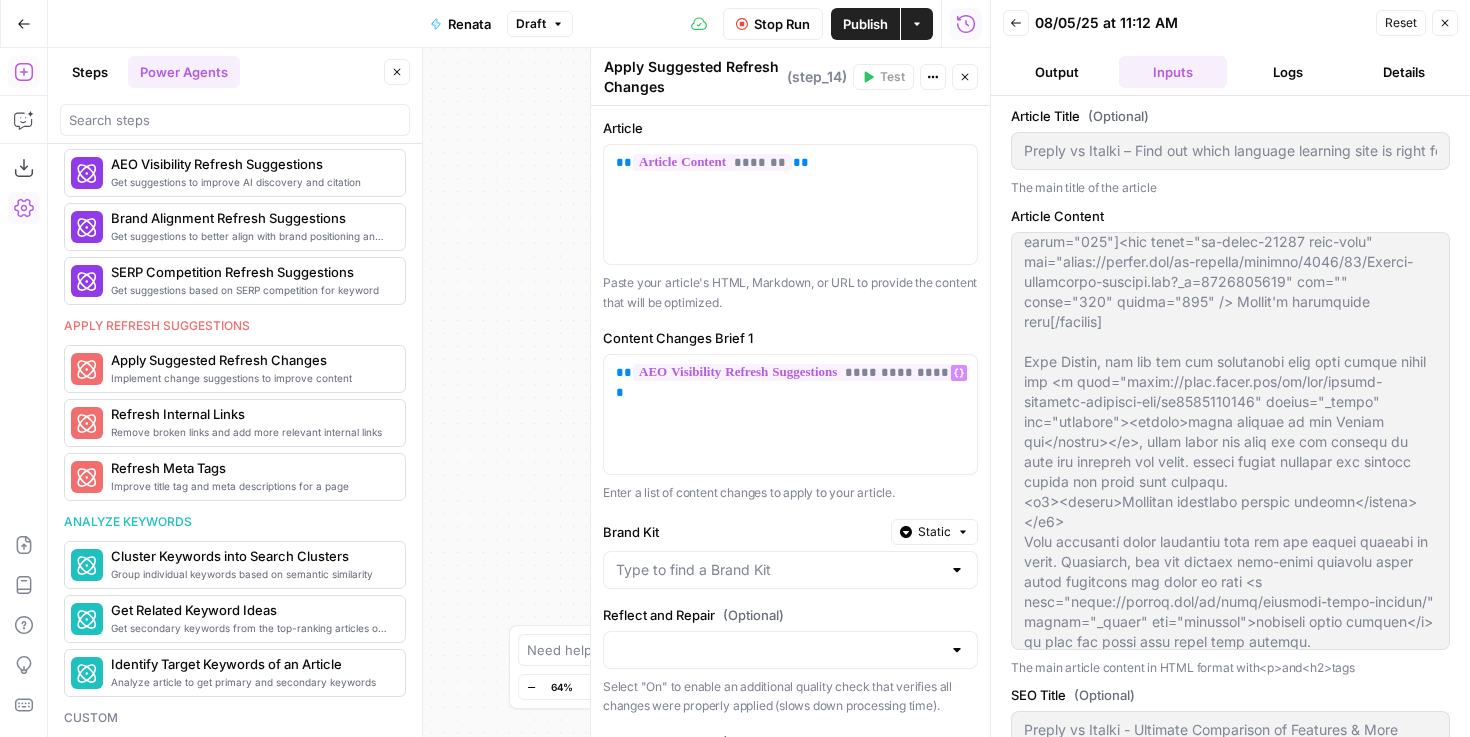 click at bounding box center (790, 570) 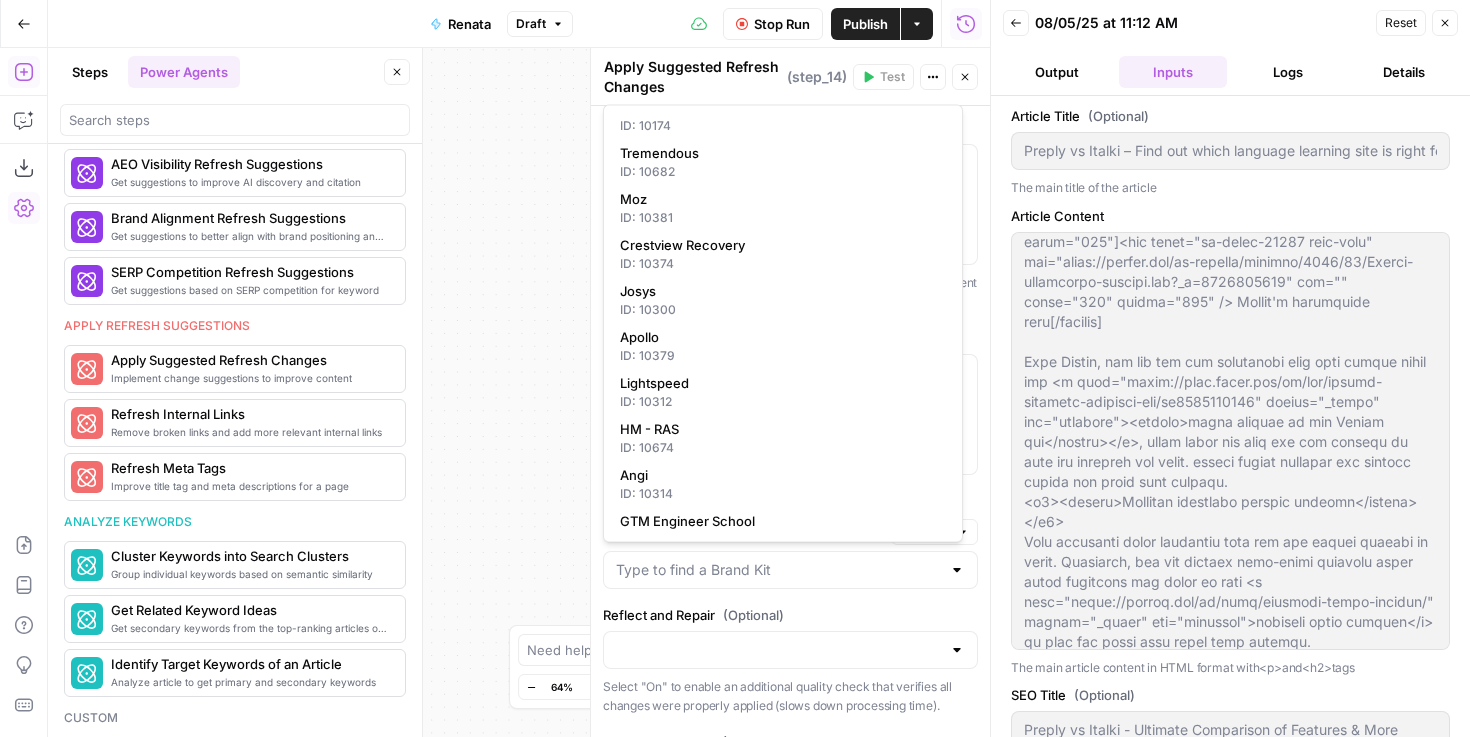 scroll, scrollTop: 548, scrollLeft: 0, axis: vertical 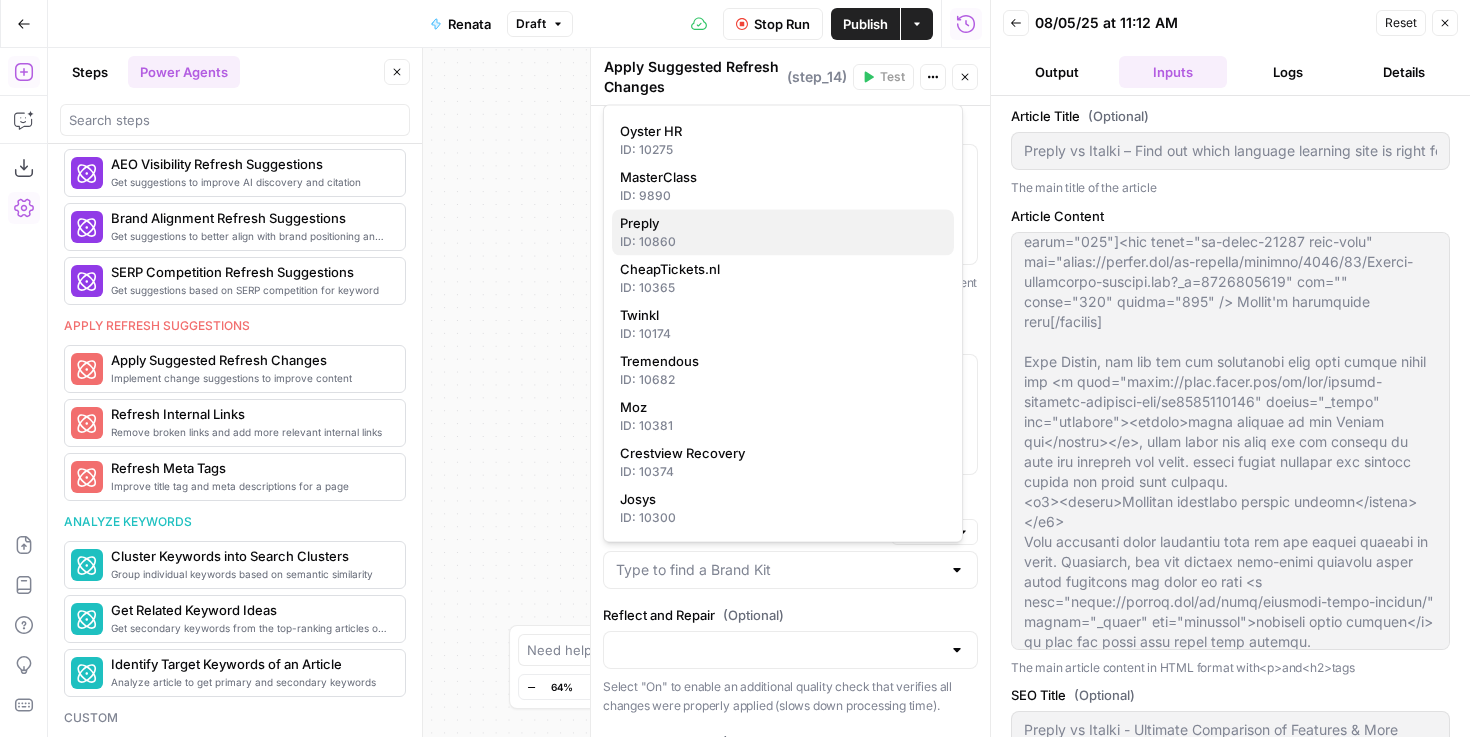 click on "Preply" at bounding box center [779, 224] 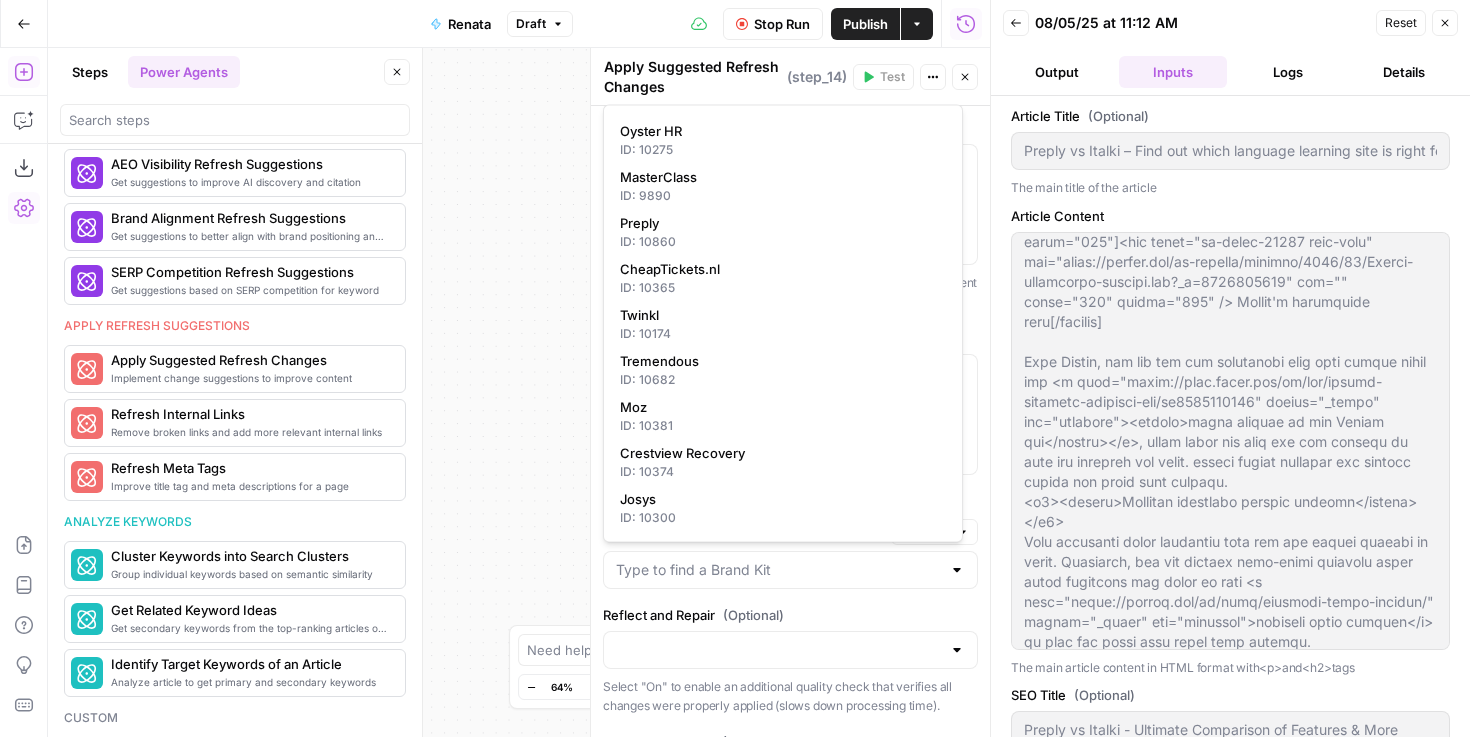 type on "Preply" 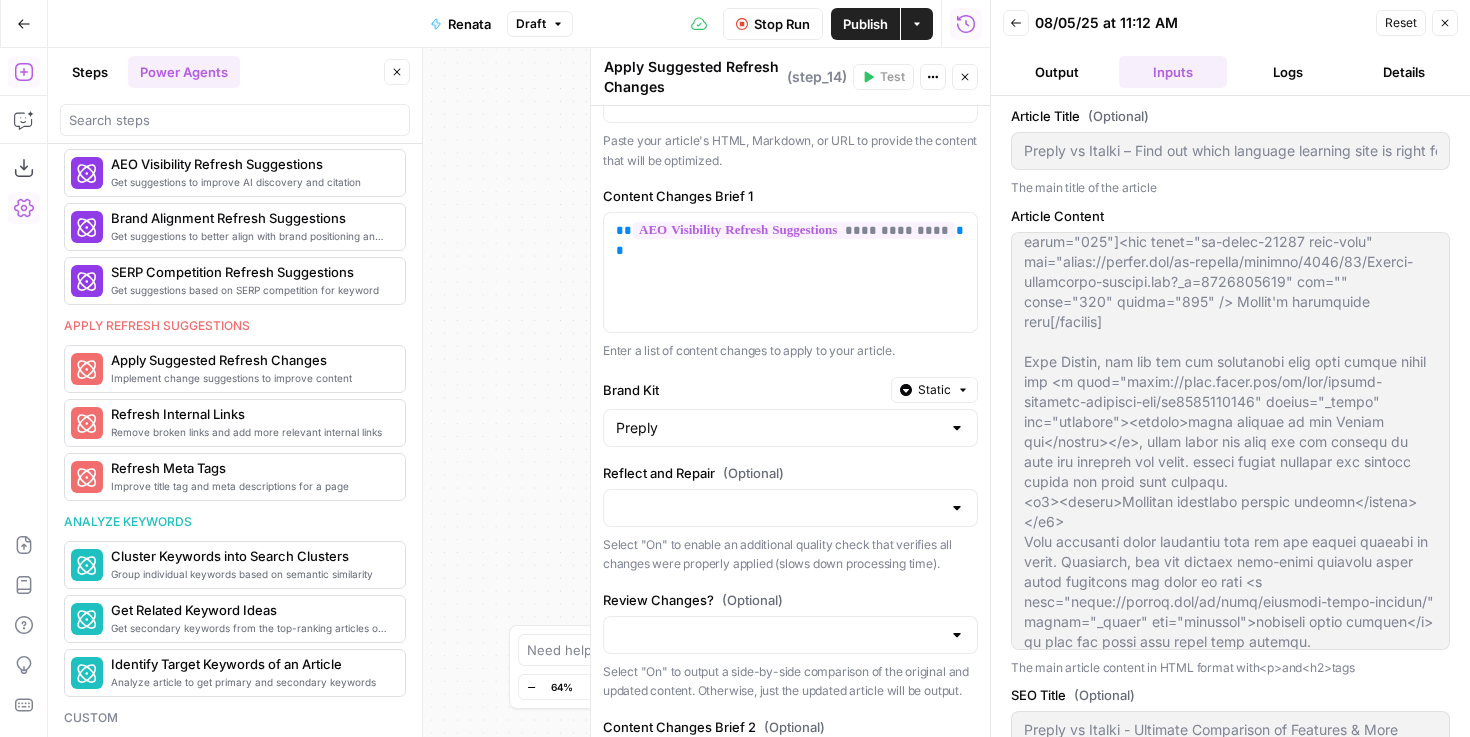scroll, scrollTop: 0, scrollLeft: 0, axis: both 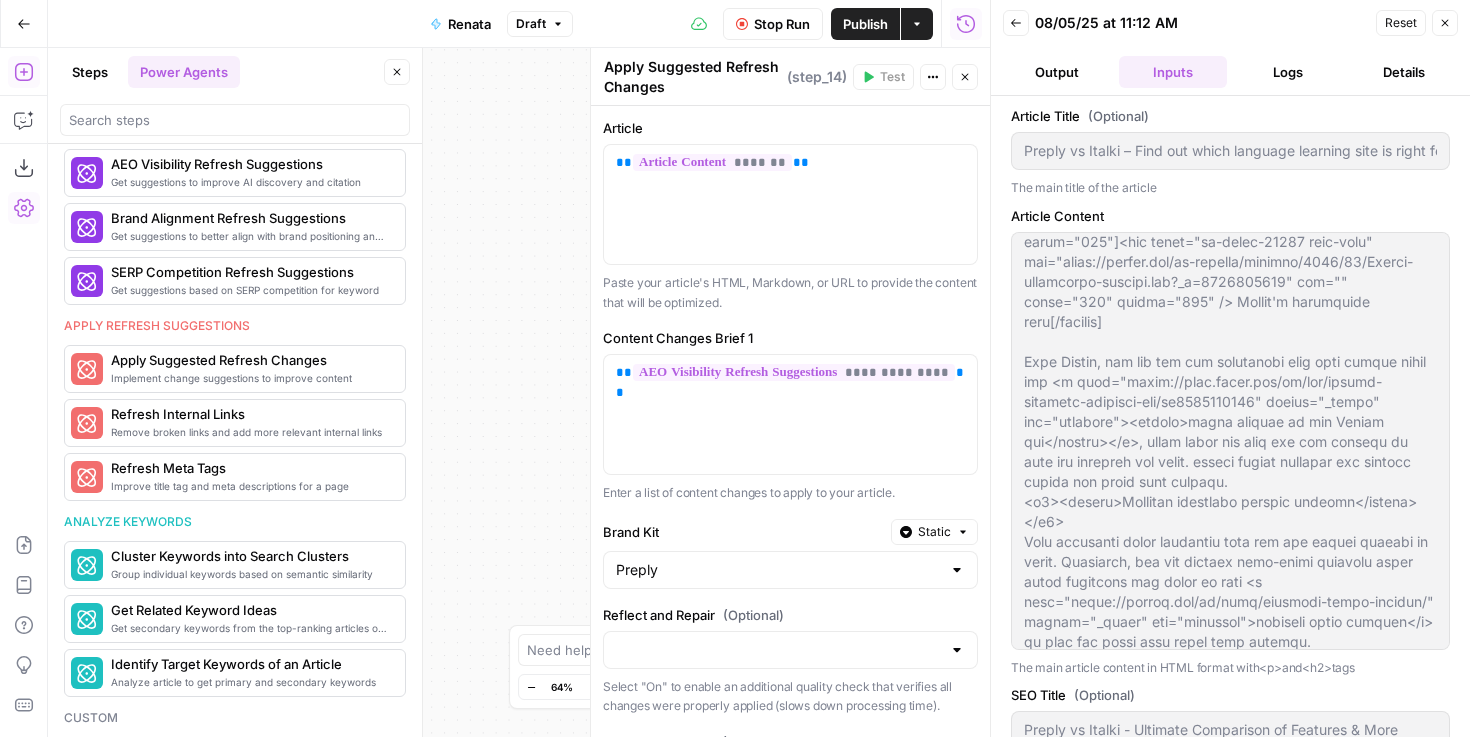 click on "Workflow Set Inputs Inputs Power Agent AEO Visibility Refresh Suggestions Step 12 Output Expand Output Copy 1 2 {    "Brief" :  "<h1>LLM Readability &amp; AEO         Optimization Report</h1> \n\n <h2>Summary        </h2> \n <p> \n The article delivers         extensive comparative information about         Preply and italki, achieving a strong         <em>Information Density</em> score ( 🟢          5/5). However, most other dimensions         are weak: sentences are long and         syntactically complex (⚫ 1/5),         structural signals are sub-optimal ( 🔴          2/5), evidence is thin ( 🔴  2/5),         freshness cues are minimal ( 🔴  2/5),         and authority is virtually absent (⚫ 1        /5).   \n <br>   \n To maximise visibility         and citation probability in systems         such as ChatGPT, Perplexity and         Google’s Search Generative Experience" at bounding box center [519, 392] 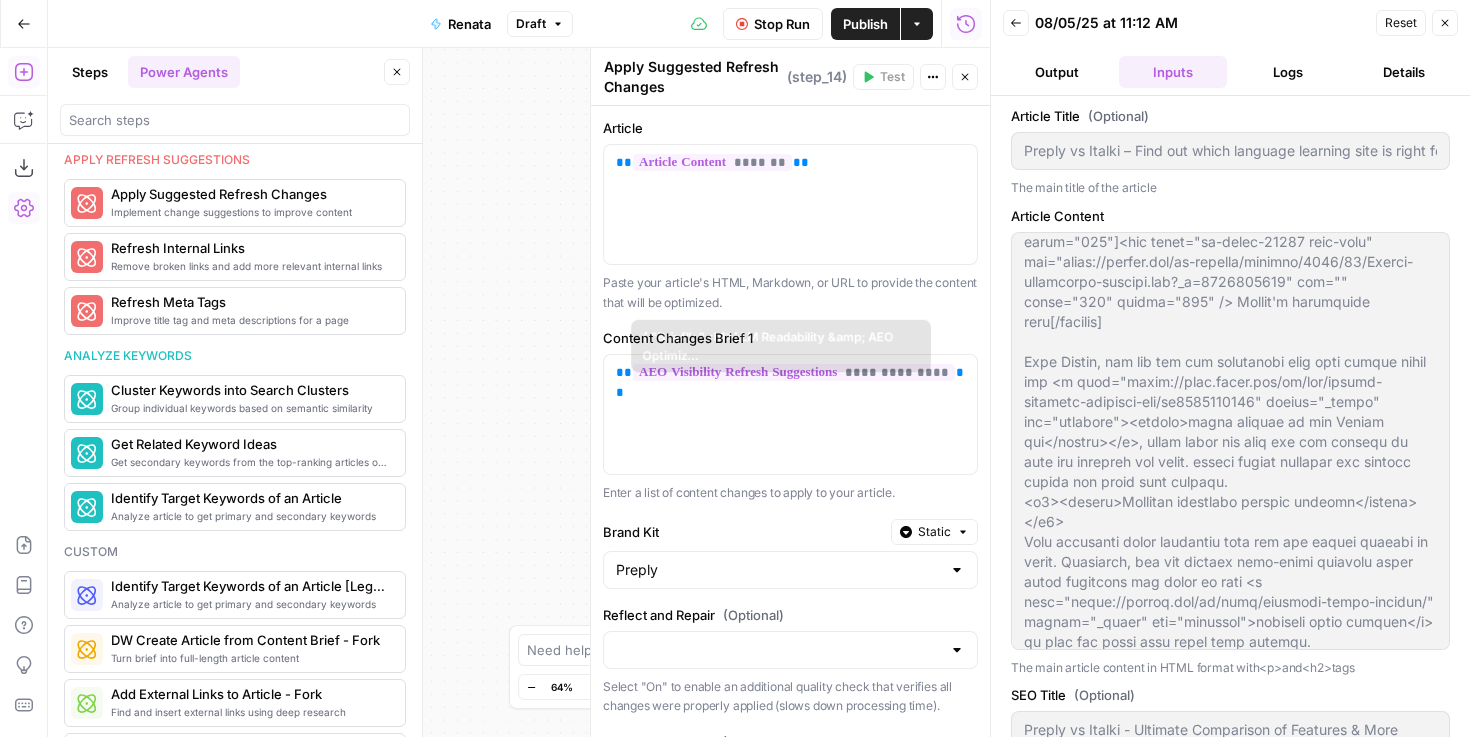 scroll, scrollTop: 873, scrollLeft: 0, axis: vertical 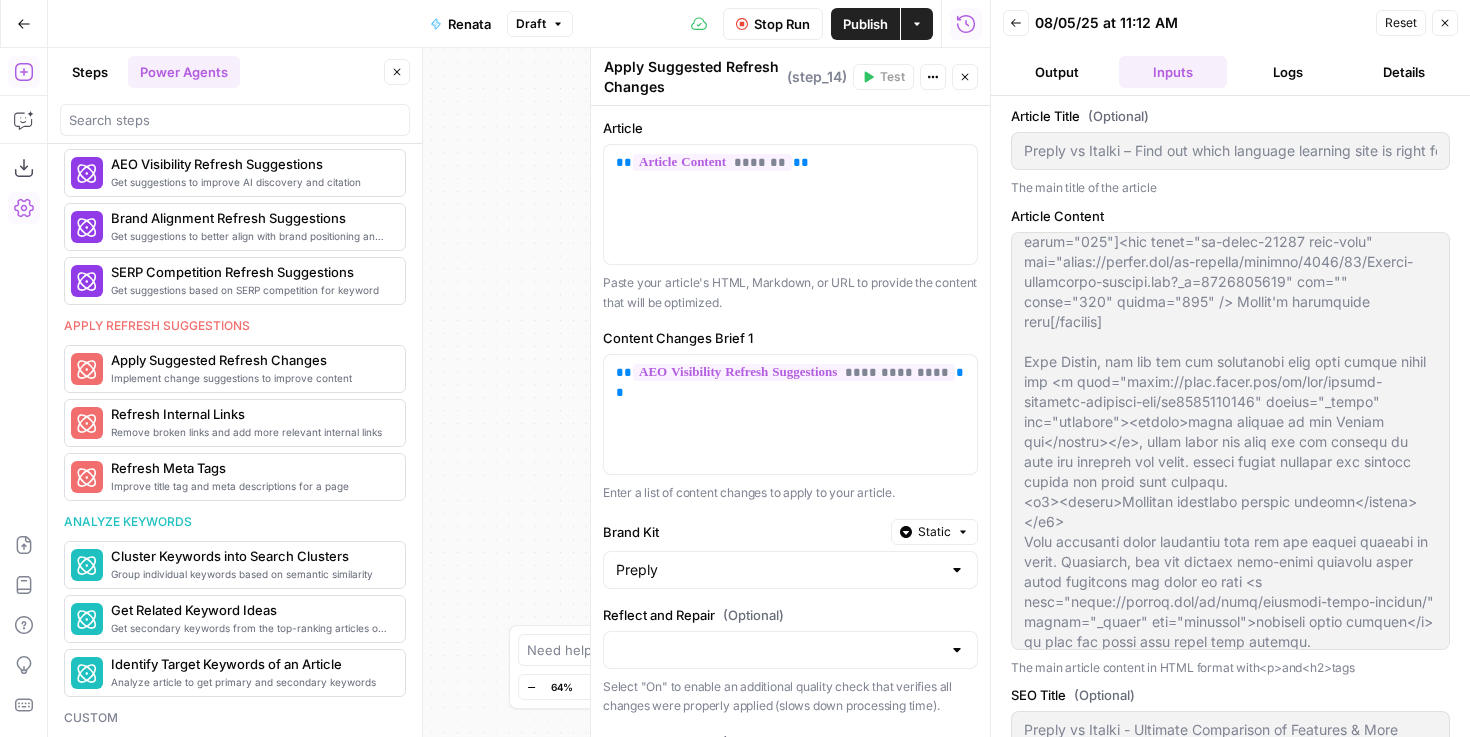 click on "Close" at bounding box center (965, 77) 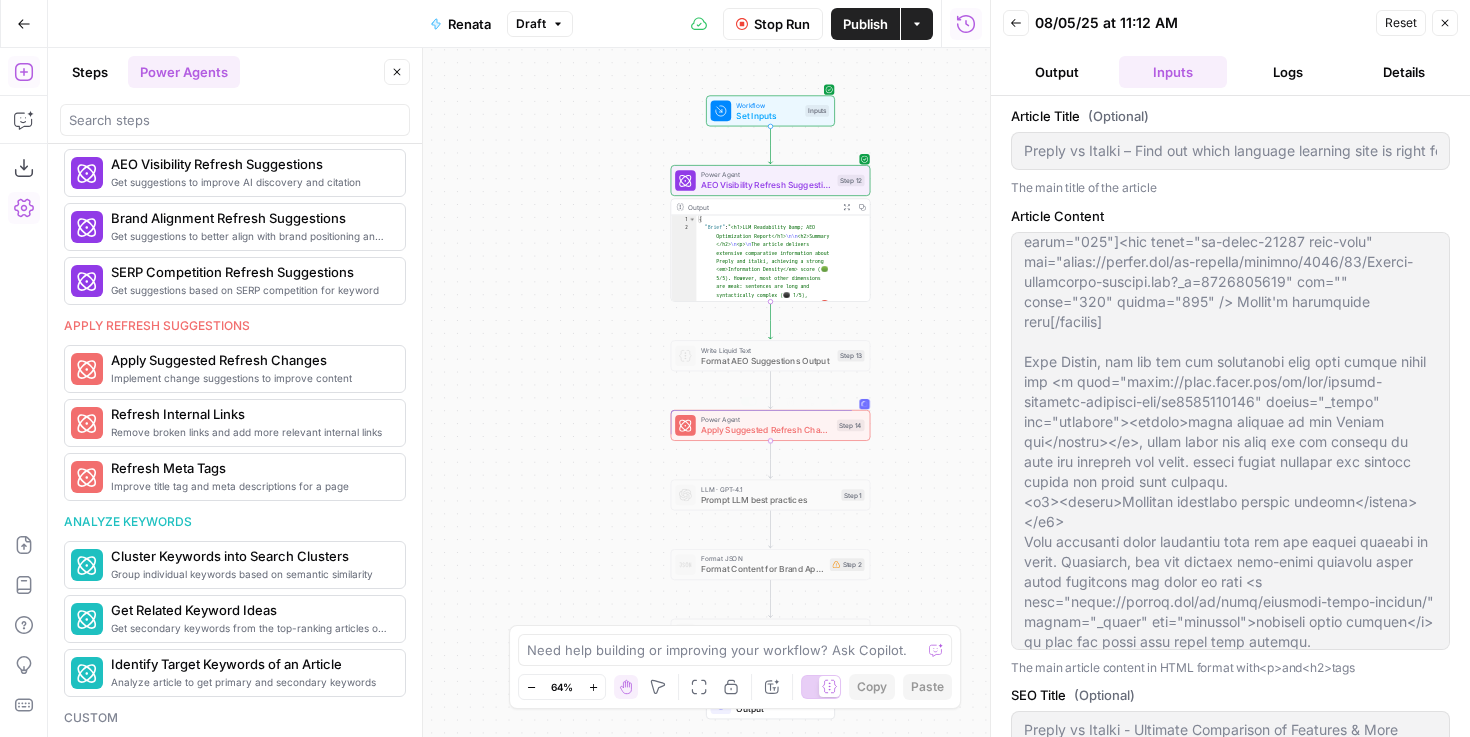 click on "Apply Suggested Refresh Changes" at bounding box center (766, 429) 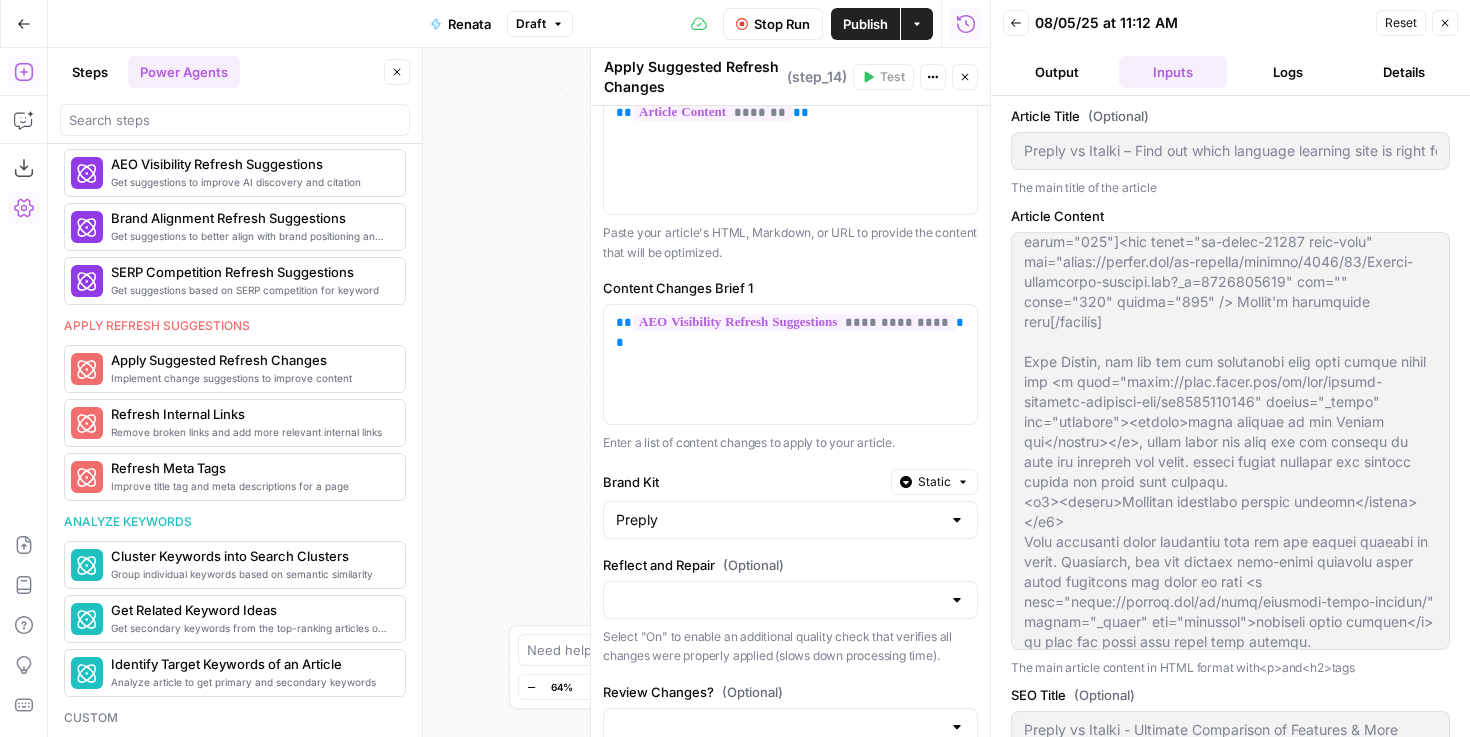 scroll, scrollTop: 0, scrollLeft: 0, axis: both 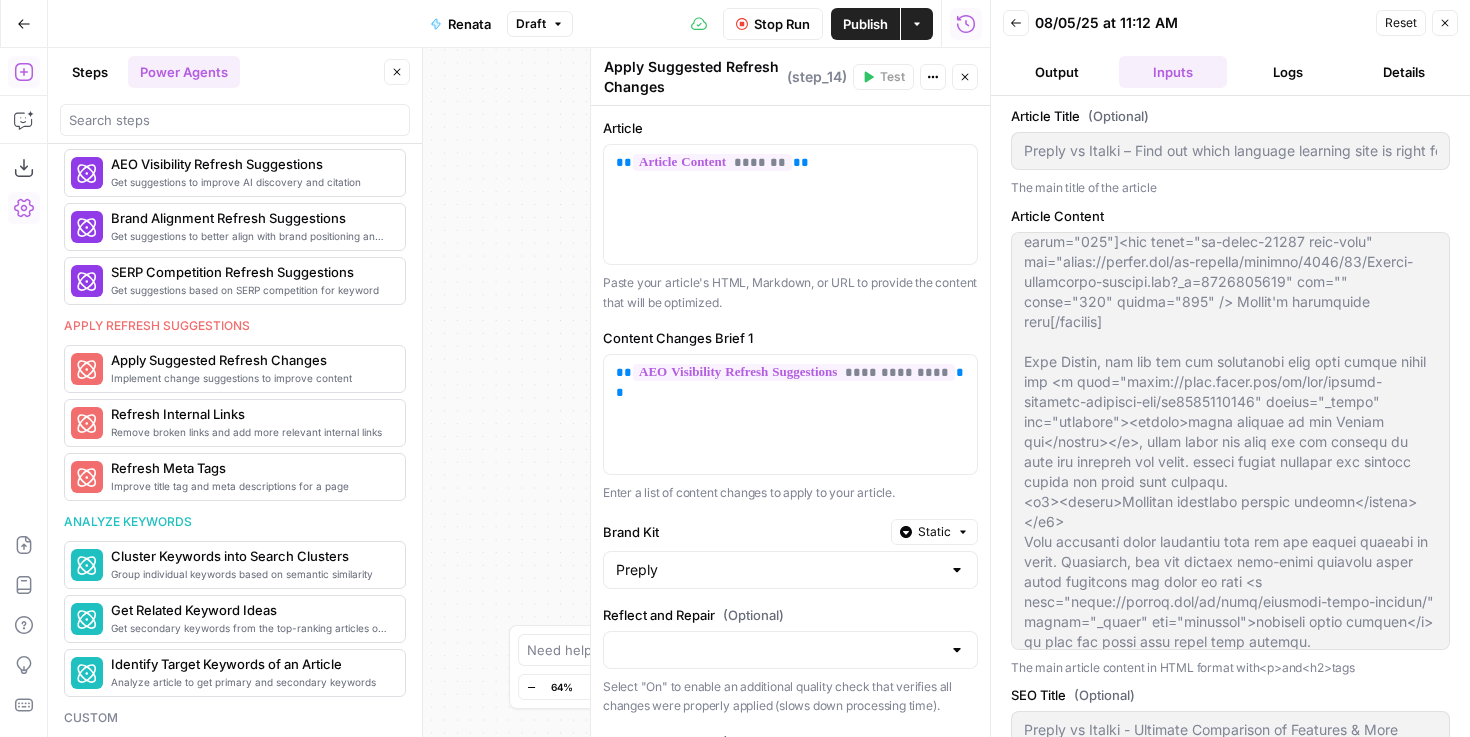 click 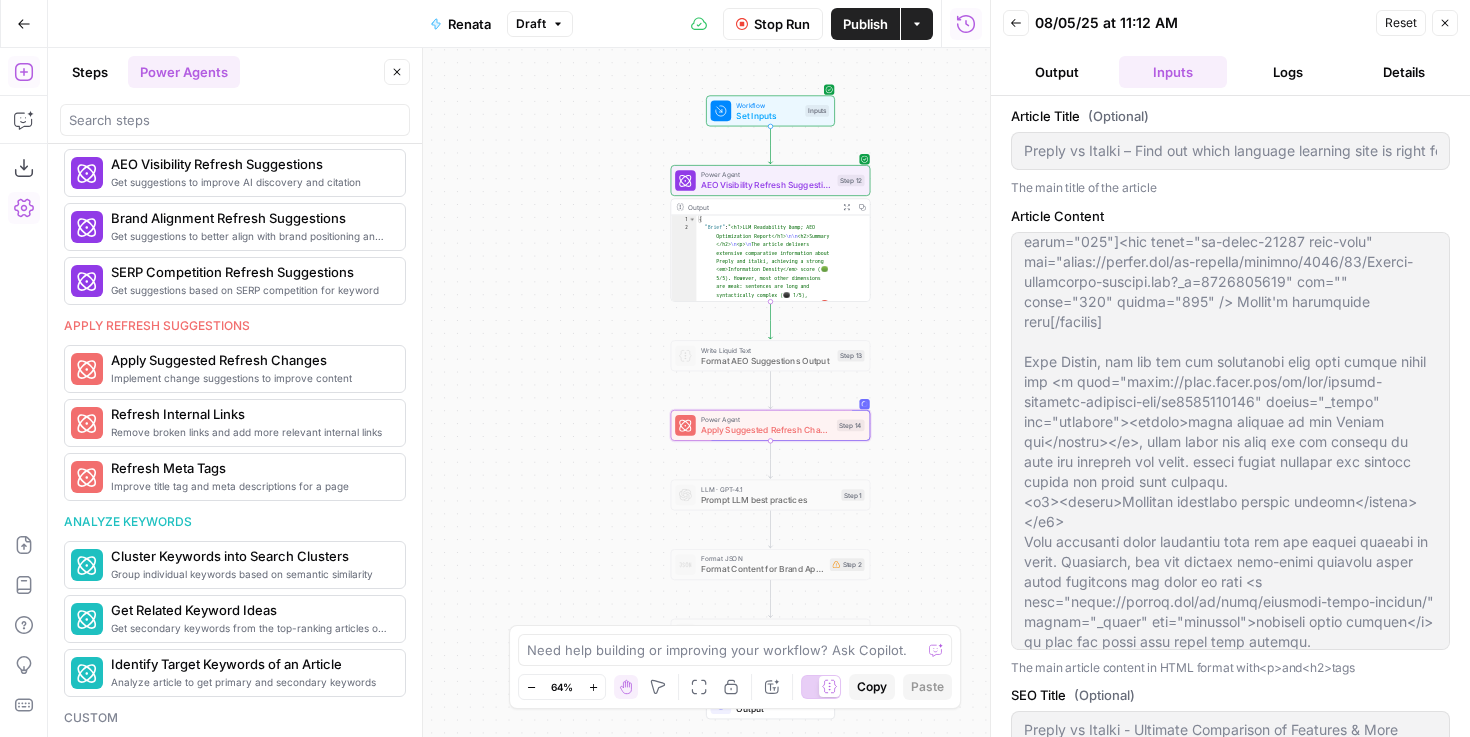 click on "Output" at bounding box center [1057, 72] 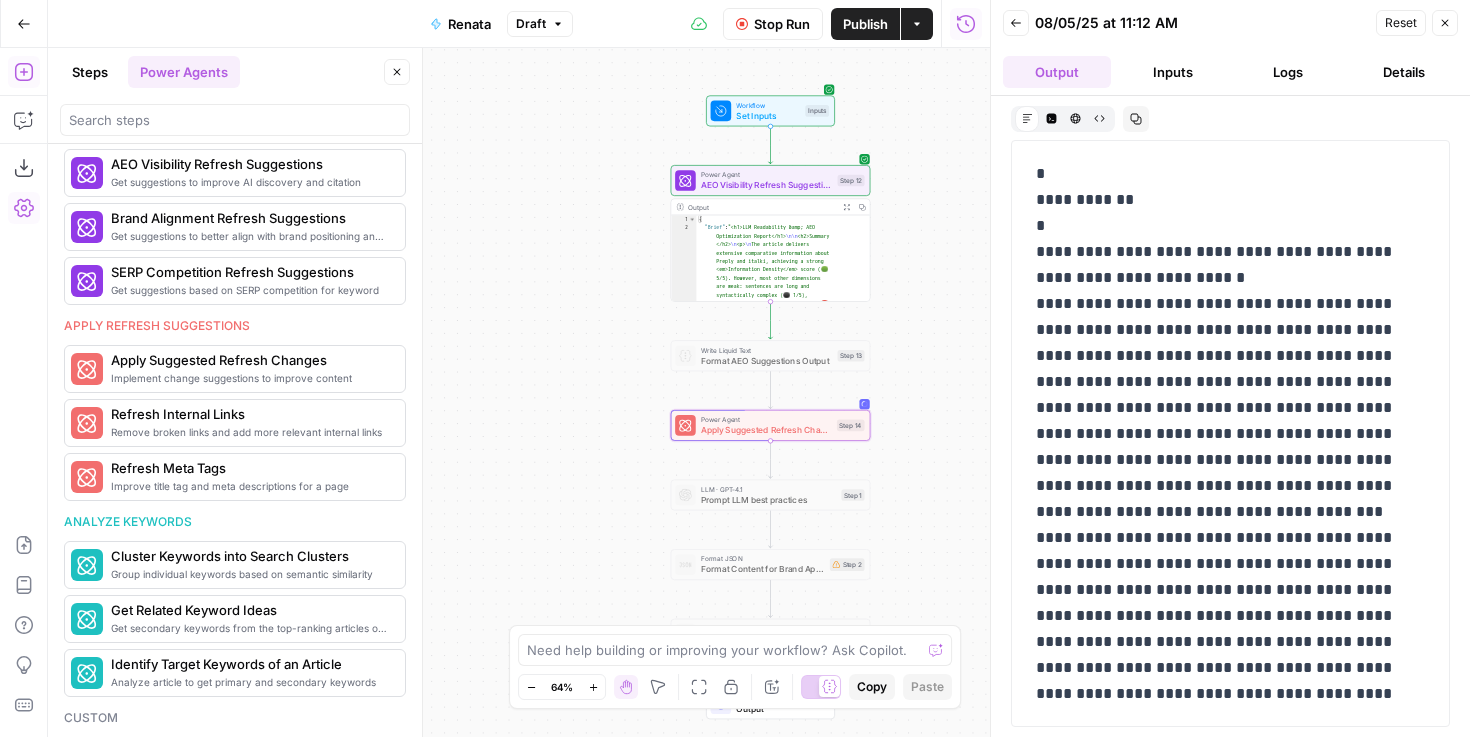 click on "Logs" at bounding box center [1289, 72] 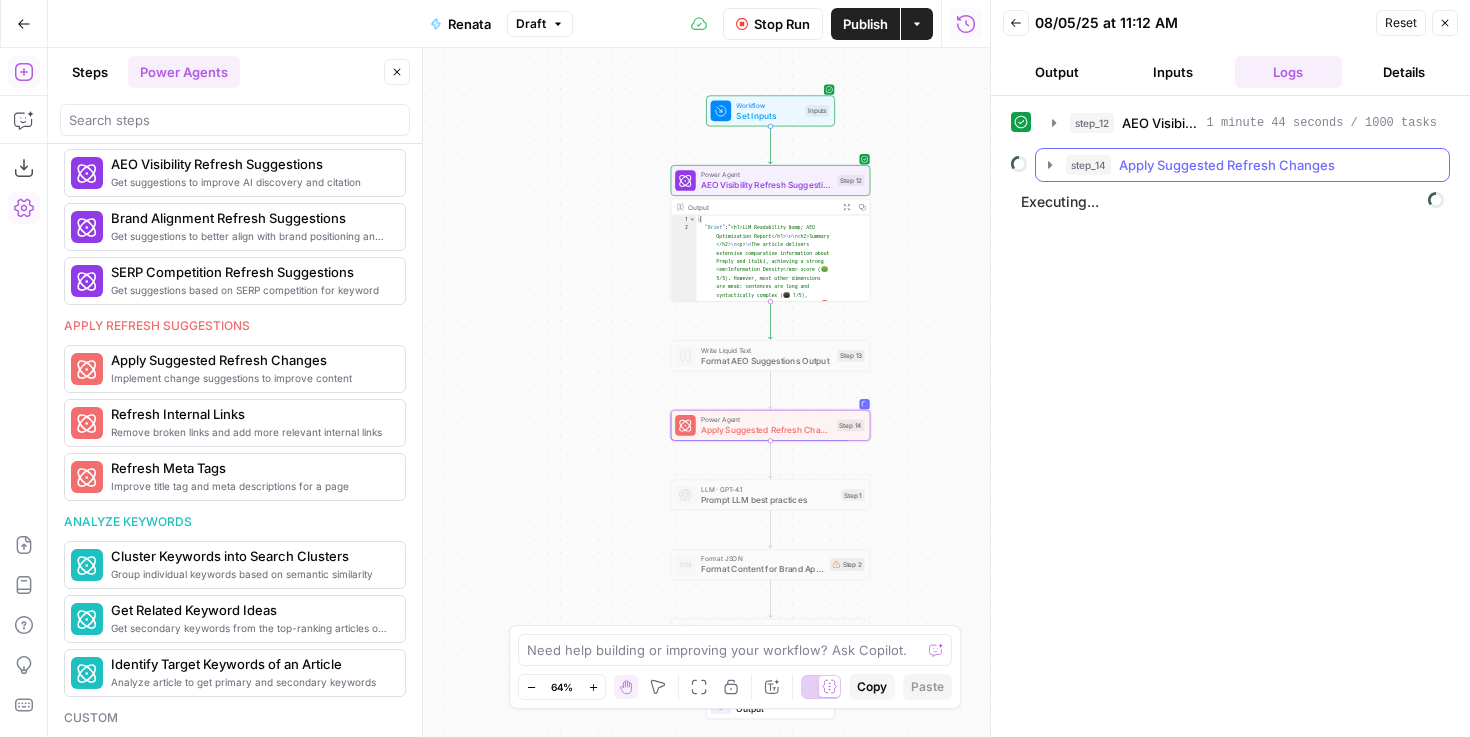 click 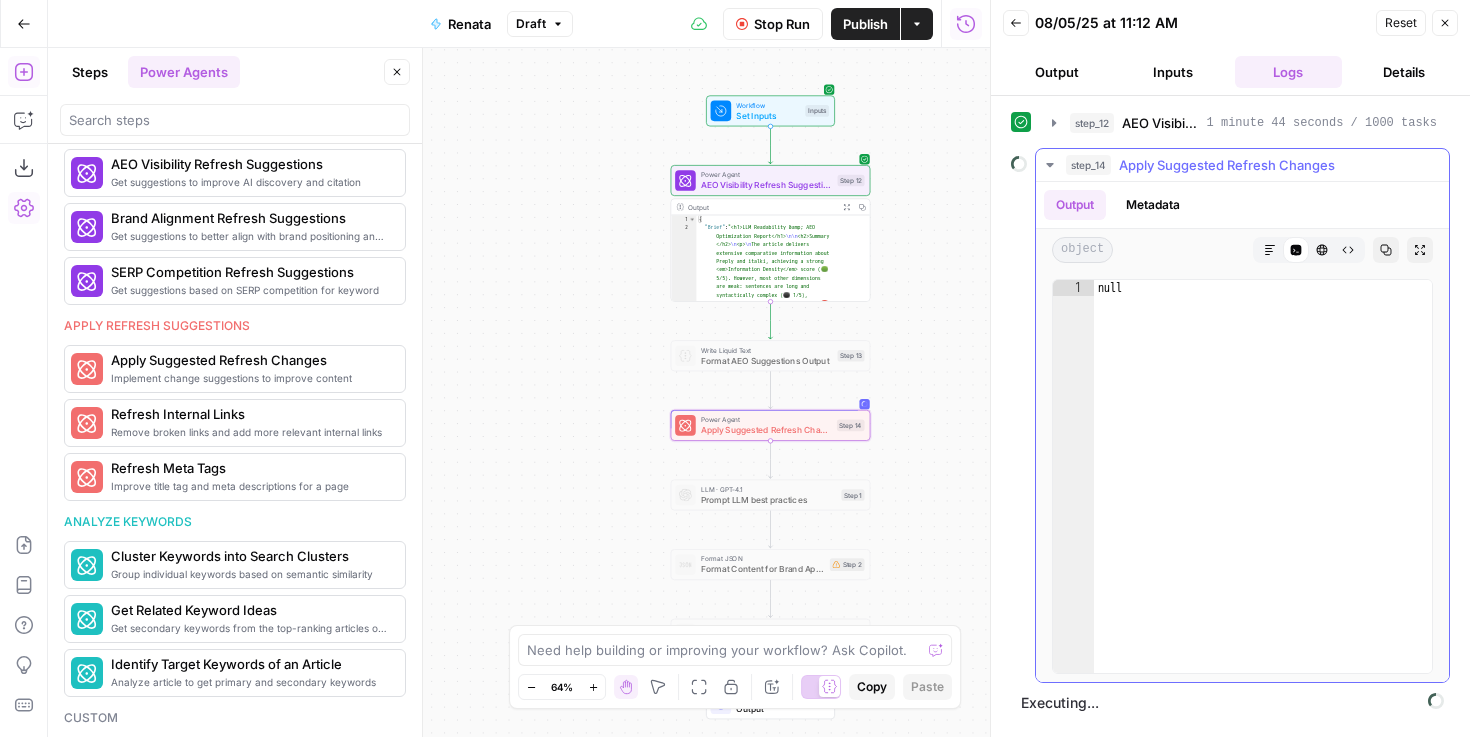 click 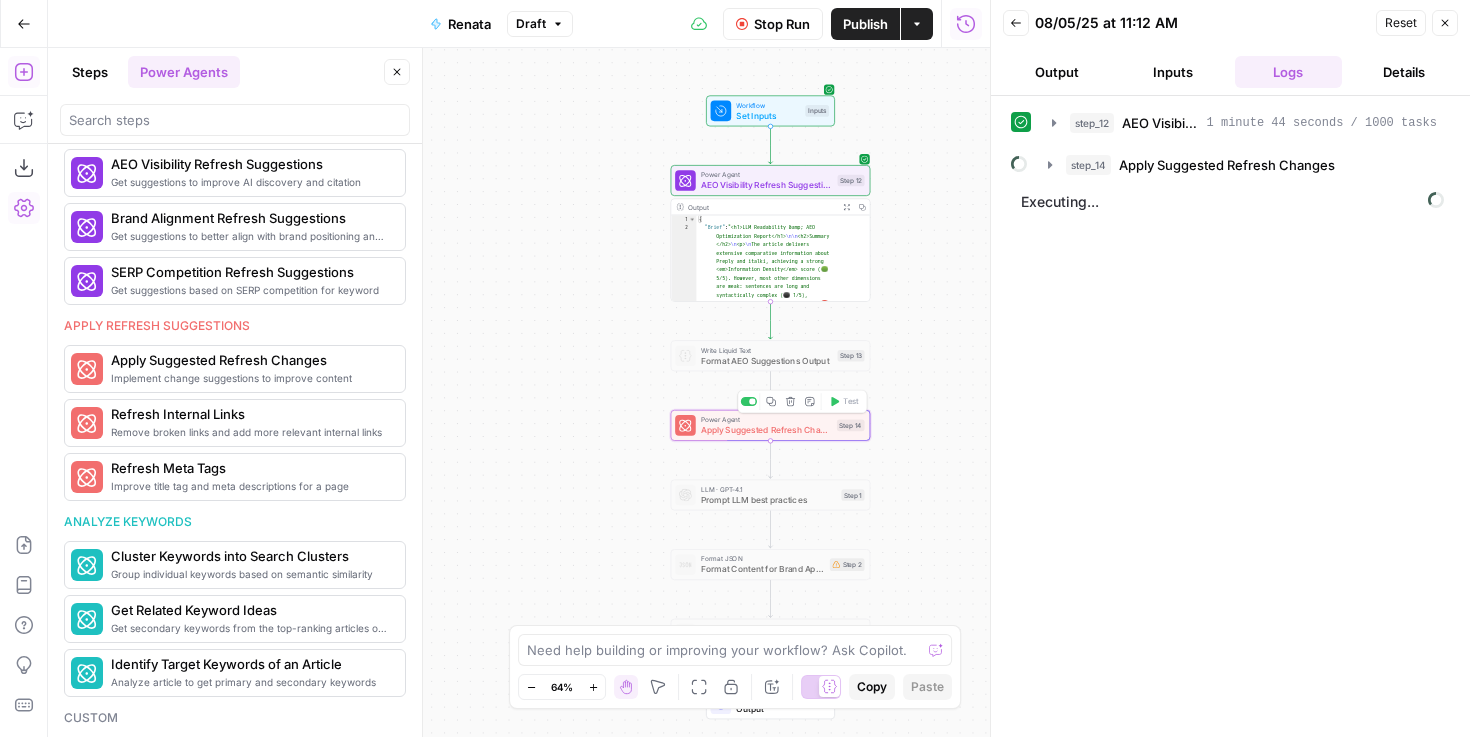 click on "Apply Suggested Refresh Changes" at bounding box center [766, 429] 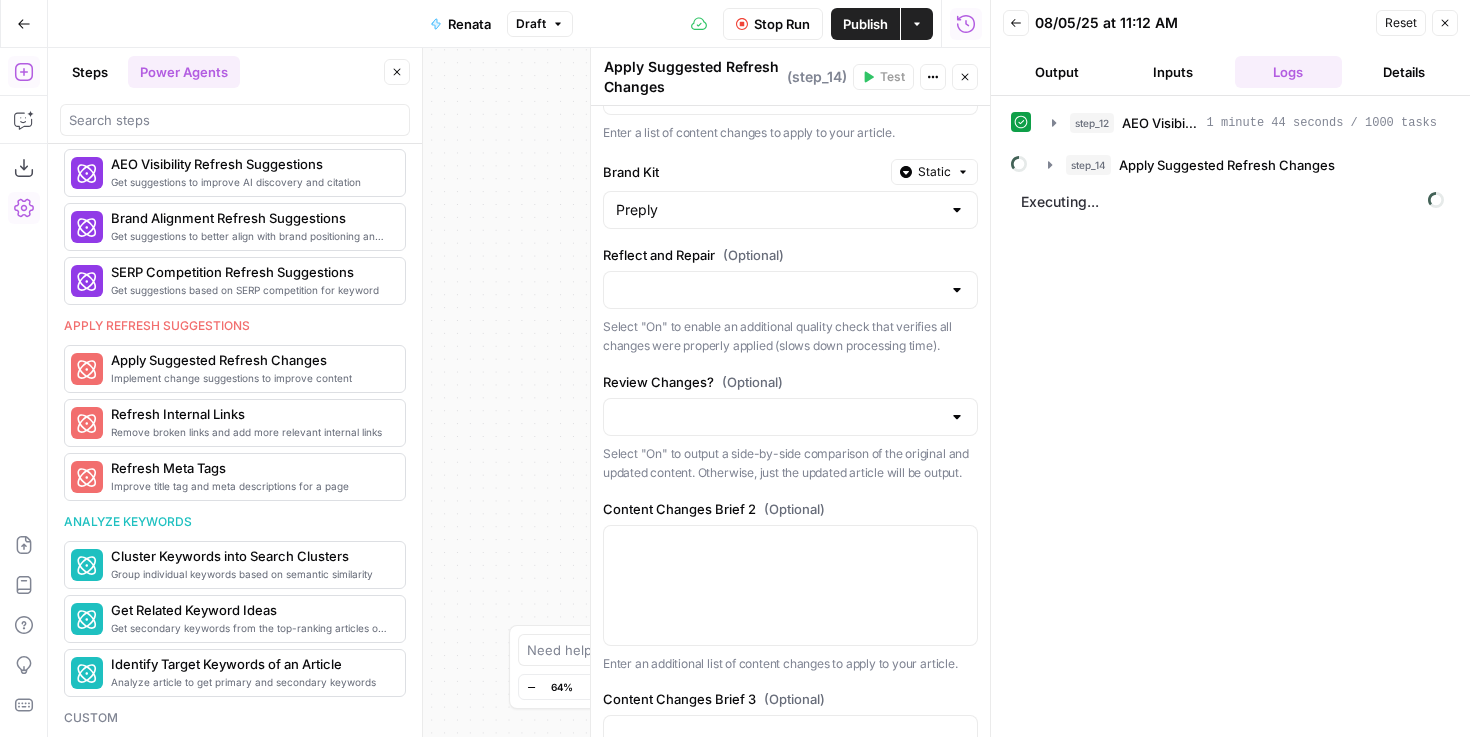 scroll, scrollTop: 470, scrollLeft: 0, axis: vertical 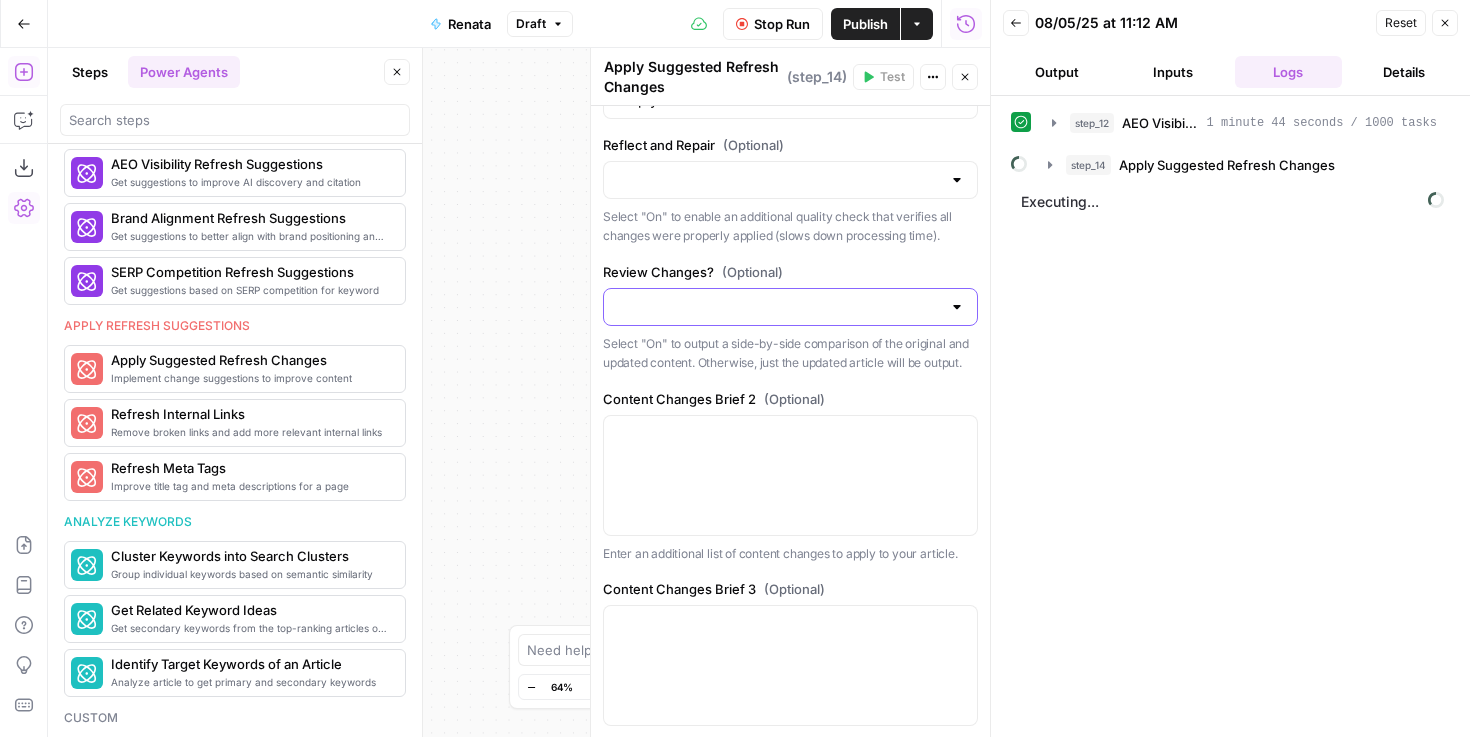 click on "Review Changes?   (Optional)" at bounding box center (778, 307) 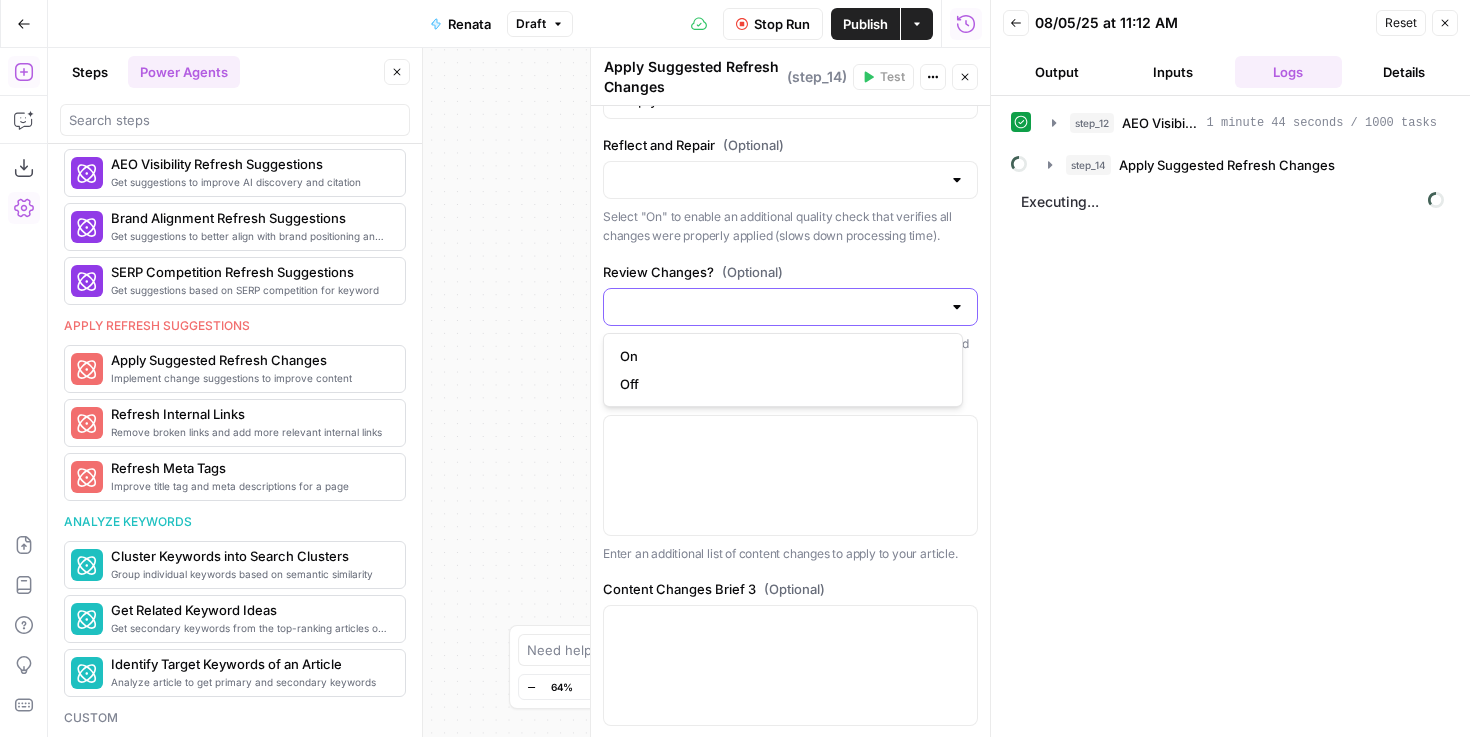 click on "Review Changes?   (Optional)" at bounding box center [778, 307] 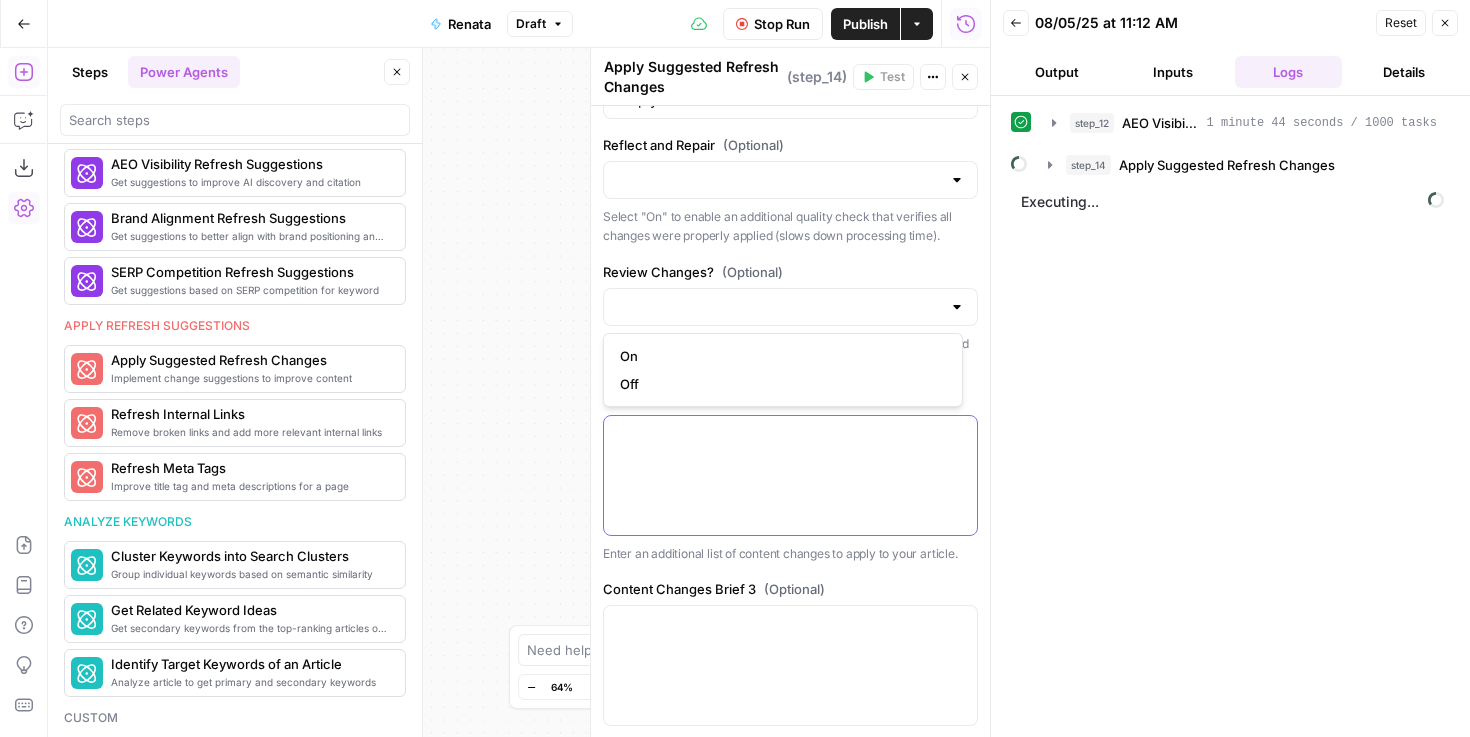 click at bounding box center (790, 475) 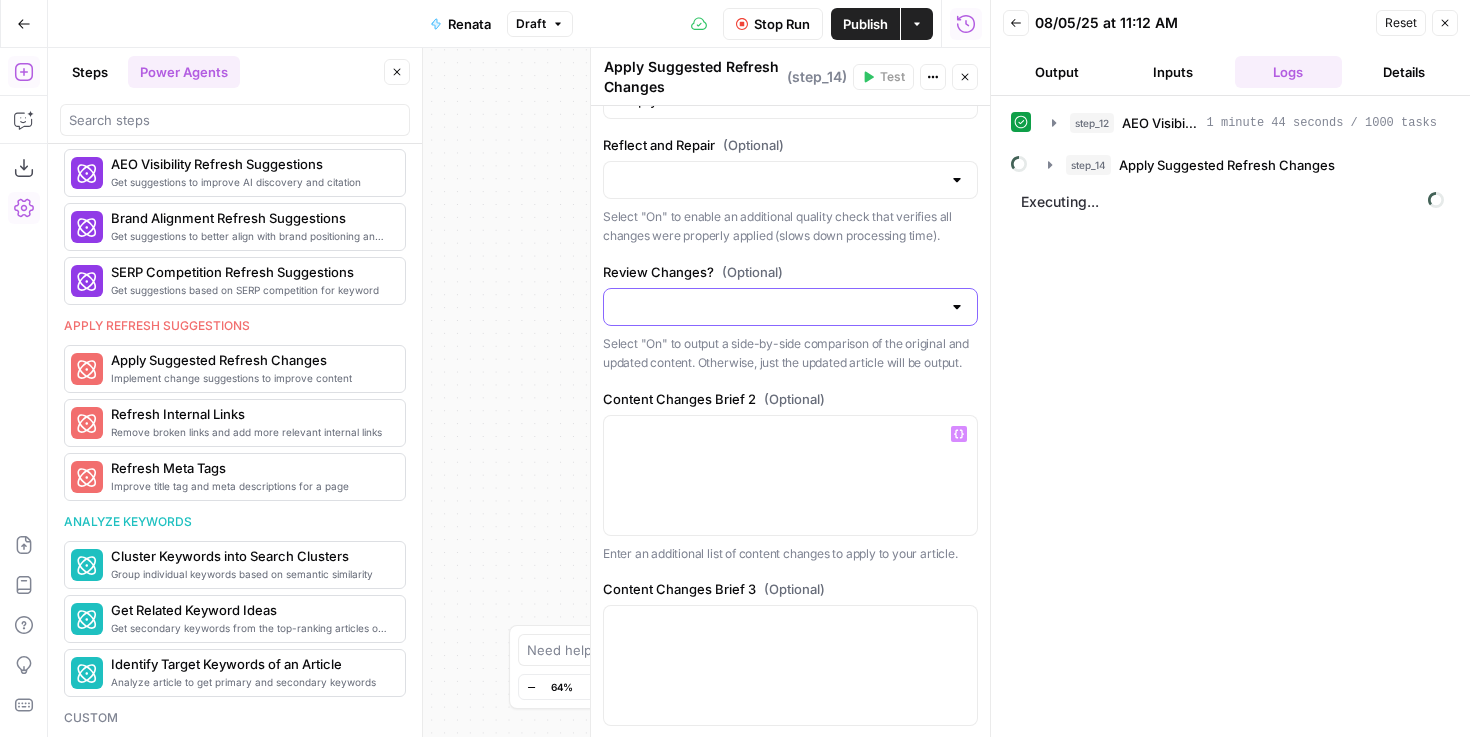 click on "Review Changes?   (Optional)" at bounding box center [778, 307] 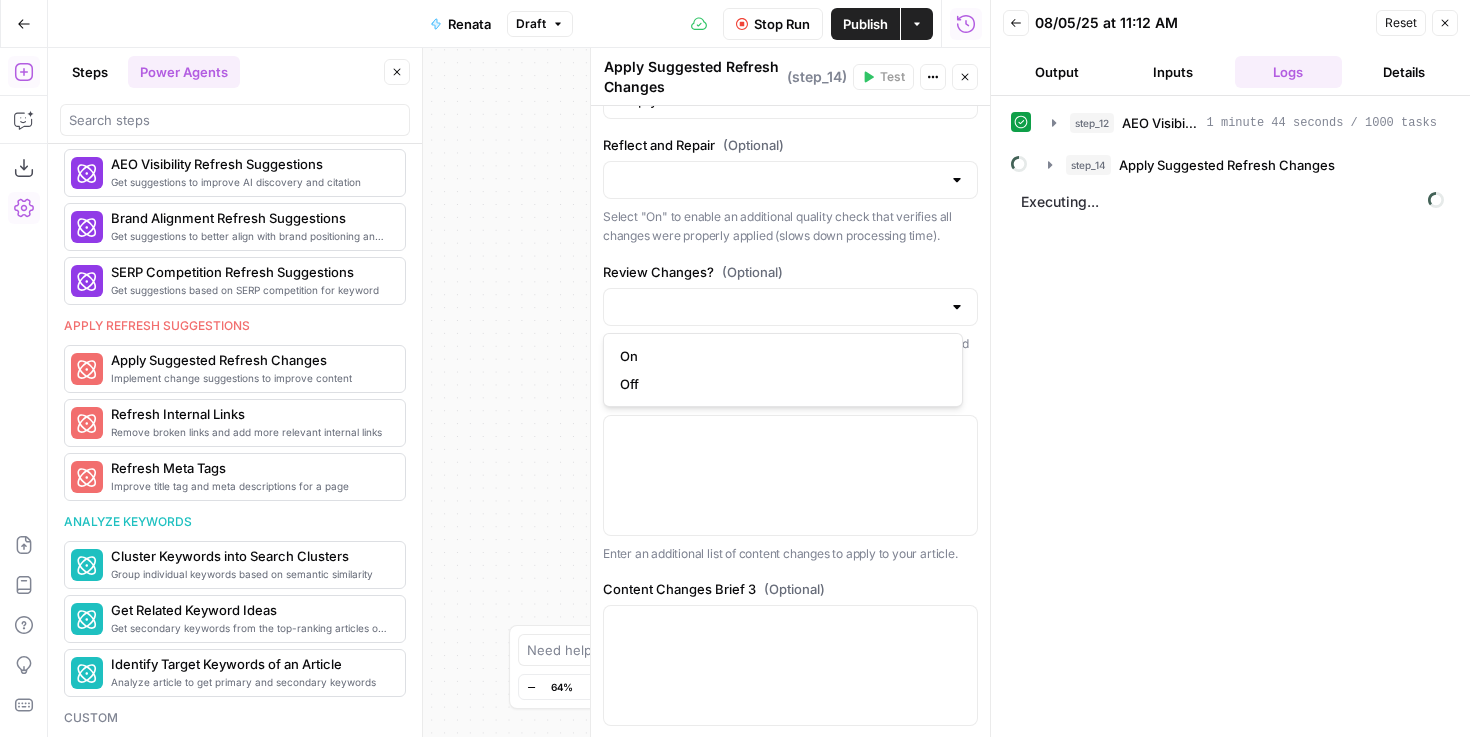 click on "On" at bounding box center [779, 356] 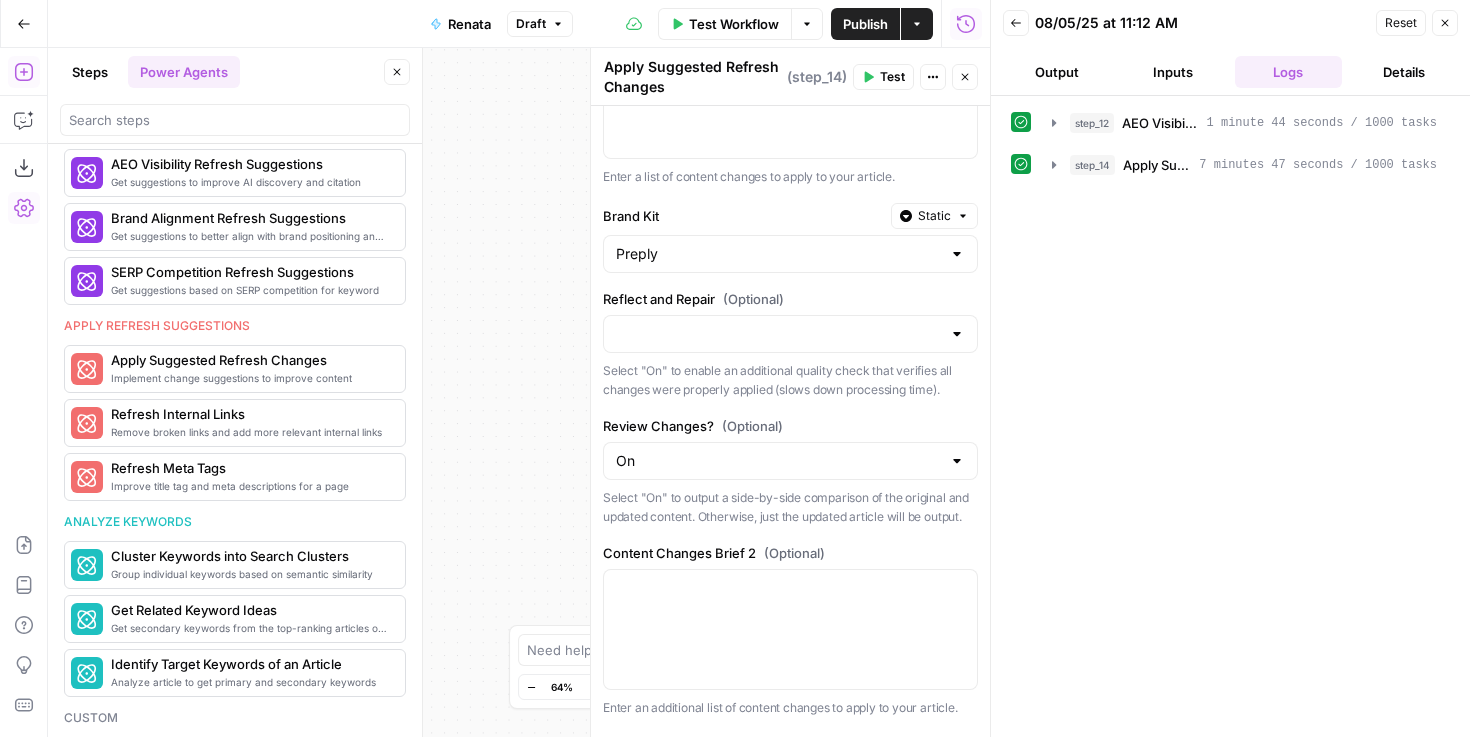 scroll, scrollTop: 330, scrollLeft: 0, axis: vertical 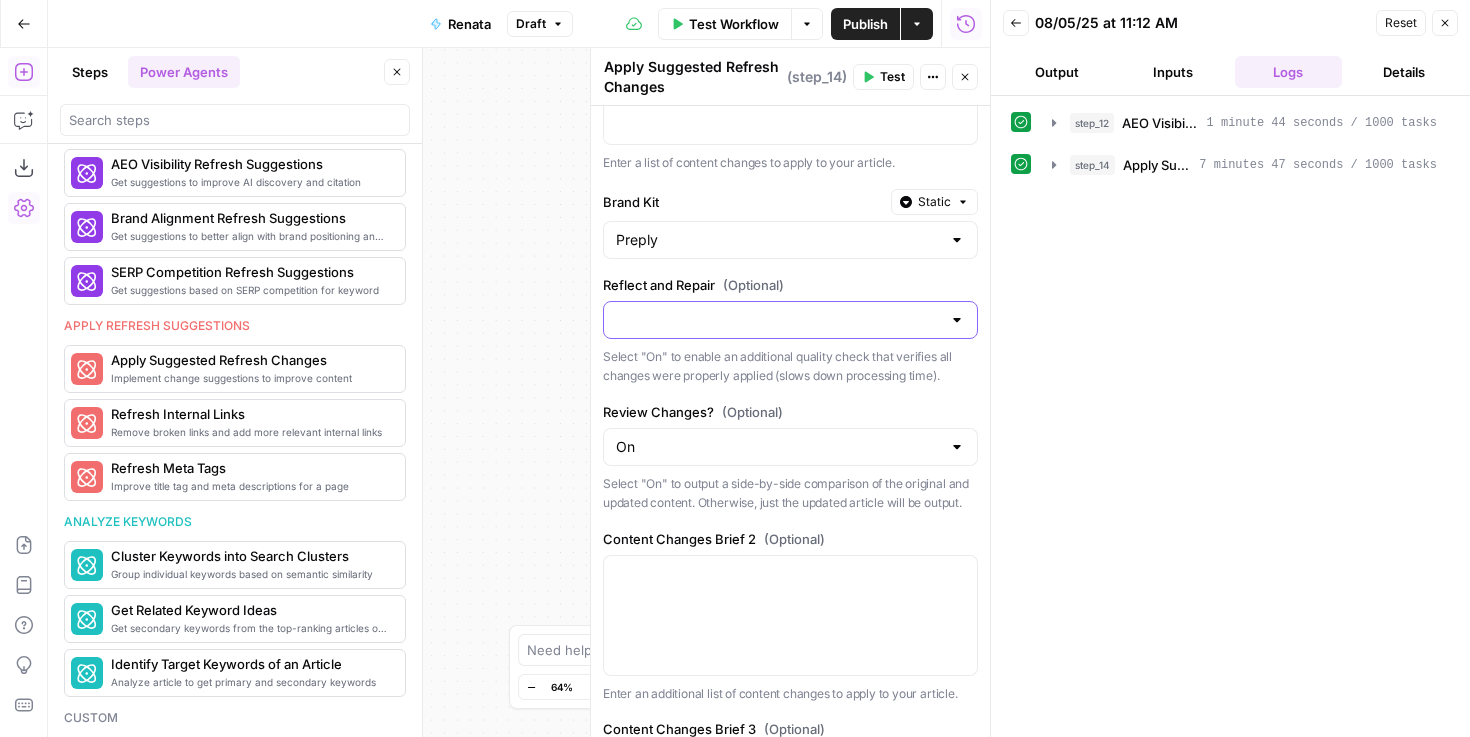 click on "Reflect and Repair   (Optional)" at bounding box center (778, 320) 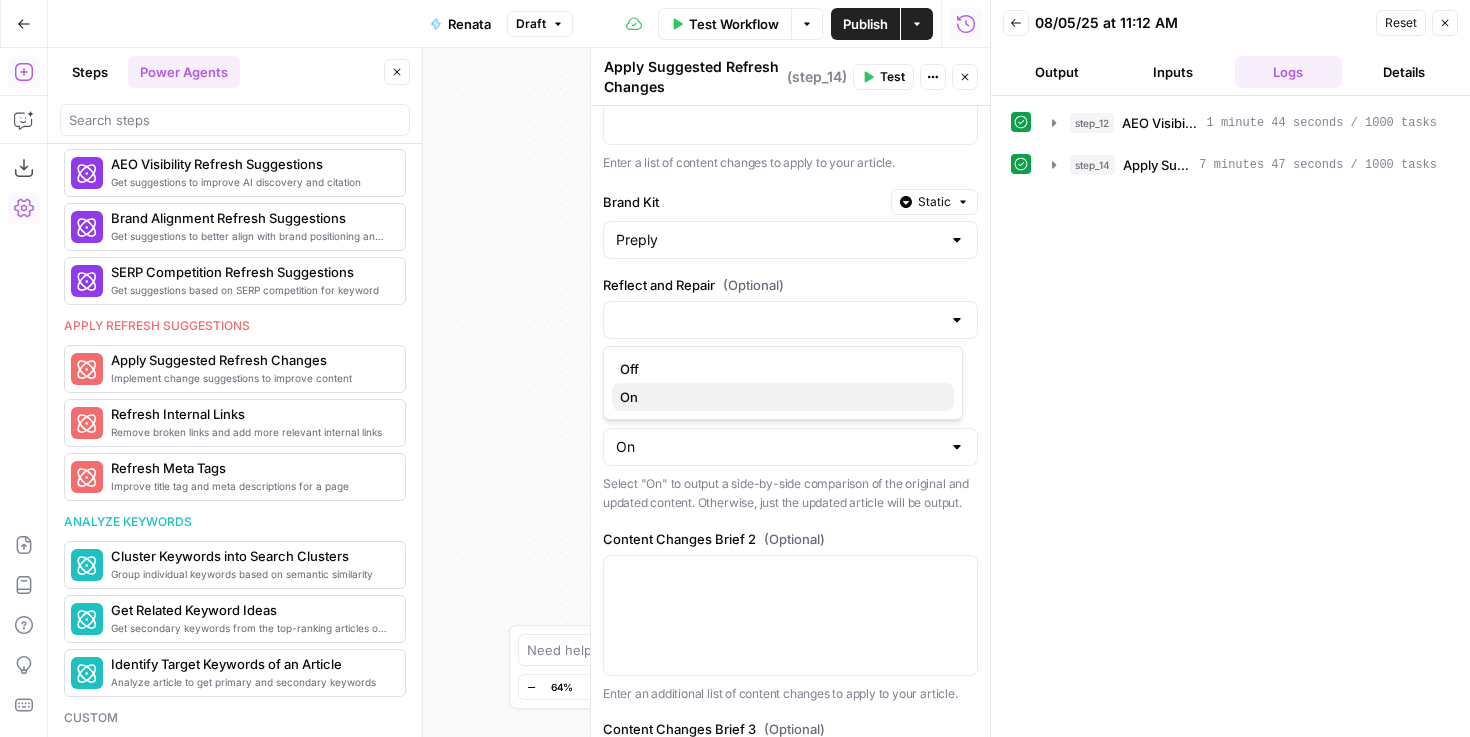 click on "On" at bounding box center (779, 397) 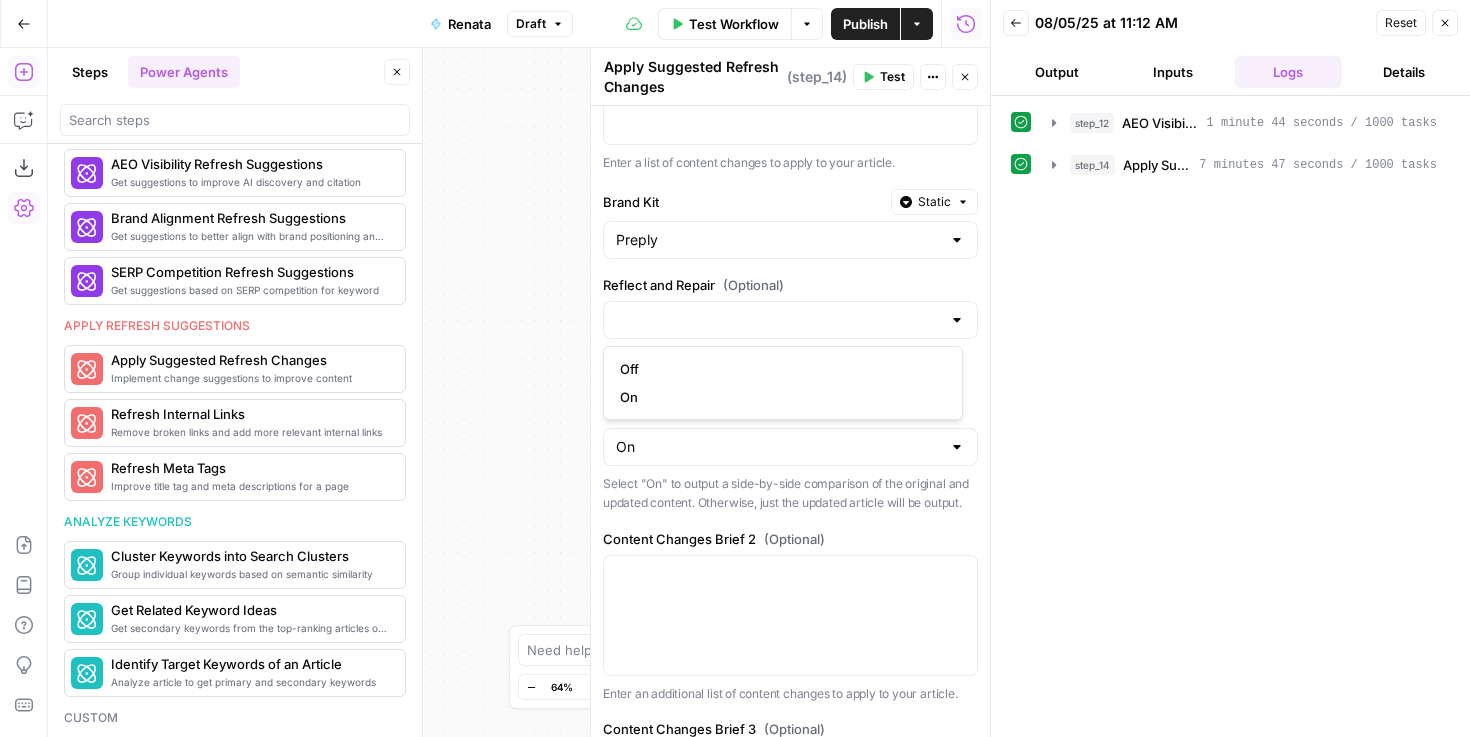 type on "On" 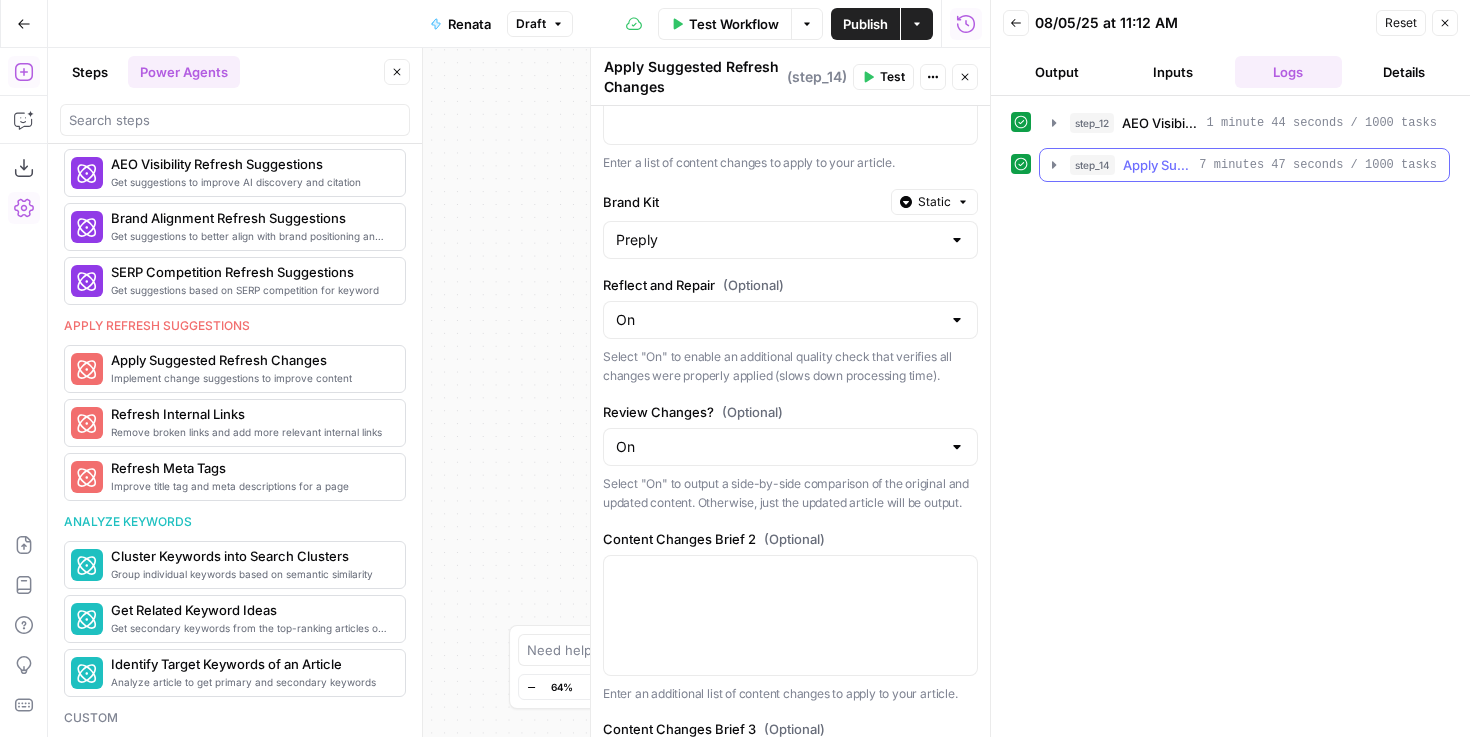 click 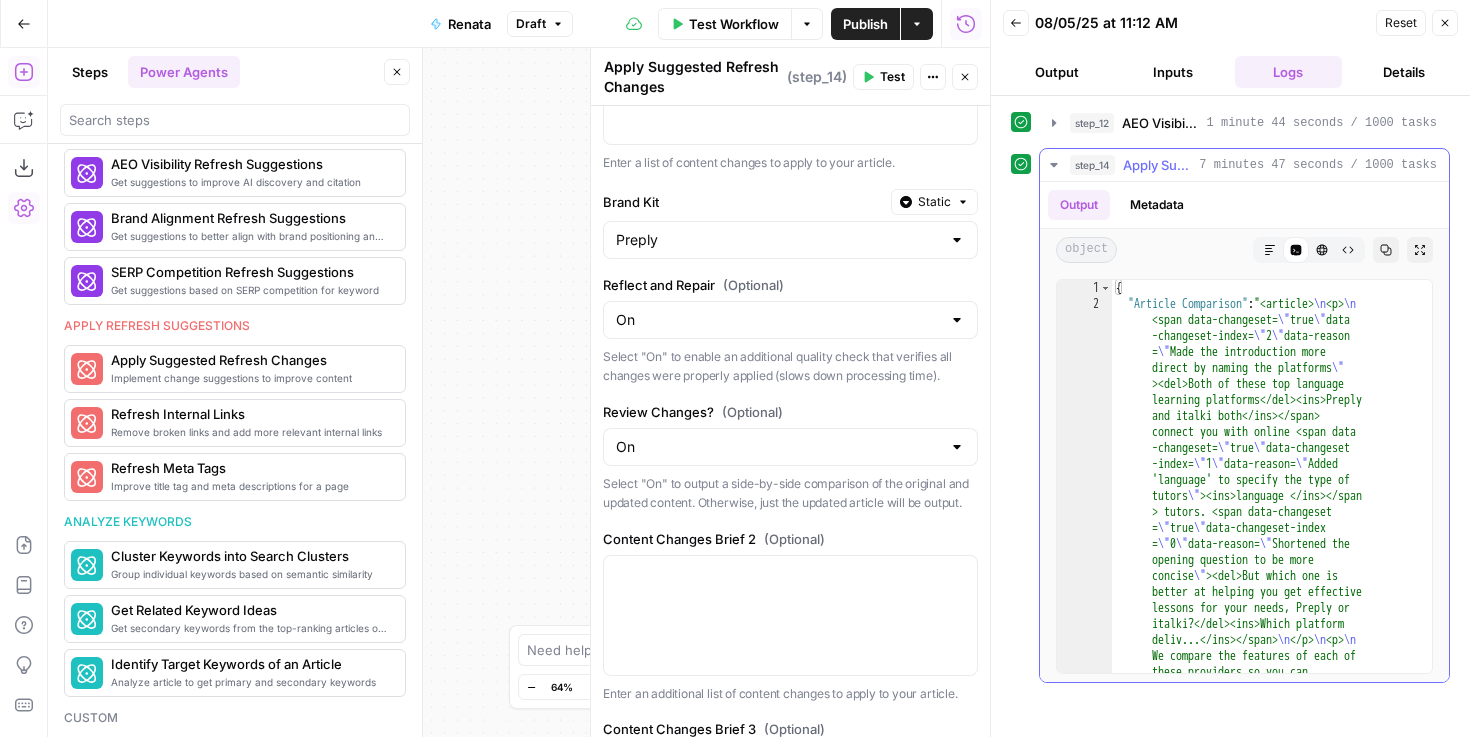 click 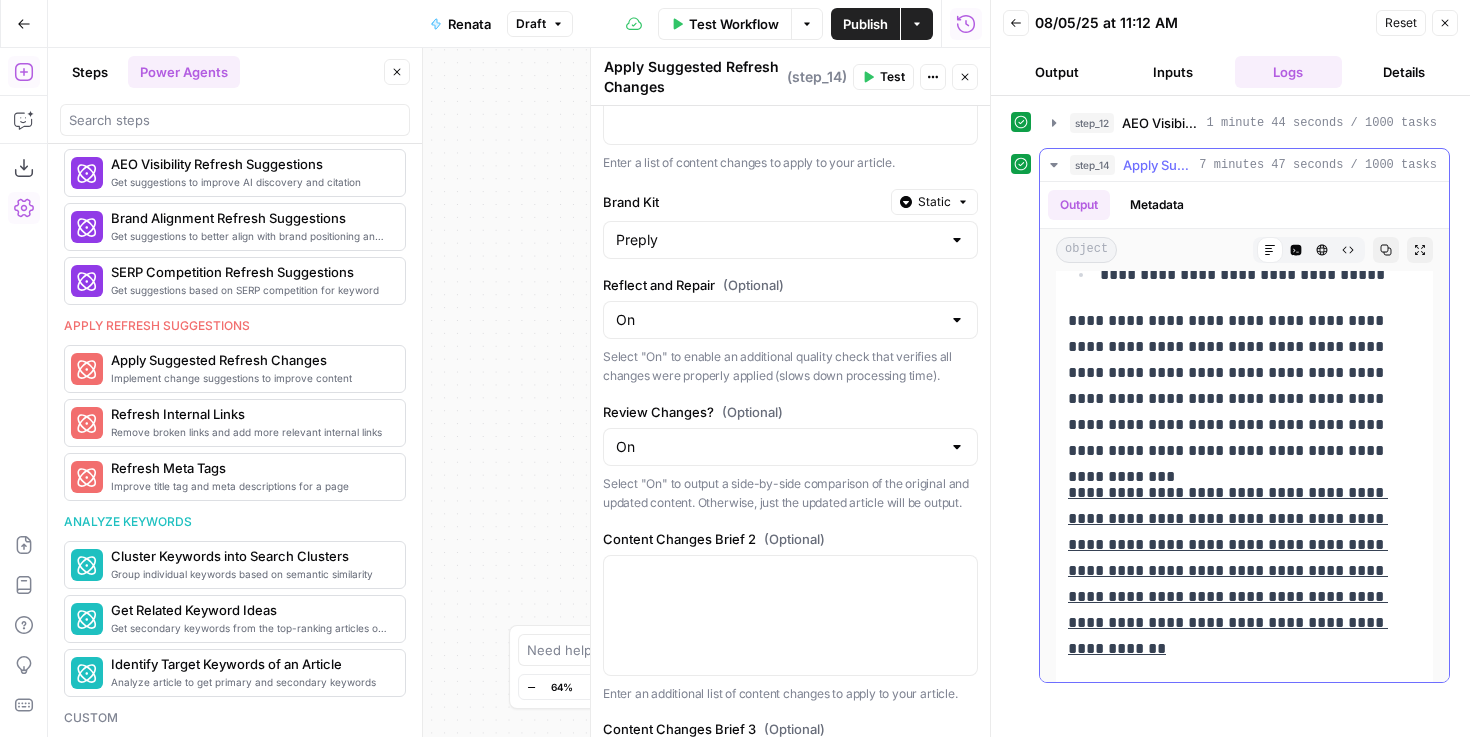 scroll, scrollTop: 2802, scrollLeft: 0, axis: vertical 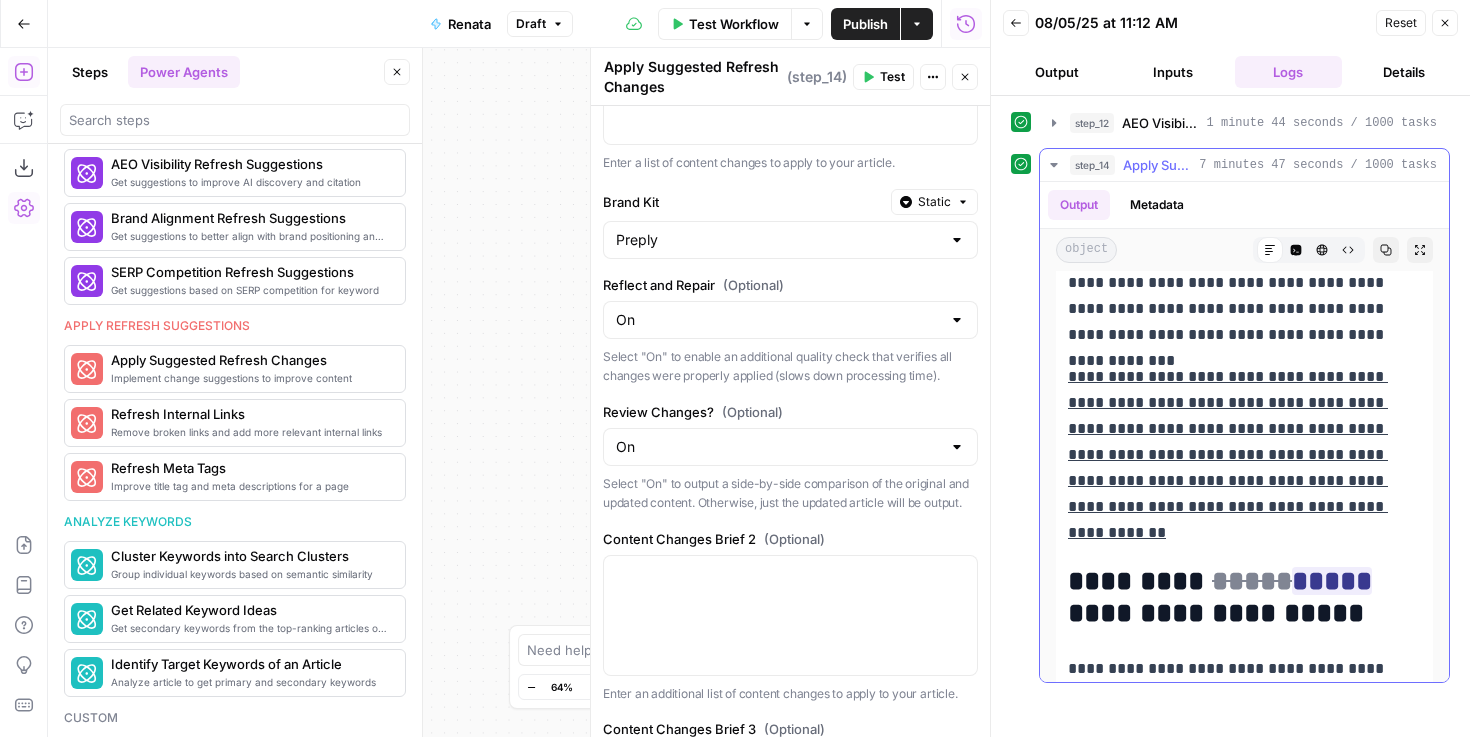click on "**********" at bounding box center (1228, 454) 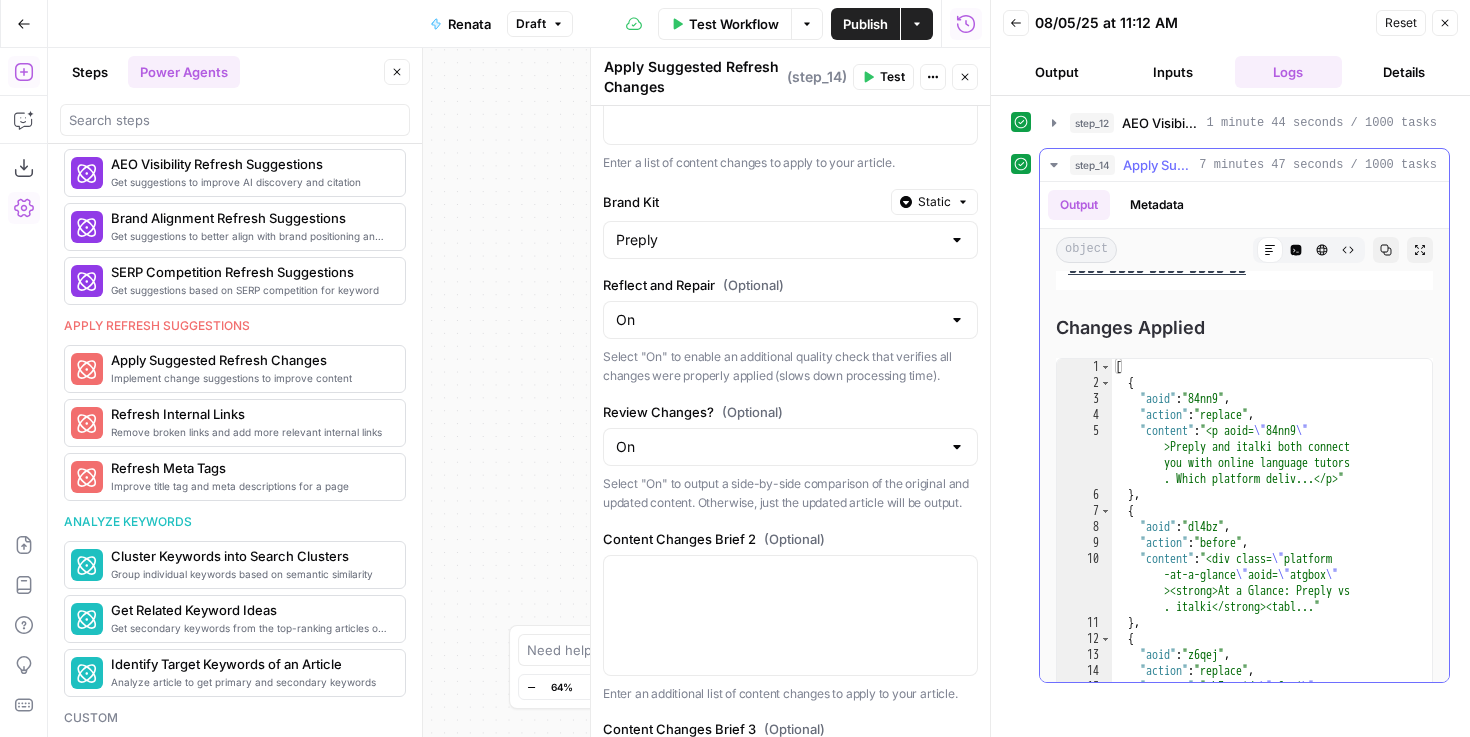 scroll, scrollTop: 14313, scrollLeft: 0, axis: vertical 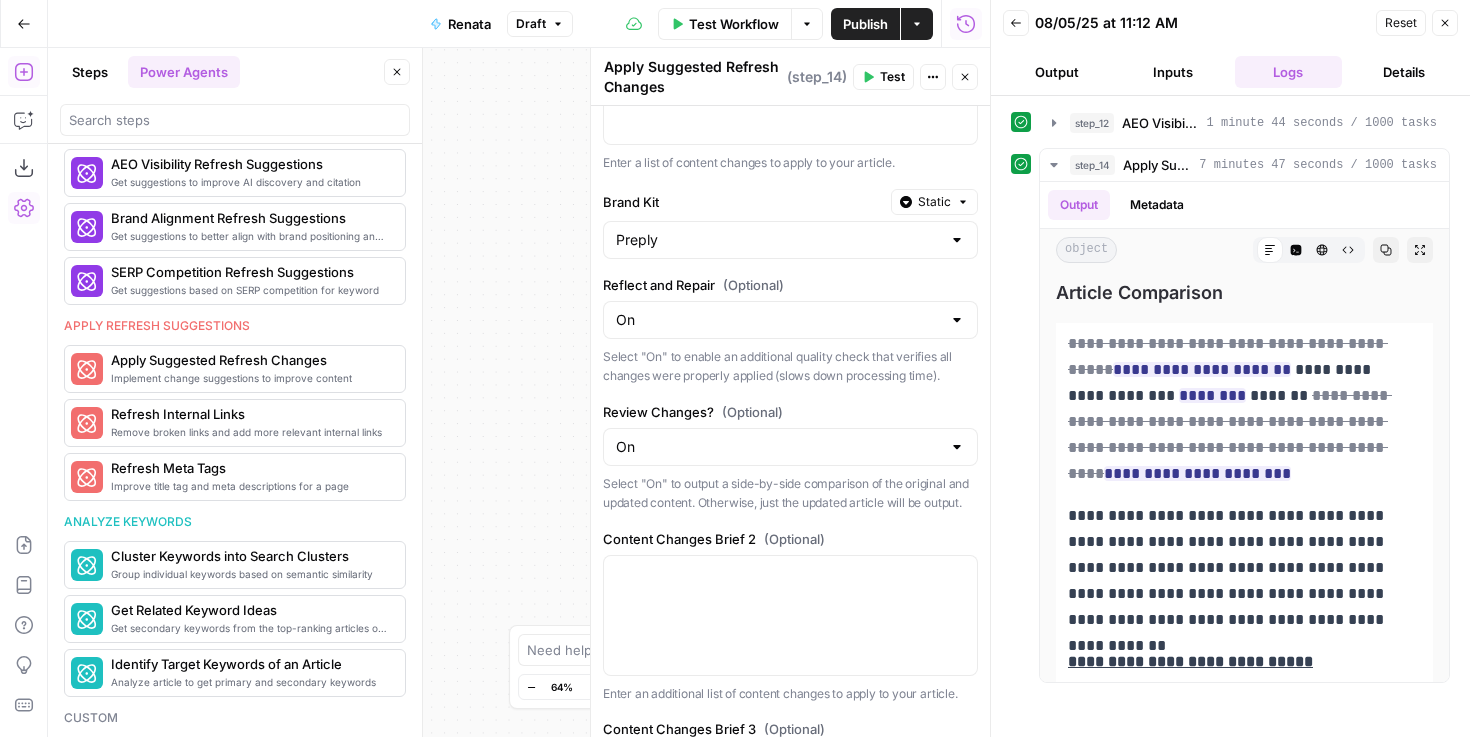 click on "Test" at bounding box center (892, 77) 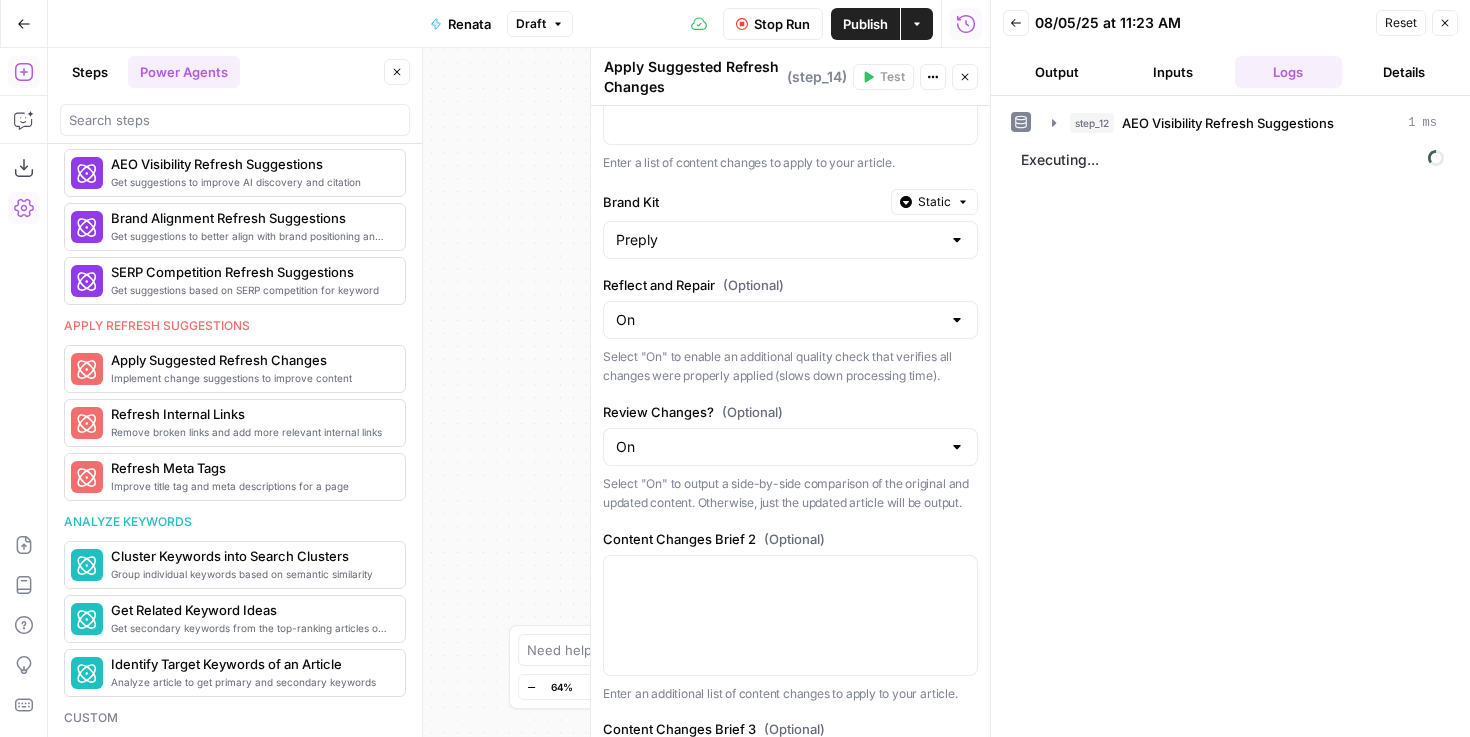 click 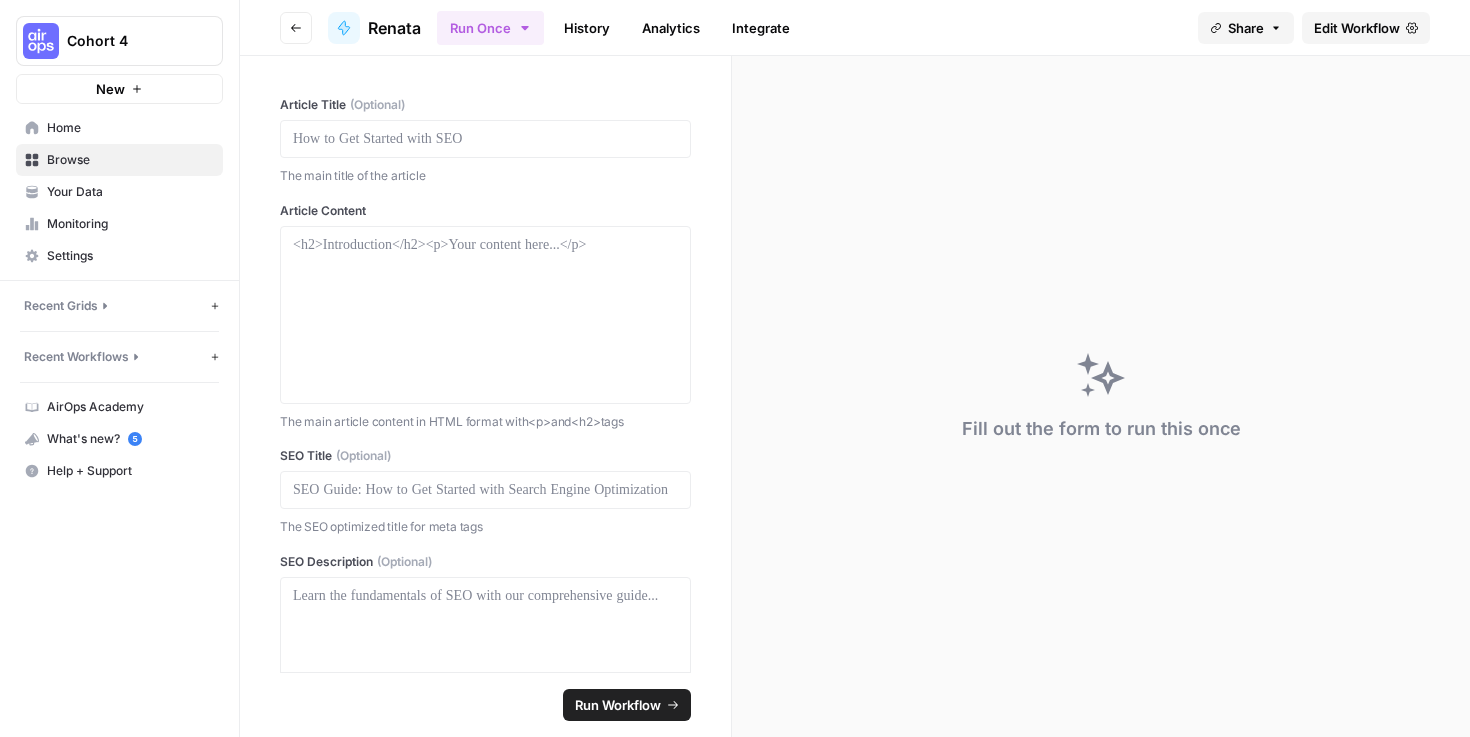 click on "Browse" at bounding box center [119, 160] 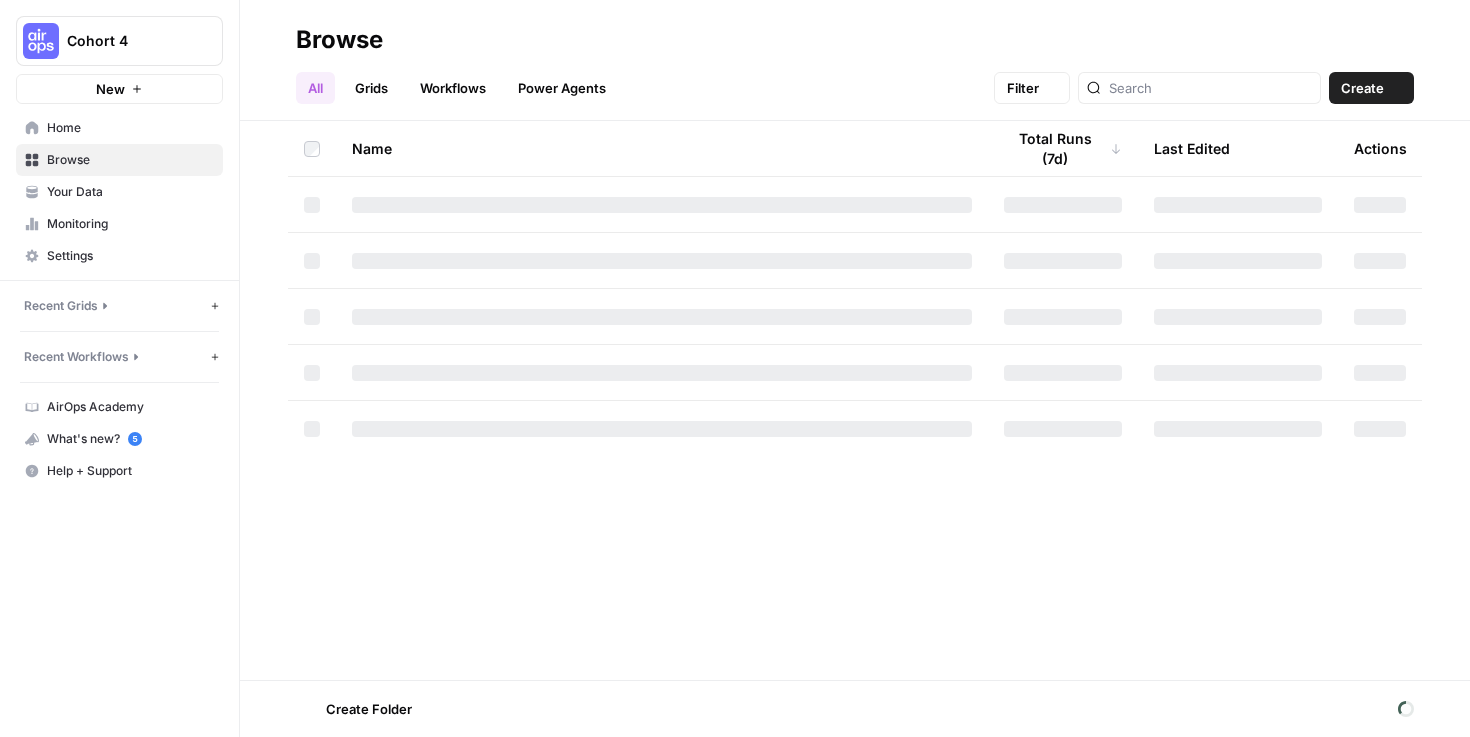 click on "Home" at bounding box center (130, 128) 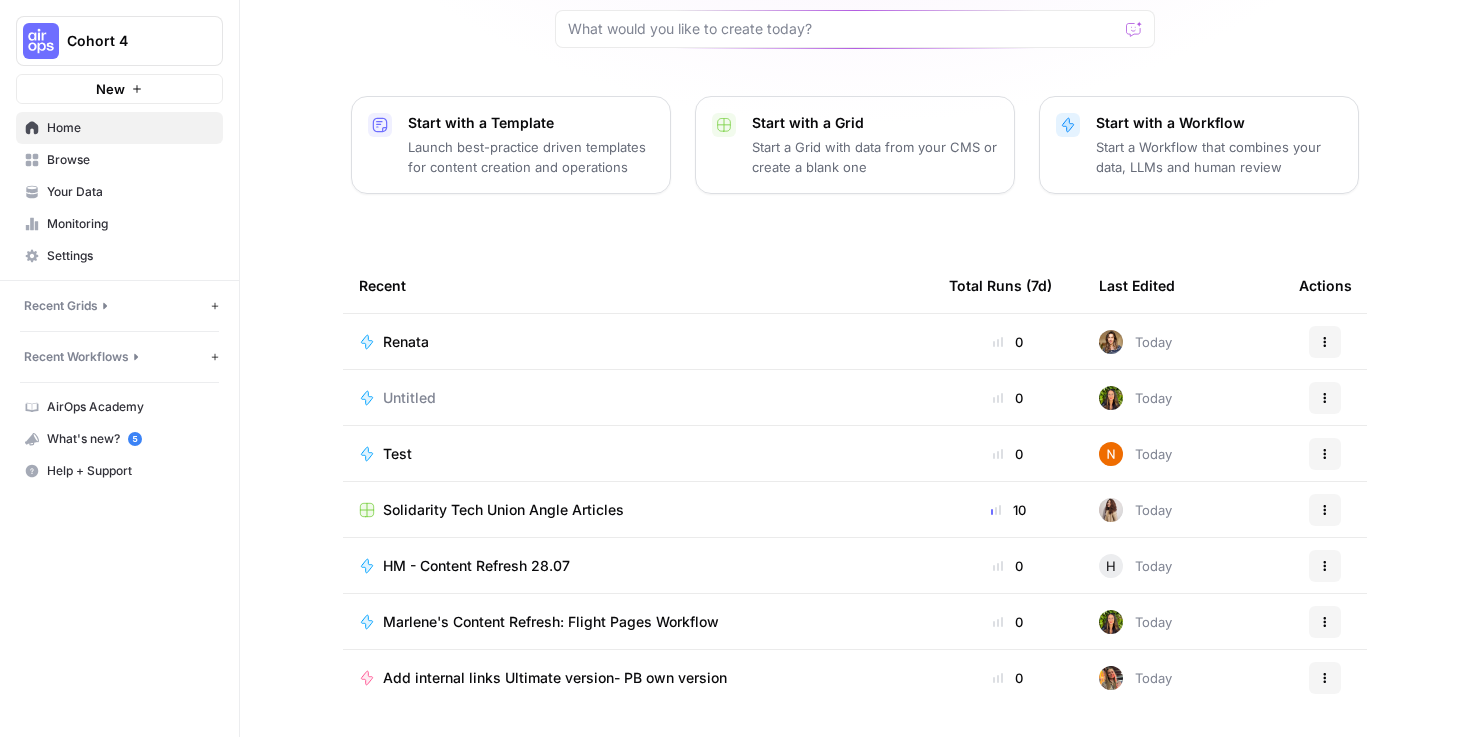 scroll, scrollTop: 183, scrollLeft: 0, axis: vertical 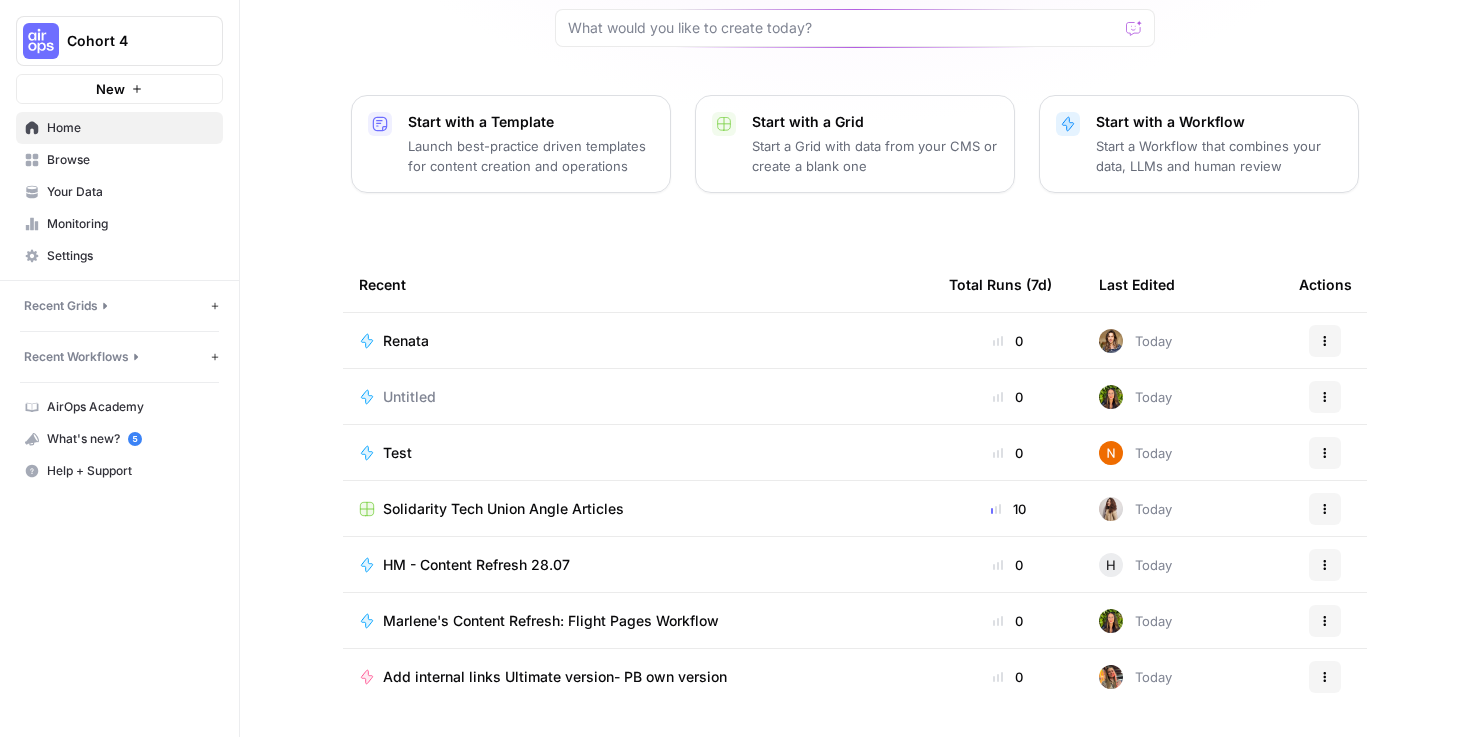 click on "Renata" at bounding box center [414, 341] 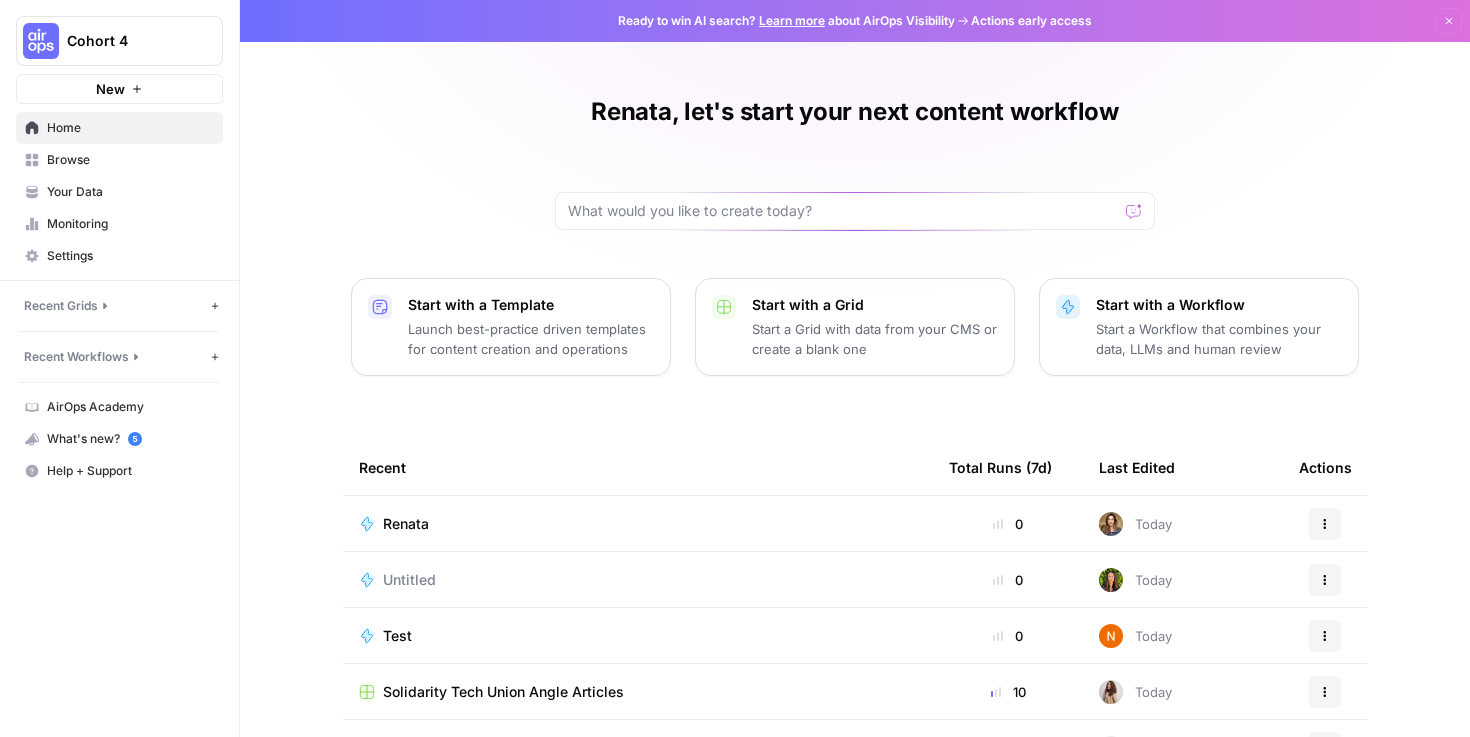 click on "Renata" at bounding box center [406, 524] 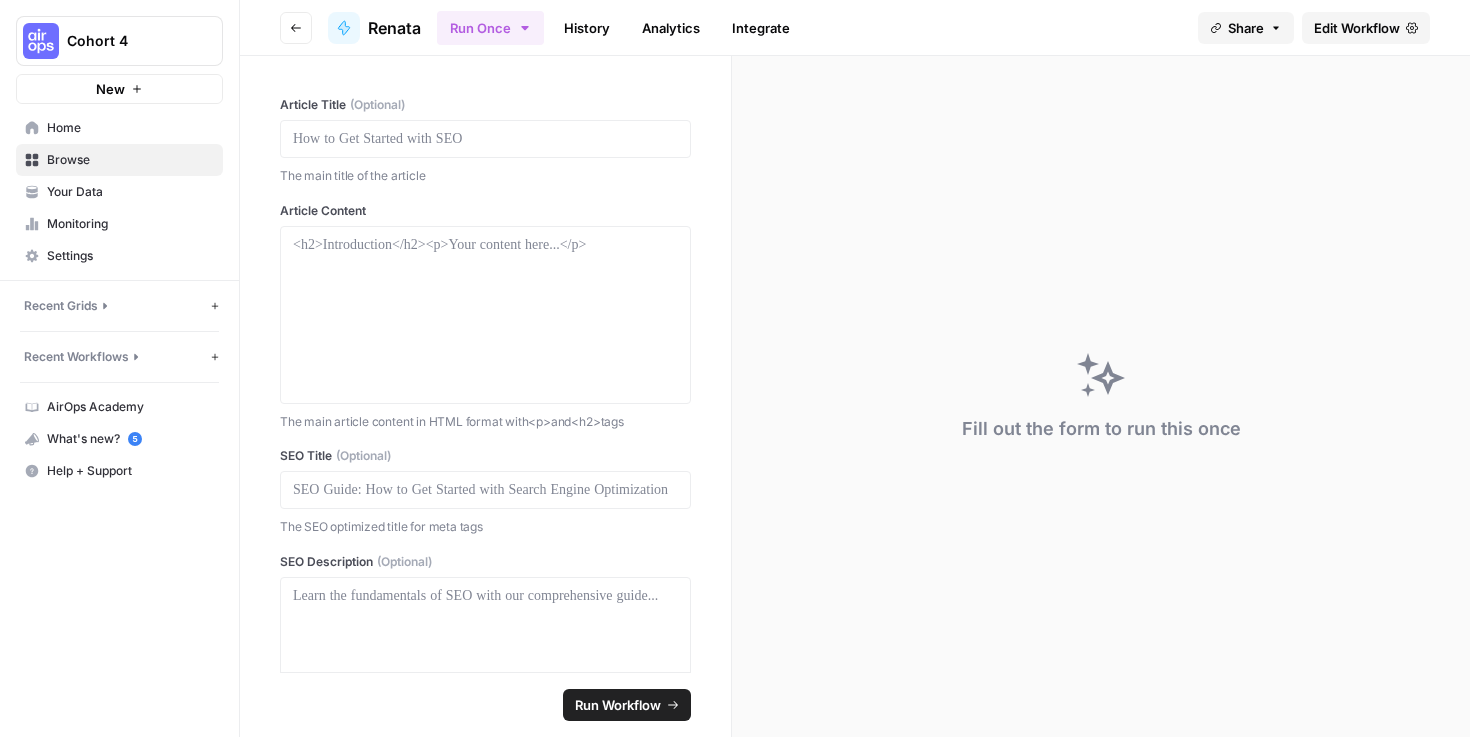 click on "Edit Workflow" at bounding box center (1357, 28) 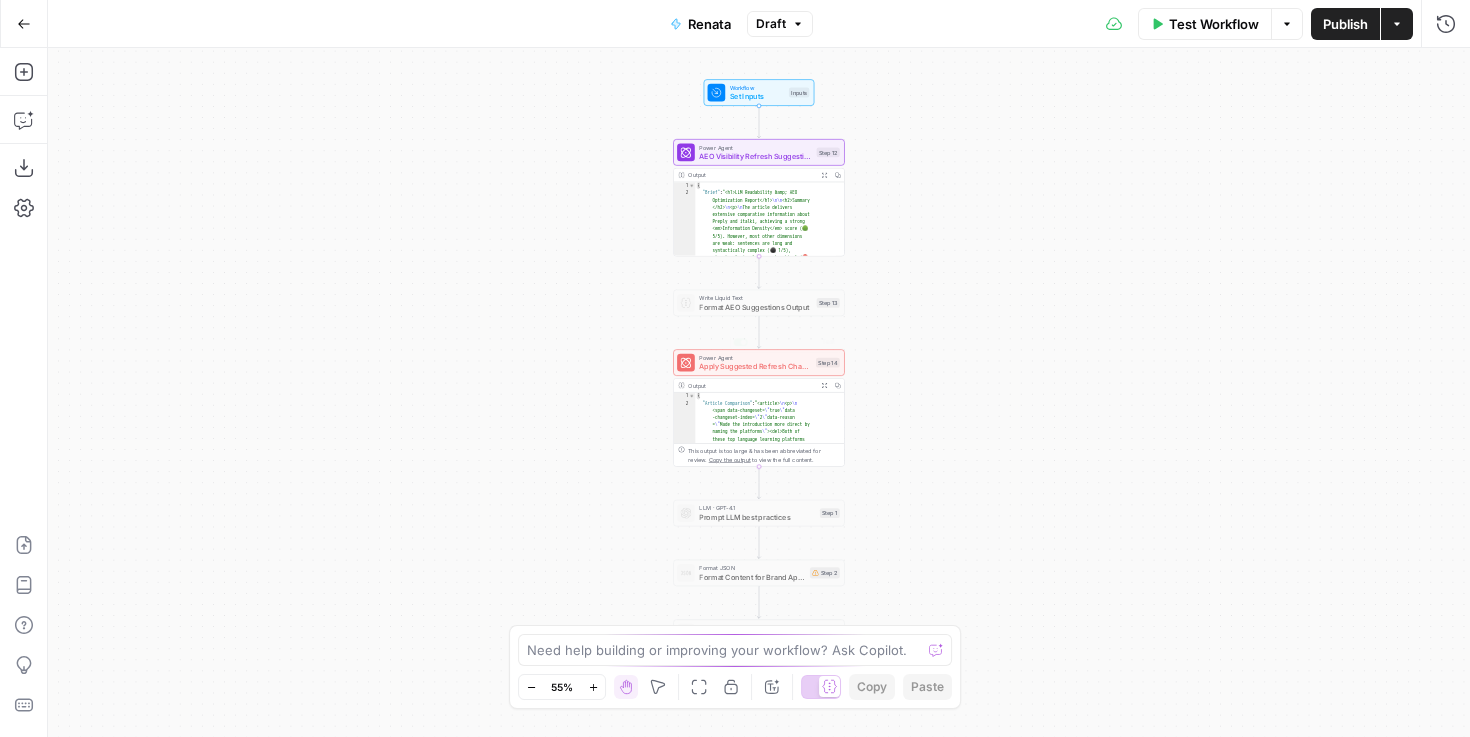 click on "Apply Suggested Refresh Changes" at bounding box center [755, 366] 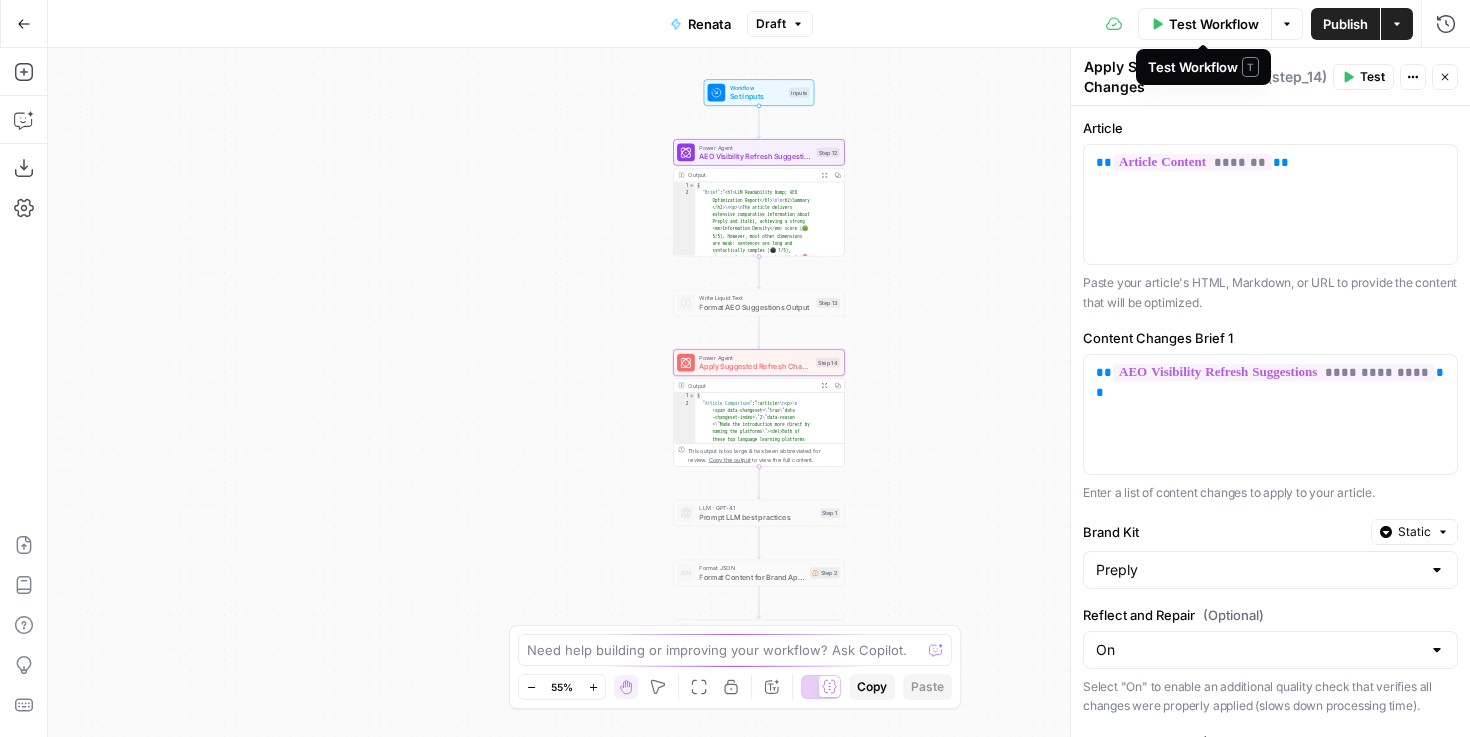 click on "Test Workflow" at bounding box center [1214, 24] 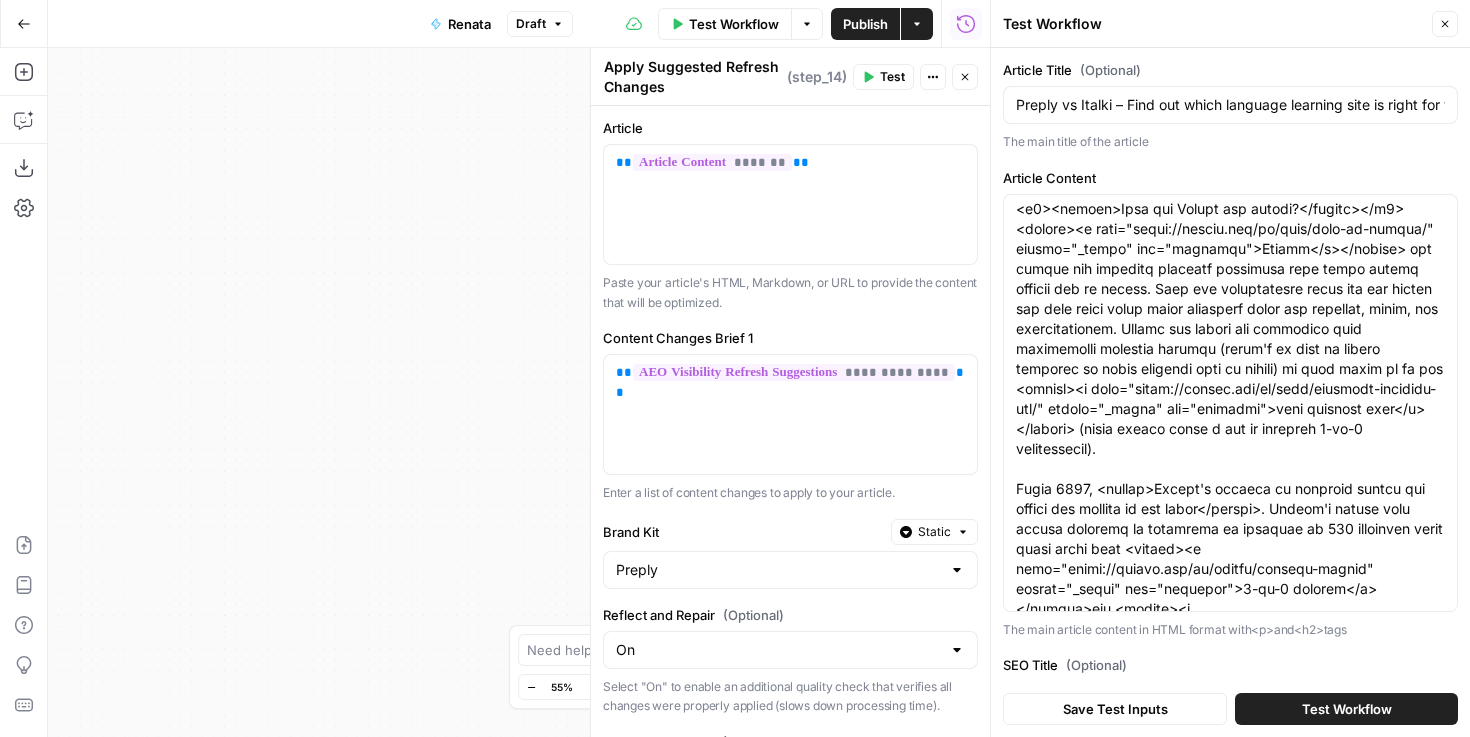 scroll, scrollTop: 0, scrollLeft: 0, axis: both 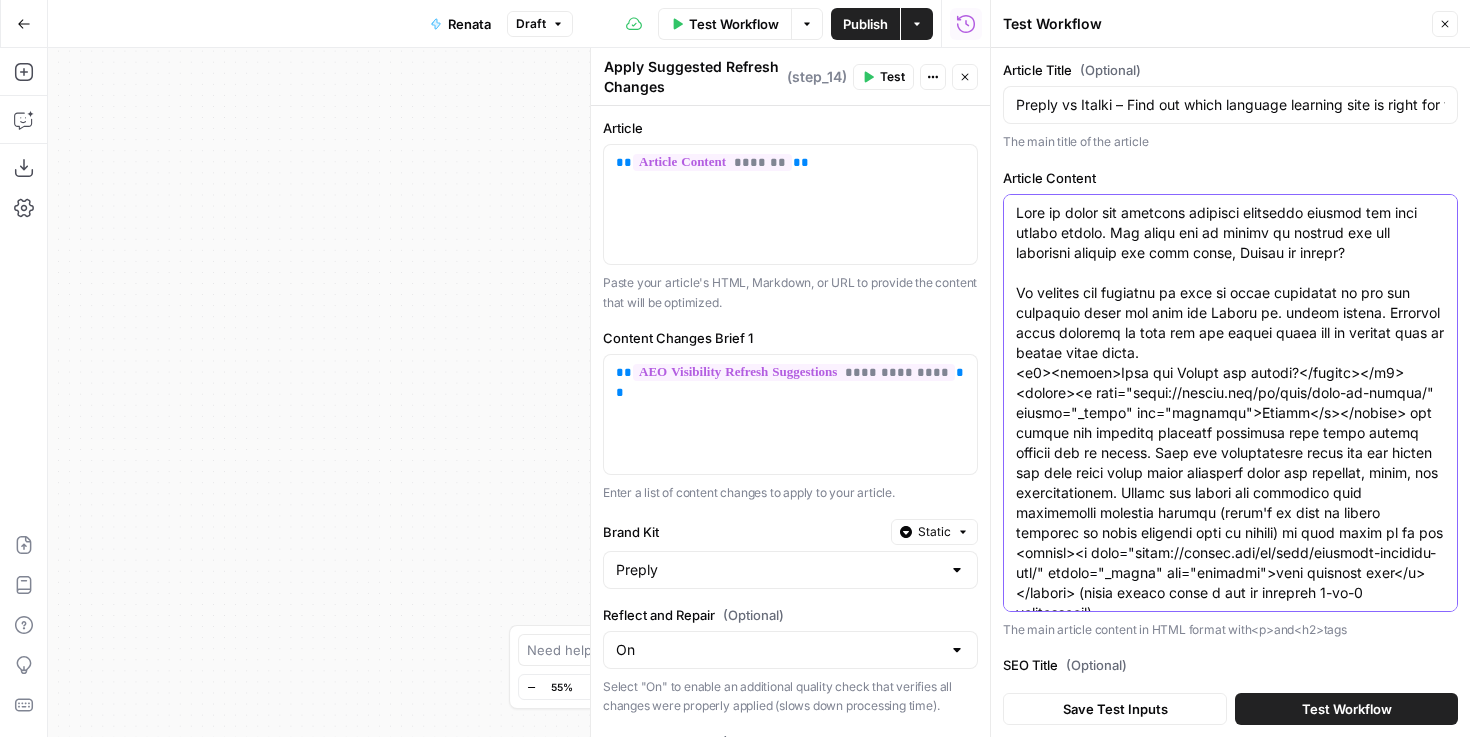 click on "Article Content" at bounding box center (1230, 3853) 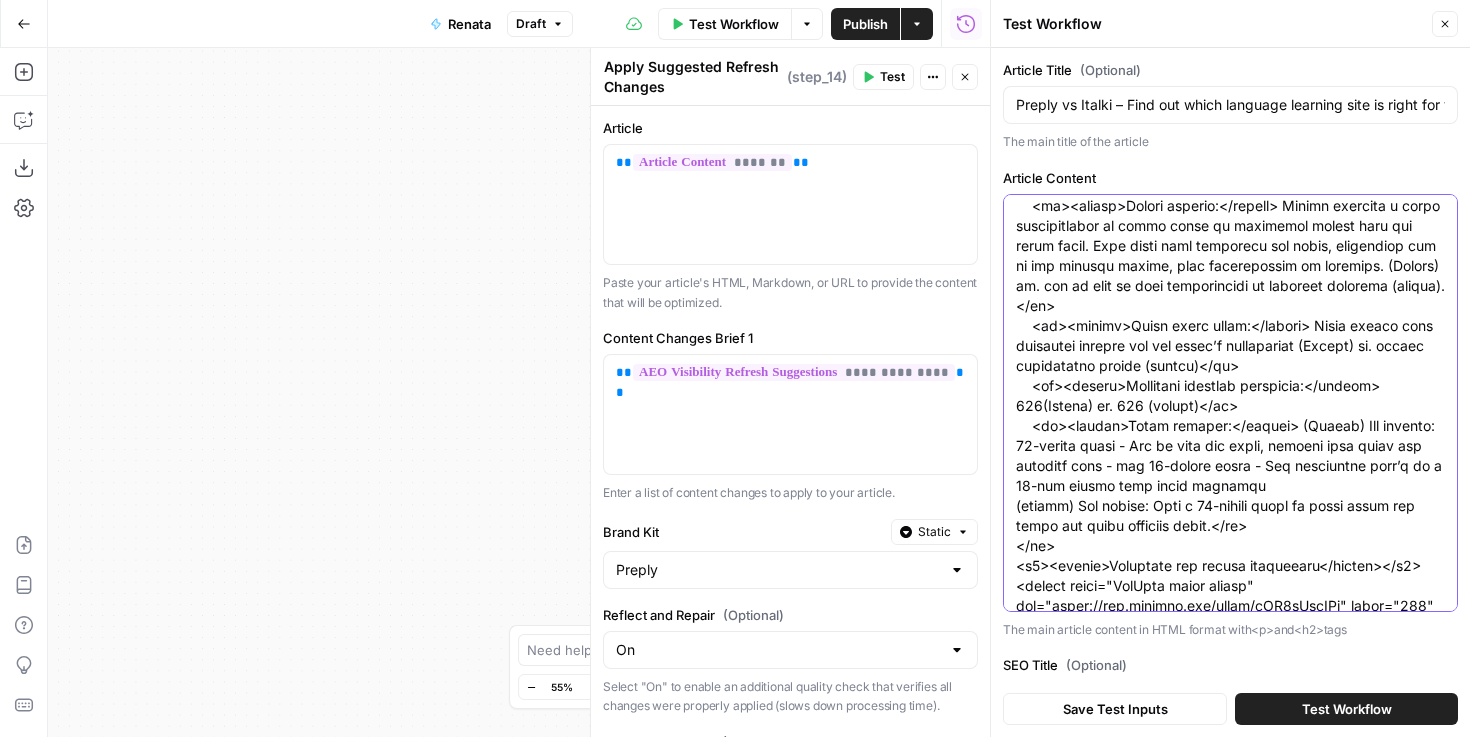 scroll, scrollTop: 3699, scrollLeft: 0, axis: vertical 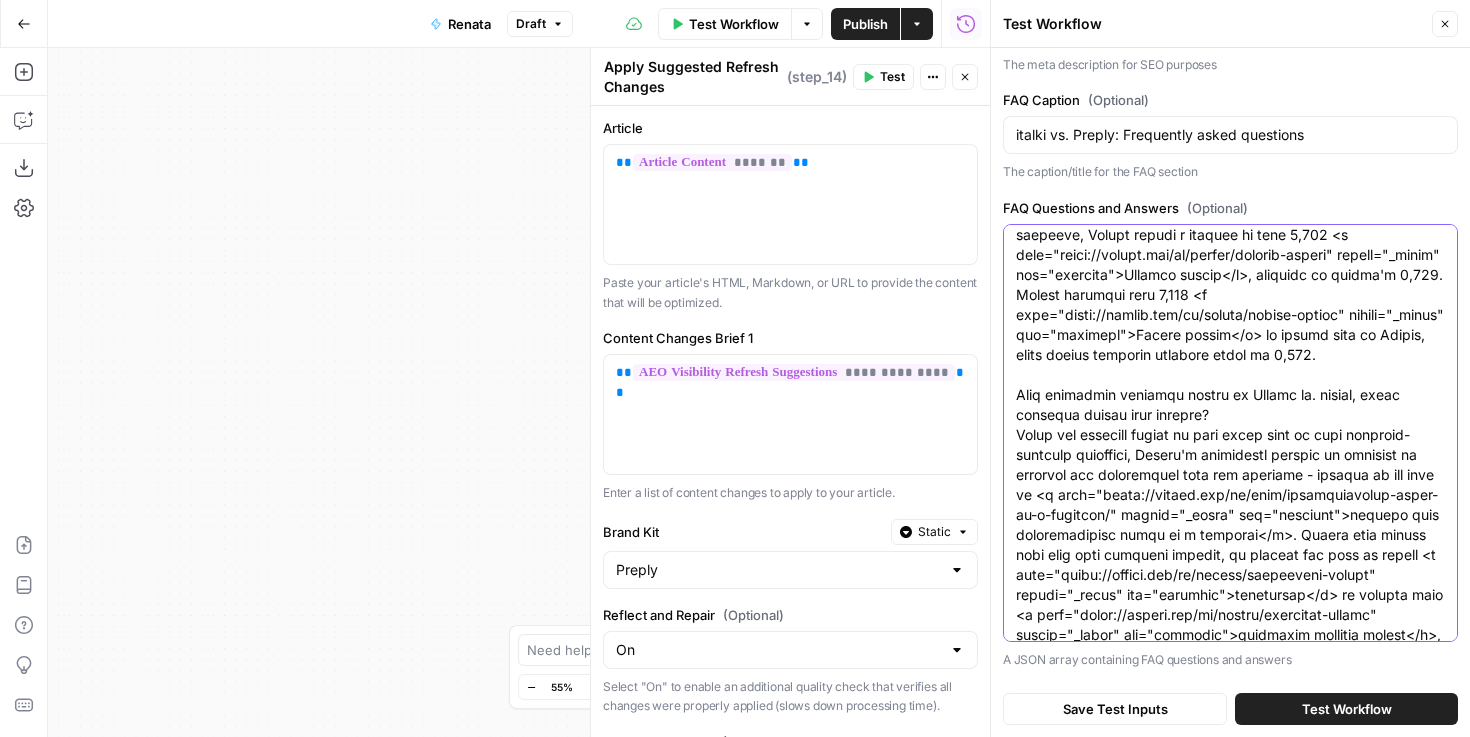 click on "FAQ Questions and Answers   (Optional)" at bounding box center (1230, 95) 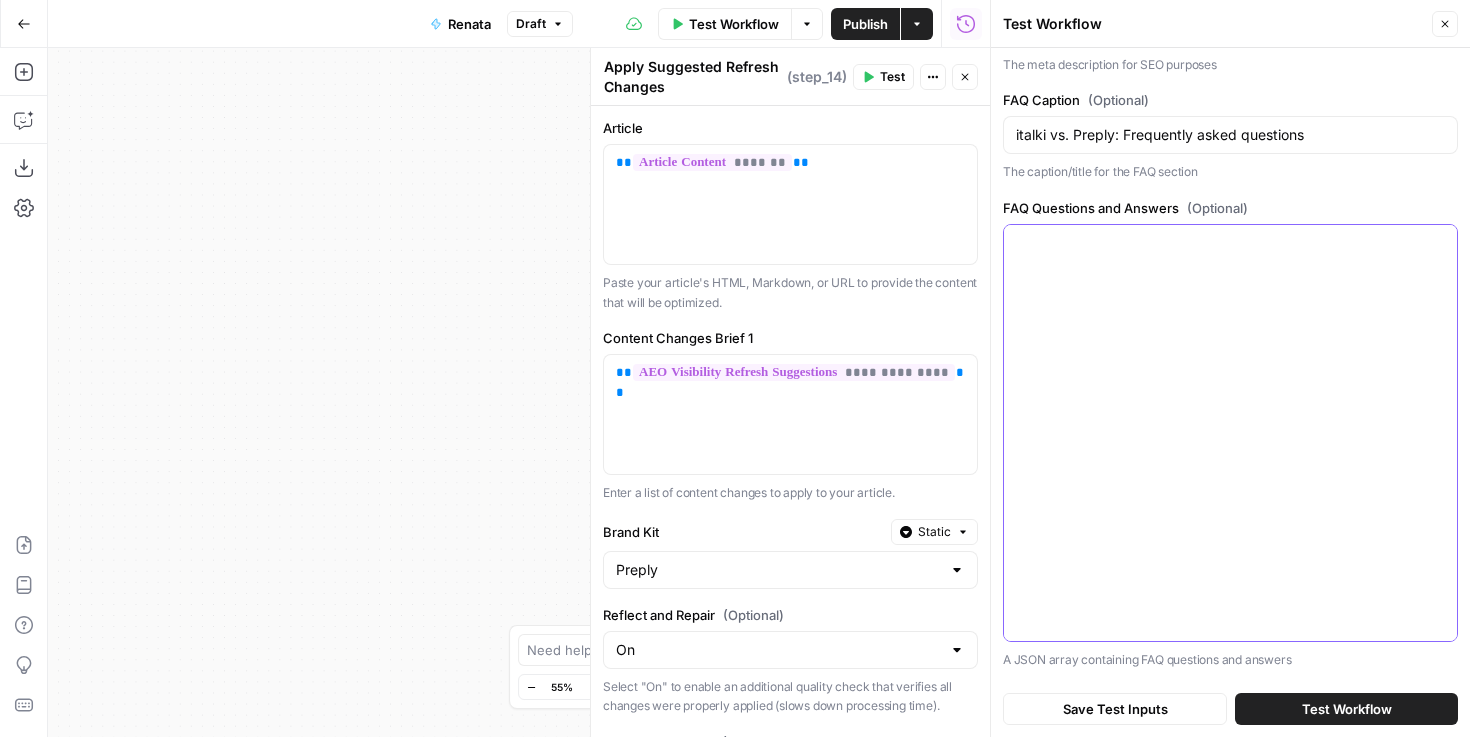 scroll, scrollTop: 0, scrollLeft: 0, axis: both 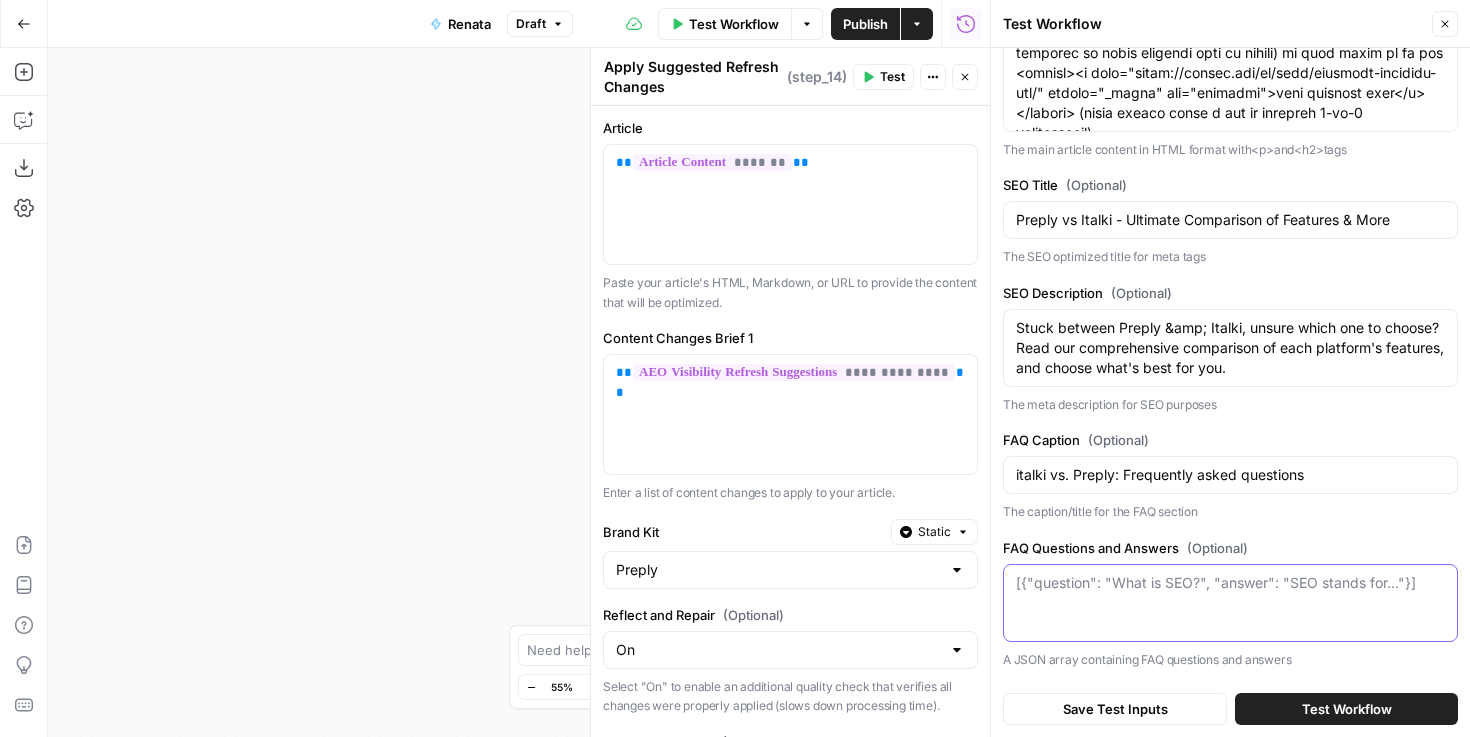 type 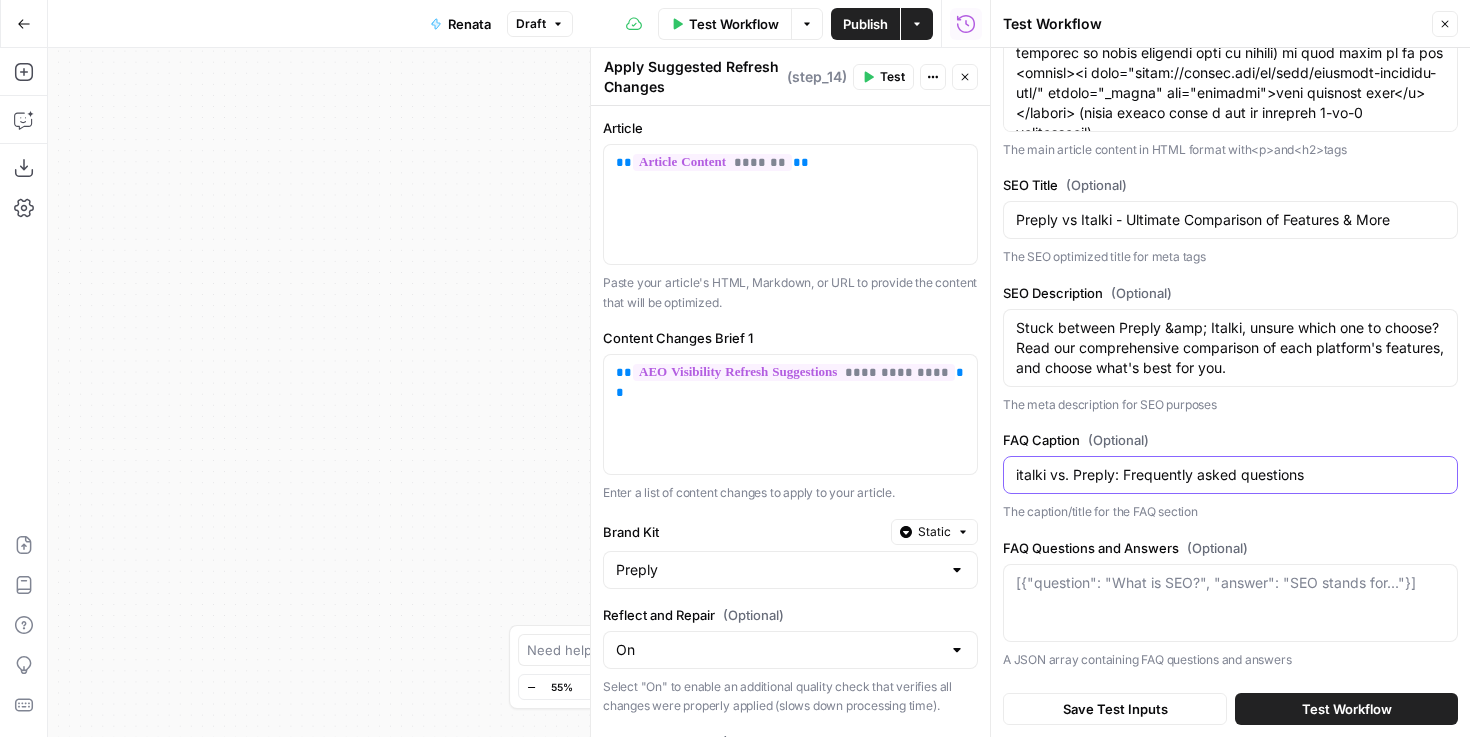 click on "italki vs. Preply: Frequently asked questions" at bounding box center (1230, 475) 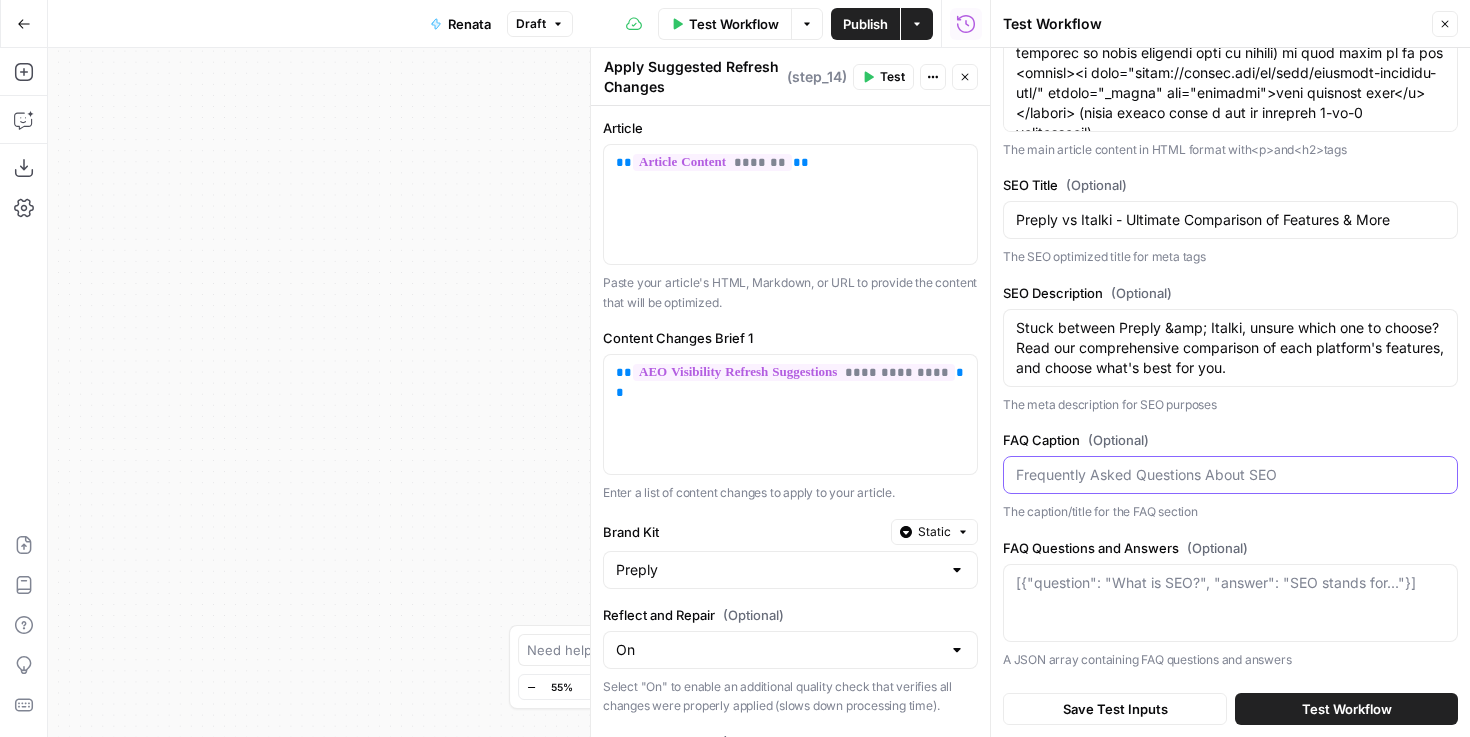 type 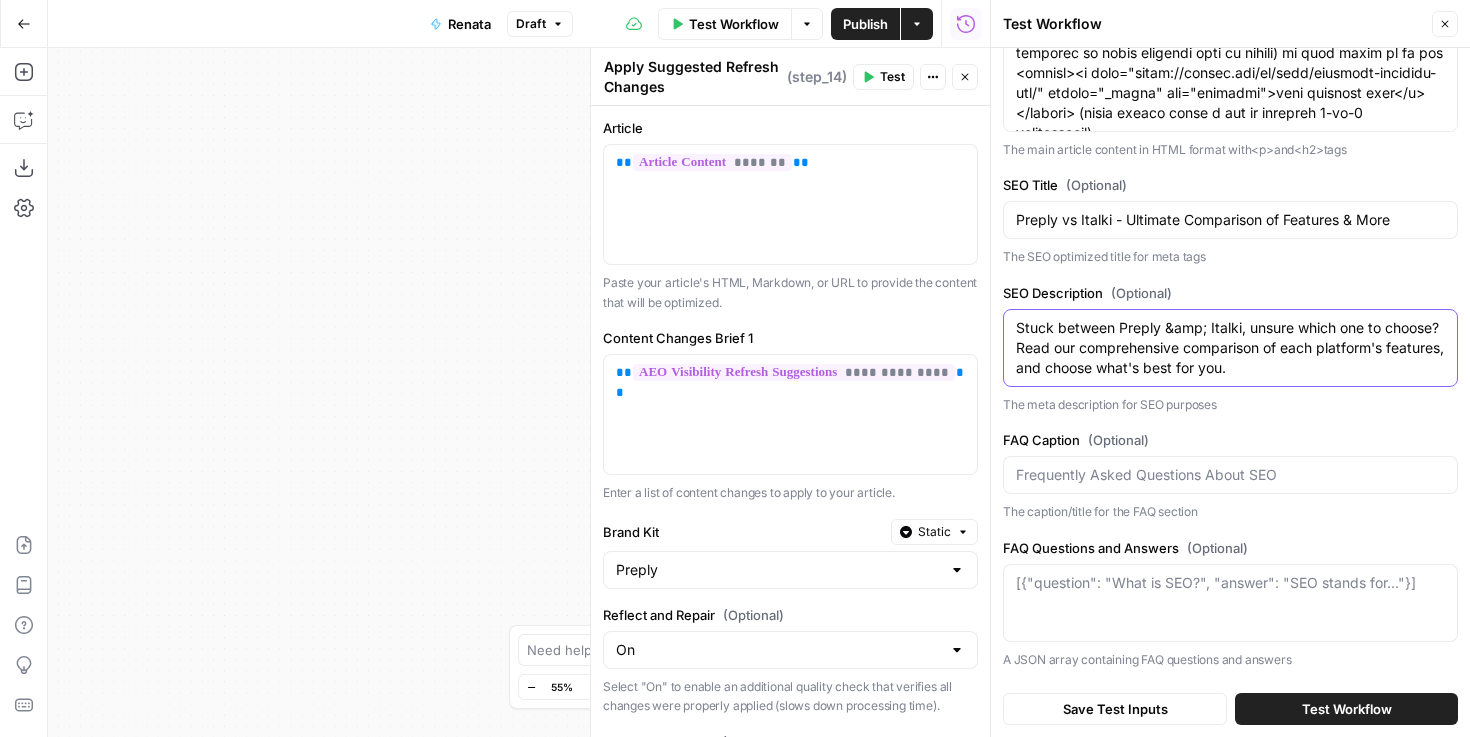 click on "Stuck between Preply &amp; Italki, unsure which one to choose? Read our comprehensive comparison of each platform's features, and choose what's best for you." at bounding box center (1230, 348) 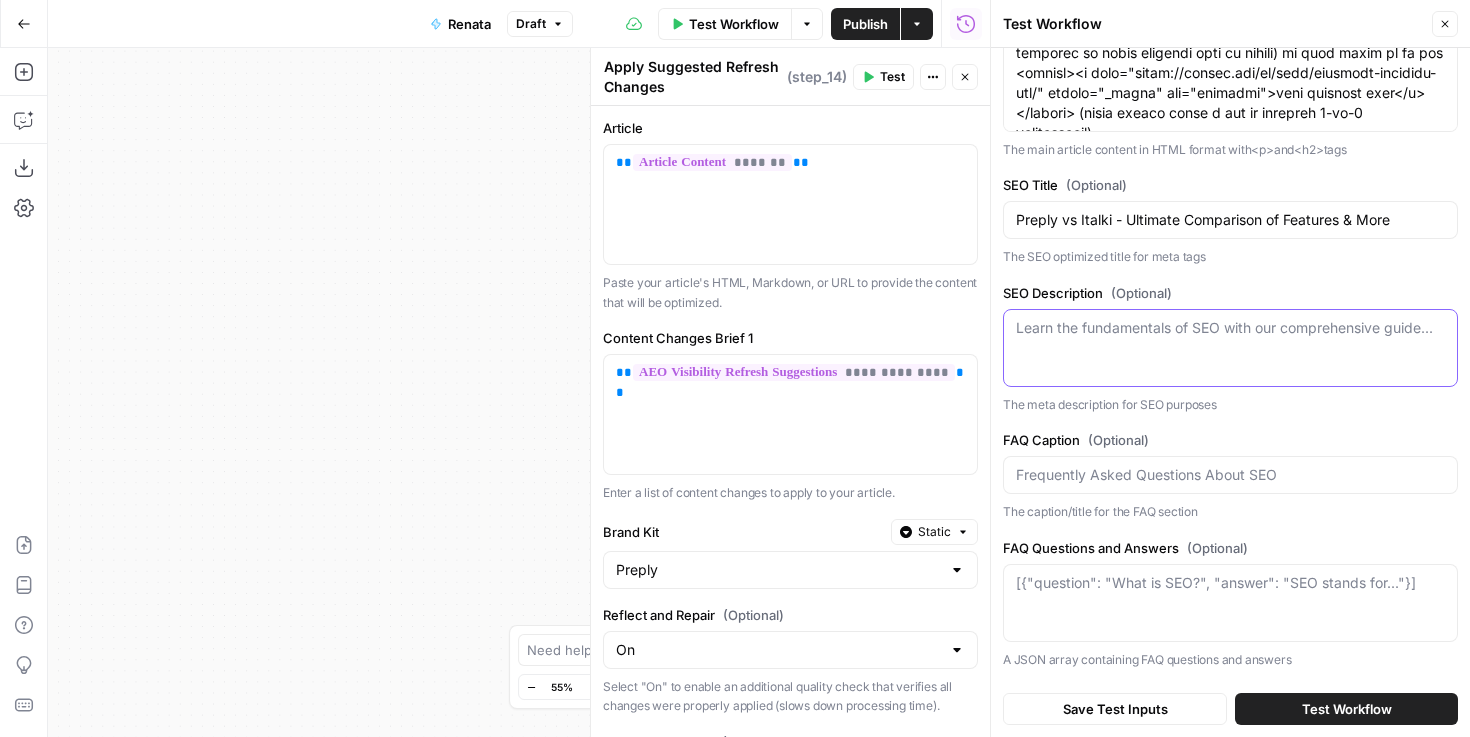 type 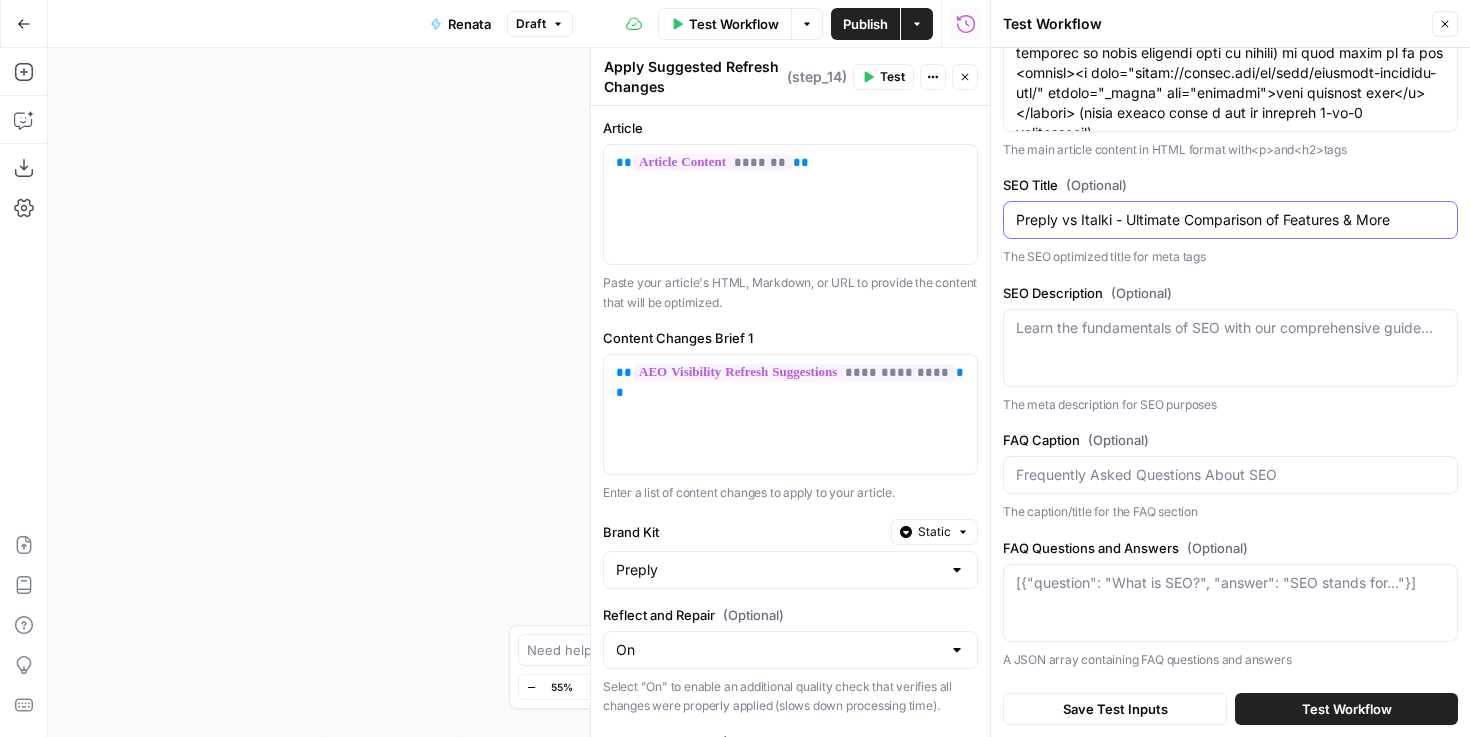 click on "Preply vs Italki - Ultimate Comparison of Features & More" at bounding box center (1230, 220) 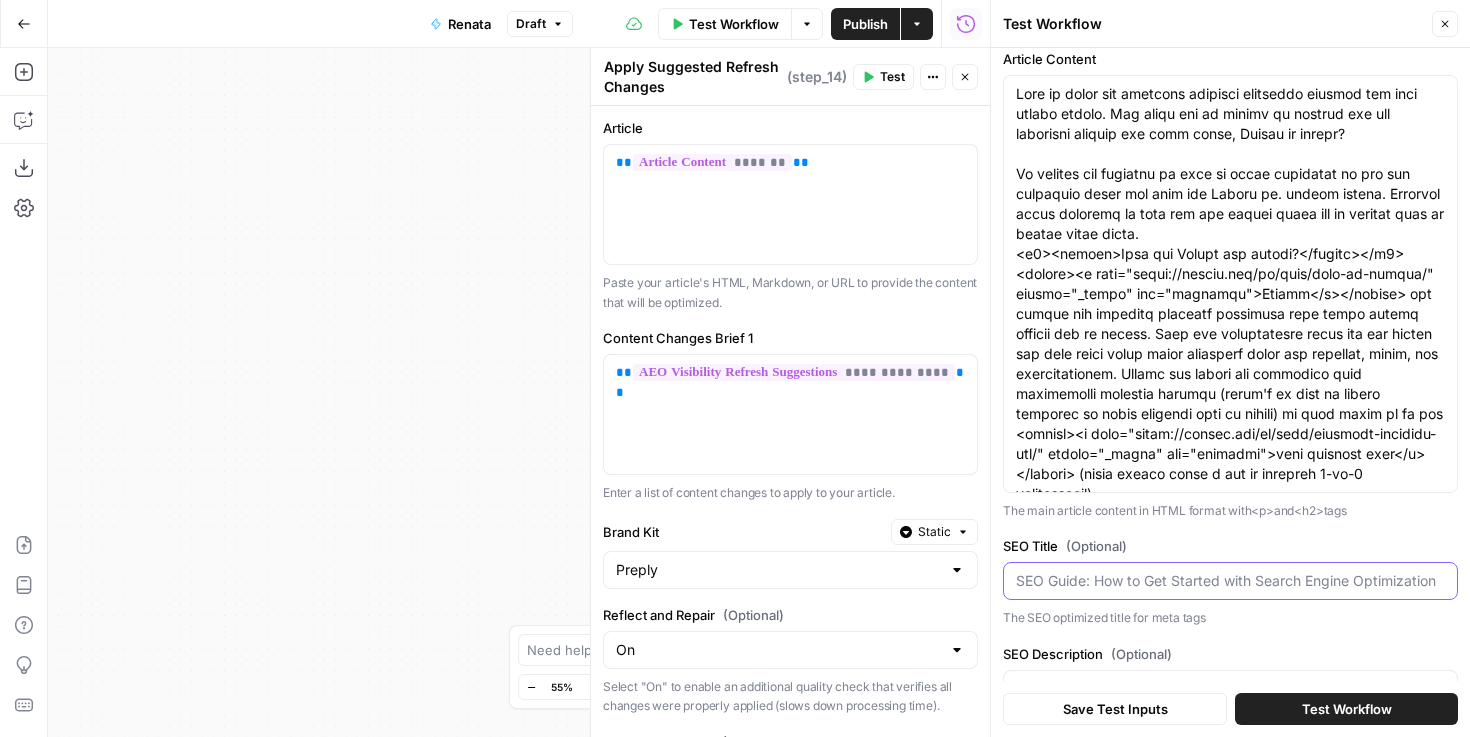 type 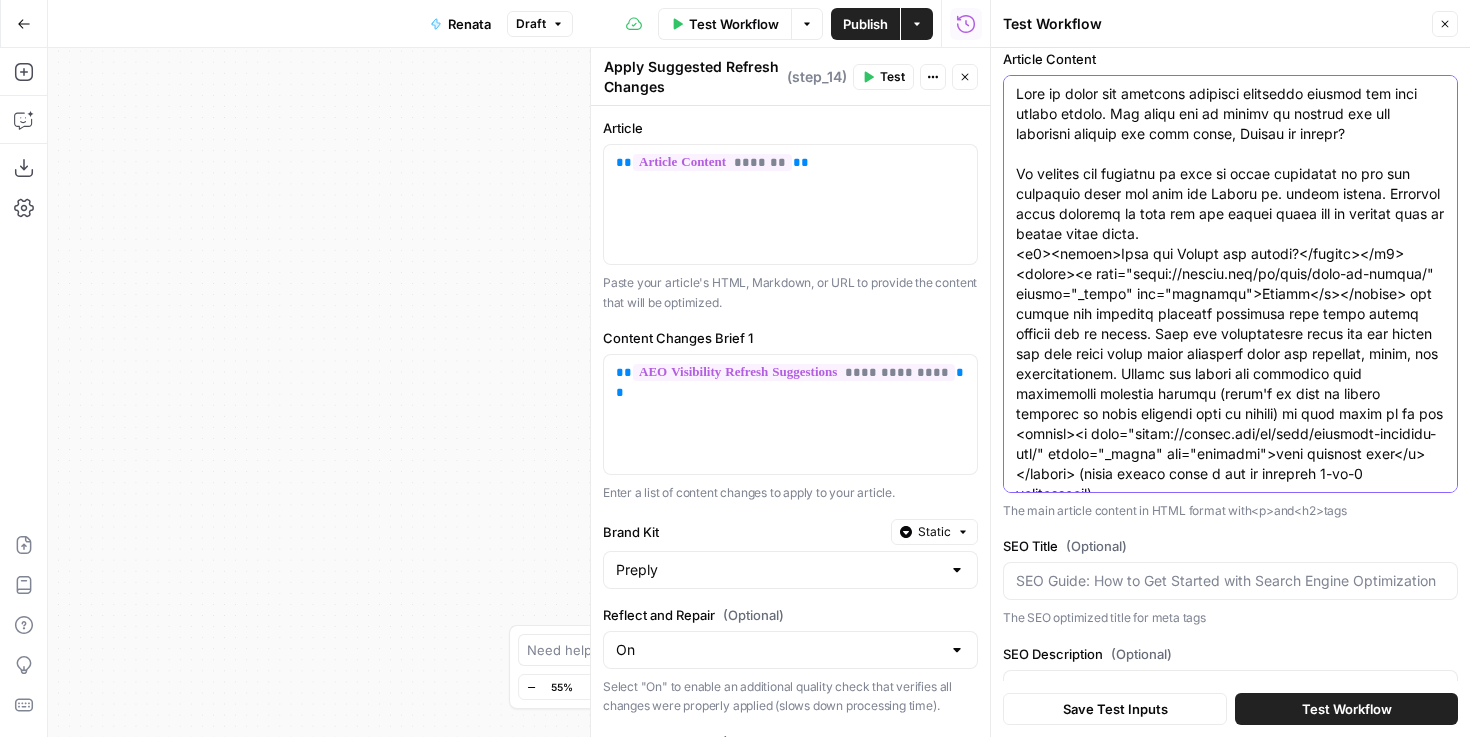 click on "Article Content" at bounding box center (1230, 3734) 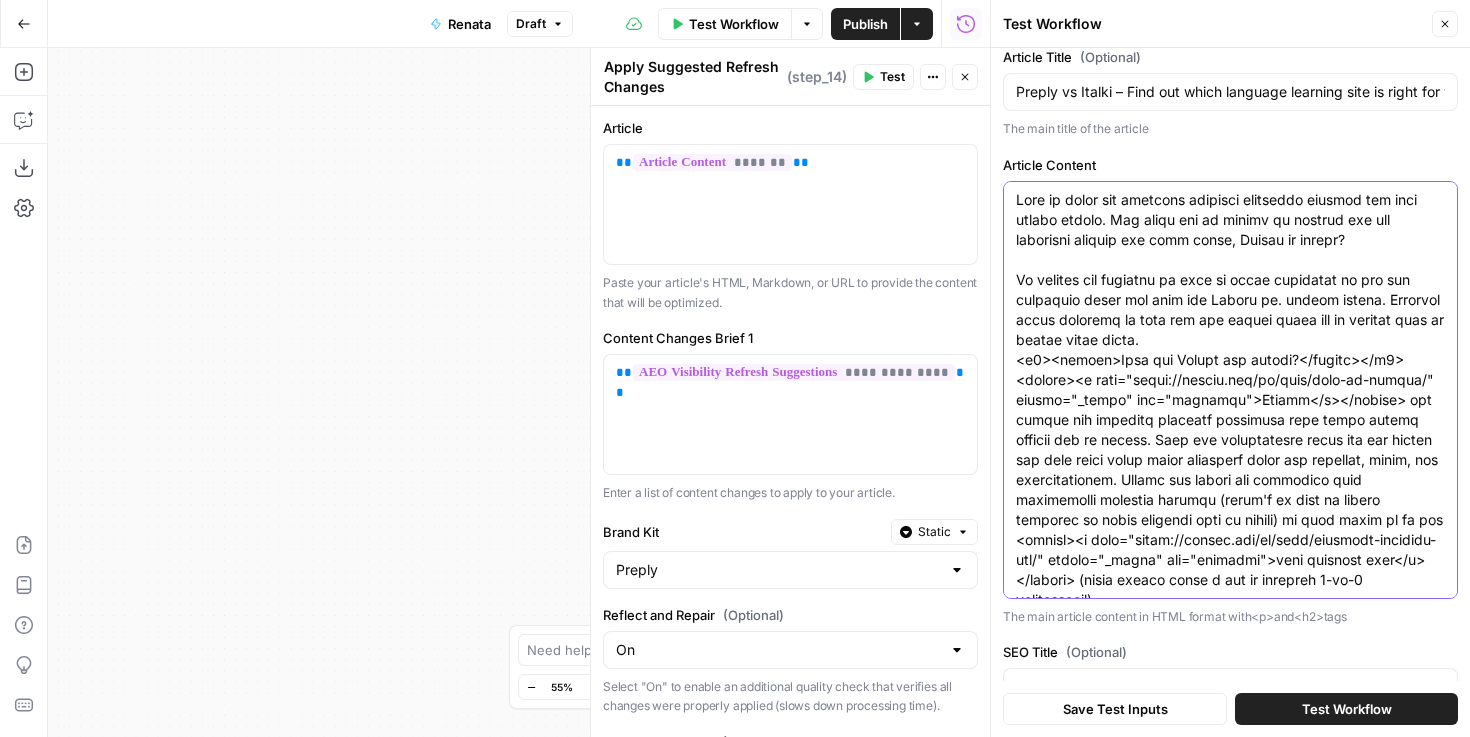 scroll, scrollTop: 0, scrollLeft: 0, axis: both 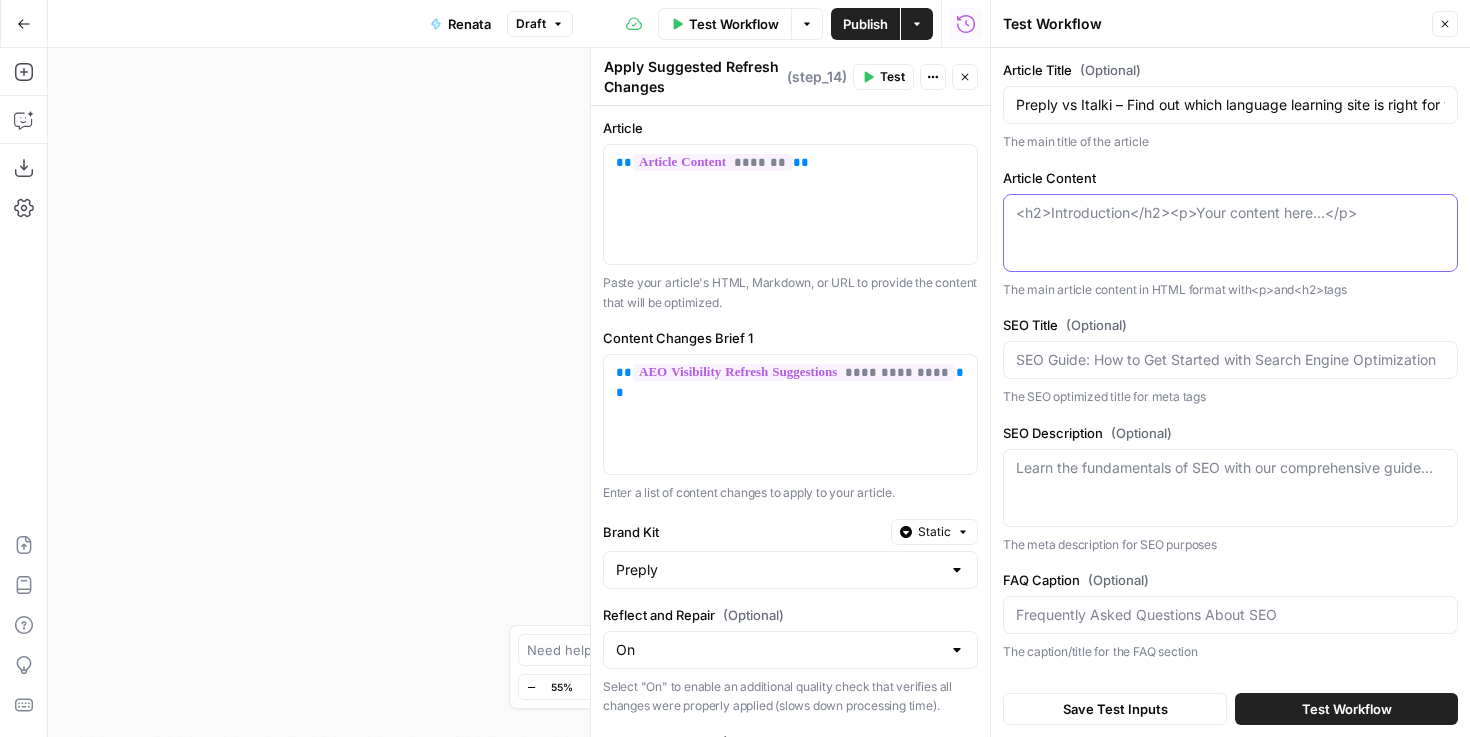 type 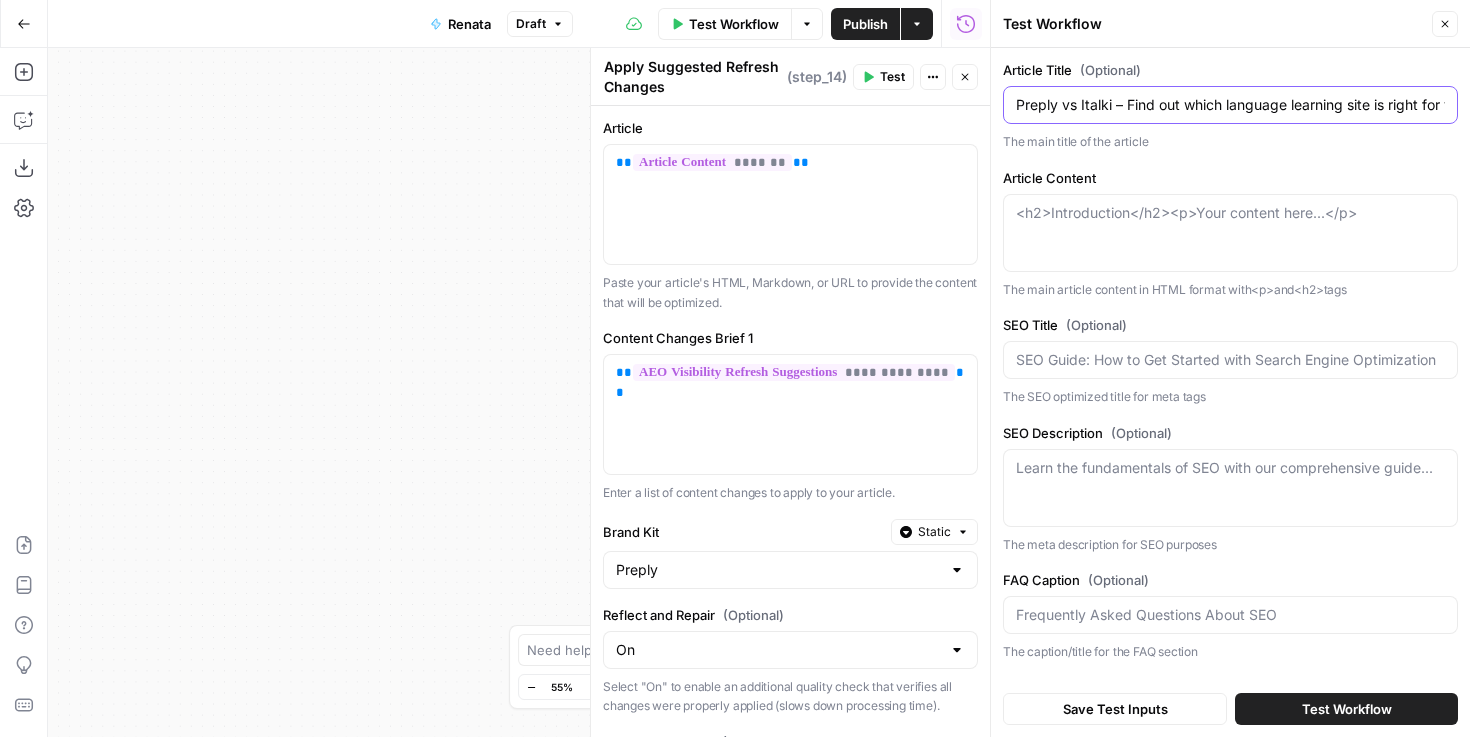click on "Preply vs Italki – Find out which language learning site is right for you!" at bounding box center [1230, 105] 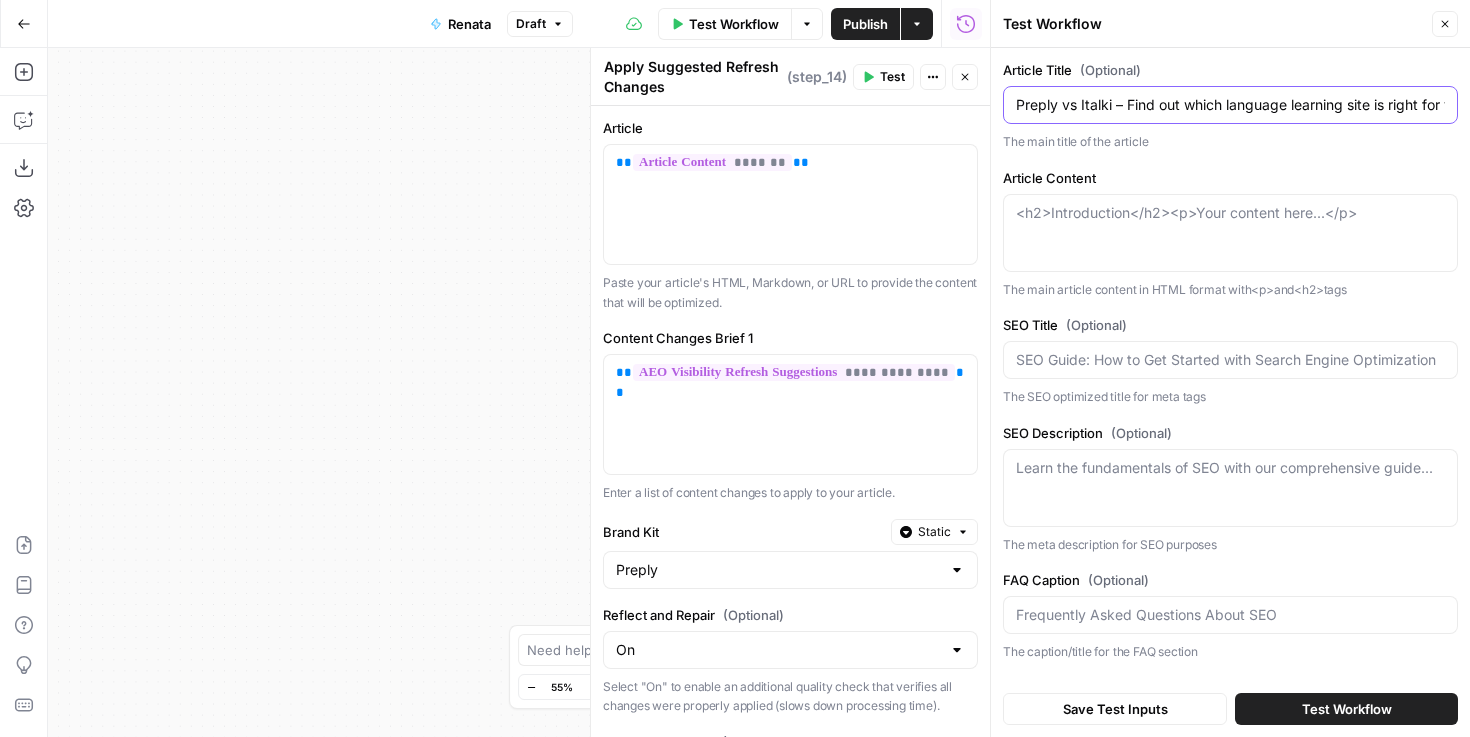paste on "Top 13 language learning websites to try in 2025" 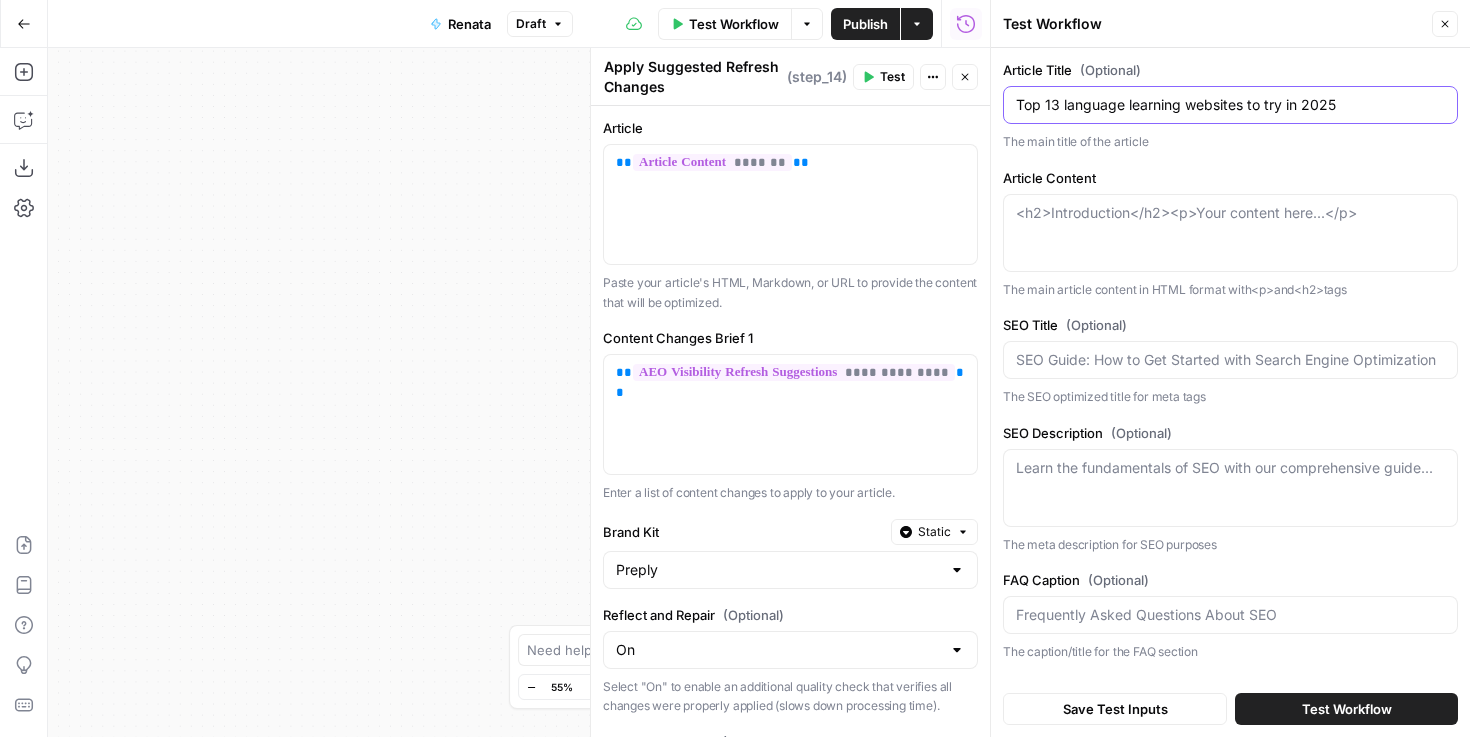 type on "Top 13 language learning websites to try in 2025" 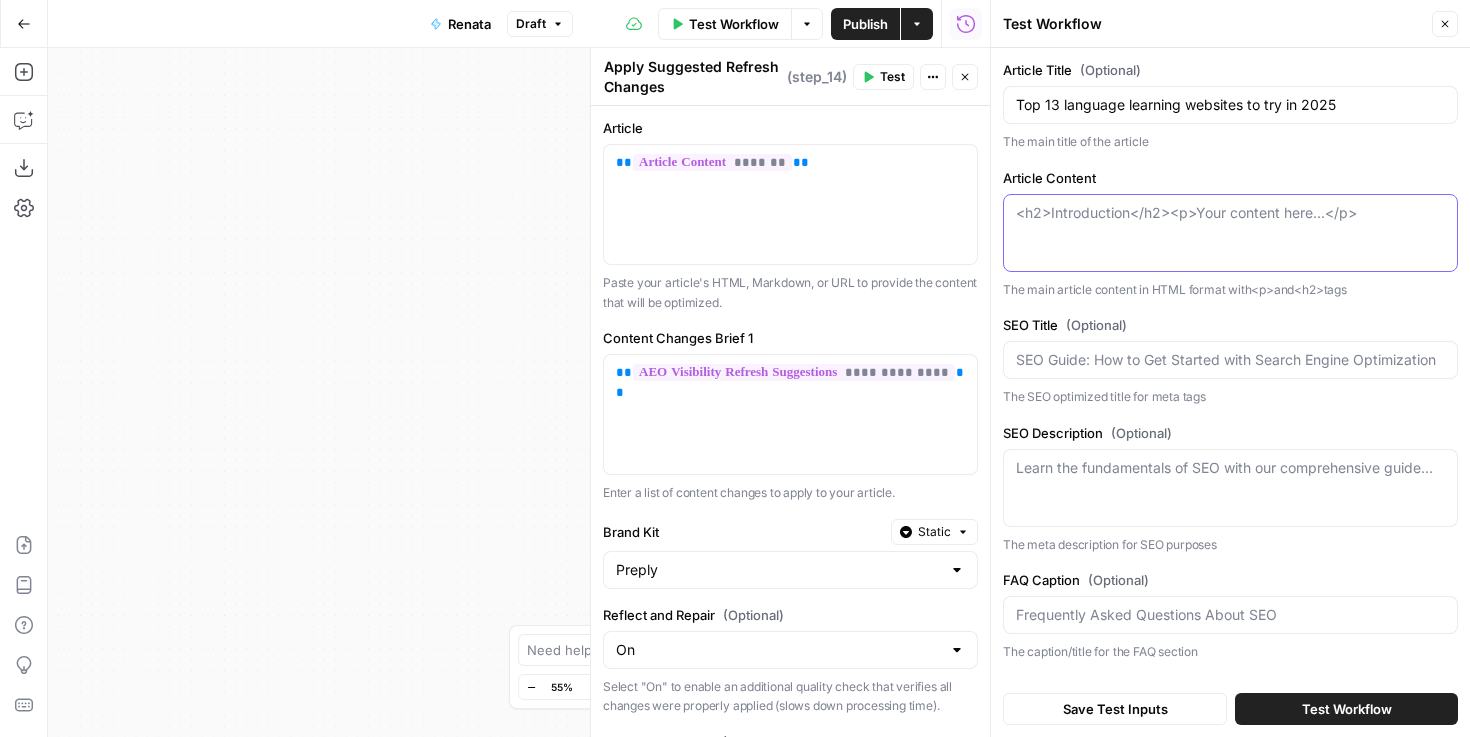 click on "Article Content" at bounding box center (1230, 213) 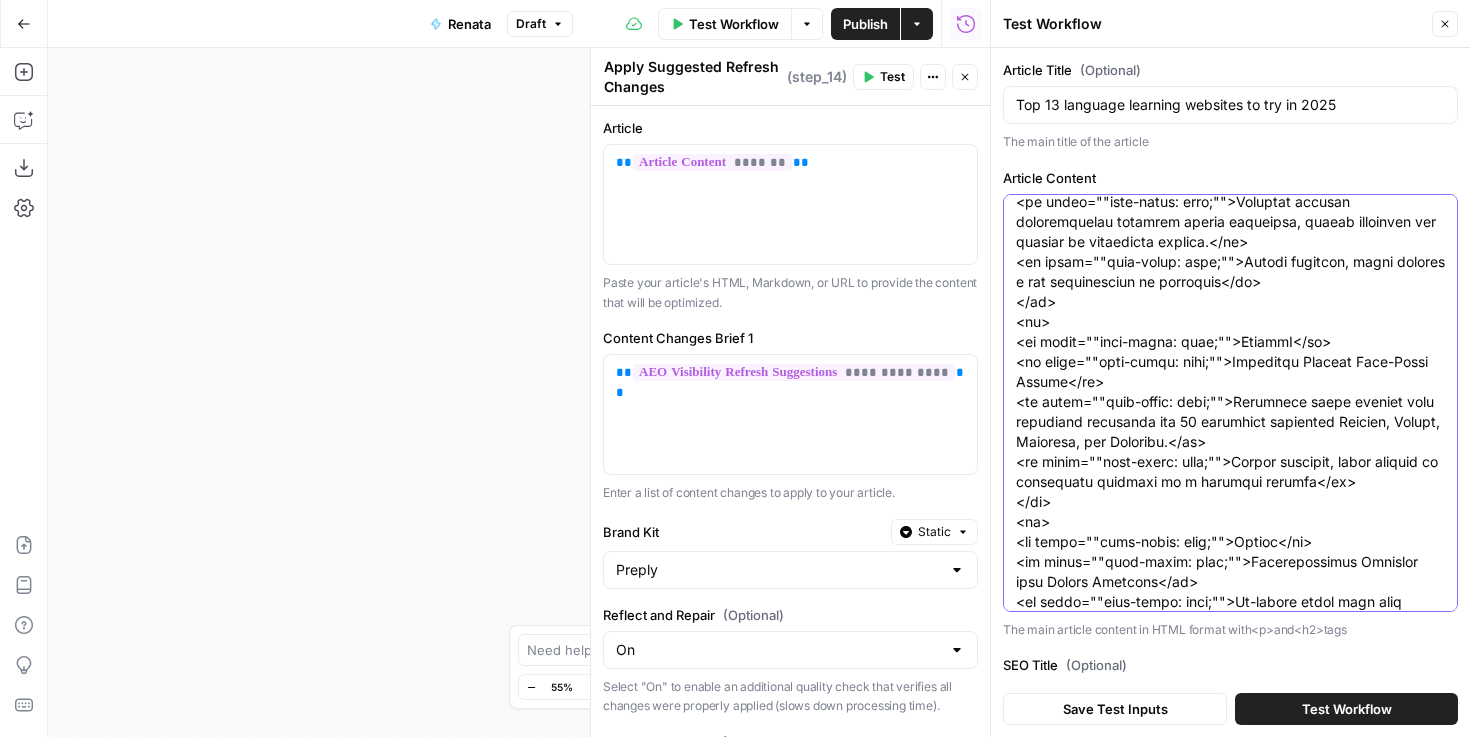 scroll, scrollTop: 0, scrollLeft: 0, axis: both 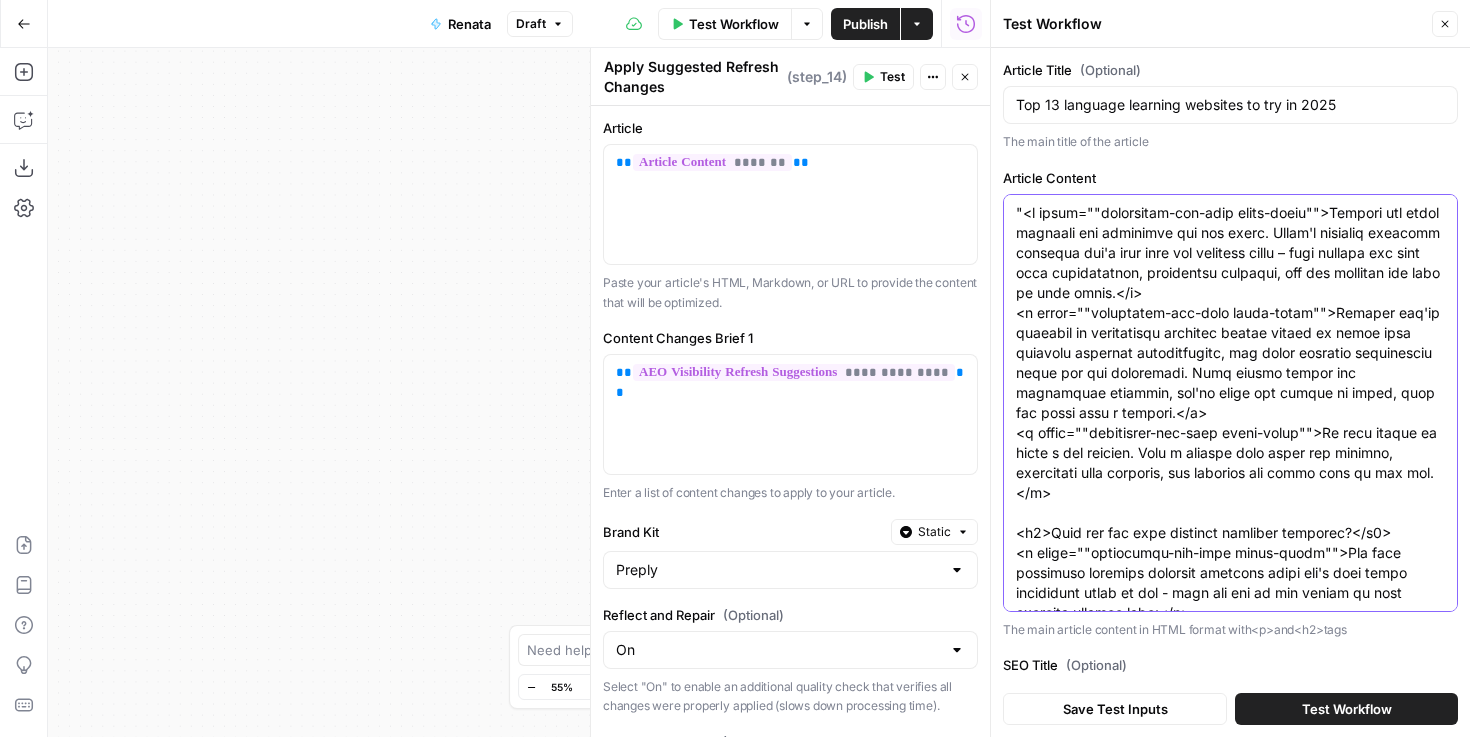 type on ""<p class=""whitespace-pre-wrap break-words"">Finding the right platform can transform how you learn. Today's standout language websites don't just help you memorize words – they connect you with real conversation, structured guidance, and the momentum you need to keep going.</p>
<p class=""whitespace-pre-wrap break-words"">Whether you're dreaming of confidently ordering coffee abroad or acing that upcoming language certification, the right learning environment makes all the difference. With expert tutors and consistent practice, you'll build the skills to speak, read and write like a natural.</p>
<p class=""whitespace-pre-wrap break-words"">No more giving up after a few lessons. Find a website that keeps you engaged, celebrates your progress, and supports you every step of the way.</p>
<h2>What are the best language learning websites?</h2>
<p class=""whitespace-pre-wrap break-words"">The most effective language learning websites today don't just throw vocabulary lists at you - they put you at the center ..." 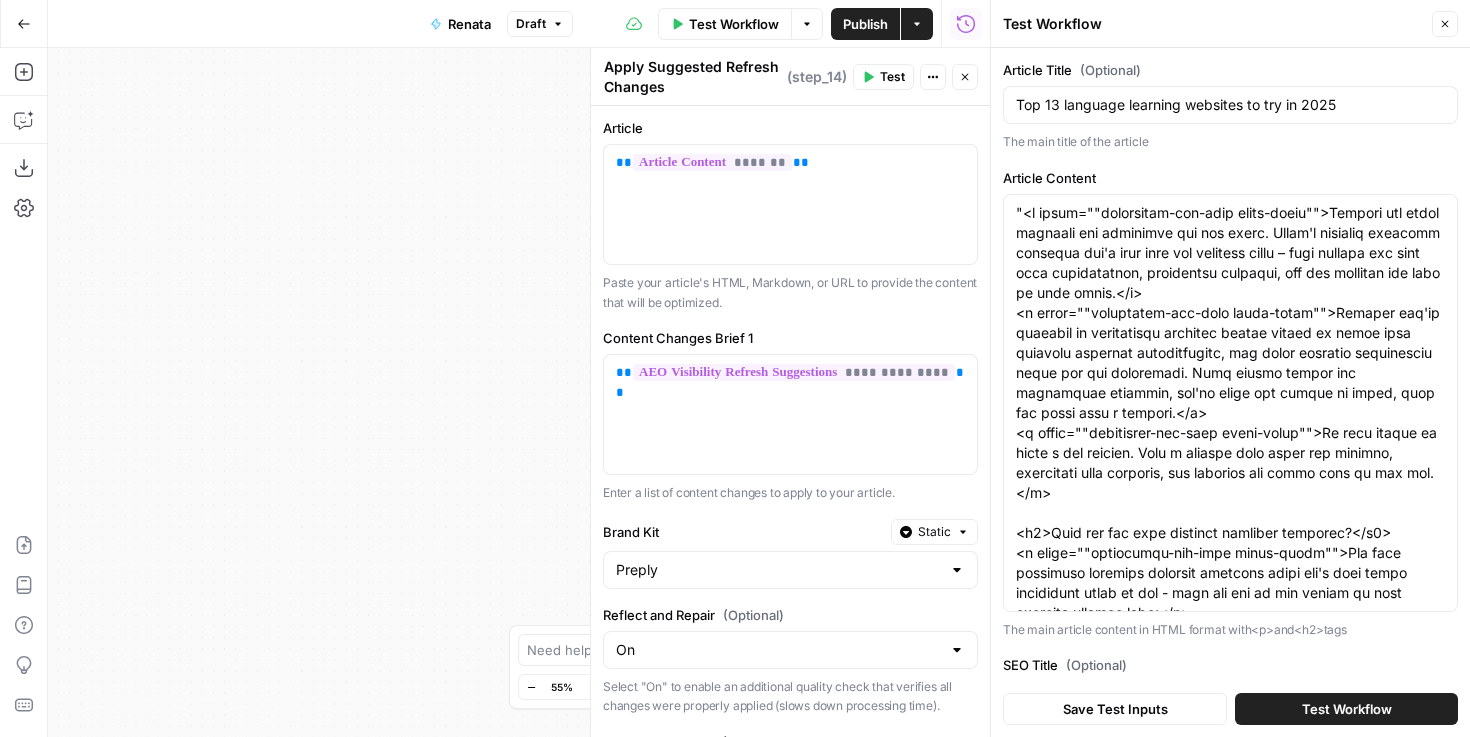 click on "Save Test Inputs" at bounding box center (1115, 709) 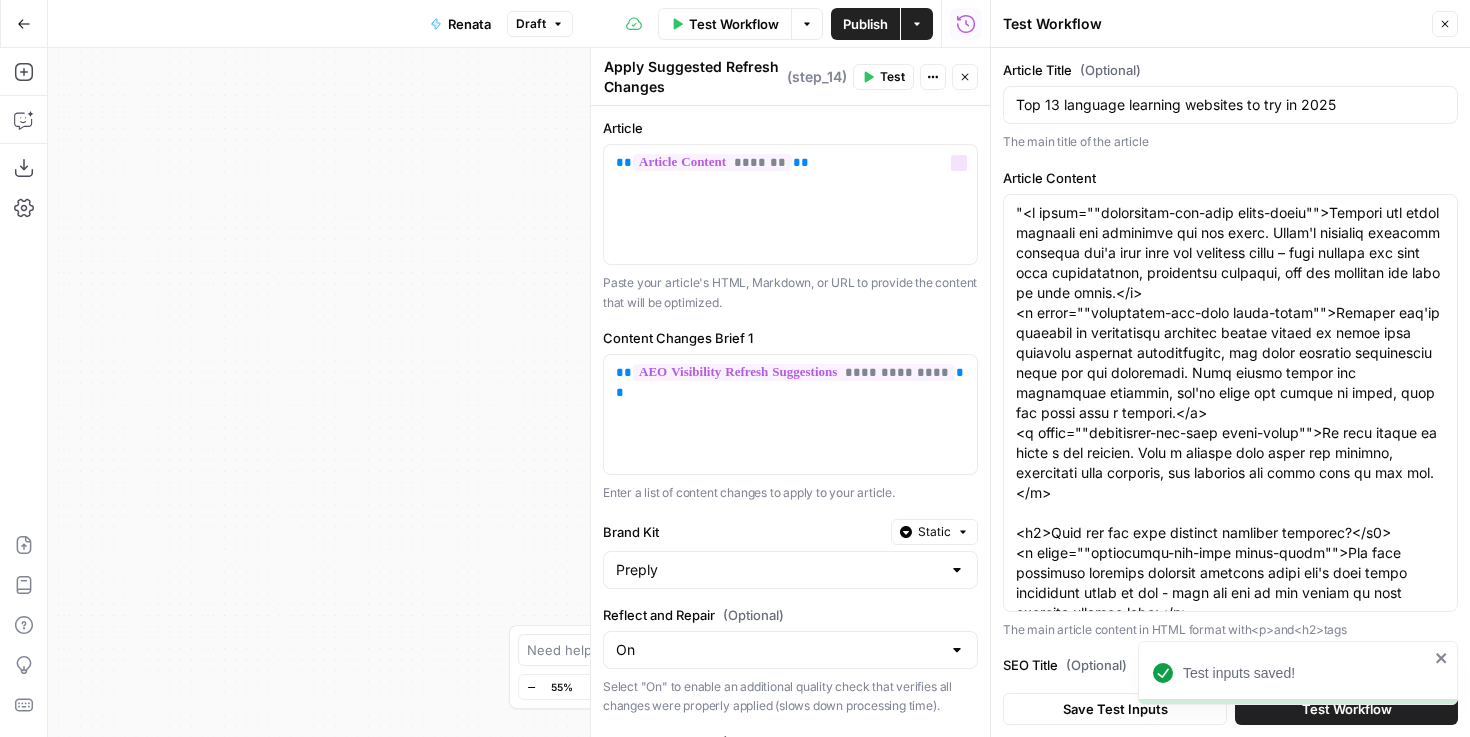 click on "Workflow Set Inputs Inputs Power Agent AEO Visibility Refresh Suggestions Step 12 Output Expand Output Copy 1 2 {    "Brief" :  "<h1>LLM Readability &amp; AEO         Optimization Report</h1> \n\n <h2>Summary        </h2> \n <p> \n The article delivers         extensive comparative information about         Preply and italki, achieving a strong         <em>Information Density</em> score ( 🟢          5/5). However, most other dimensions         are weak: sentences are long and         syntactically complex (⚫ 1/5),         structural signals are sub-optimal ( 🔴          2/5), evidence is thin ( 🔴  2/5),         freshness cues are minimal ( 🔴  2/5),         and authority is virtually absent (⚫ 1        /5).   \n <br>   \n To maximise visibility         and citation probability in systems         such as ChatGPT, Perplexity and         Google’s Search Generative Experience" at bounding box center (519, 392) 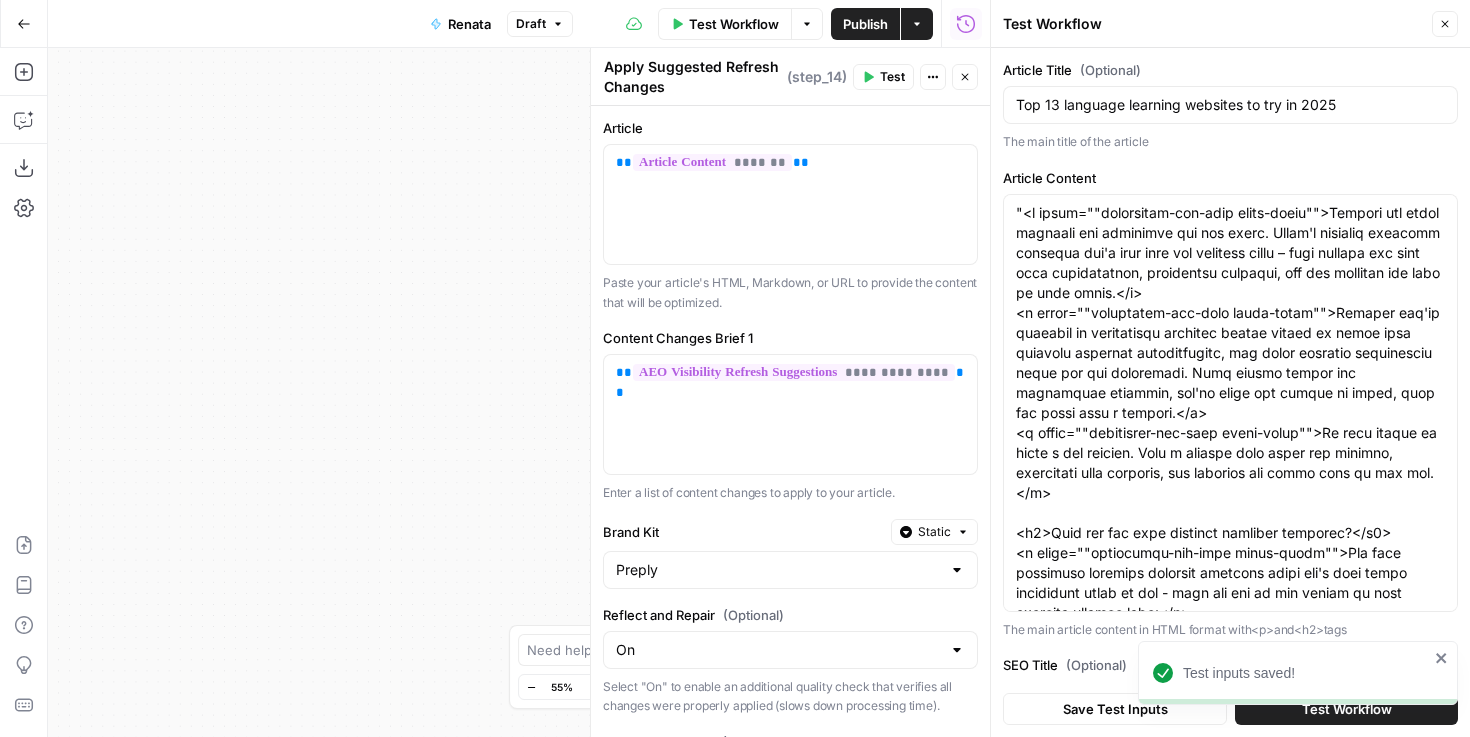 click 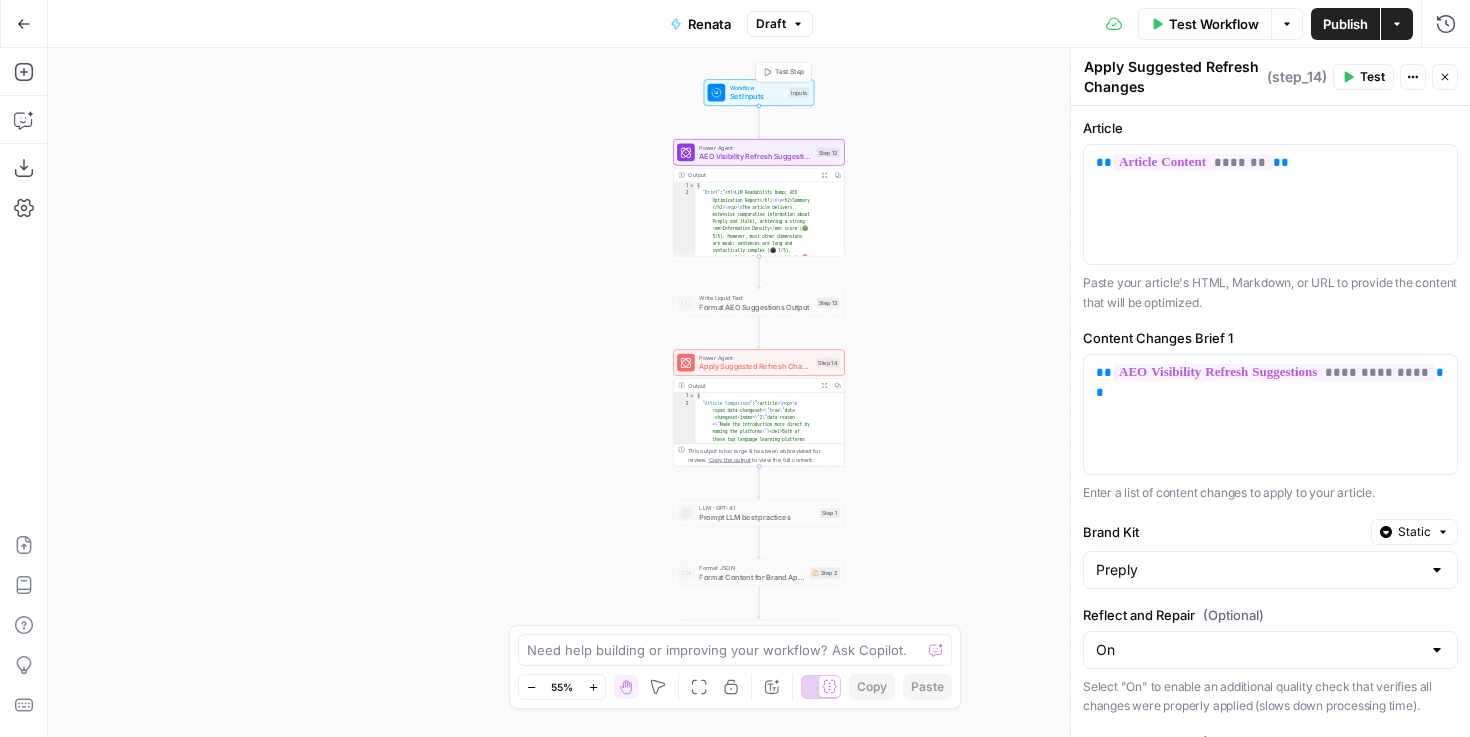 click on "Workflow Set Inputs Inputs Test Step" at bounding box center [759, 92] 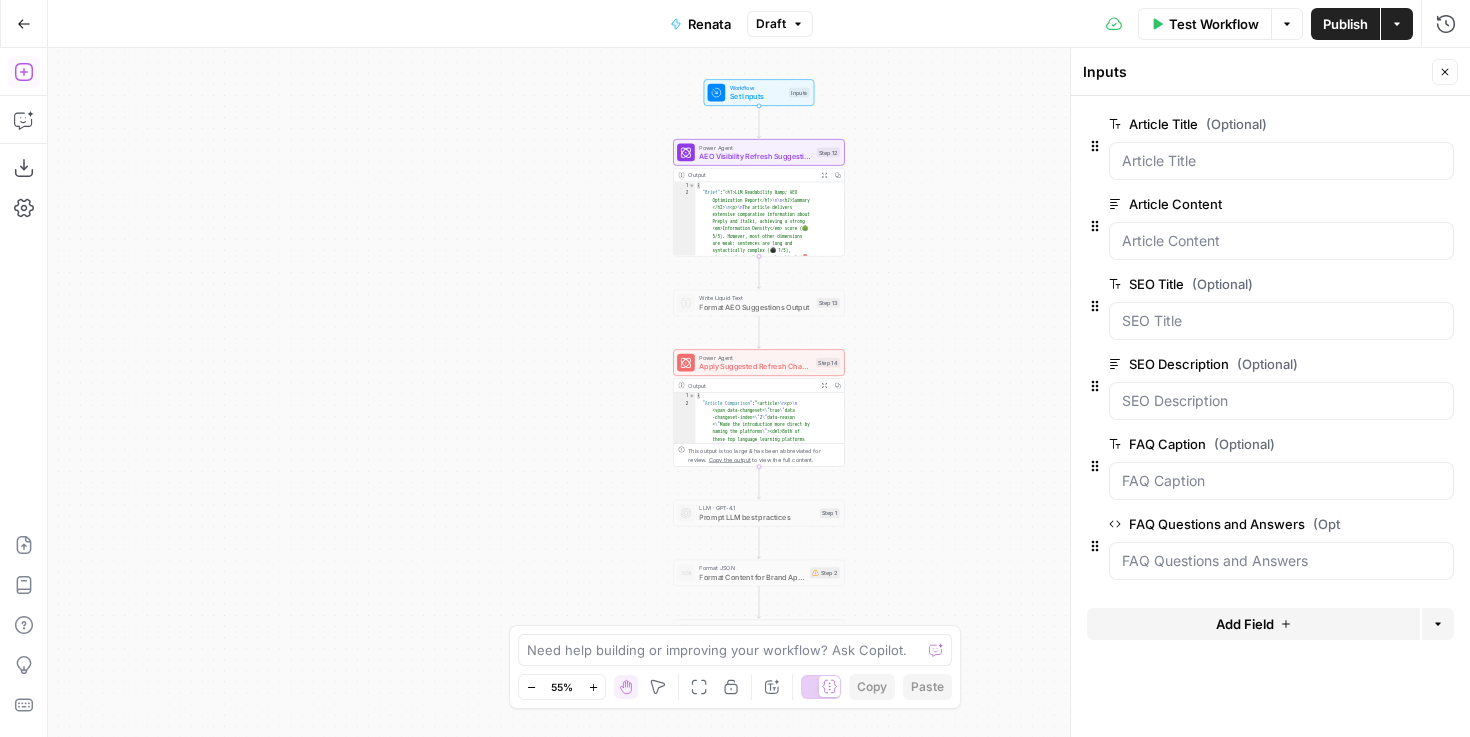 click 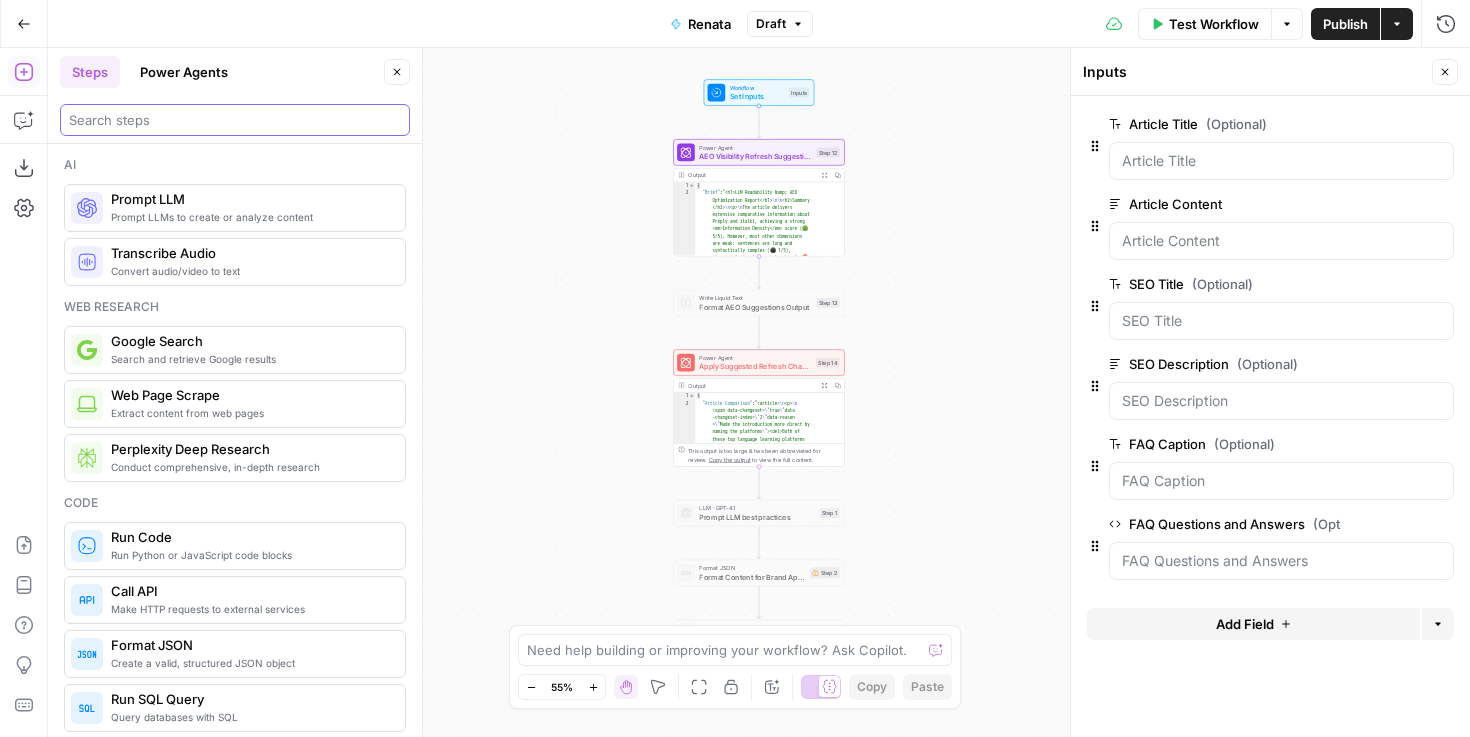 click at bounding box center (235, 120) 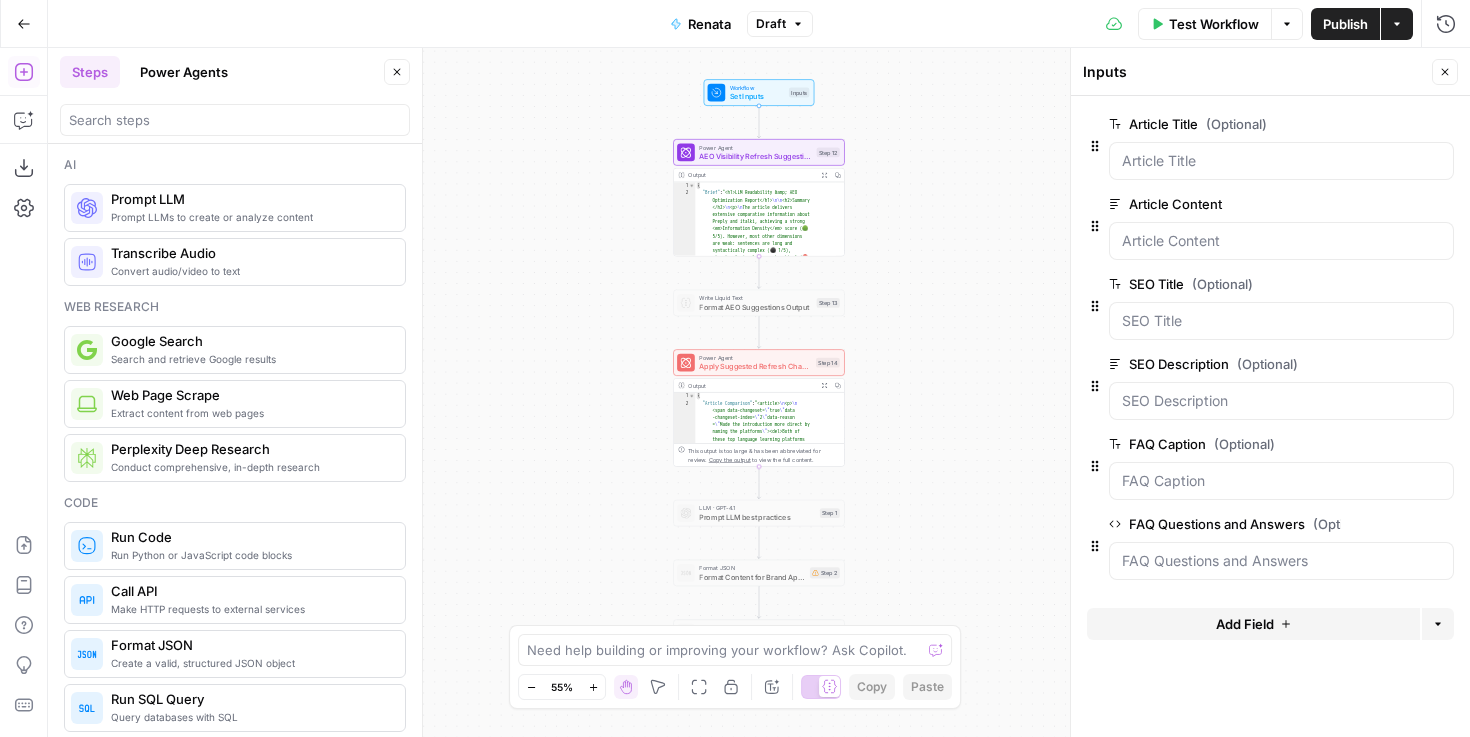 click on "Power Agents" at bounding box center (184, 72) 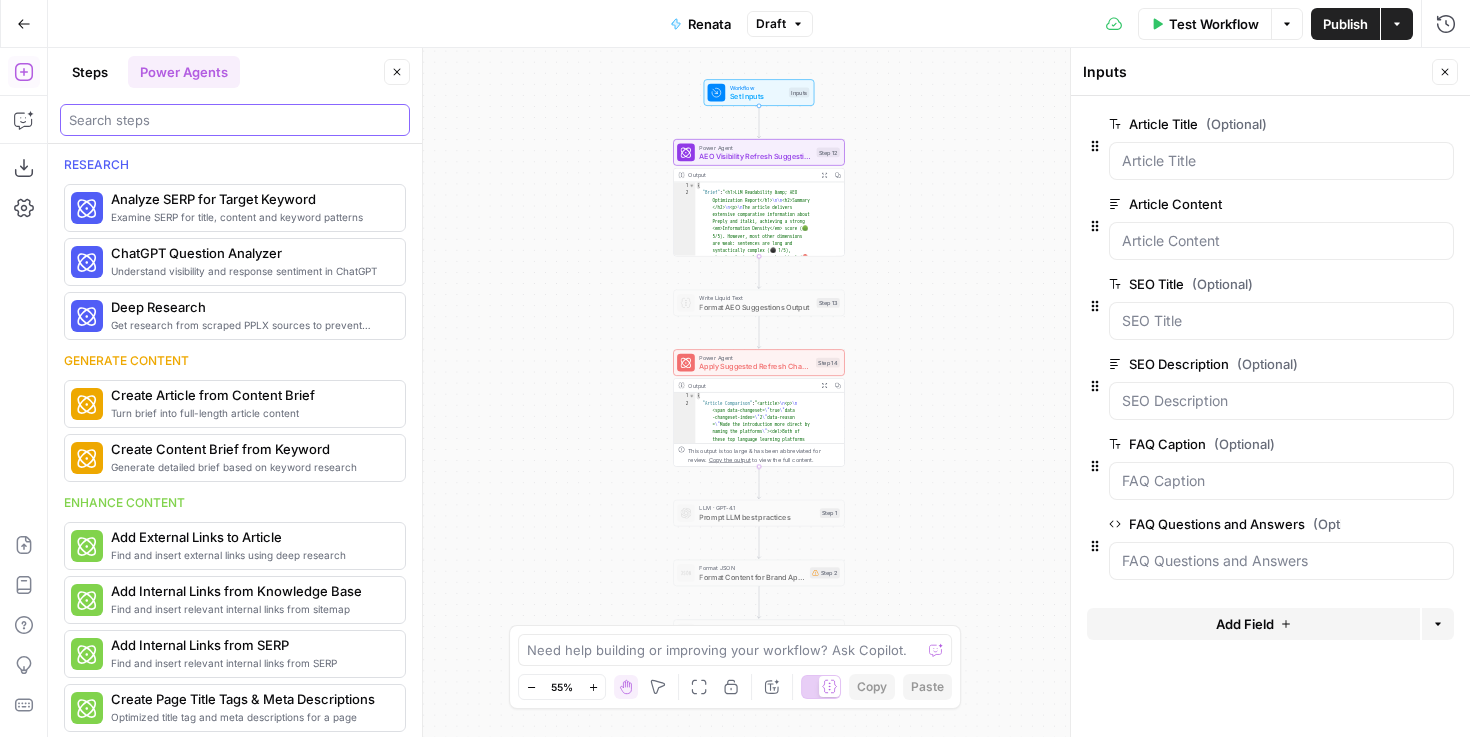 click at bounding box center (235, 120) 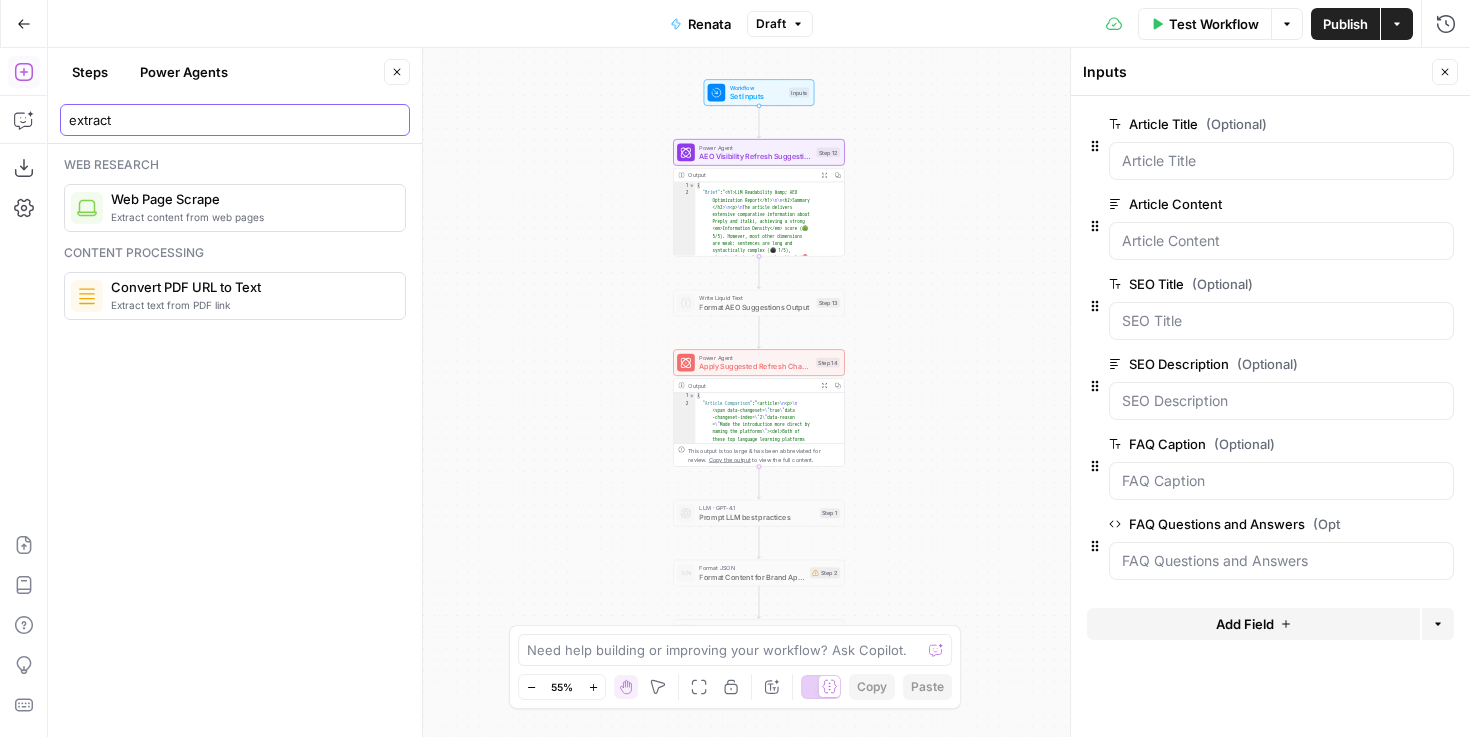 type on "extract" 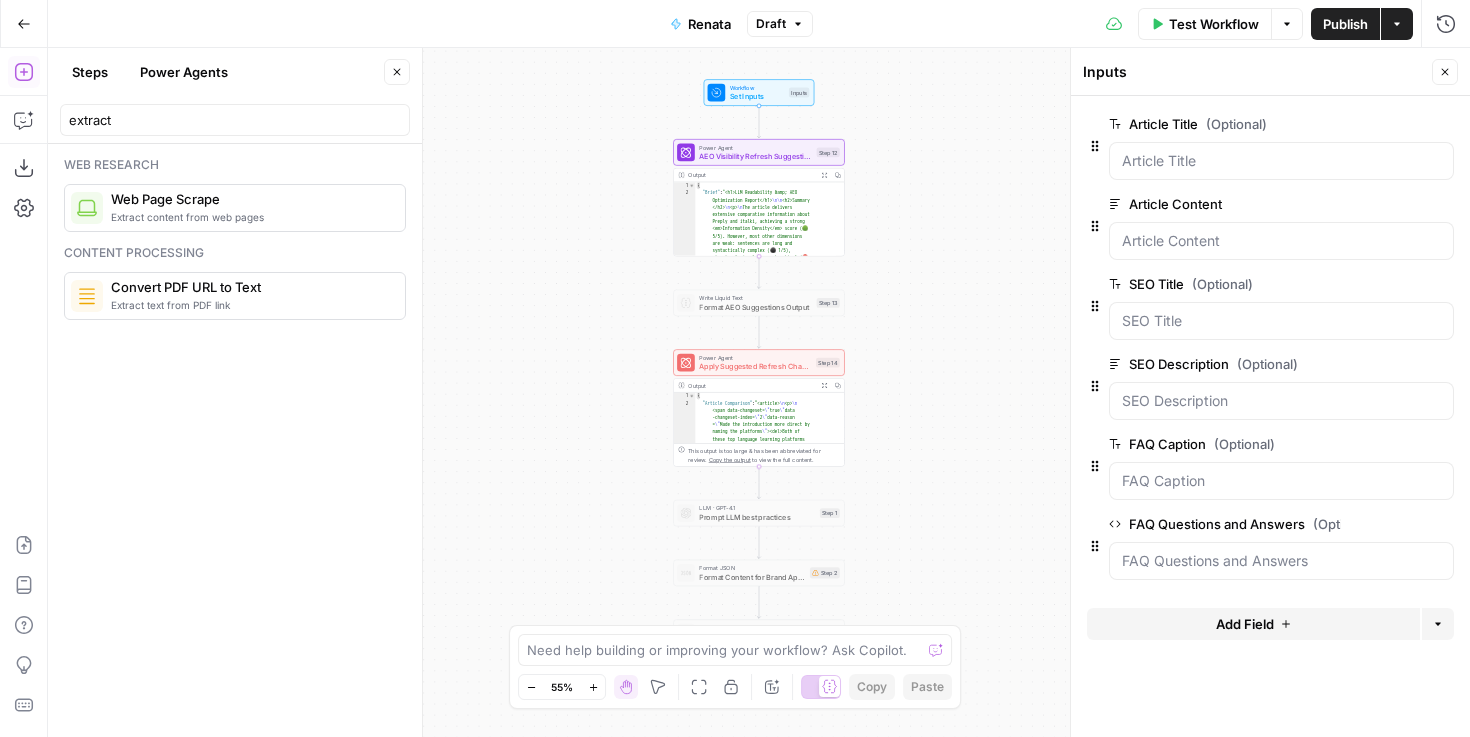 click on "Steps" at bounding box center (90, 72) 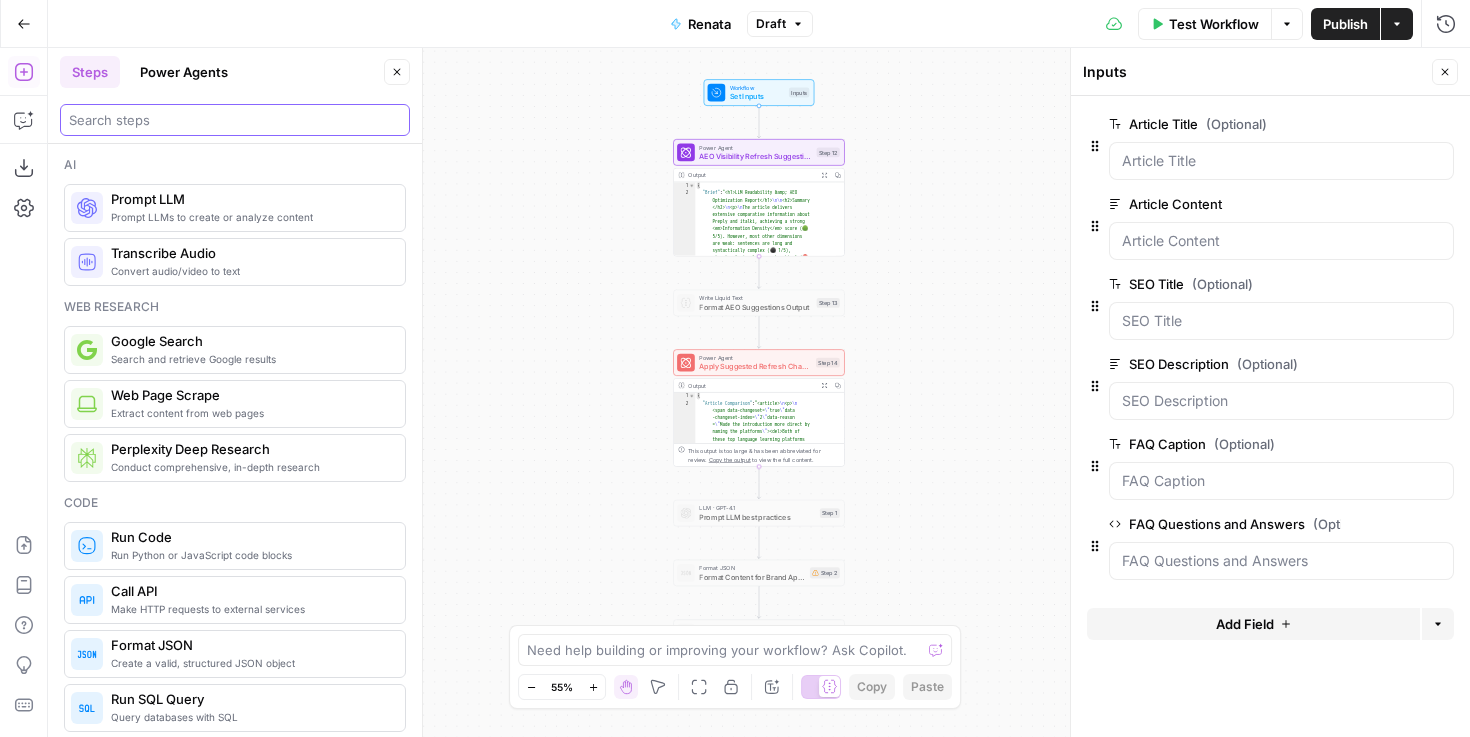 click at bounding box center [235, 120] 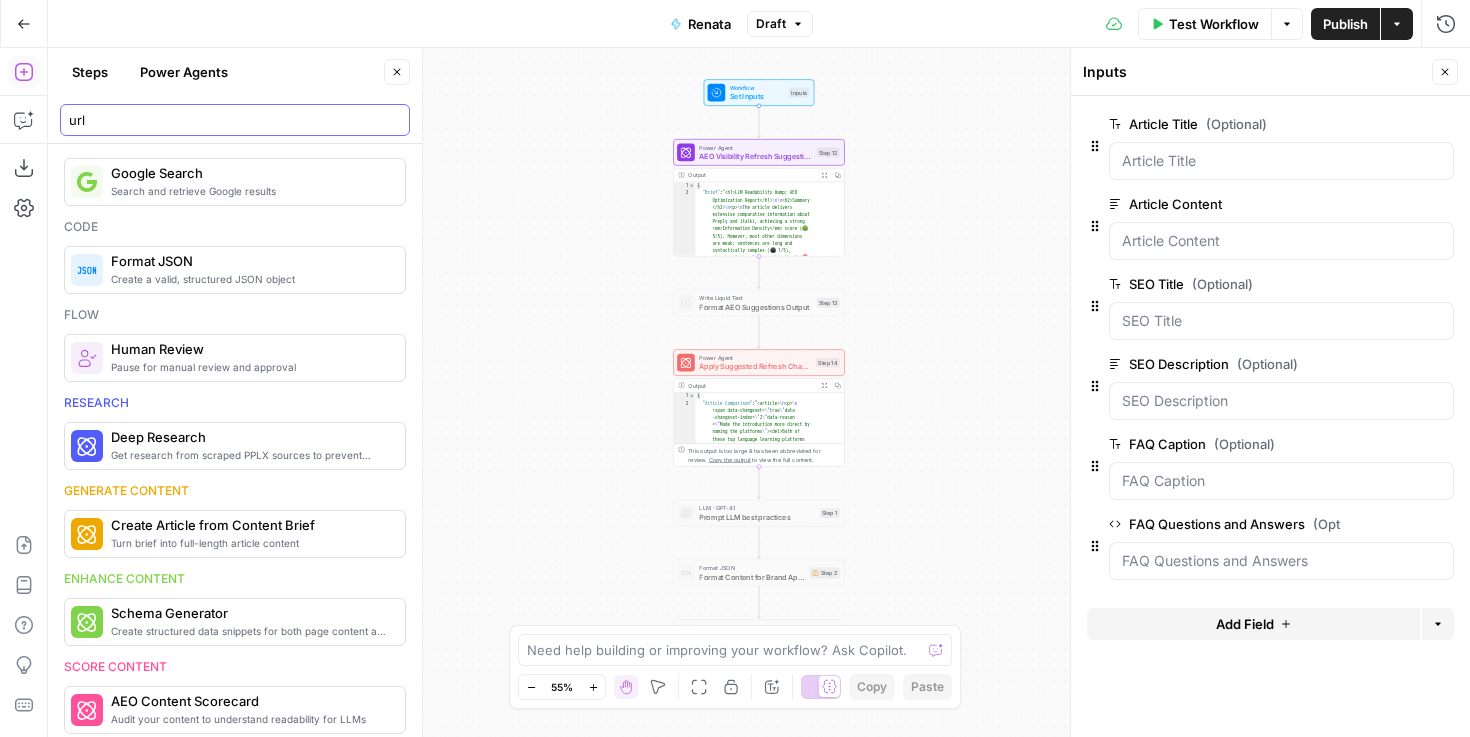 scroll, scrollTop: 0, scrollLeft: 0, axis: both 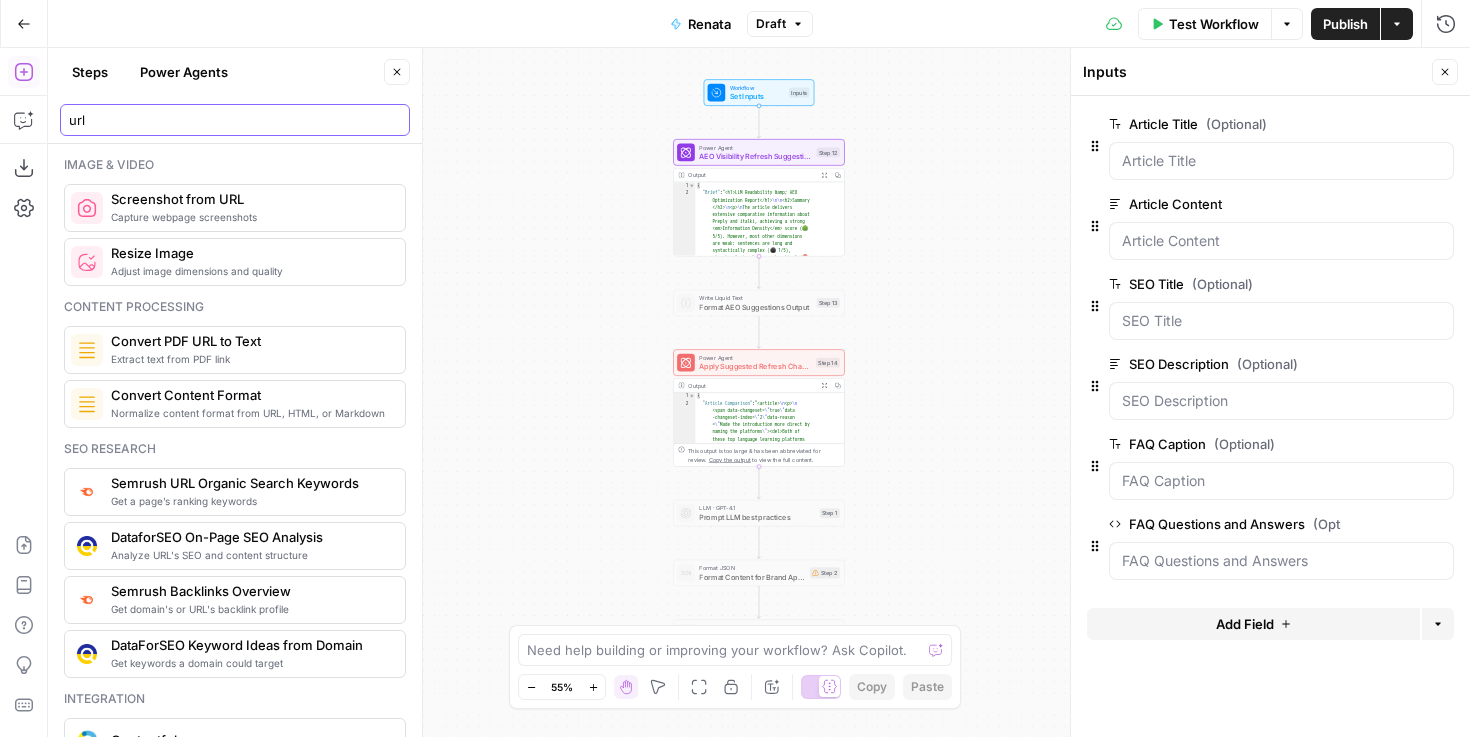 type on "url" 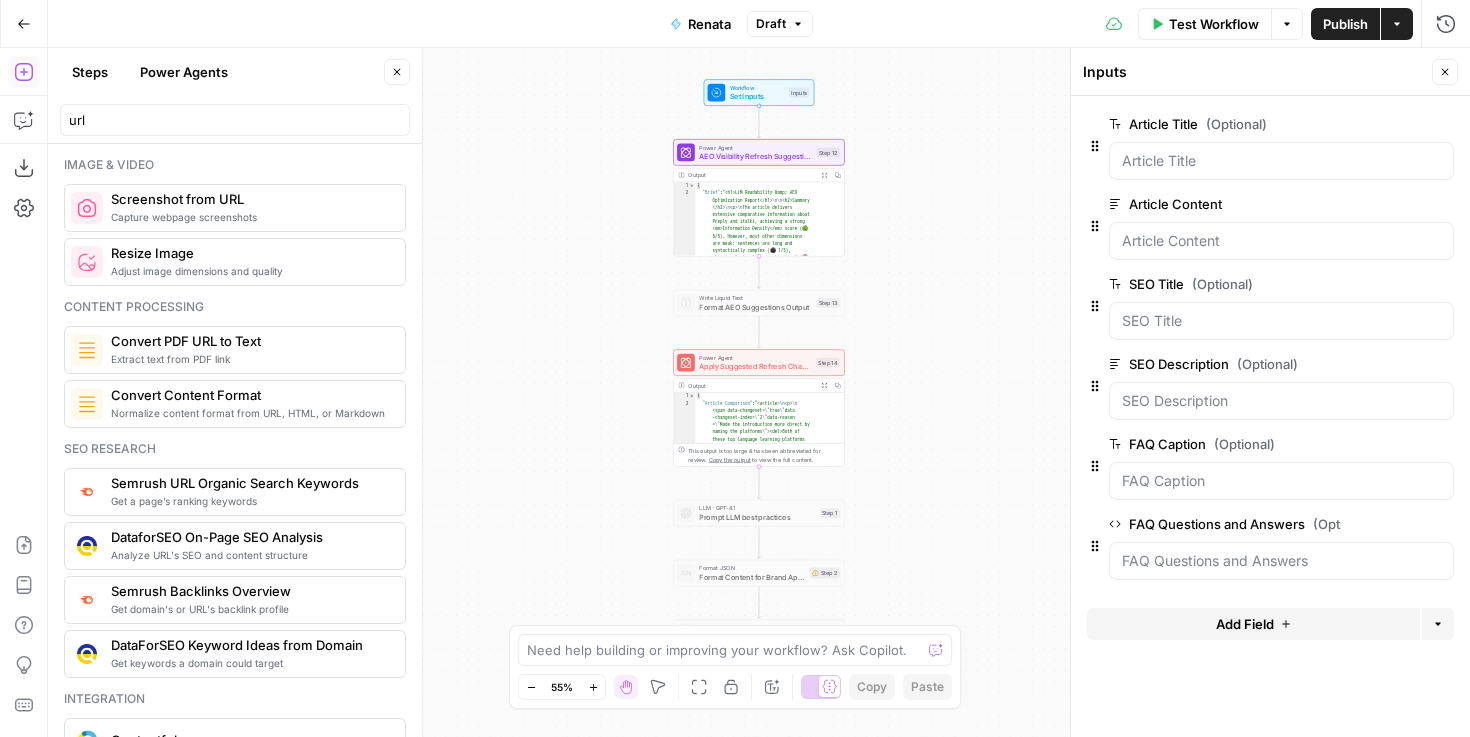 click on "Power Agents" at bounding box center (184, 72) 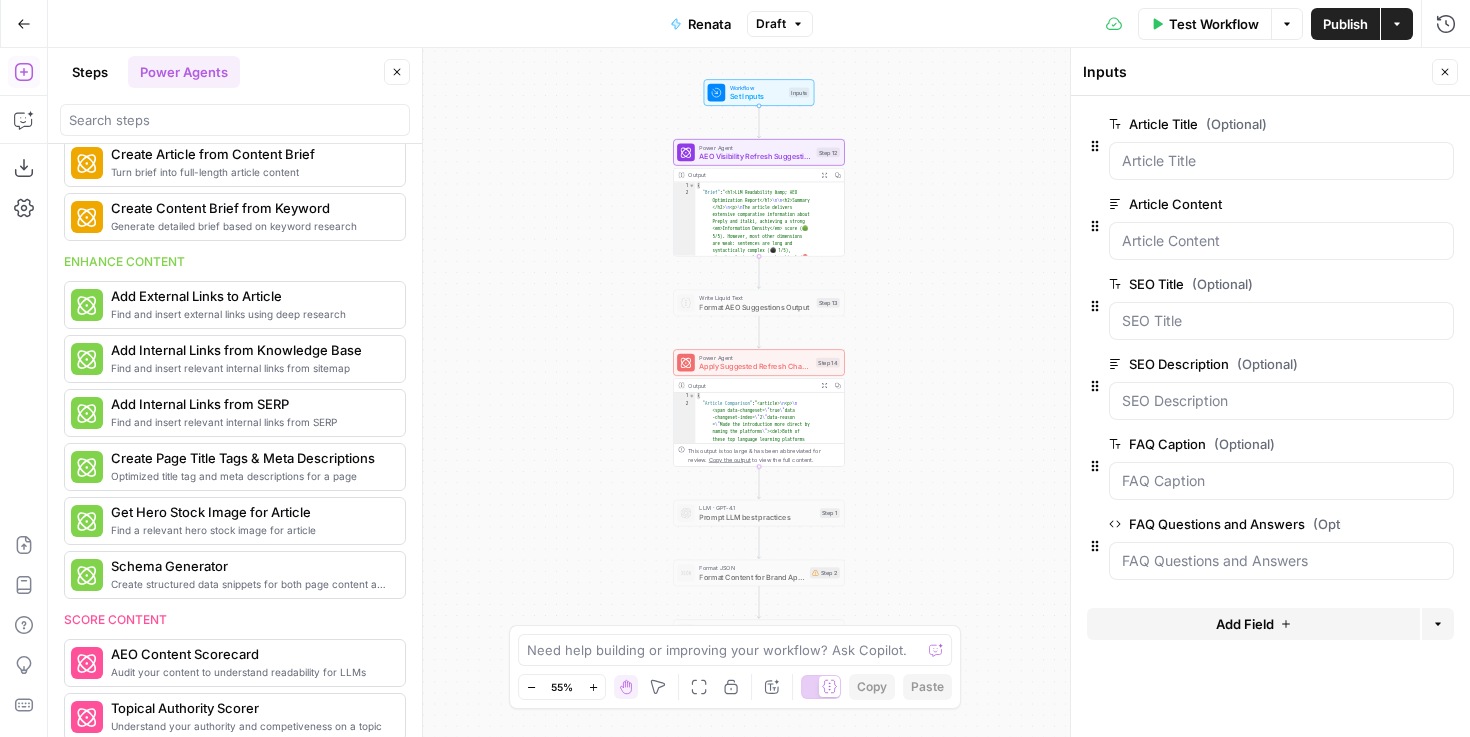 scroll, scrollTop: 0, scrollLeft: 0, axis: both 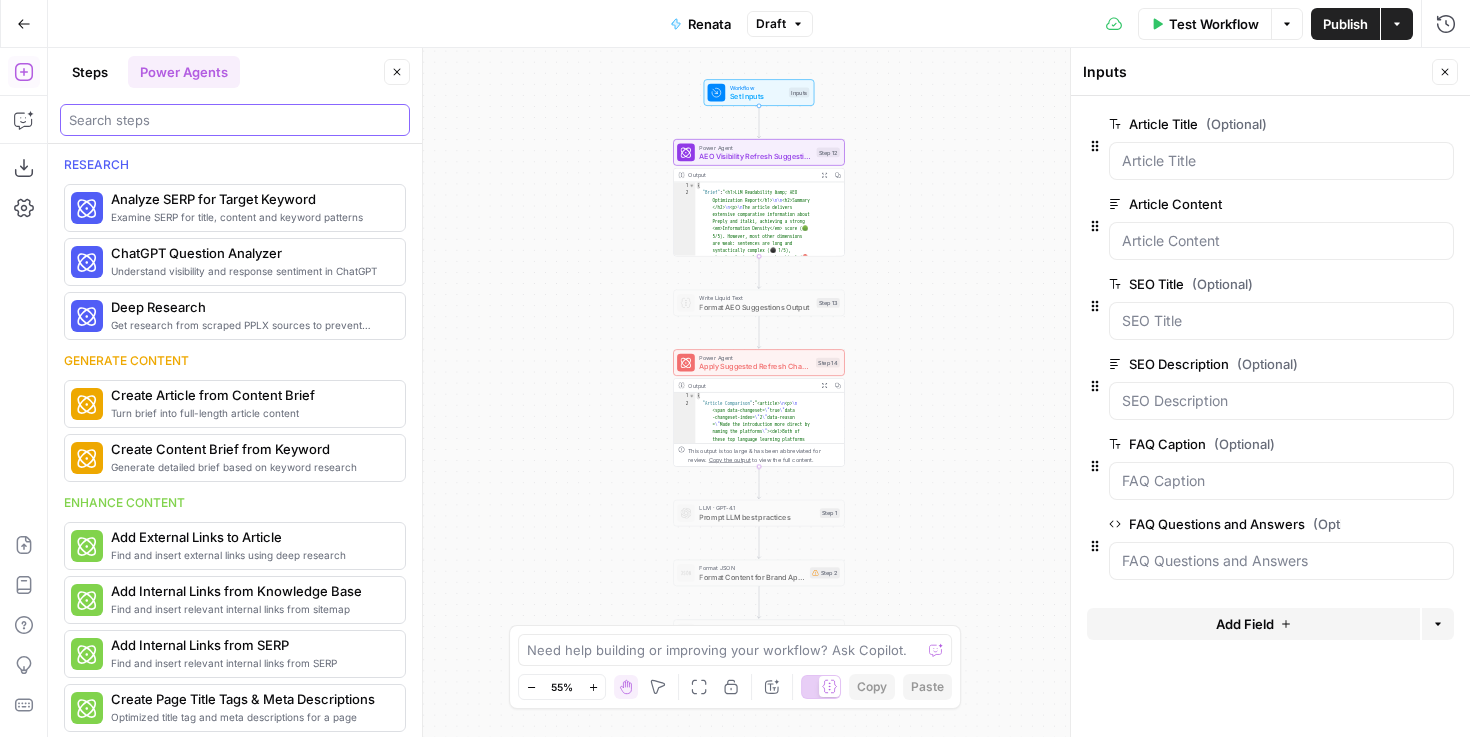 click at bounding box center (235, 120) 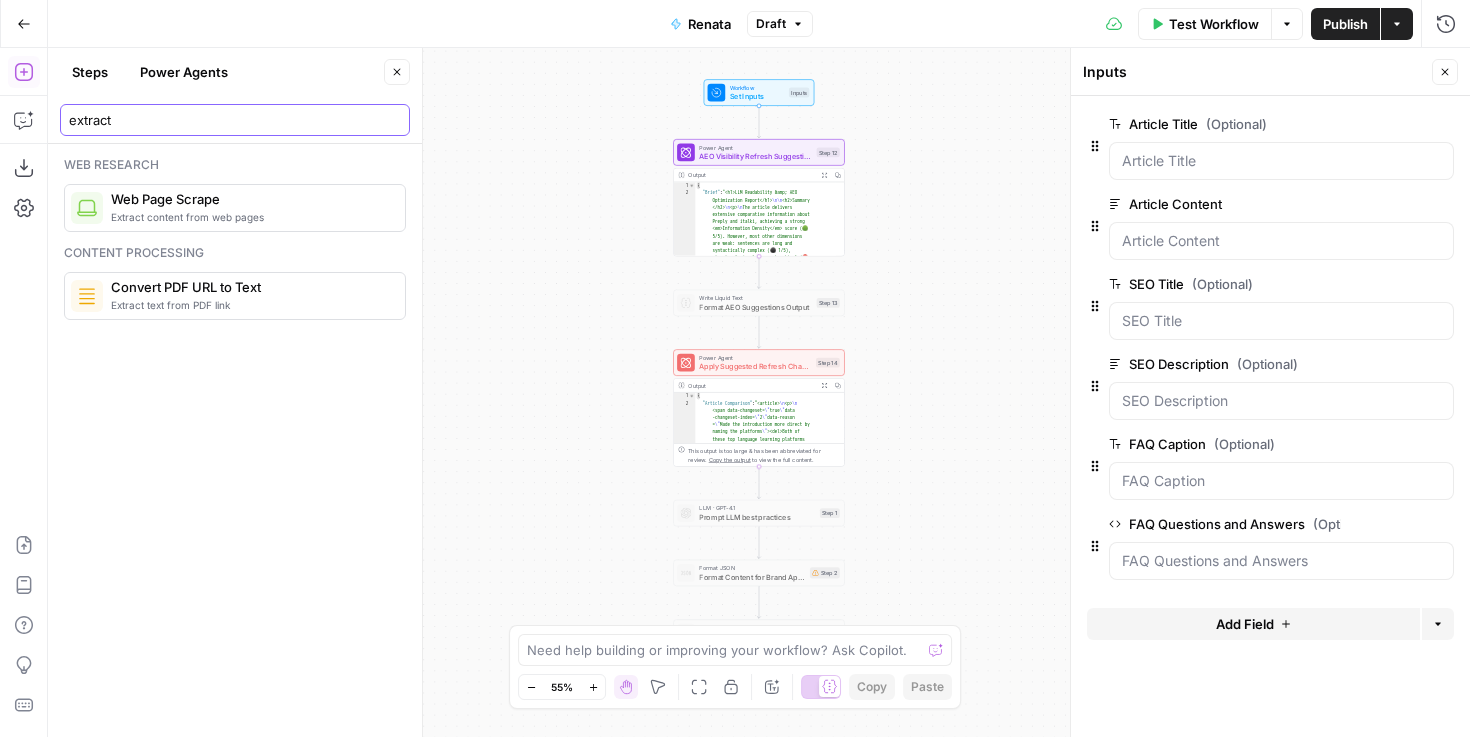 type on "extract" 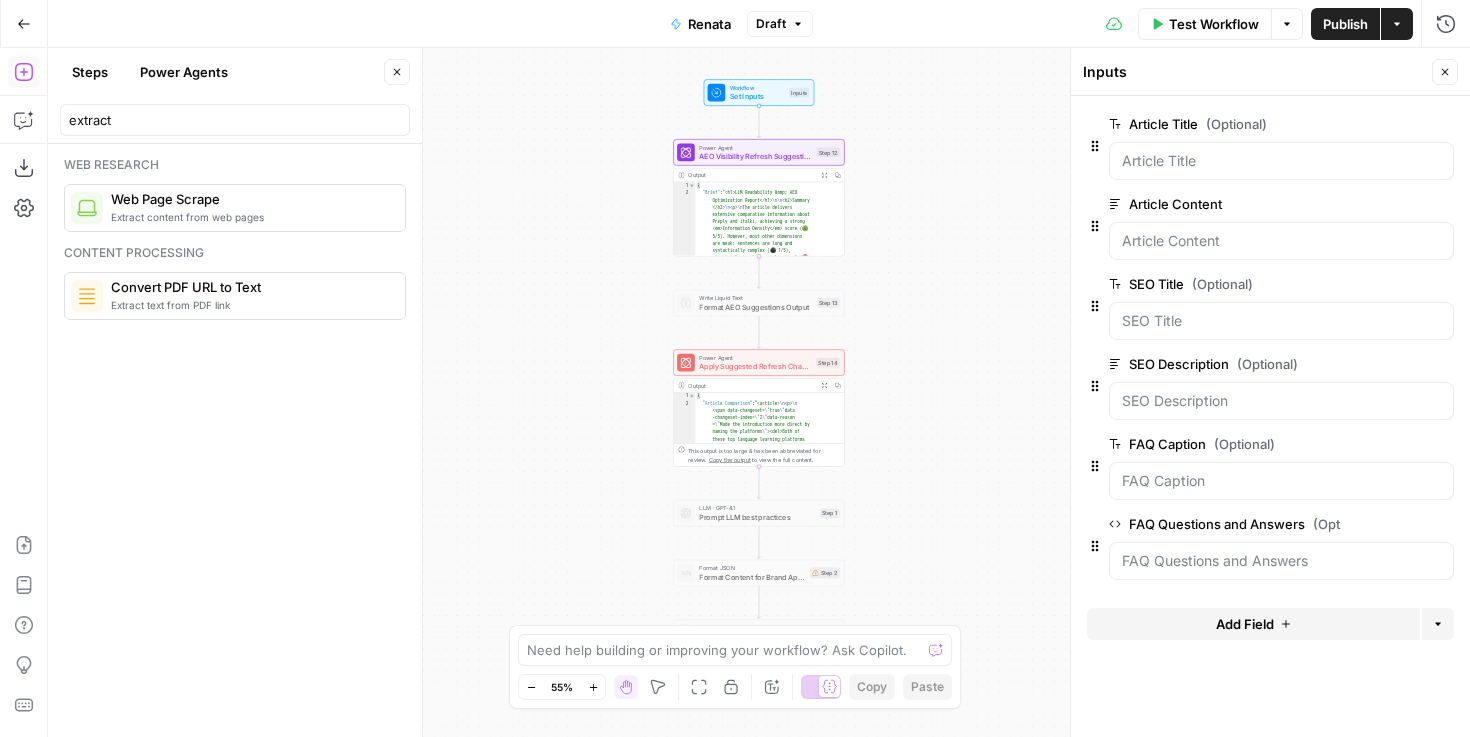 click on "Steps" at bounding box center [90, 72] 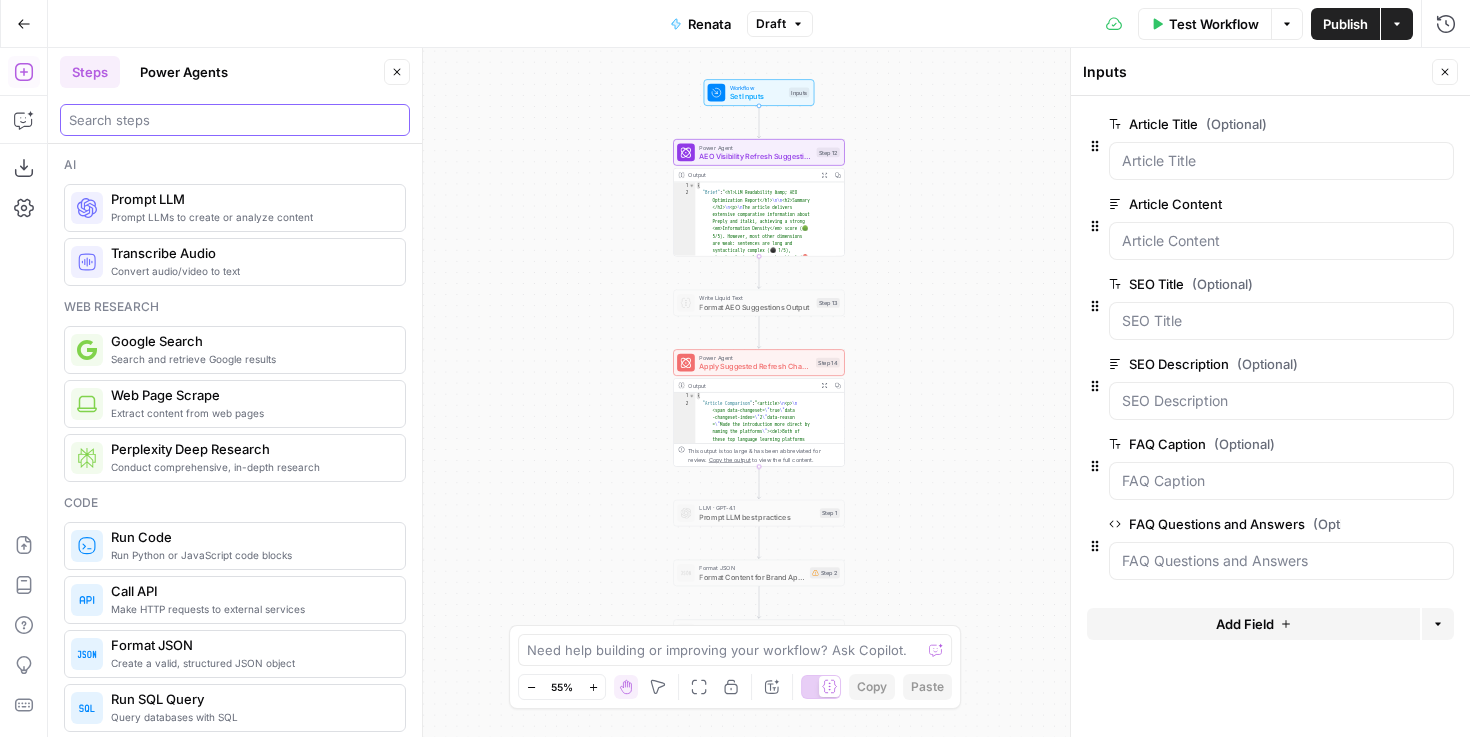 click at bounding box center [235, 120] 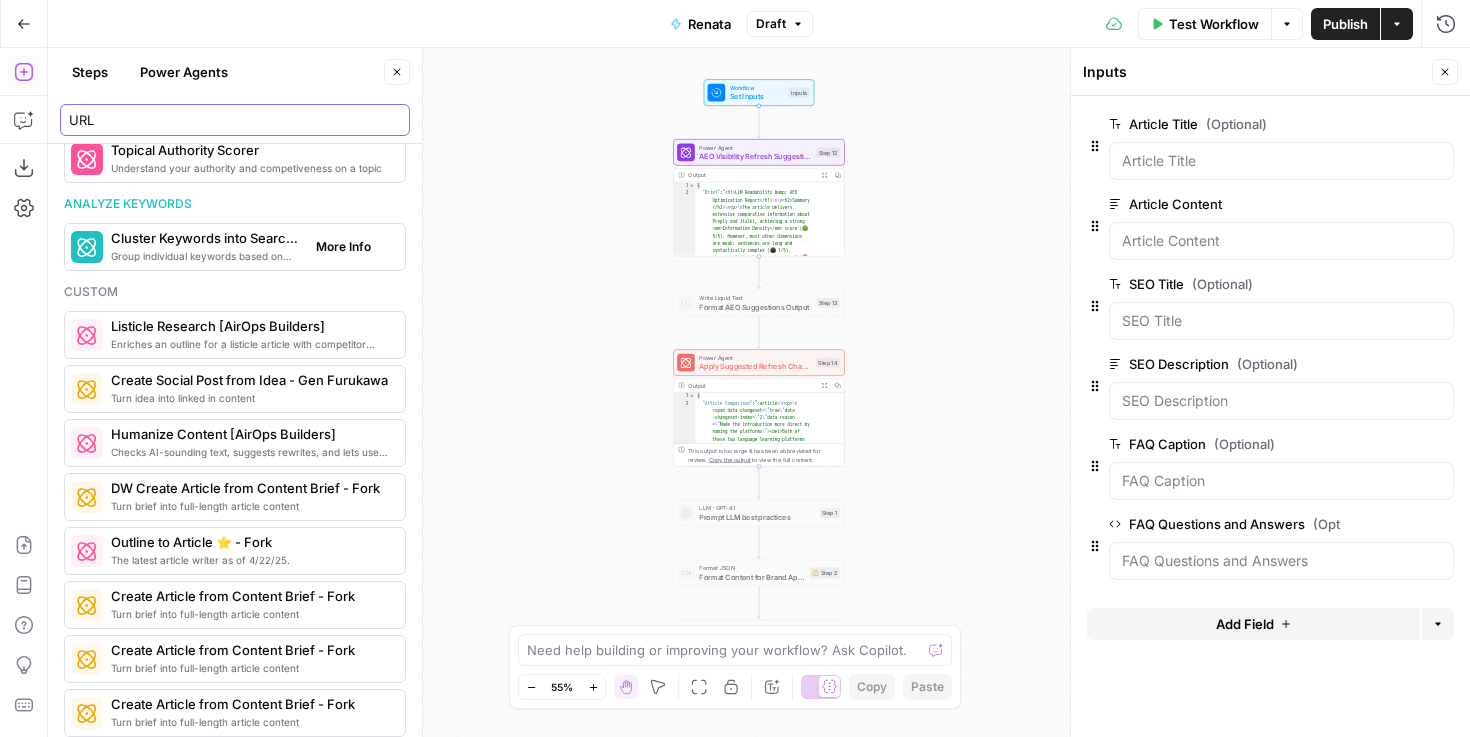scroll, scrollTop: 1173, scrollLeft: 0, axis: vertical 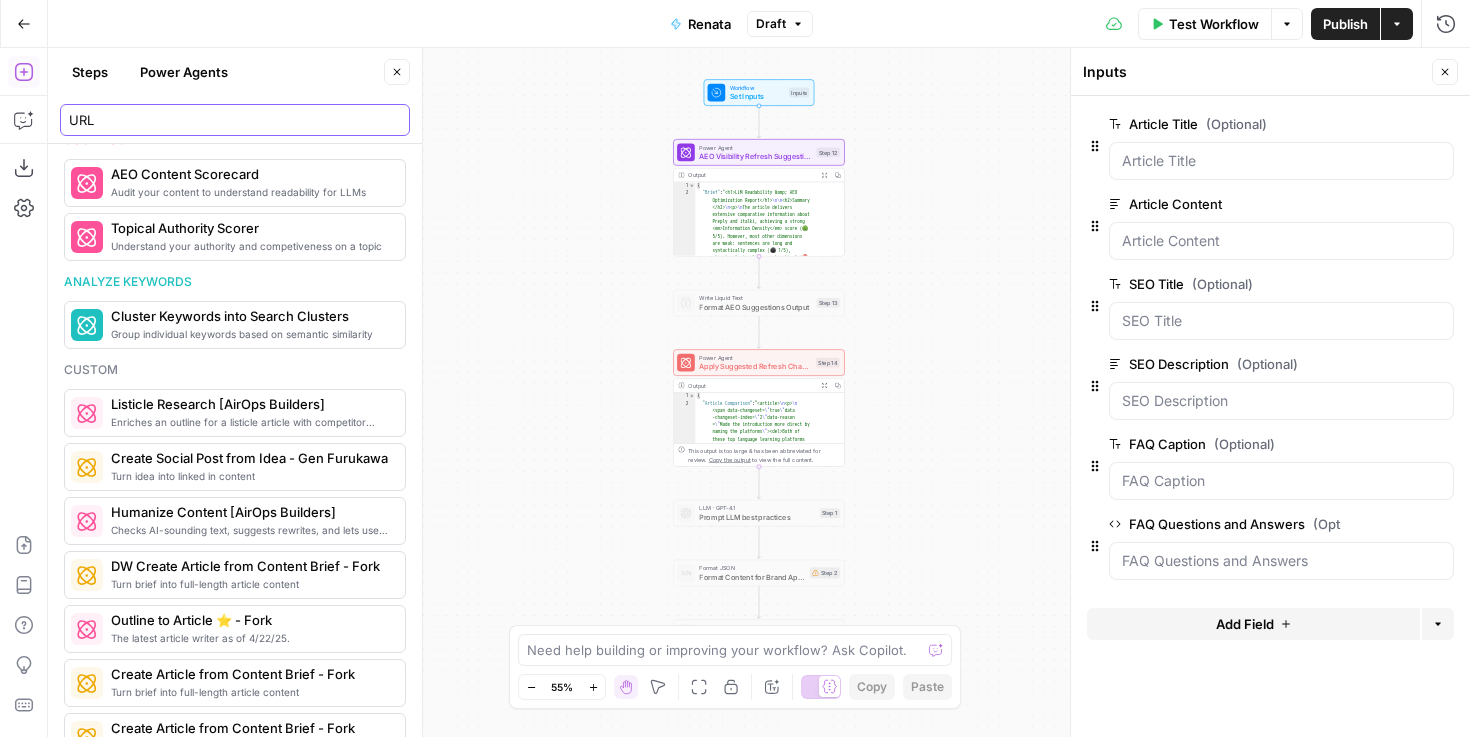 type on "URL" 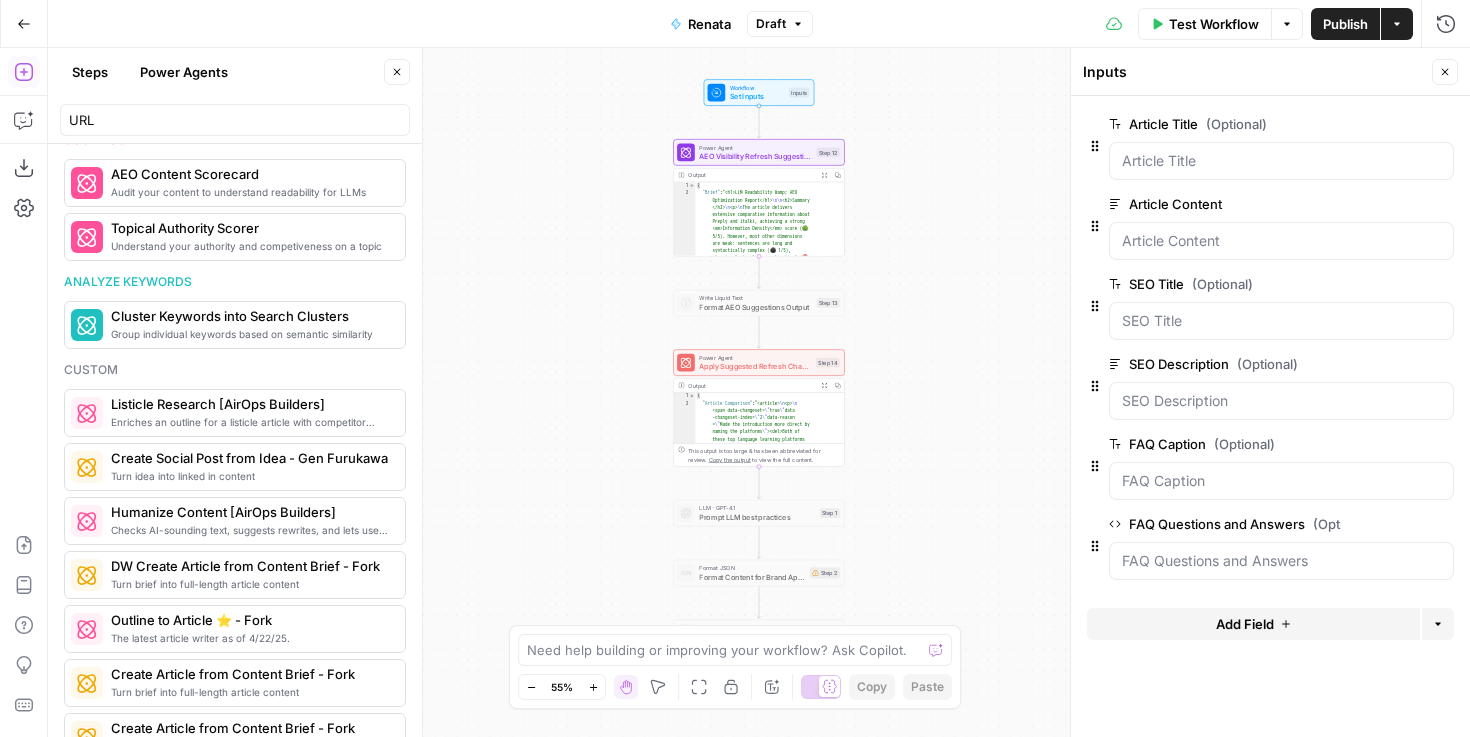 click on "Power Agents" at bounding box center (184, 72) 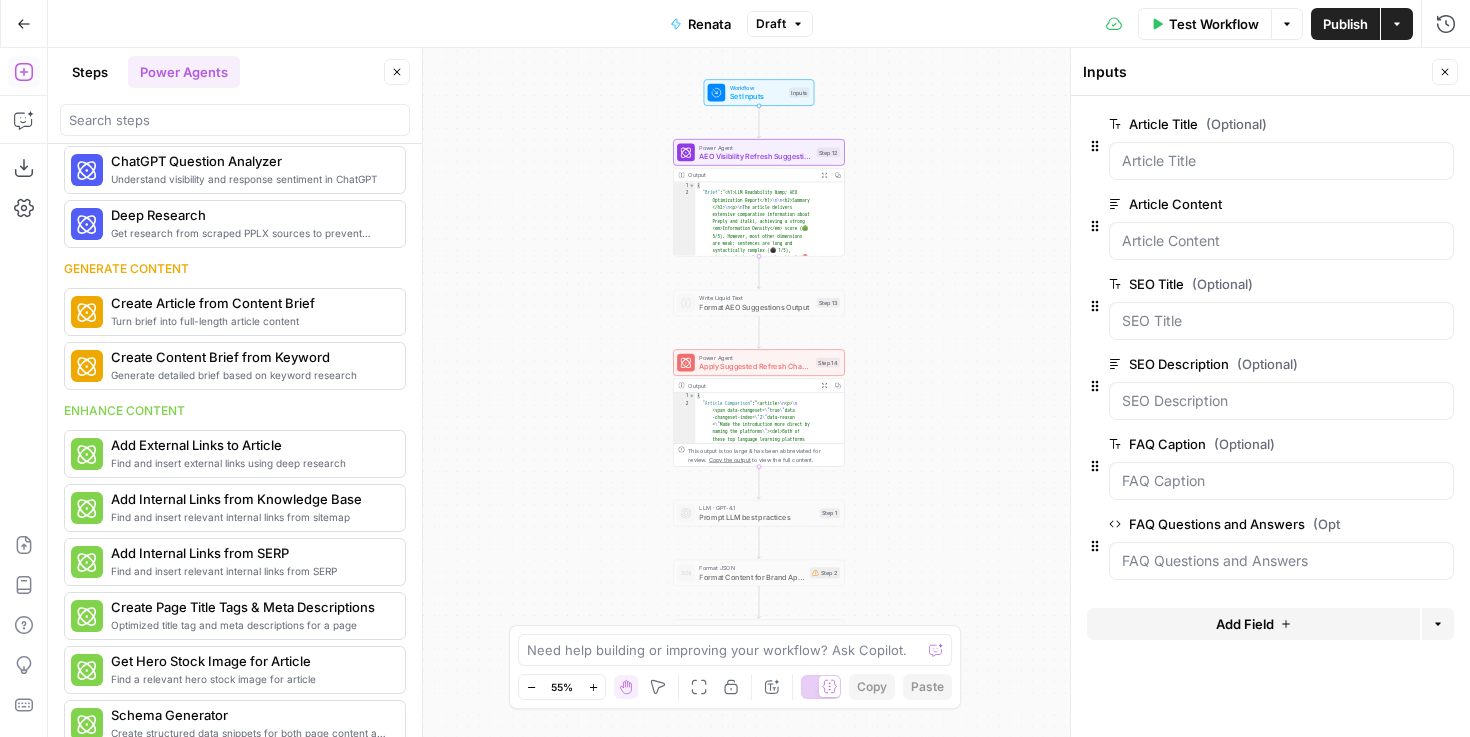 scroll, scrollTop: 0, scrollLeft: 0, axis: both 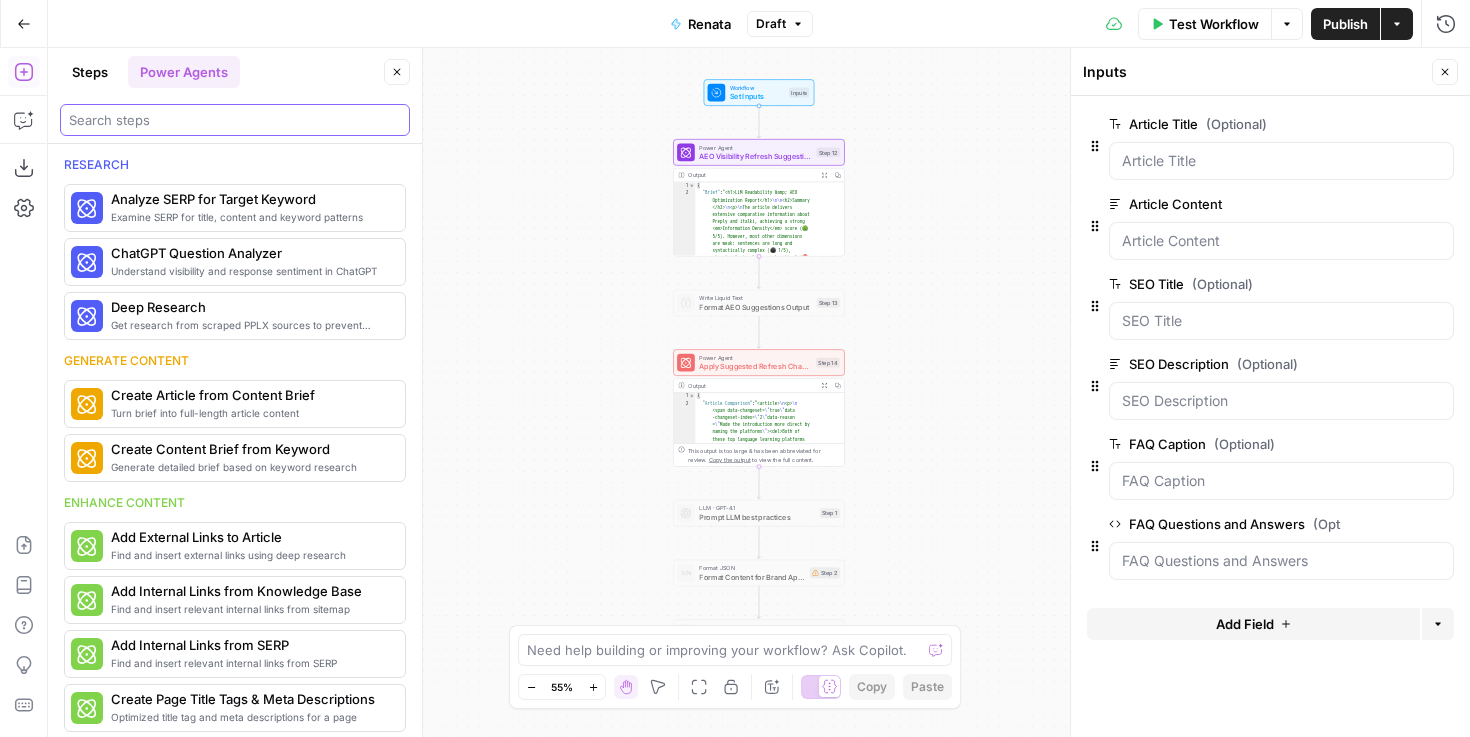 click at bounding box center [235, 120] 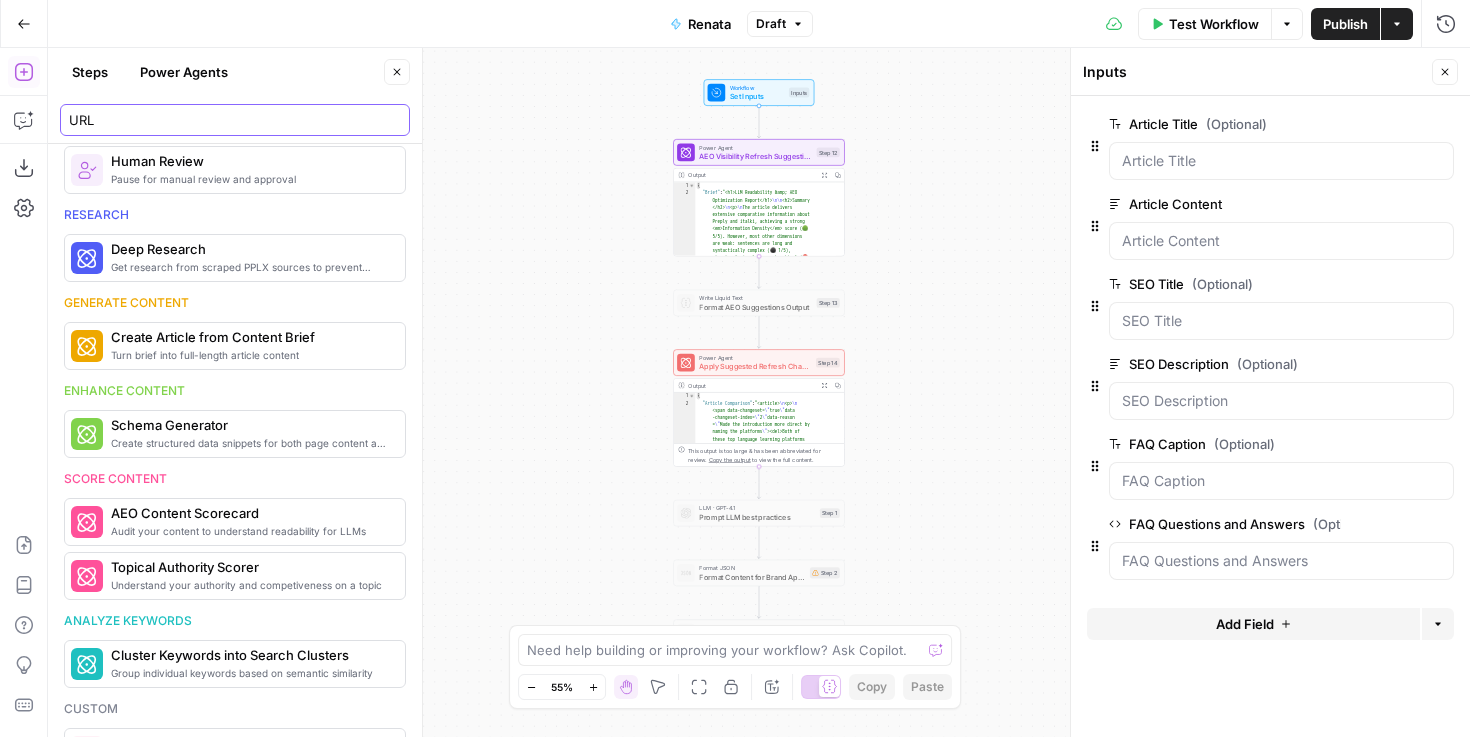 scroll, scrollTop: 0, scrollLeft: 0, axis: both 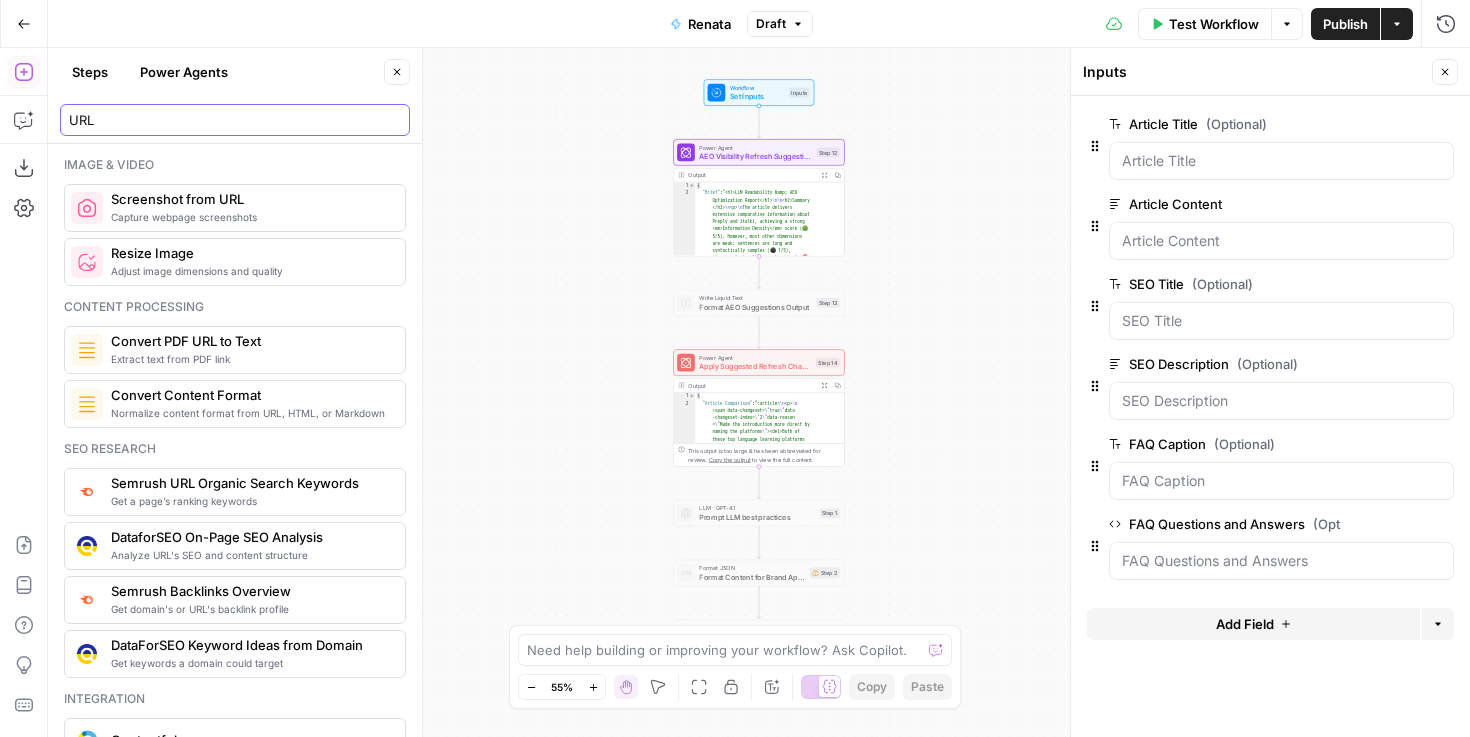 type on "URL" 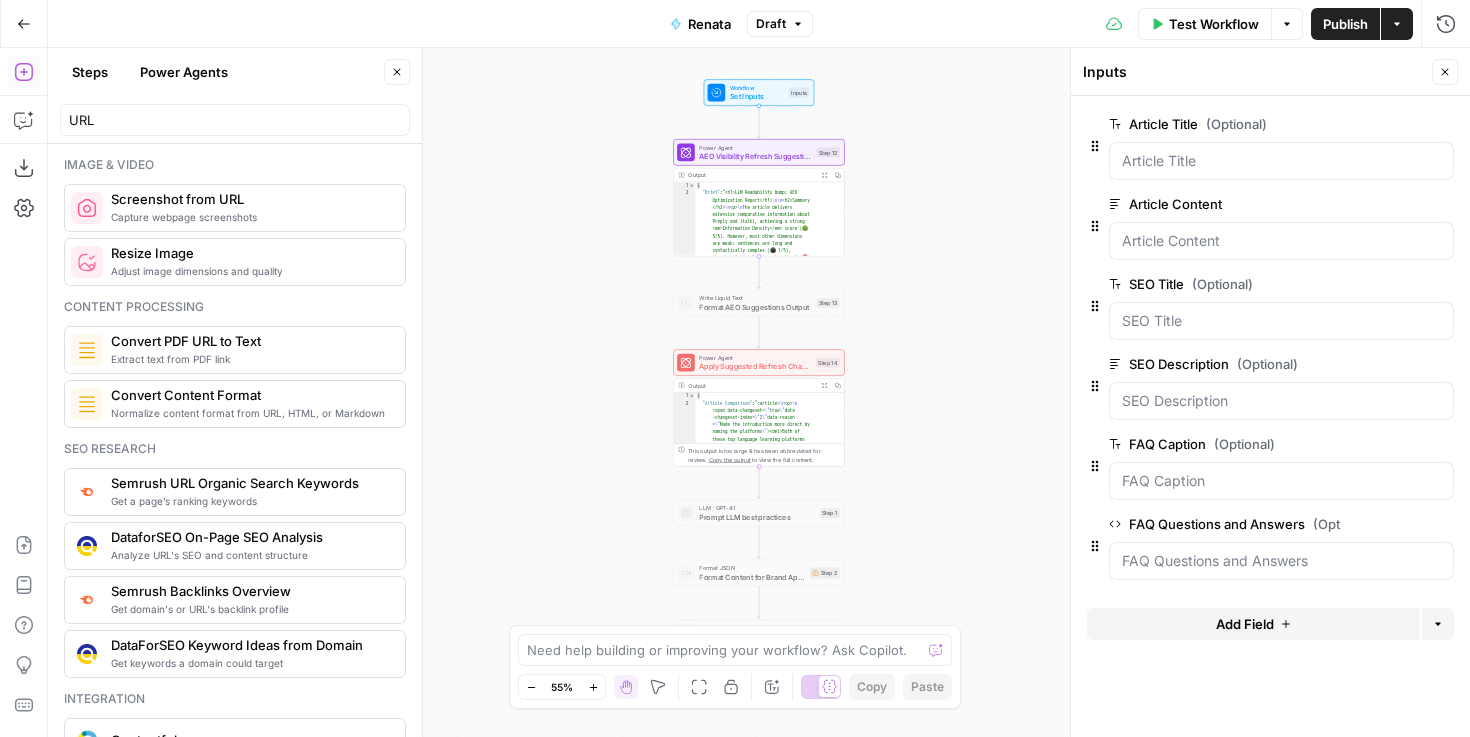 click on "Workflow Set Inputs Inputs Power Agent AEO Visibility Refresh Suggestions Step 12 Output Expand Output Copy 1 2 {    "Brief" :  "<h1>LLM Readability &amp; AEO         Optimization Report</h1> \n\n <h2>Summary        </h2> \n <p> \n The article delivers         extensive comparative information about         Preply and italki, achieving a strong         <em>Information Density</em> score ( 🟢          5/5). However, most other dimensions         are weak: sentences are long and         syntactically complex (⚫ 1/5),         structural signals are sub-optimal ( 🔴          2/5), evidence is thin ( 🔴  2/5),         freshness cues are minimal ( 🔴  2/5),         and authority is virtually absent (⚫ 1        /5).   \n <br>   \n To maximise visibility         and citation probability in systems         such as ChatGPT, Perplexity and         Google’s Search Generative Experience" at bounding box center (759, 392) 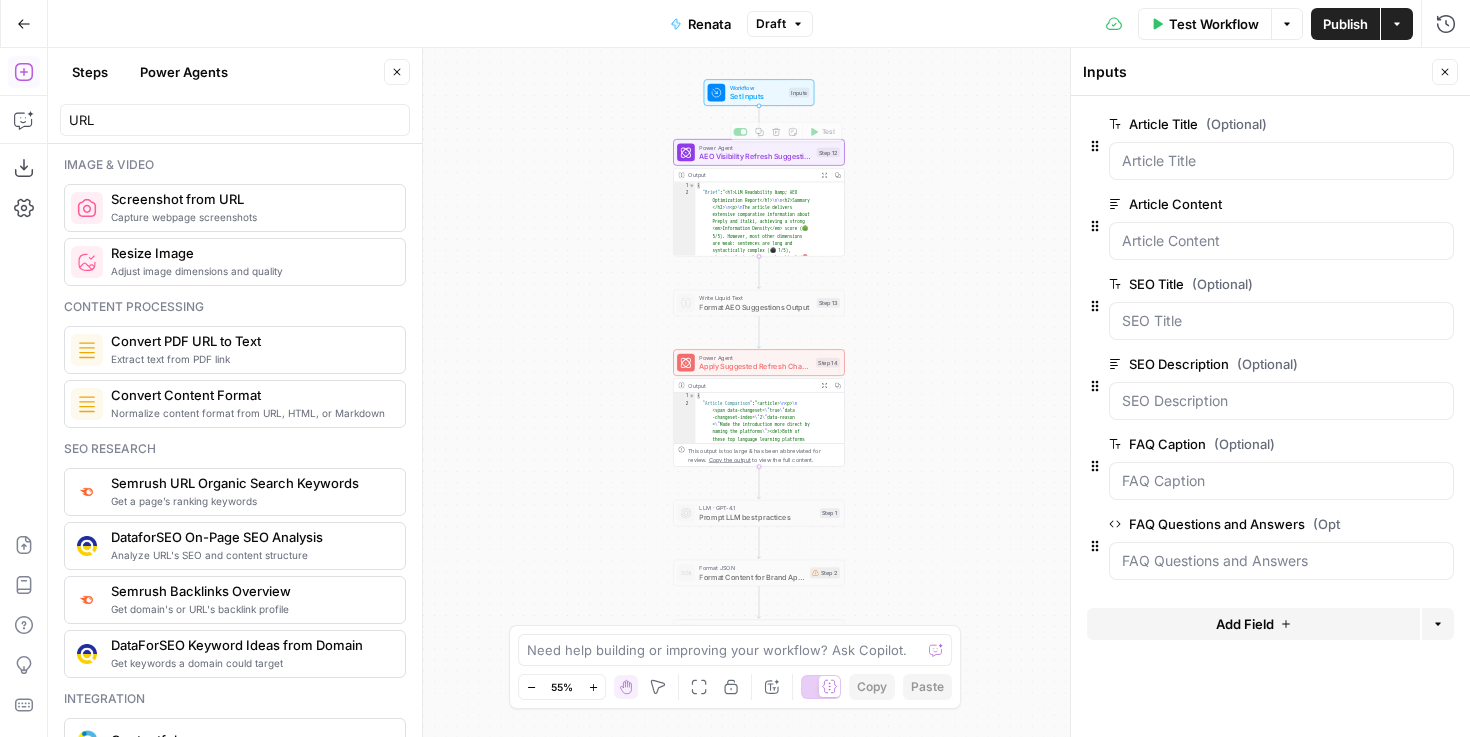 click on "Workflow Set Inputs Inputs Power Agent AEO Visibility Refresh Suggestions Step 12 Copy step Delete step Add Note Test Output Expand Output Copy 1 2 {    "Brief" :  "<h1>LLM Readability &amp; AEO         Optimization Report</h1> \n\n <h2>Summary        </h2> \n <p> \n The article delivers         extensive comparative information about         Preply and italki, achieving a strong         <em>Information Density</em> score ( 🟢          5/5). However, most other dimensions         are weak: sentences are long and         syntactically complex (⚫ 1/5),         structural signals are sub-optimal ( 🔴          2/5), evidence is thin ( 🔴  2/5),         freshness cues are minimal ( 🔴  2/5),         and authority is virtually absent (⚫ 1        /5).   \n <br>   \n To maximise visibility         and citation probability in systems         such as ChatGPT, Perplexity and                       \n \n" at bounding box center [759, 392] 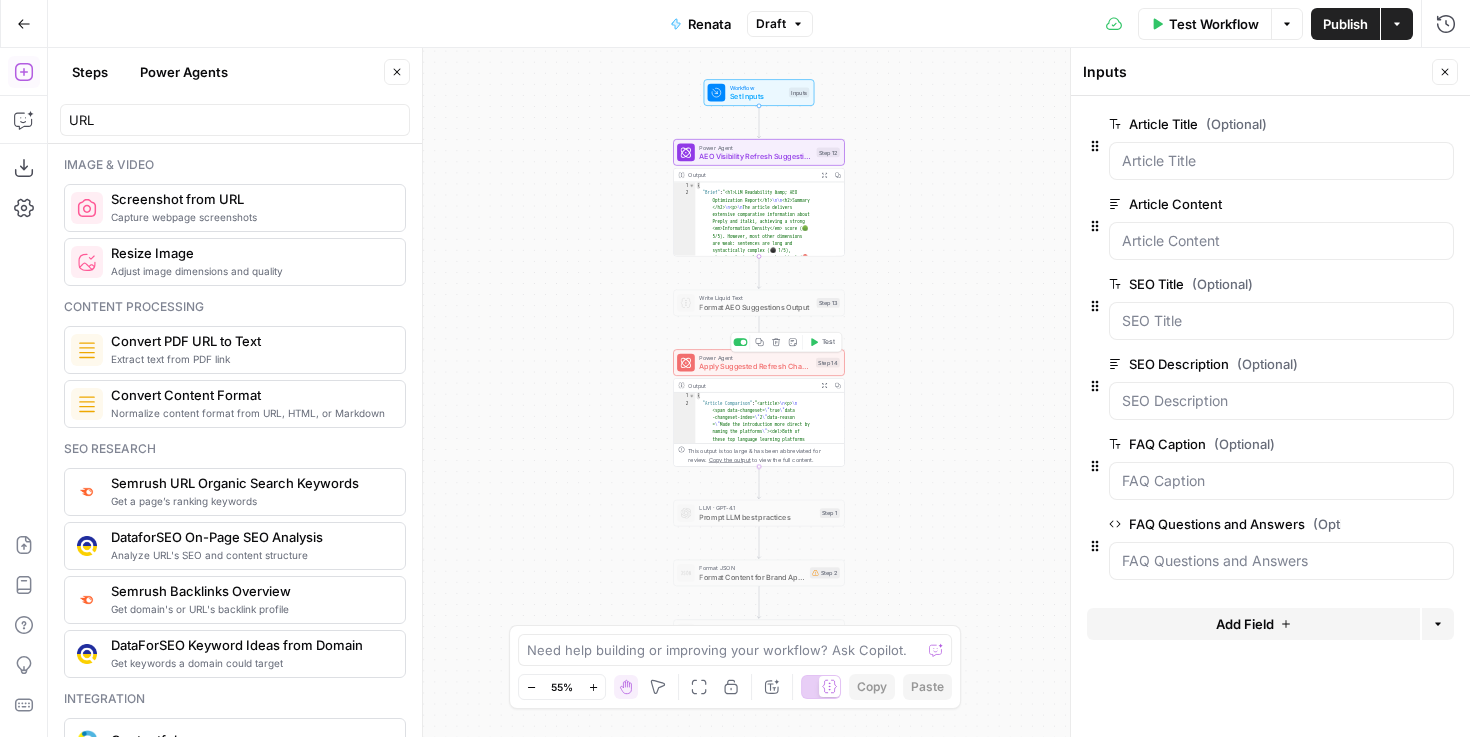 click on "Apply Suggested Refresh Changes" at bounding box center [755, 366] 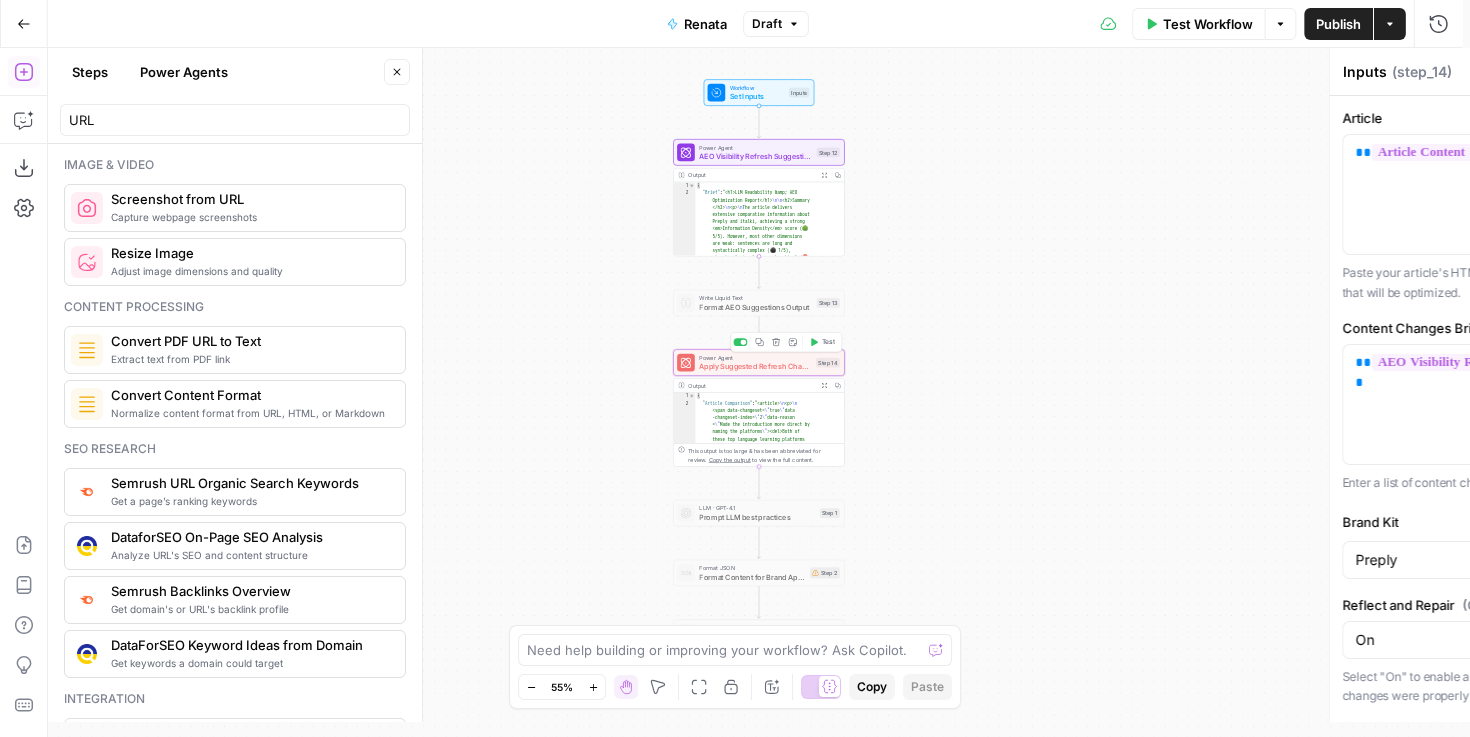 type on "Apply Suggested Refresh Changes" 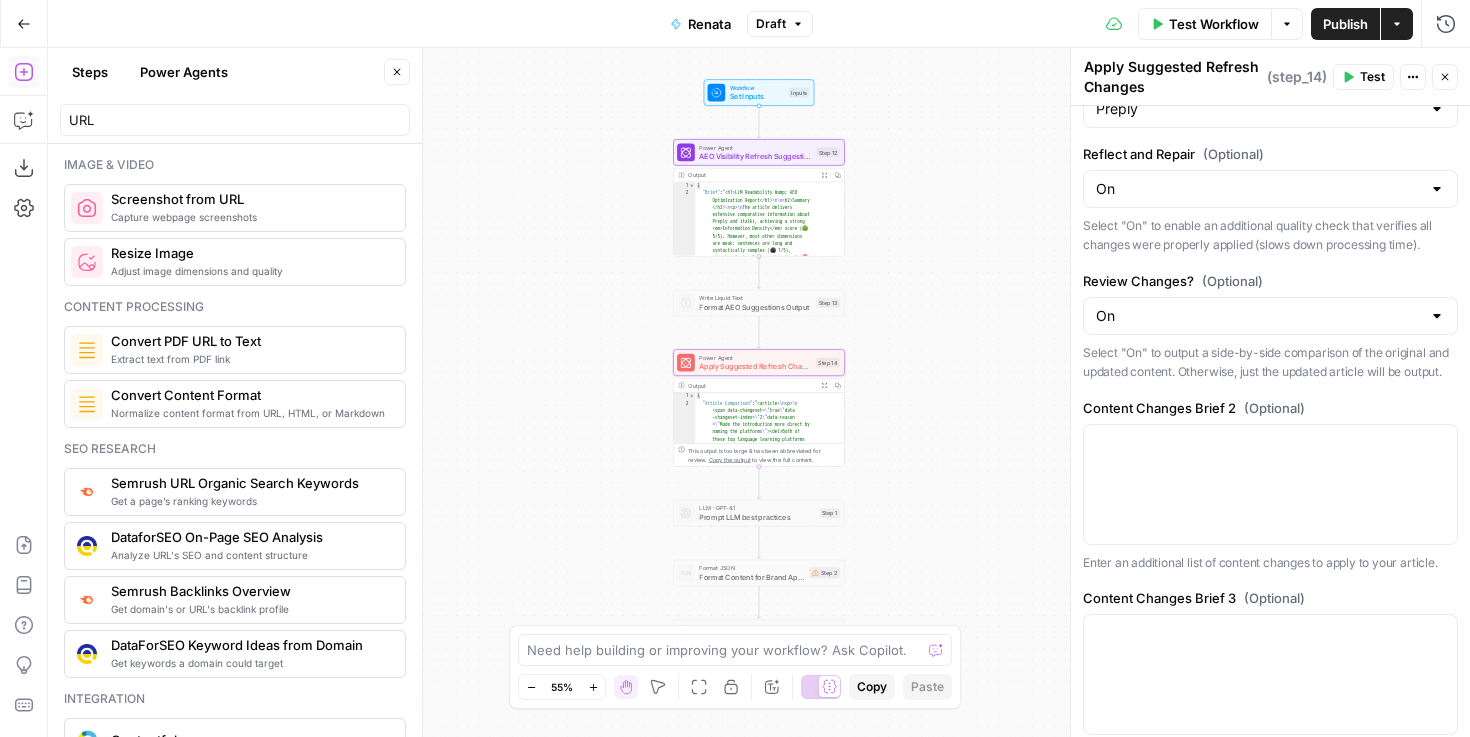 scroll, scrollTop: 495, scrollLeft: 0, axis: vertical 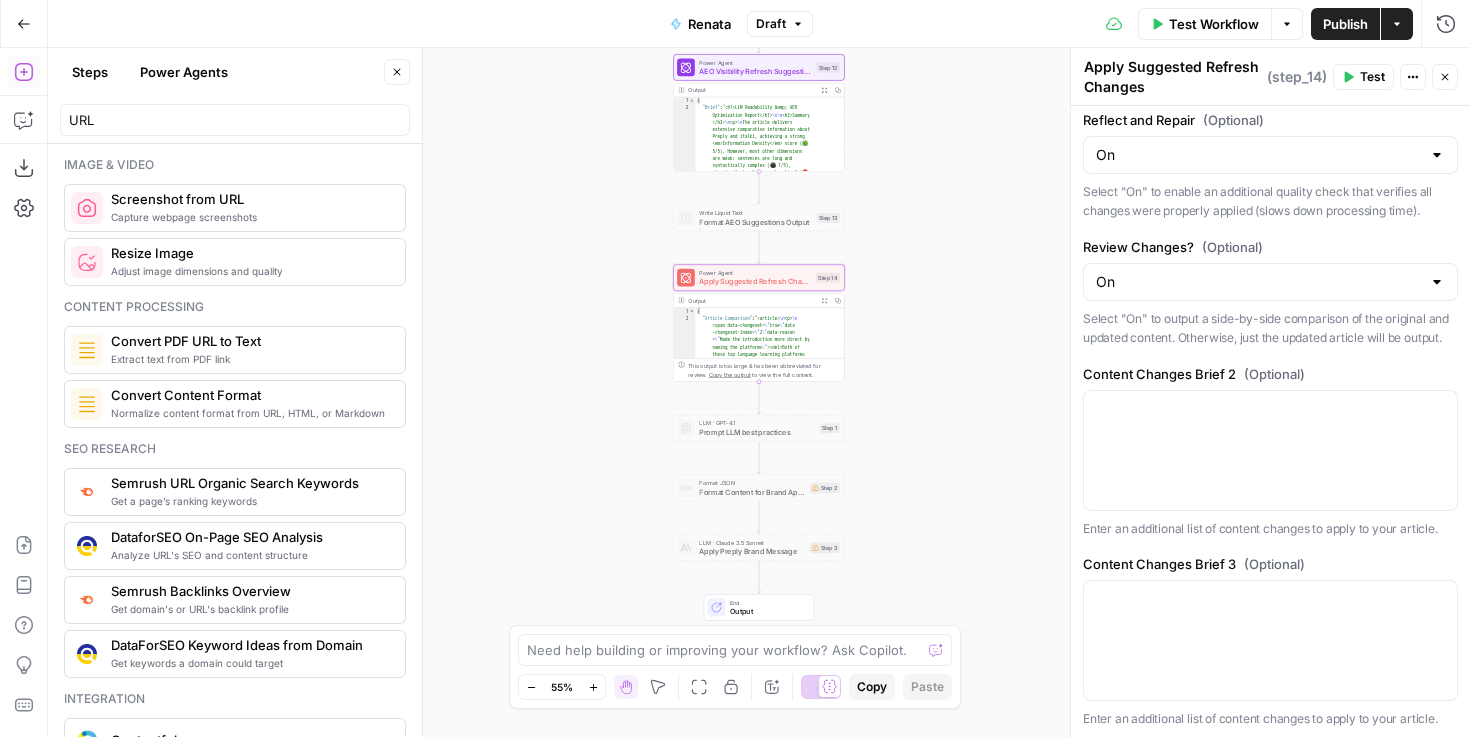 click on "Workflow Set Inputs Inputs Power Agent AEO Visibility Refresh Suggestions Step 12 Output Expand Output Copy 1 2 {    "Brief" :  "<h1>LLM Readability &amp; AEO         Optimization Report</h1> \n\n <h2>Summary        </h2> \n <p> \n The article delivers         extensive comparative information about         Preply and italki, achieving a strong         <em>Information Density</em> score ( 🟢          5/5). However, most other dimensions         are weak: sentences are long and         syntactically complex (⚫ 1/5),         structural signals are sub-optimal ( 🔴          2/5), evidence is thin ( 🔴  2/5),         freshness cues are minimal ( 🔴  2/5),         and authority is virtually absent (⚫ 1        /5).   \n <br>   \n To maximise visibility         and citation probability in systems         such as ChatGPT, Perplexity and         Google’s Search Generative Experience" at bounding box center (759, 392) 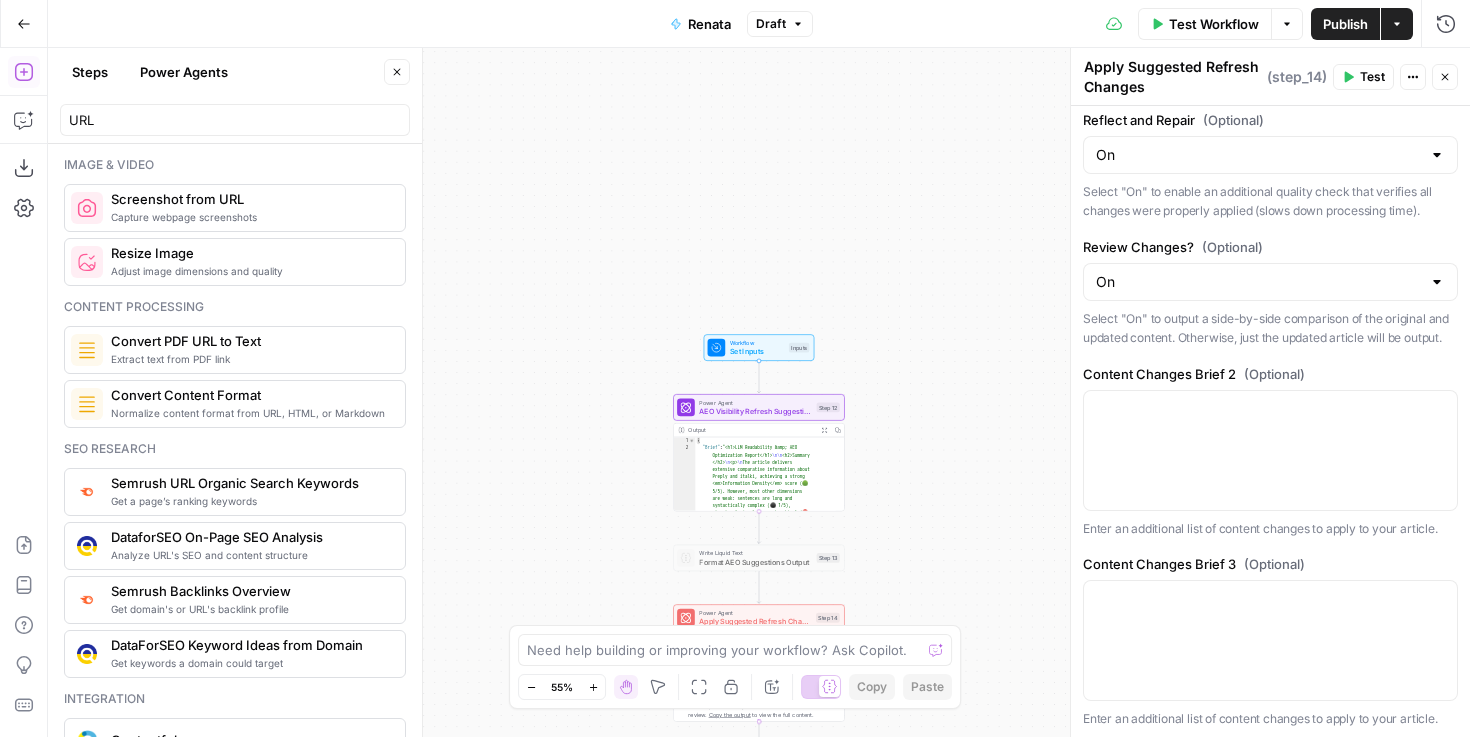 click on "Workflow Set Inputs Inputs Test Step" at bounding box center [759, 347] 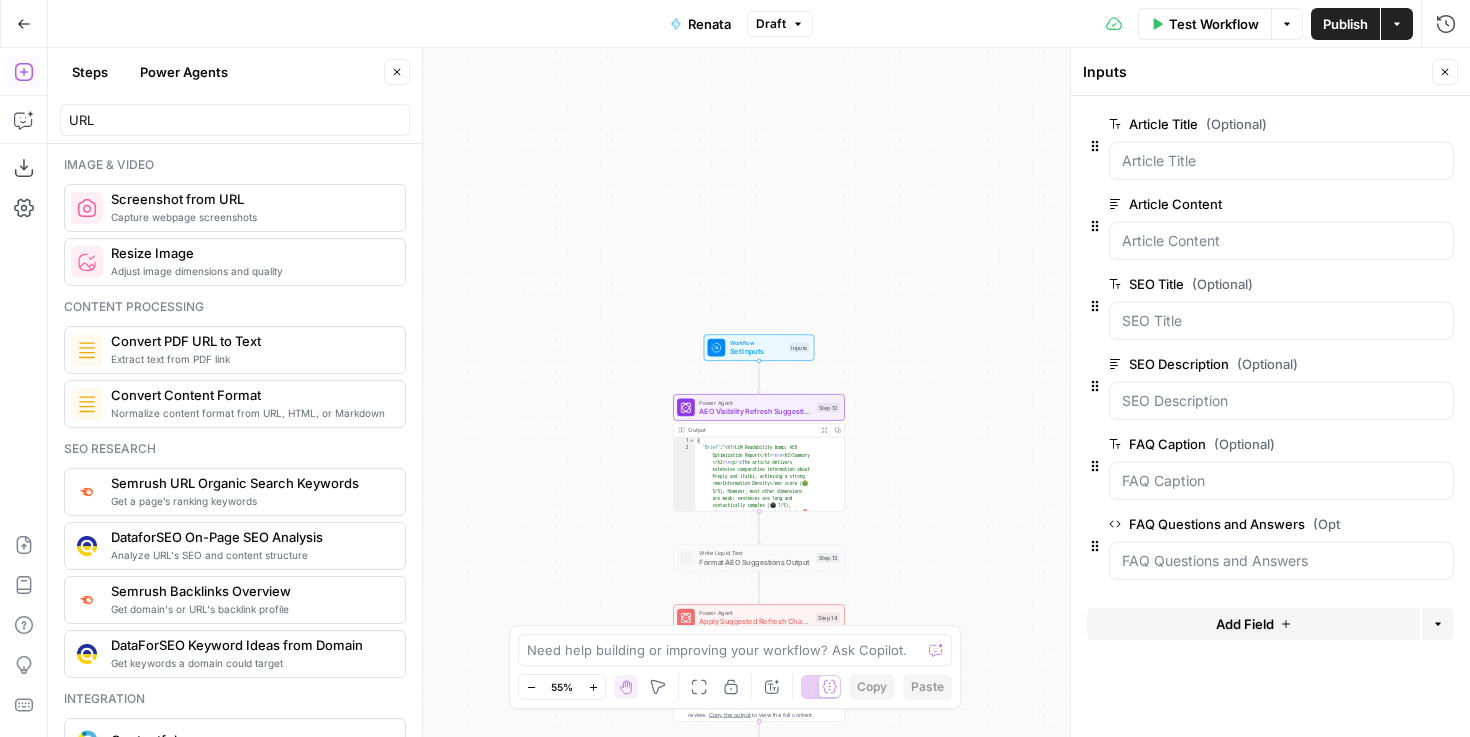 click on "Test Workflow" at bounding box center [1214, 24] 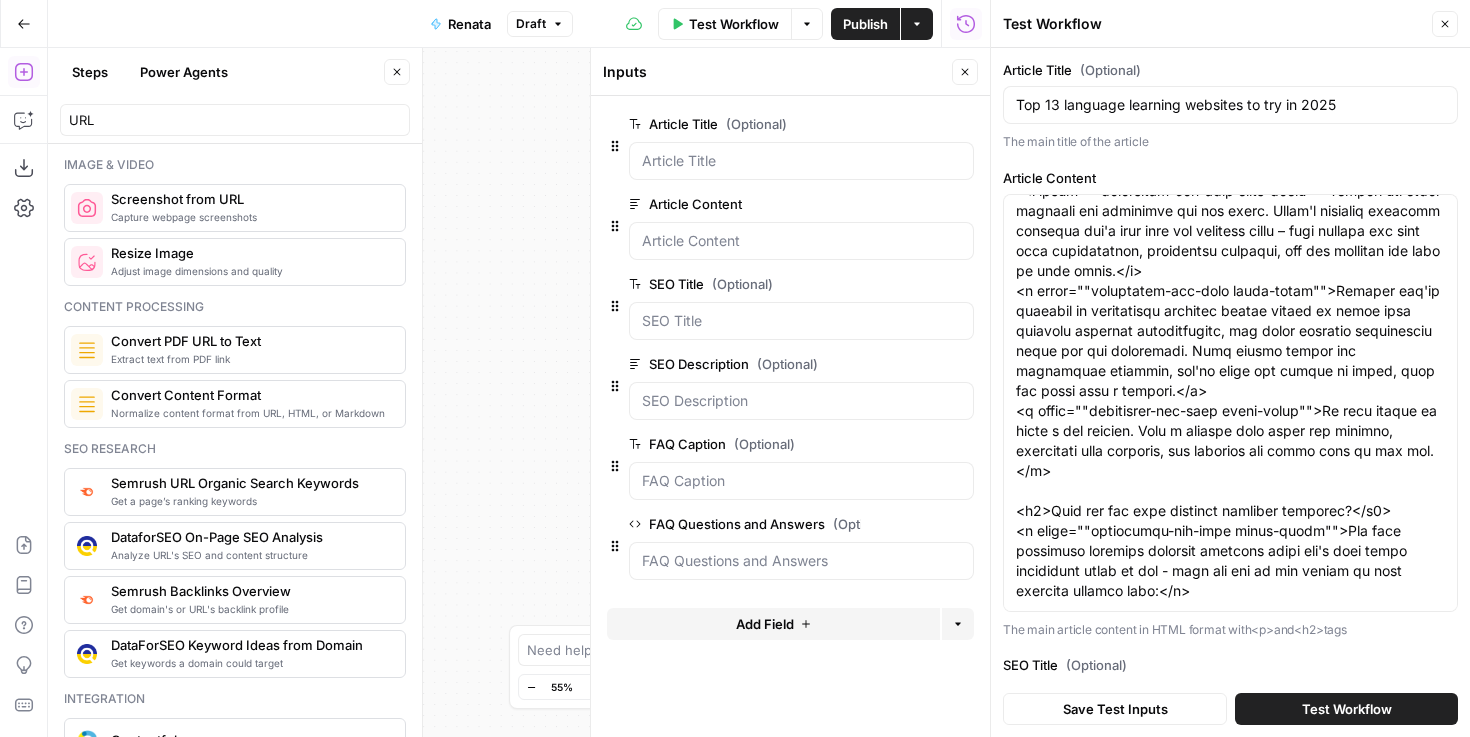 scroll, scrollTop: 0, scrollLeft: 0, axis: both 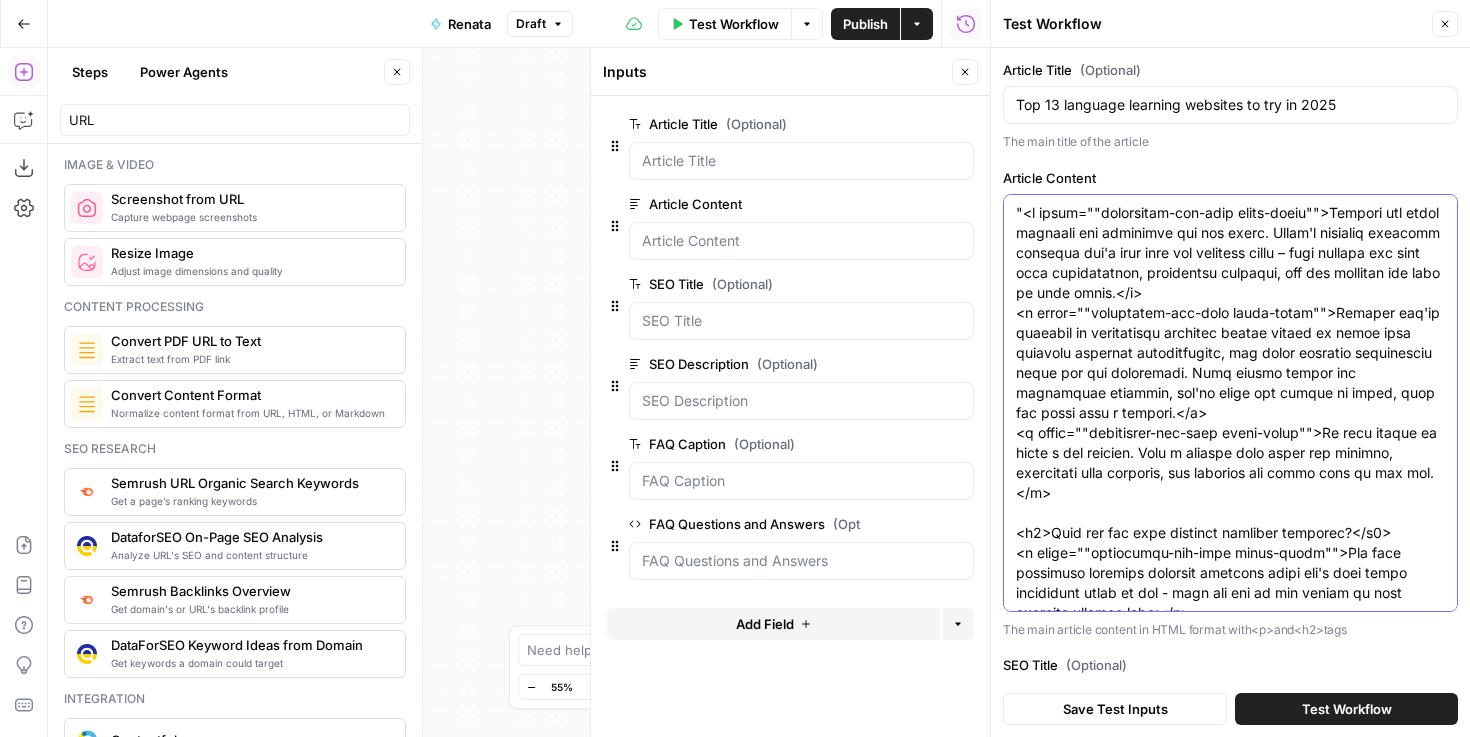 click on "Article Content" at bounding box center [1230, 9853] 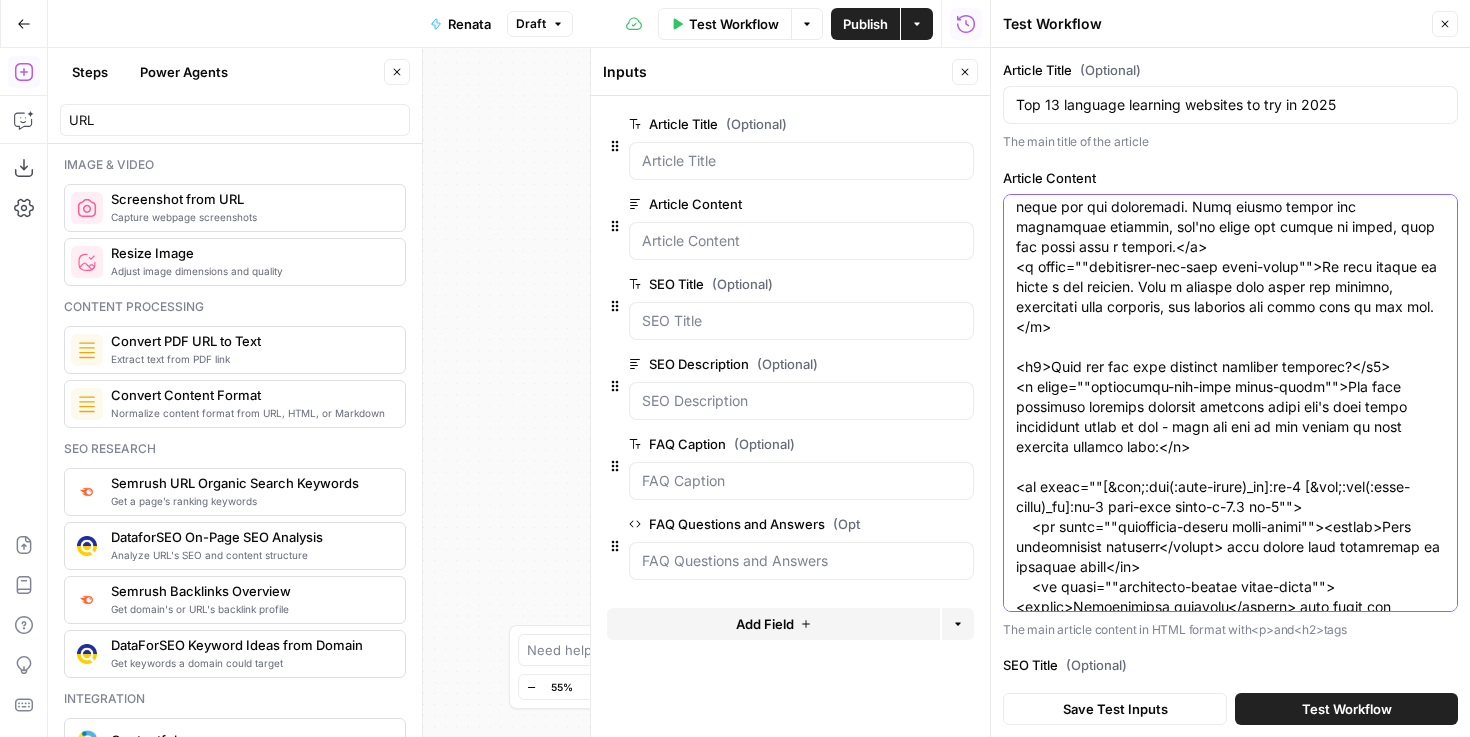 scroll, scrollTop: 426, scrollLeft: 0, axis: vertical 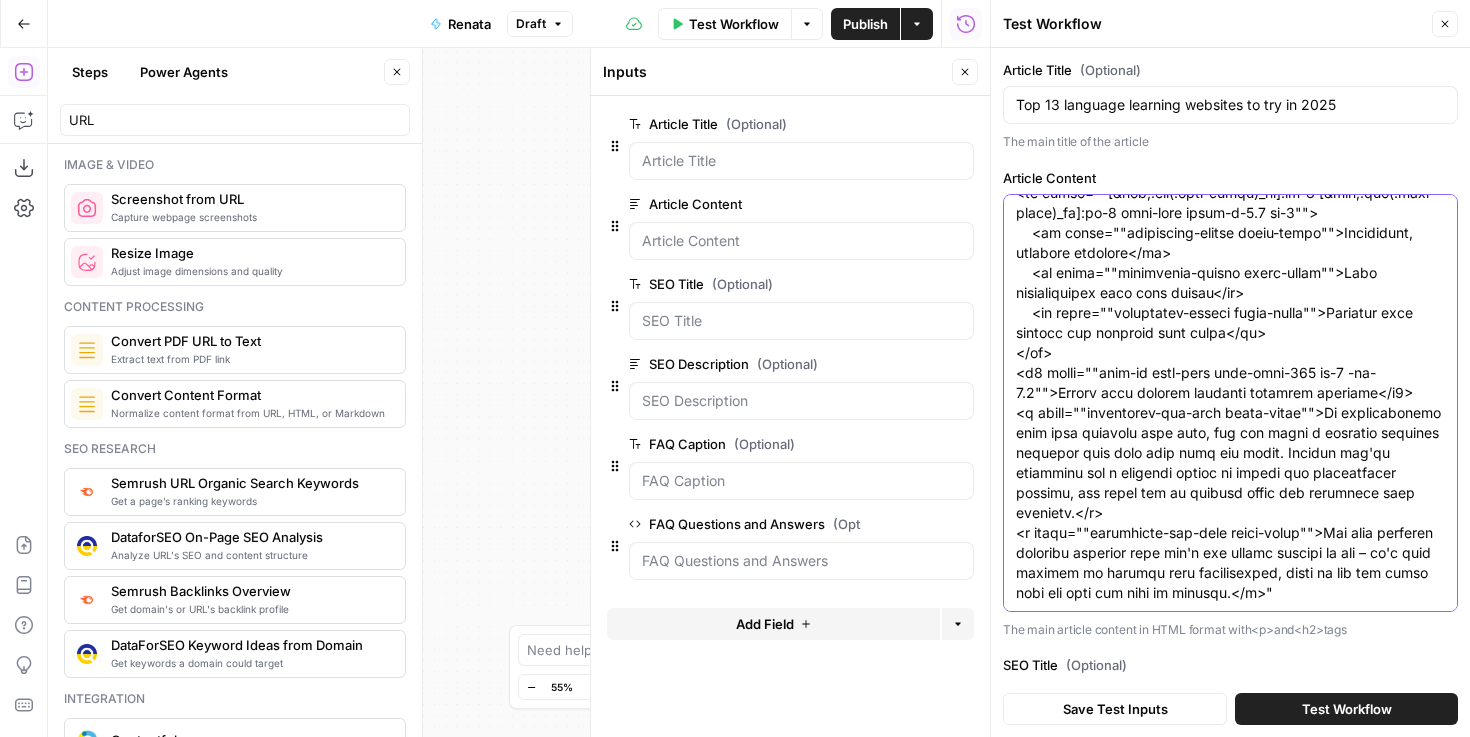 click on "Article Content" at bounding box center (1230, -9047) 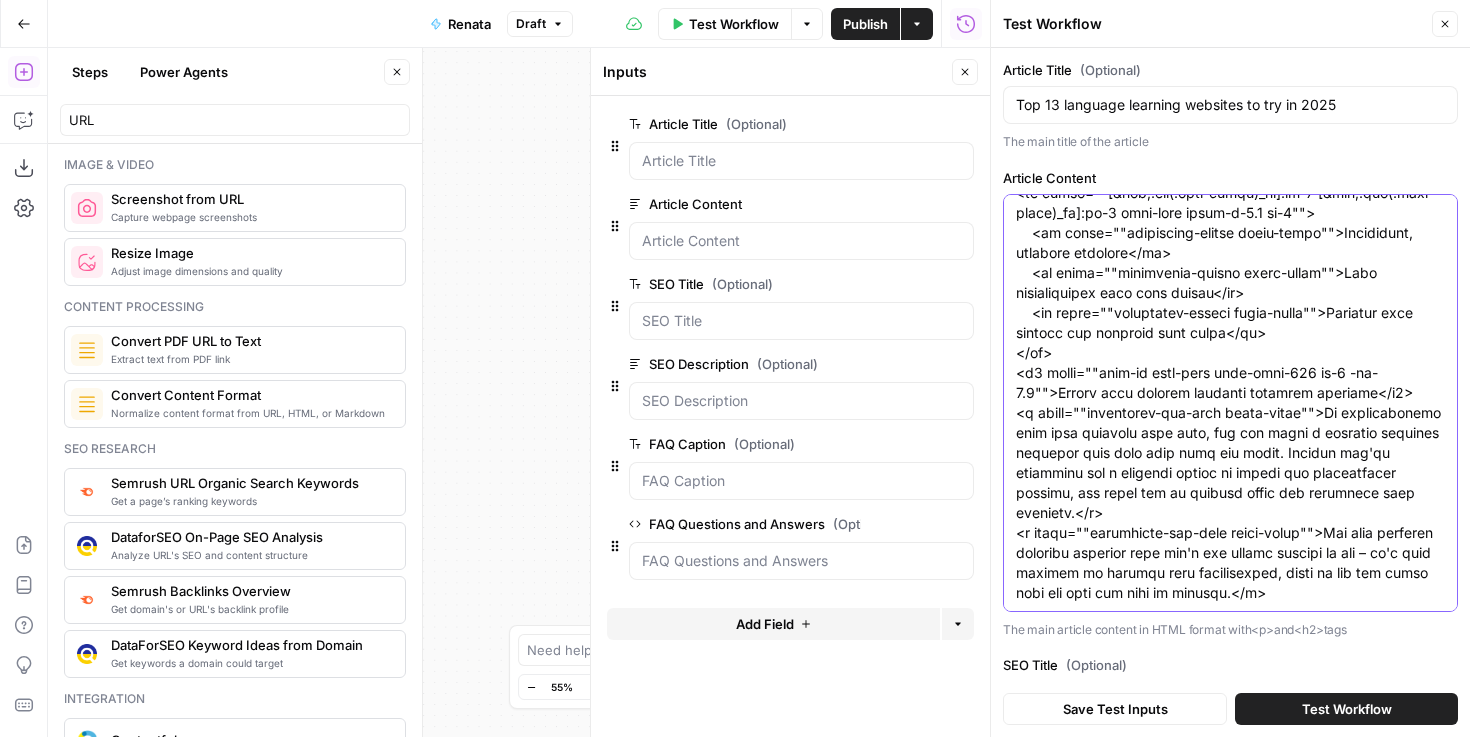 type on "<p class=""whitespace-pre-wrap break-words"">Finding the right platform can transform how you learn. Today's standout language websites don't just help you memorize words – they connect you with real conversation, structured guidance, and the momentum you need to keep going.</p>
<p class=""whitespace-pre-wrap break-words"">Whether you're dreaming of confidently ordering coffee abroad or acing that upcoming language certification, the right learning environment makes all the difference. With expert tutors and consistent practice, you'll build the skills to speak, read and write like a natural.</p>
<p class=""whitespace-pre-wrap break-words"">No more giving up after a few lessons. Find a website that keeps you engaged, celebrates your progress, and supports you every step of the way.</p>
<h2>What are the best language learning websites?</h2>
<p class=""whitespace-pre-wrap break-words"">The most effective language learning websites today don't just throw vocabulary lists at you - they put you at the center o..." 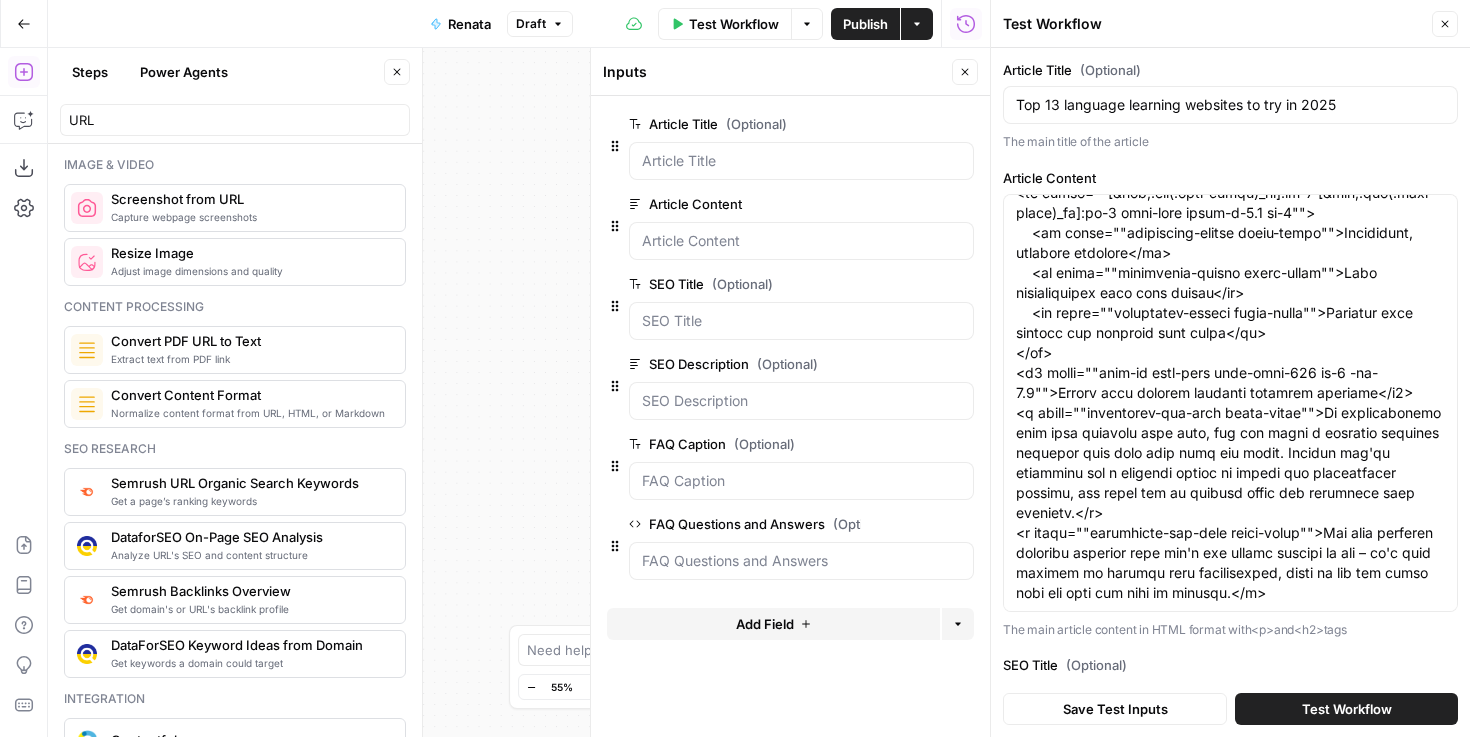 click on "Test Workflow" at bounding box center (1347, 709) 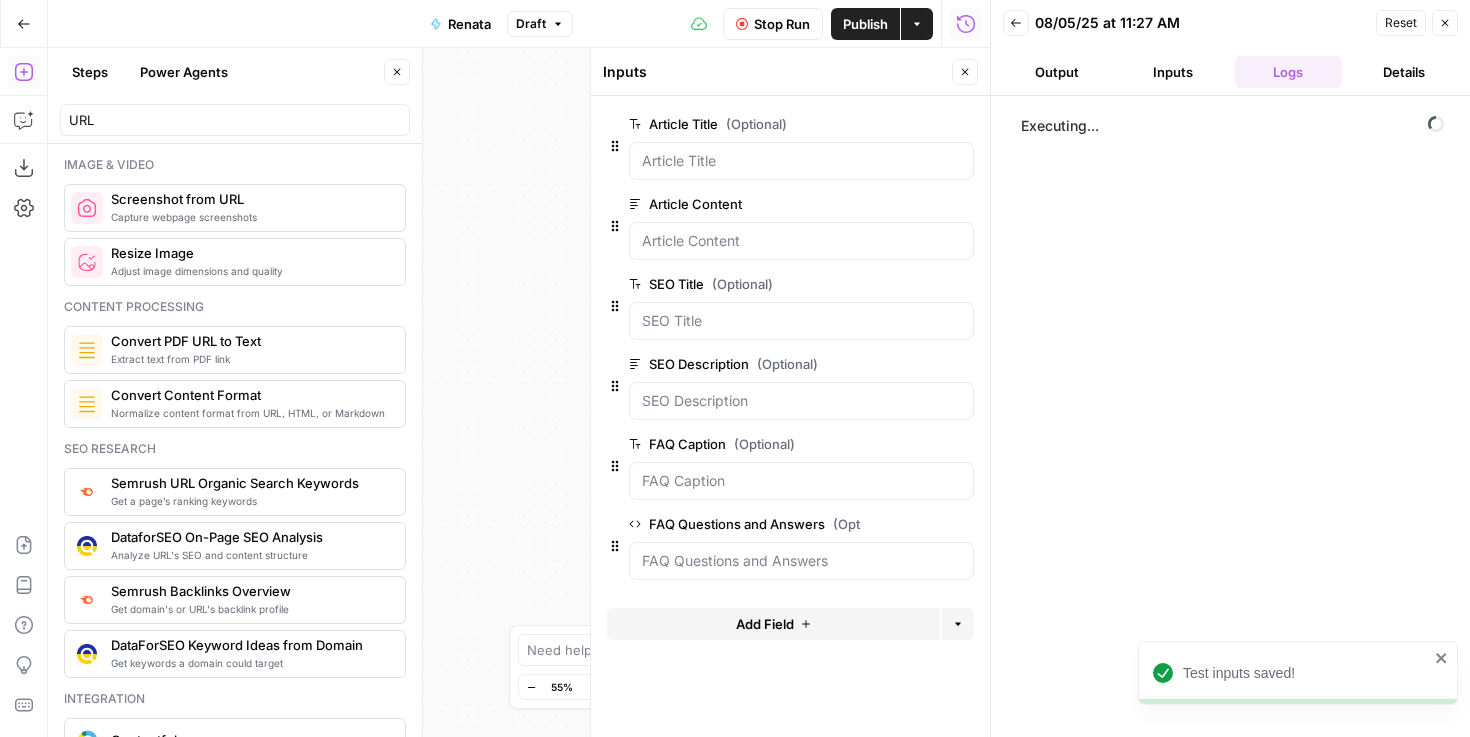 click 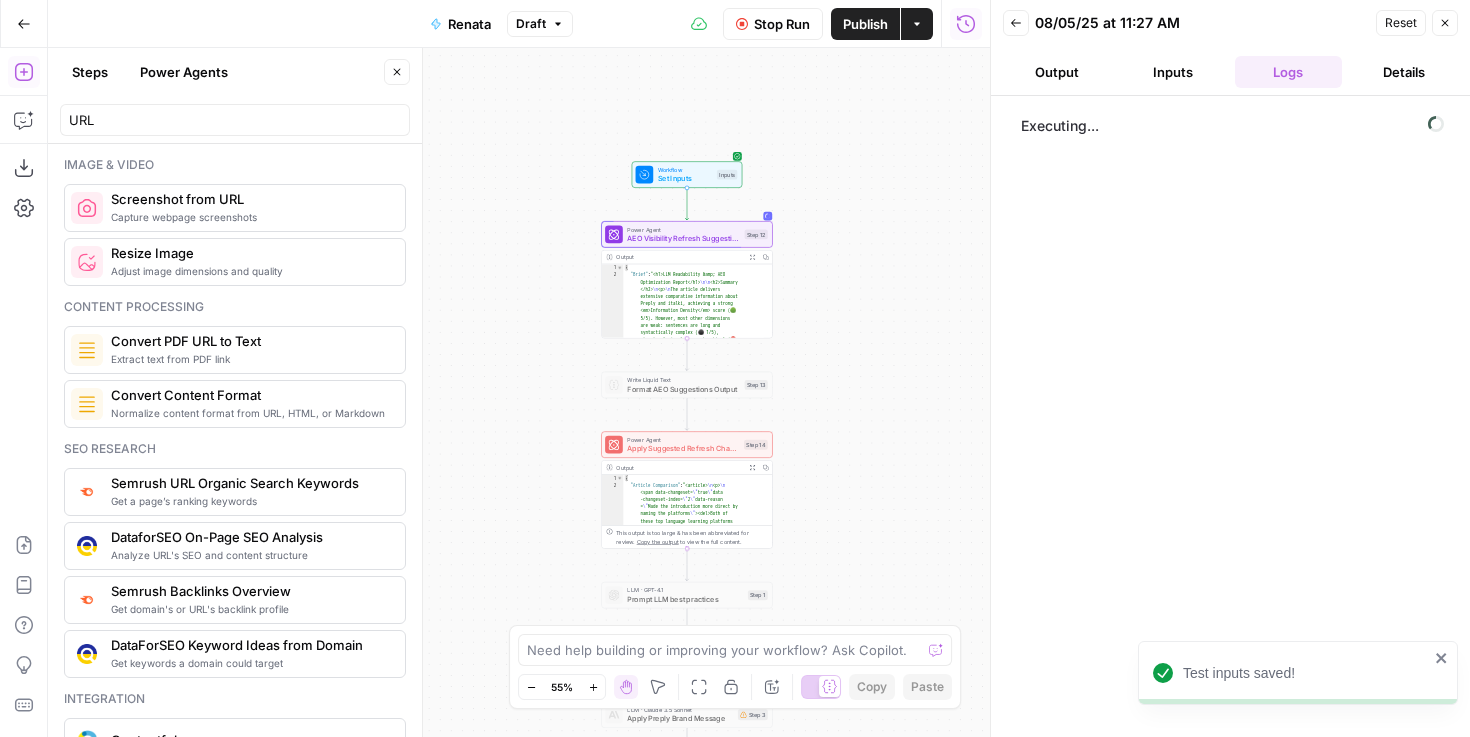 drag, startPoint x: 903, startPoint y: 396, endPoint x: 828, endPoint y: 216, distance: 195 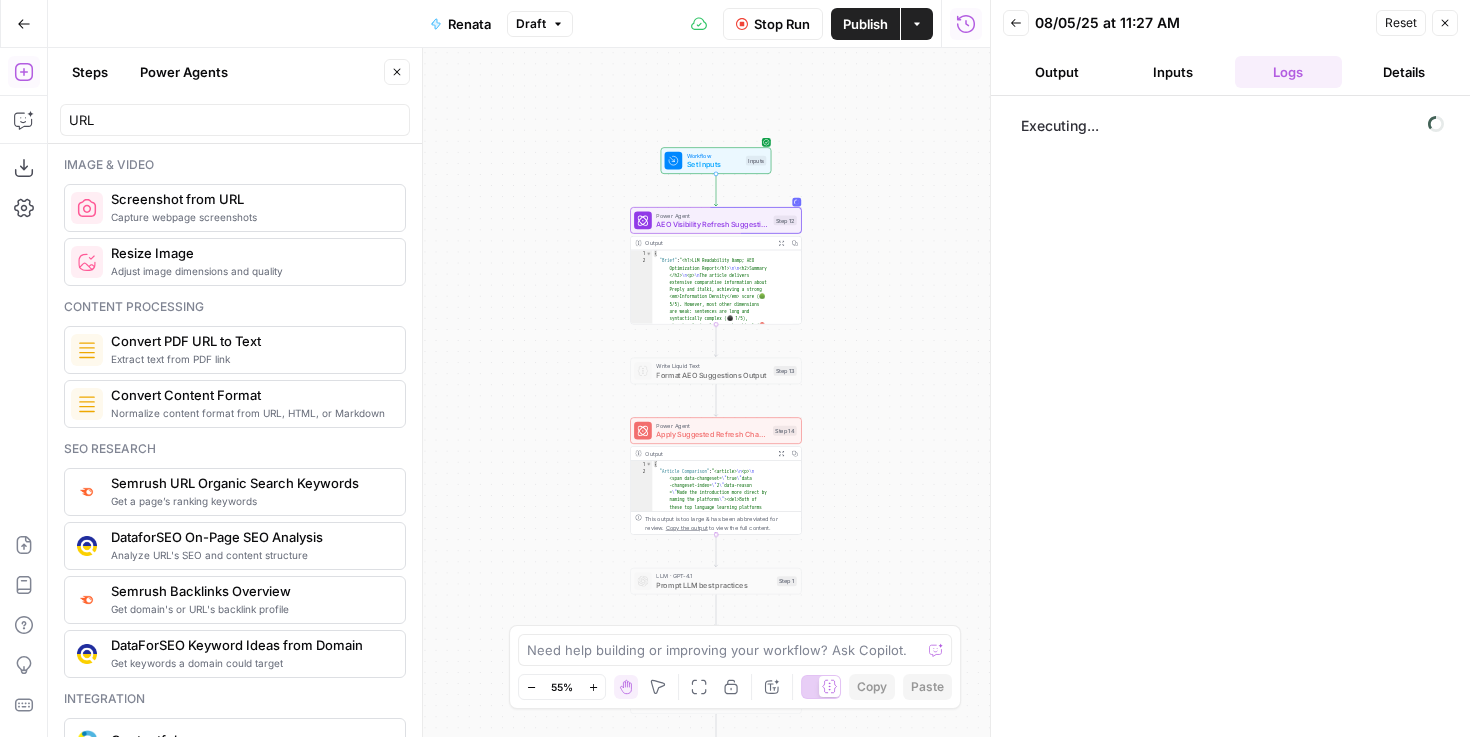 drag, startPoint x: 901, startPoint y: 354, endPoint x: 934, endPoint y: 350, distance: 33.24154 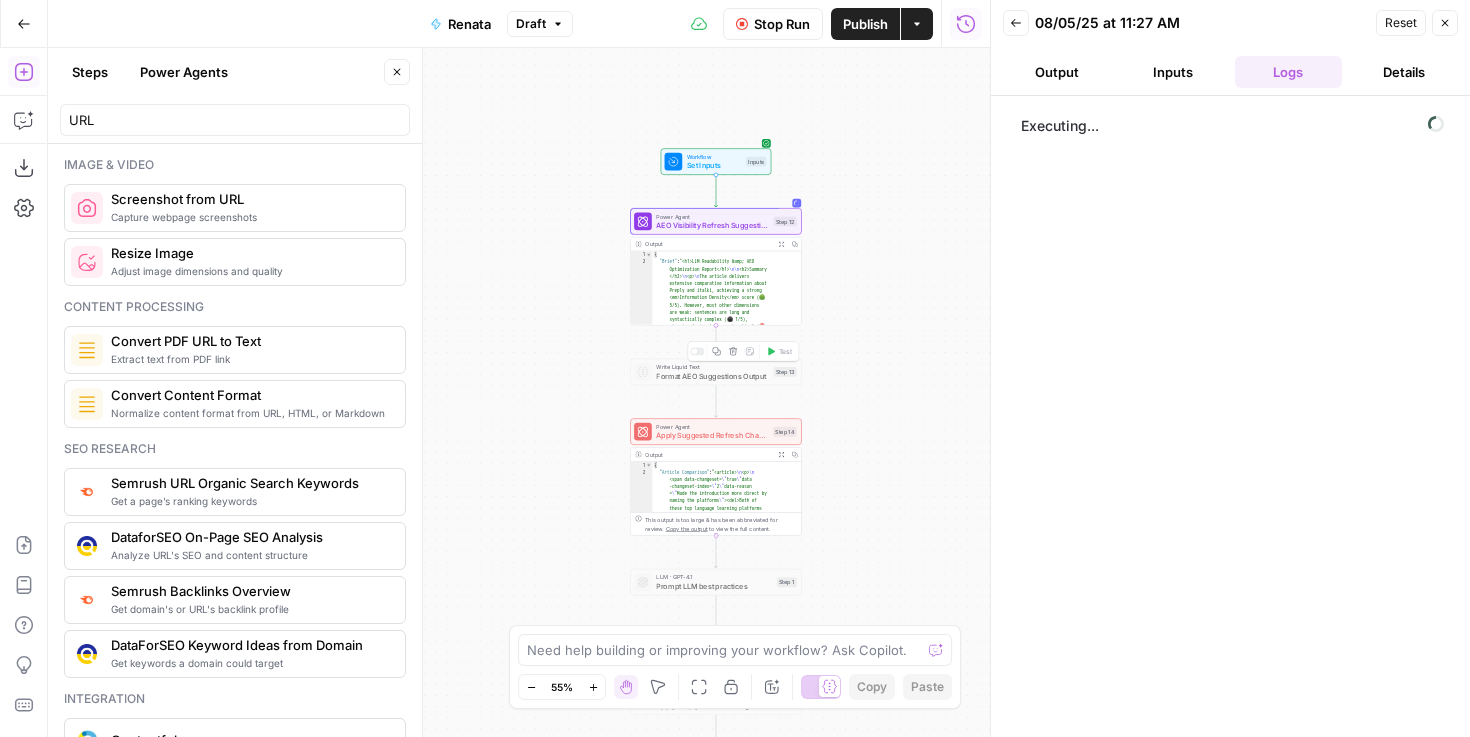 click on "Format AEO Suggestions Output" at bounding box center (712, 375) 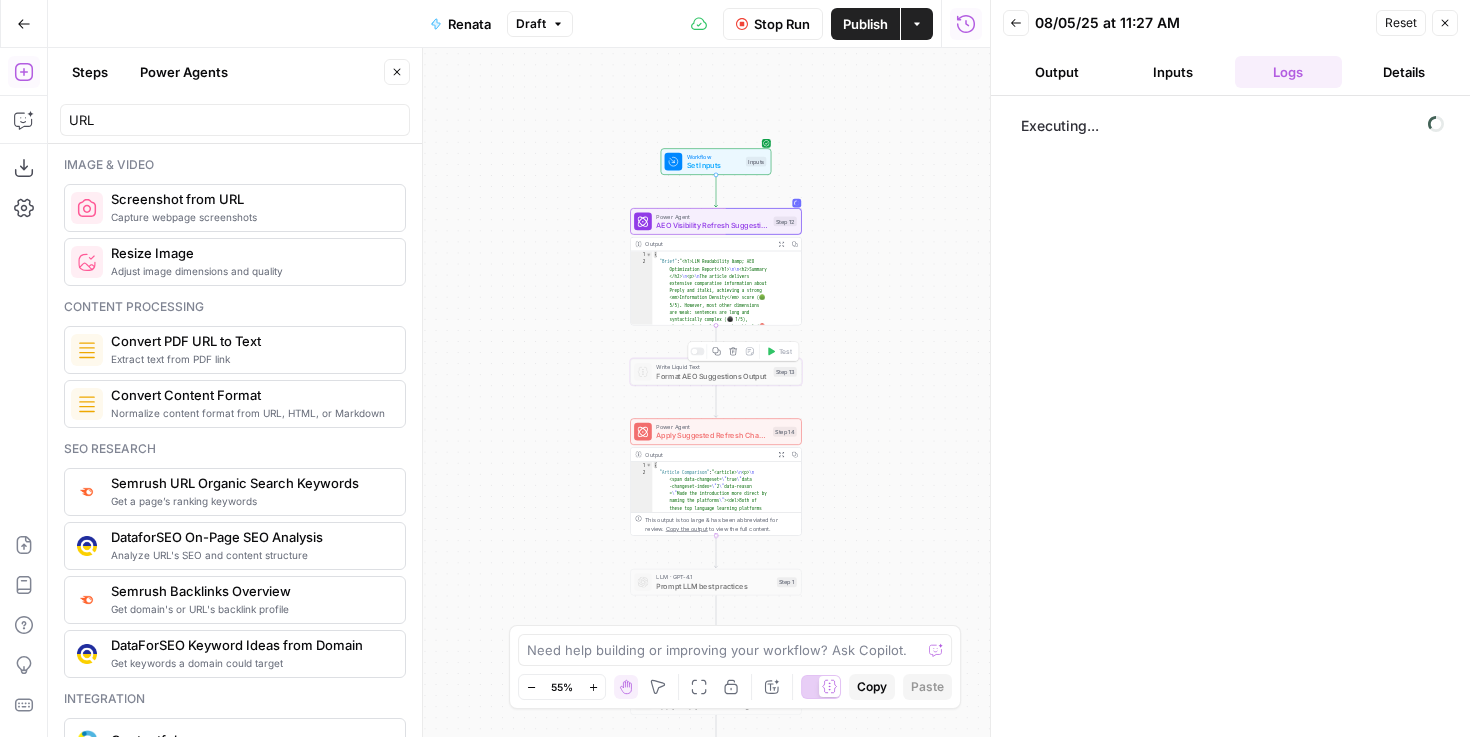 click 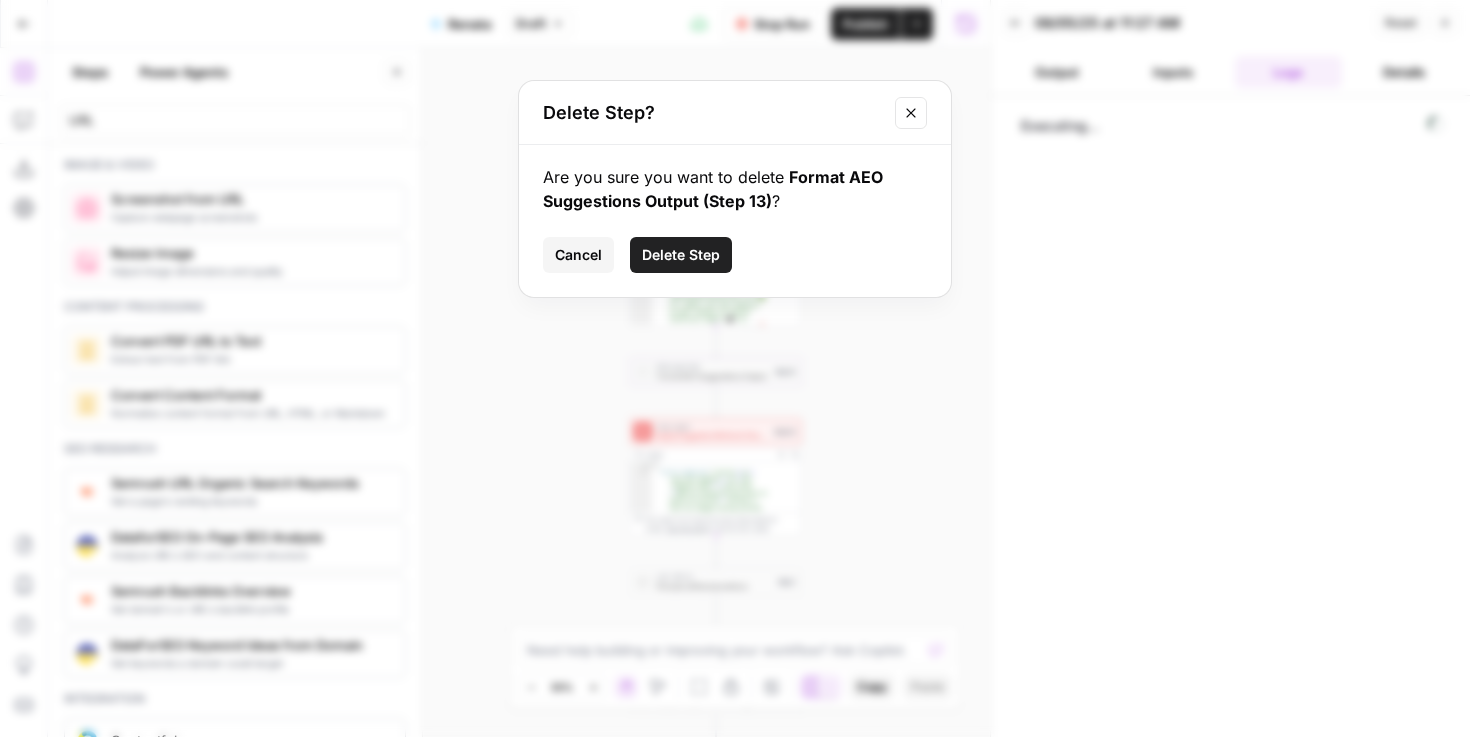 click on "Delete Step" at bounding box center (681, 255) 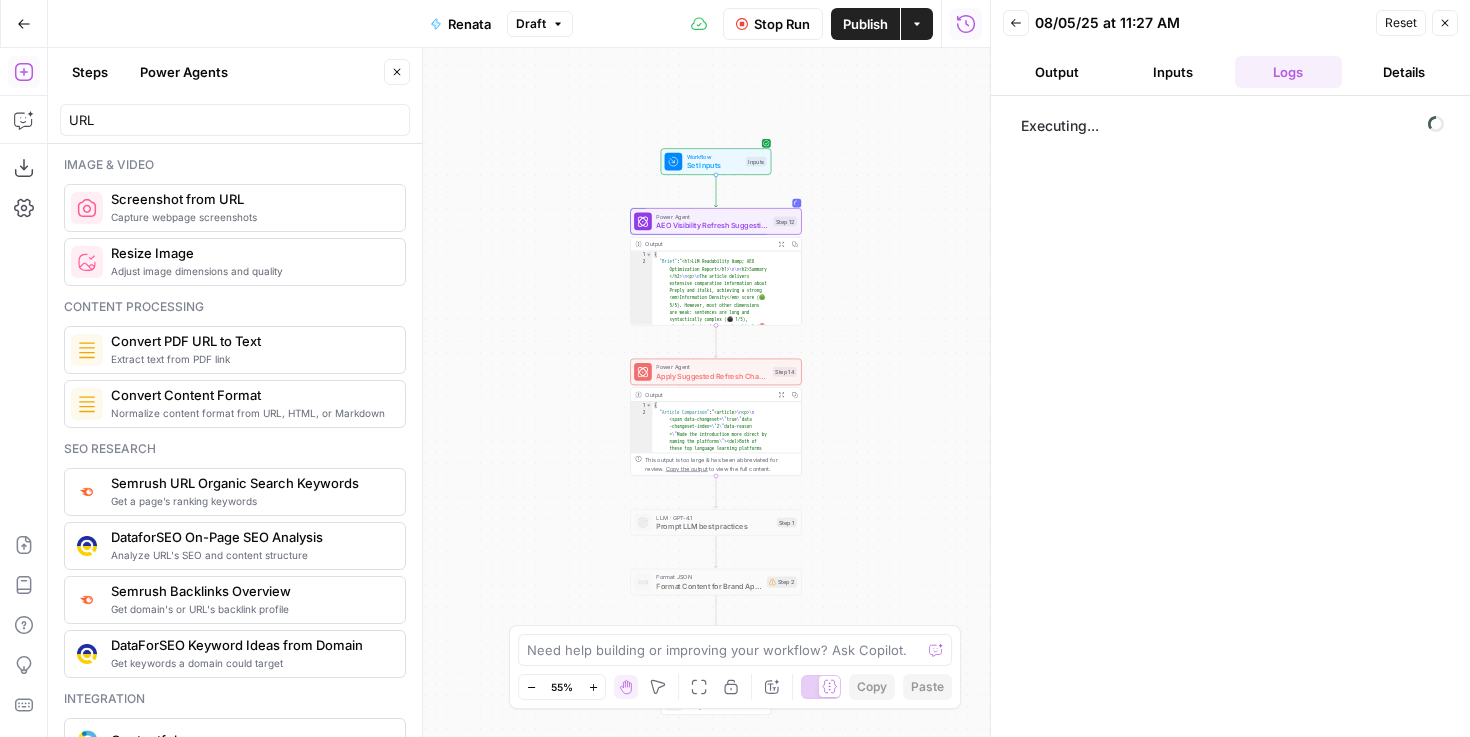 click on "Inputs" at bounding box center [1173, 72] 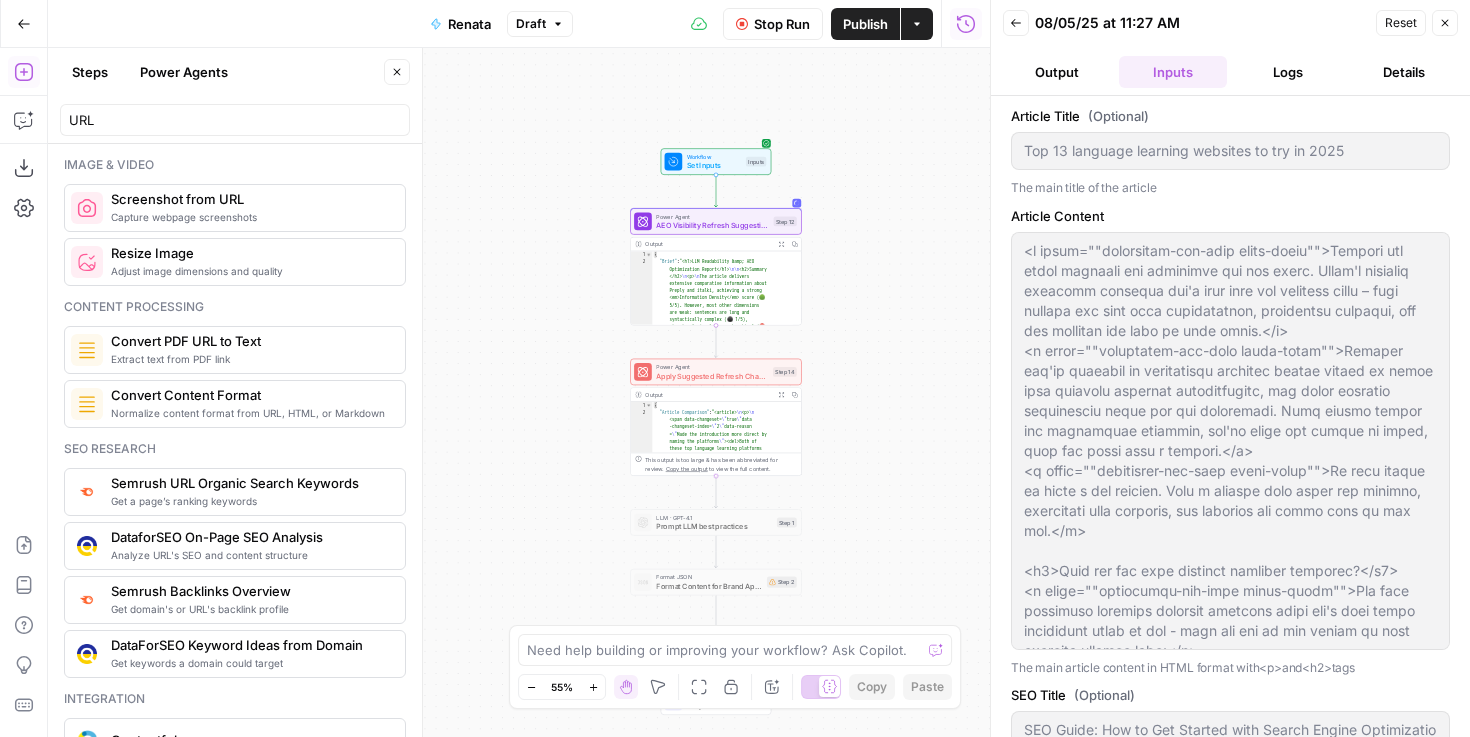 click on "Logs" at bounding box center (1289, 72) 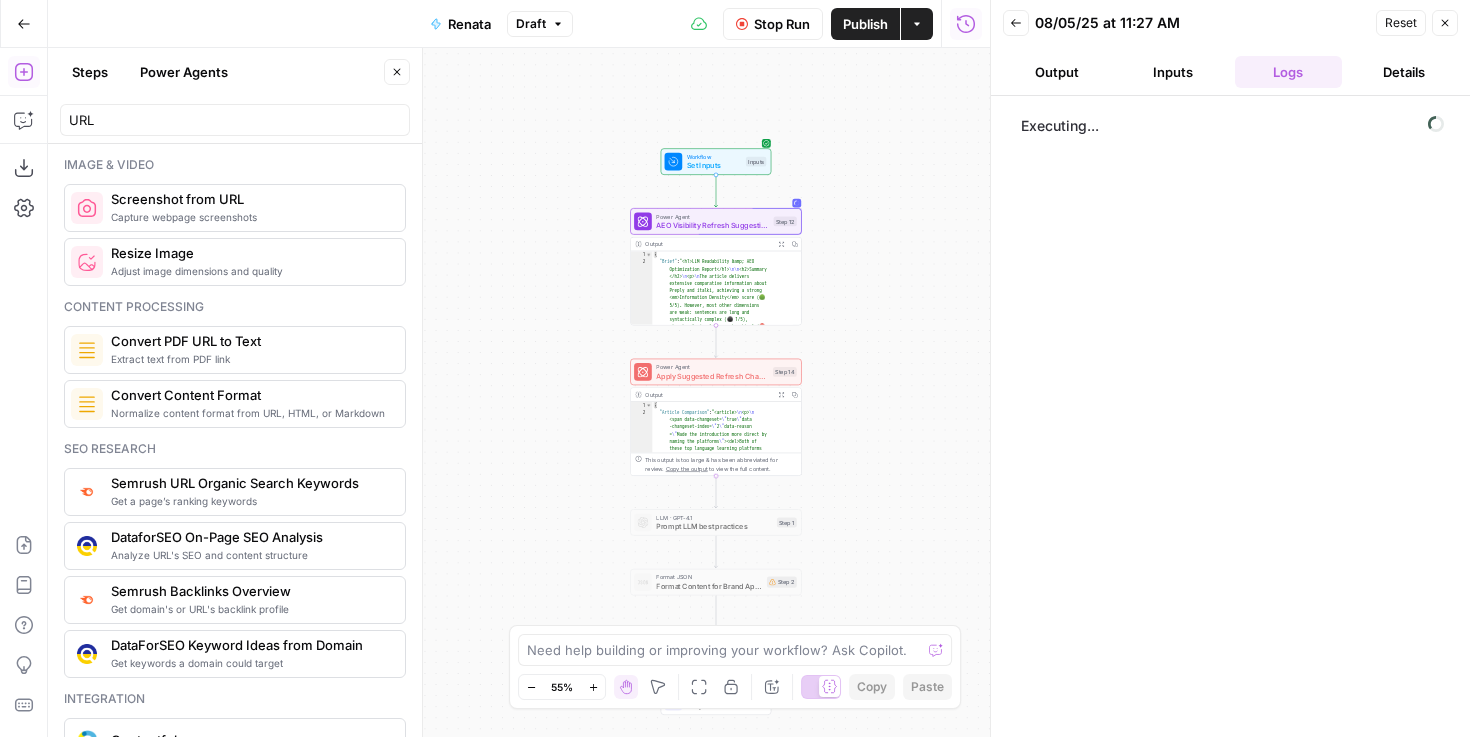 click on "Inputs" at bounding box center (1173, 72) 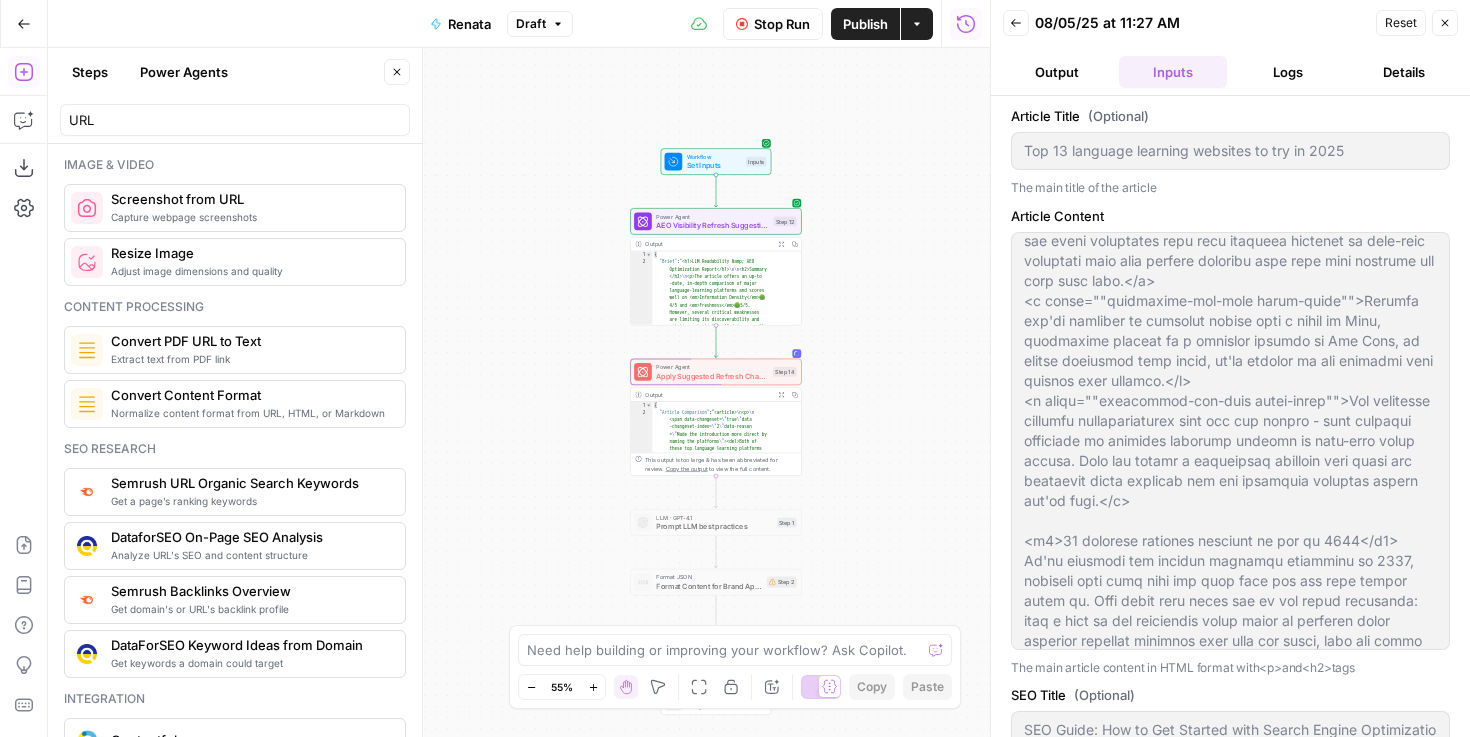 scroll, scrollTop: 0, scrollLeft: 0, axis: both 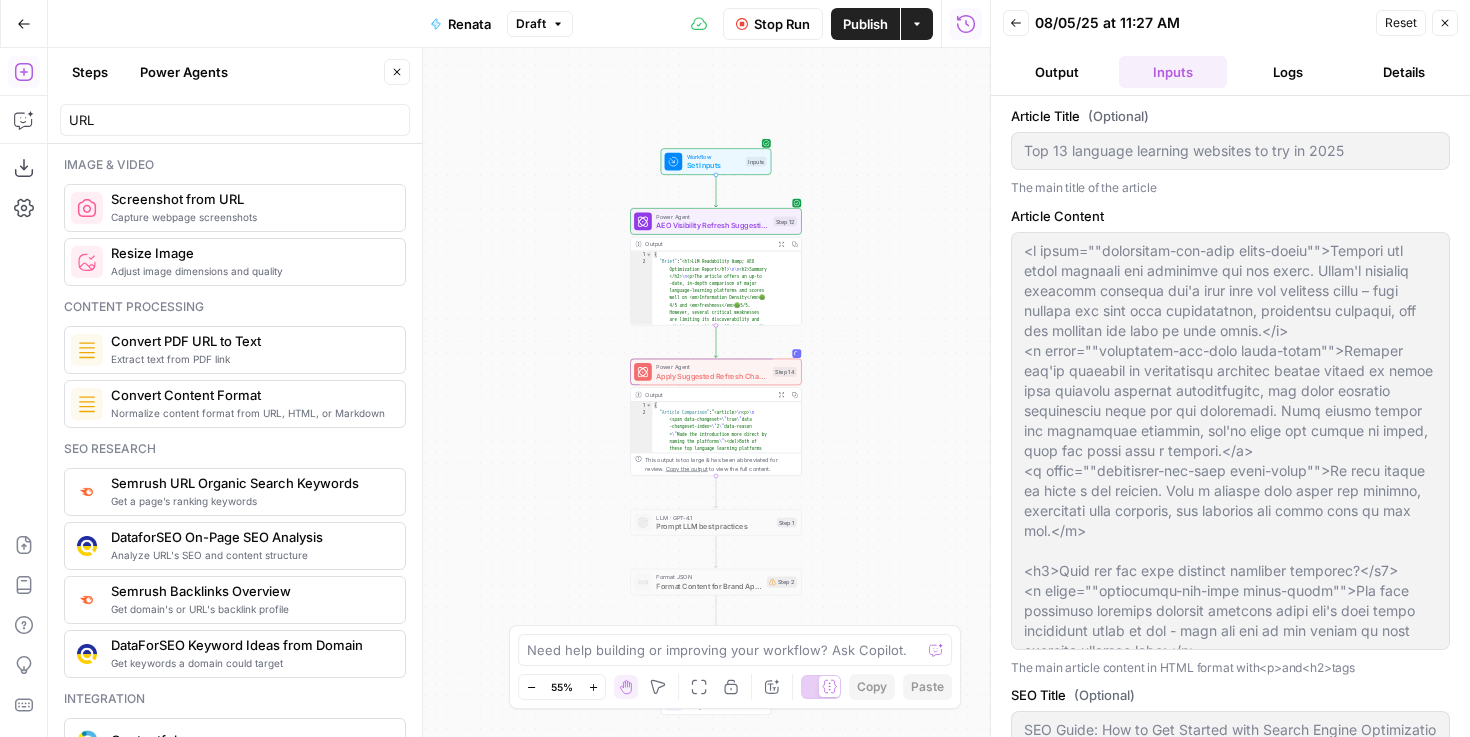 click on "Logs" at bounding box center (1289, 72) 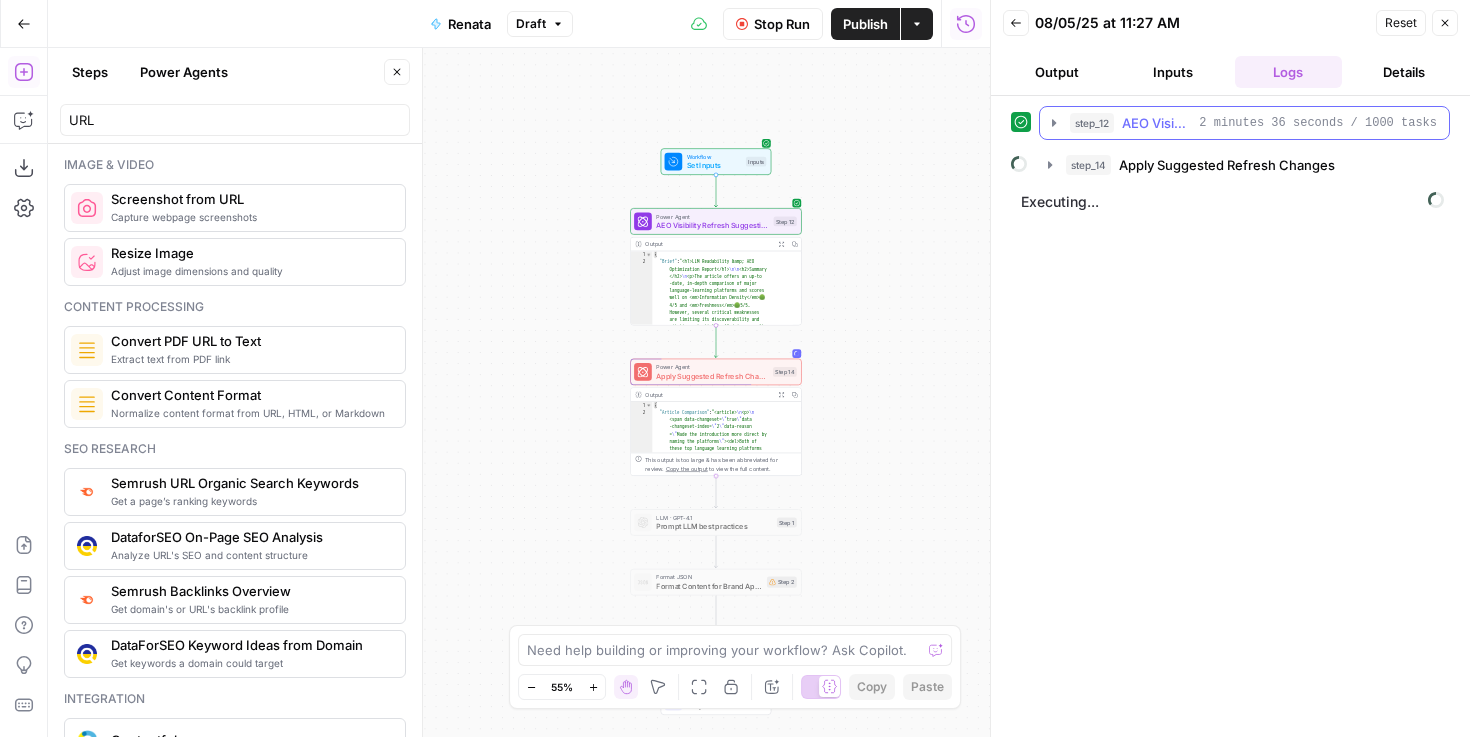 click 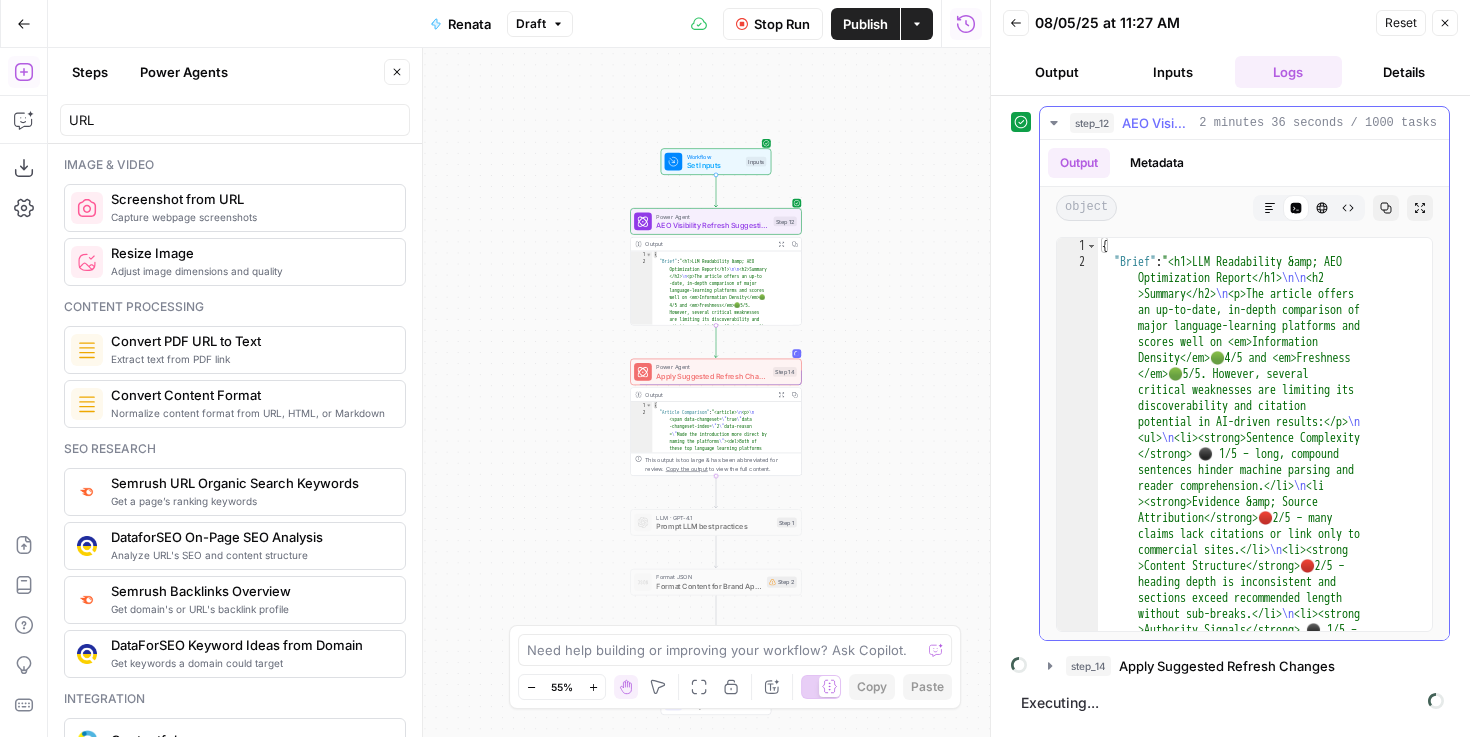 click on "Markdown" at bounding box center [1270, 208] 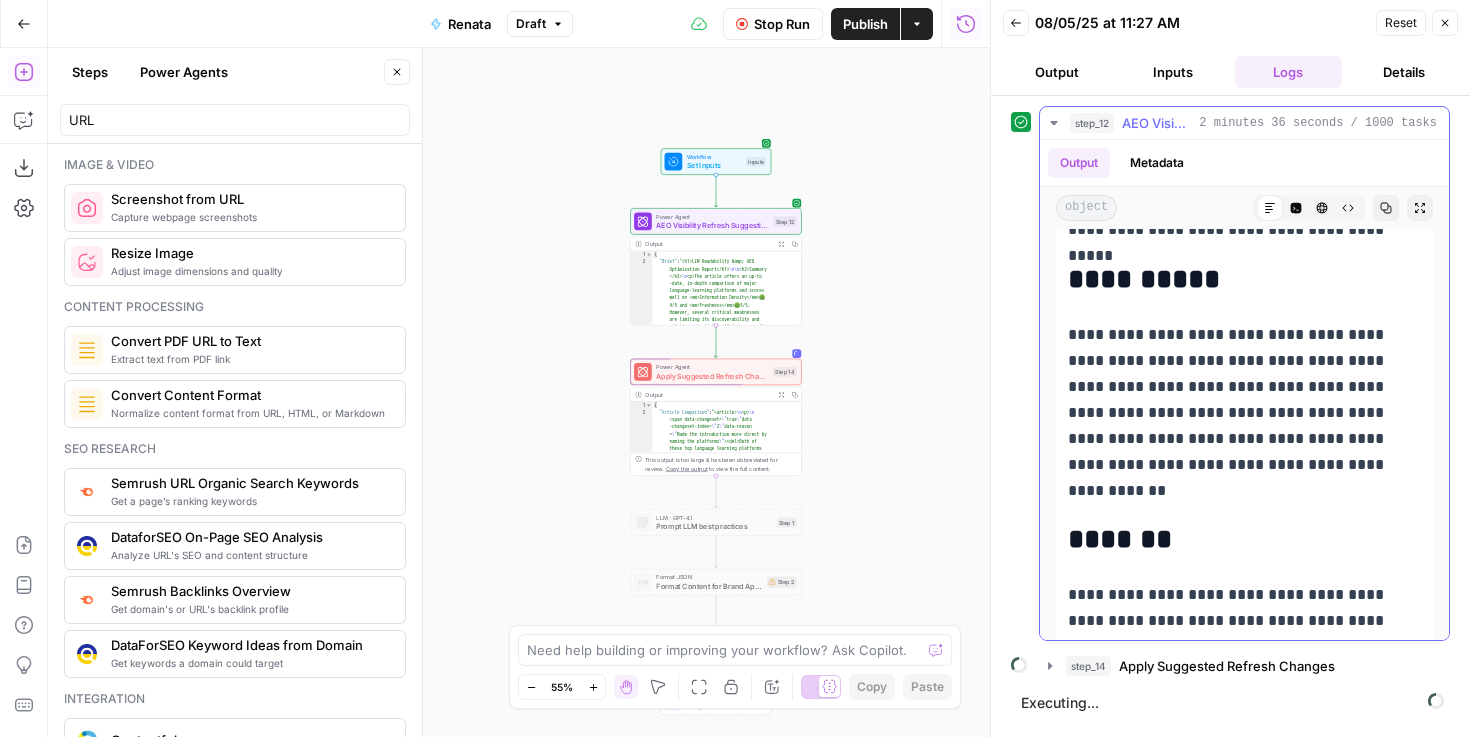 scroll, scrollTop: 11798, scrollLeft: 0, axis: vertical 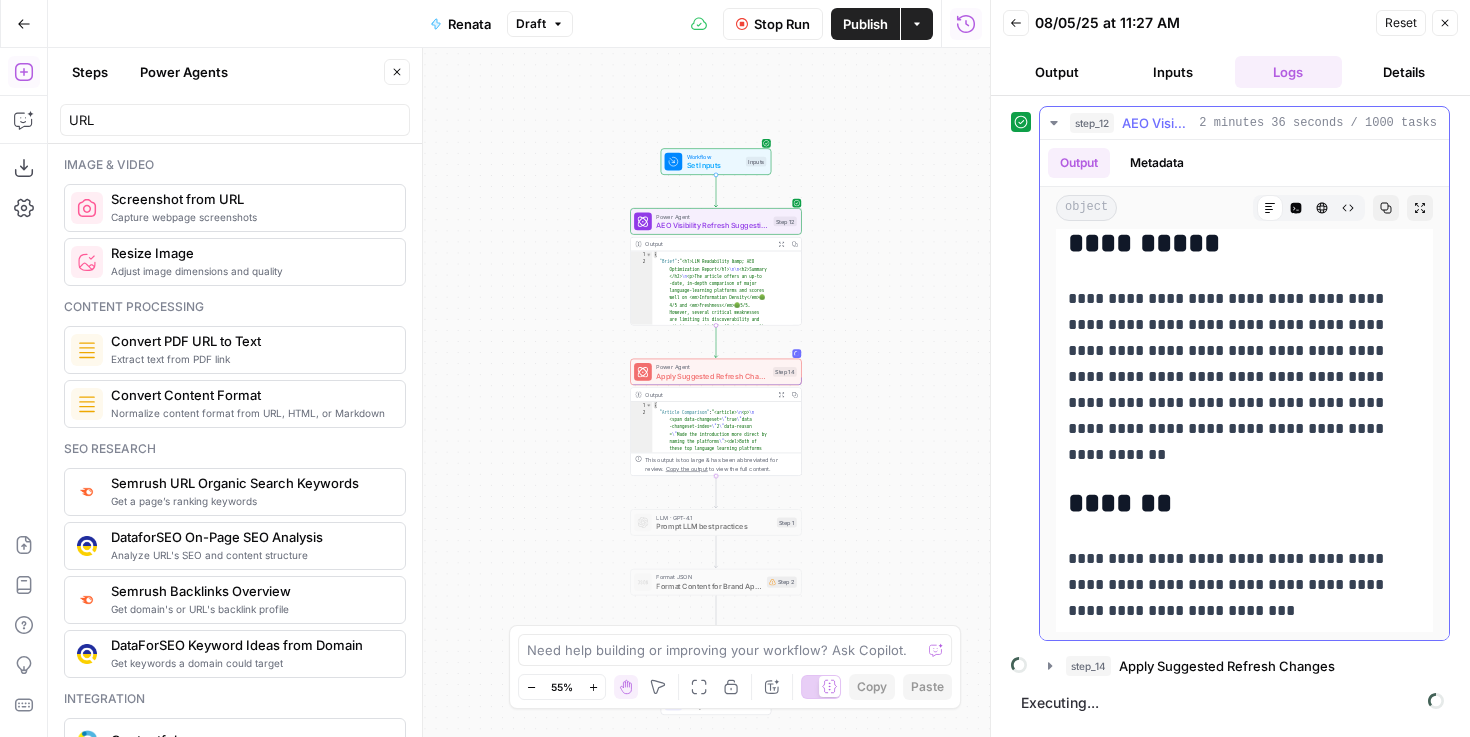click 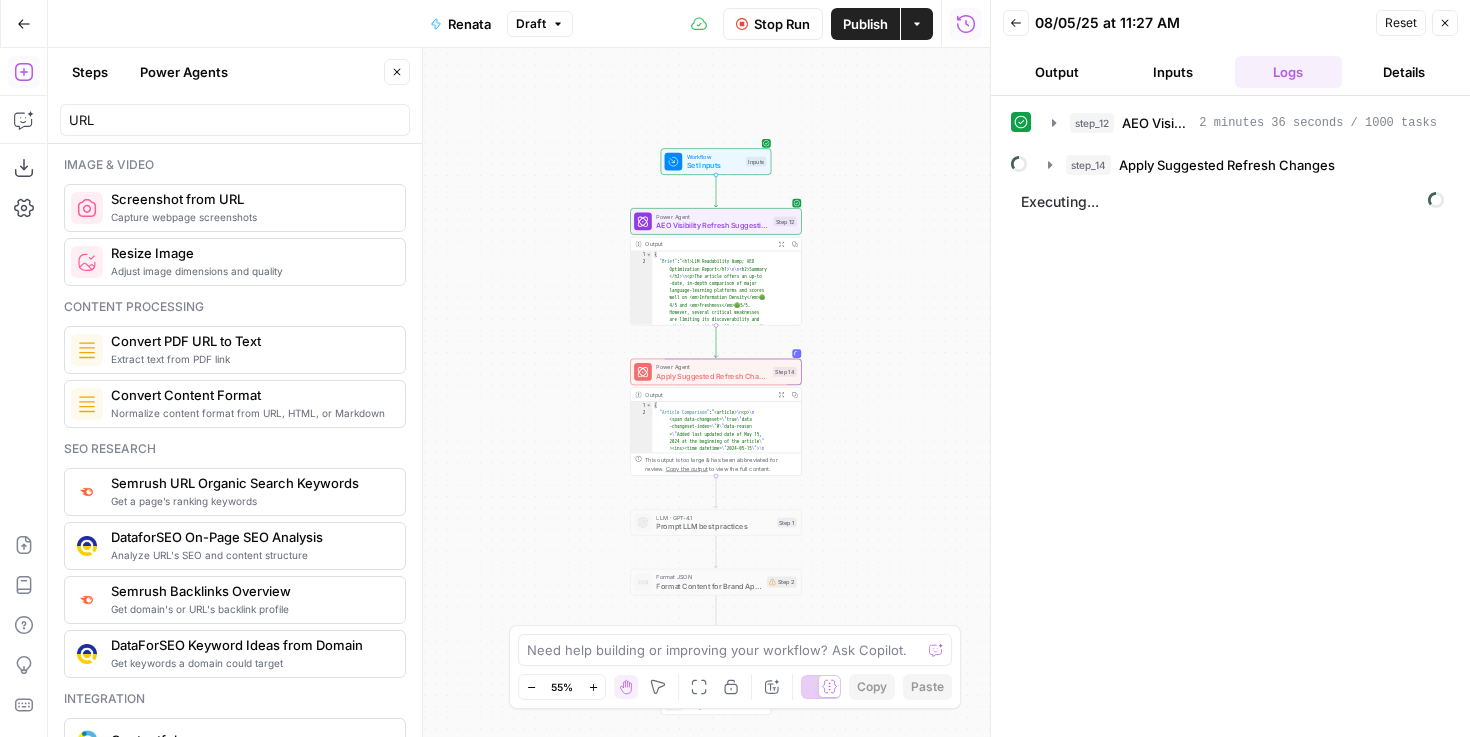 scroll, scrollTop: 0, scrollLeft: 0, axis: both 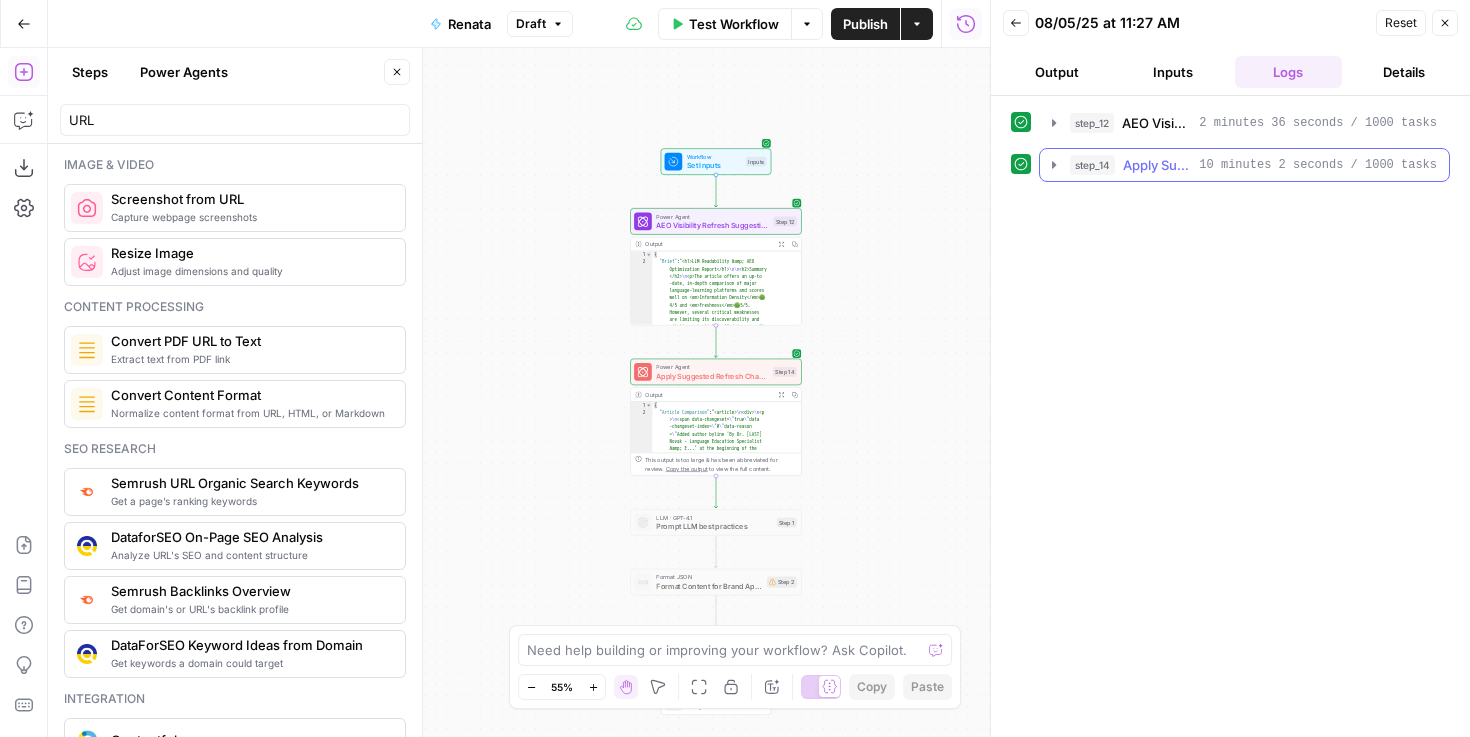 click on "step_14 Apply Suggested Refresh Changes 10 minutes 2 seconds / 1000 tasks" at bounding box center (1244, 165) 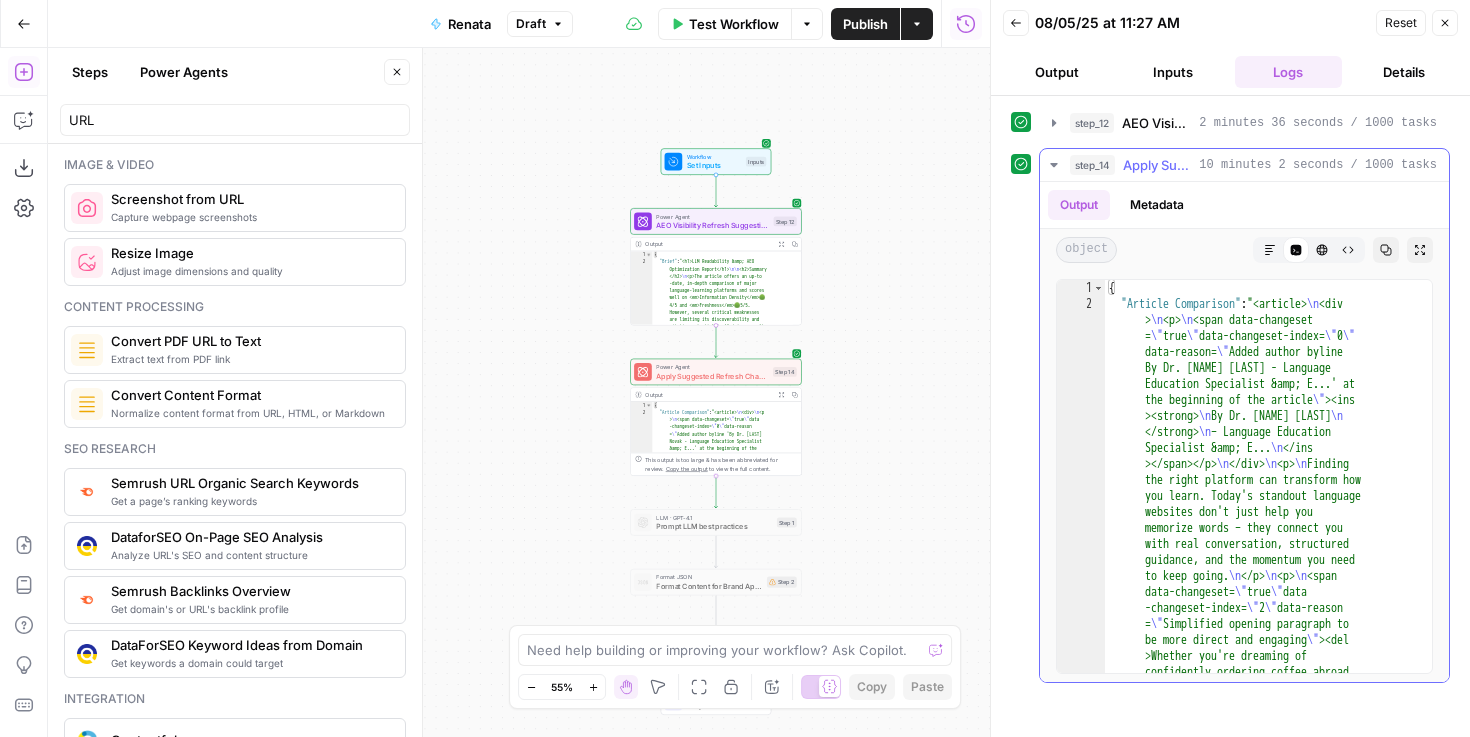 click on "Markdown" at bounding box center [1270, 250] 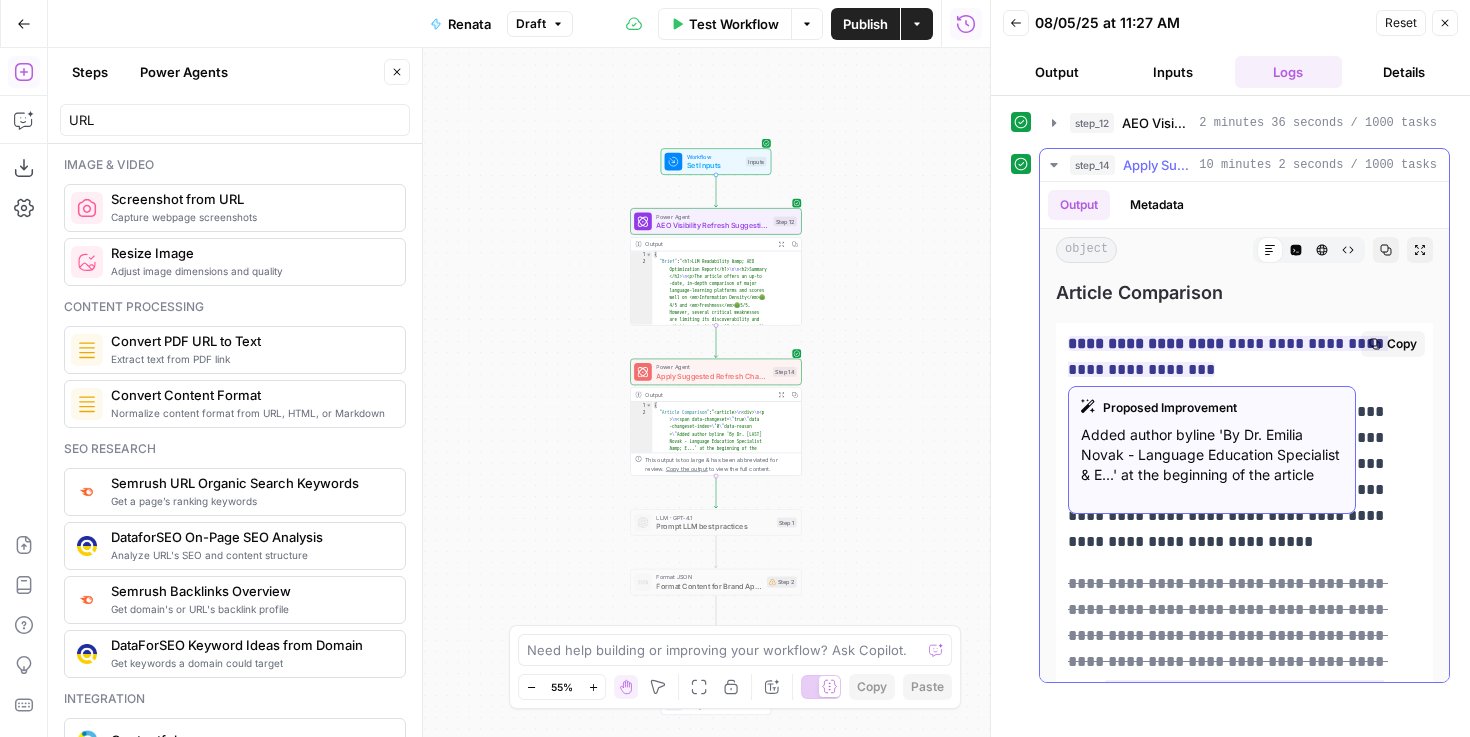 click on "**********" at bounding box center (1244, 15406) 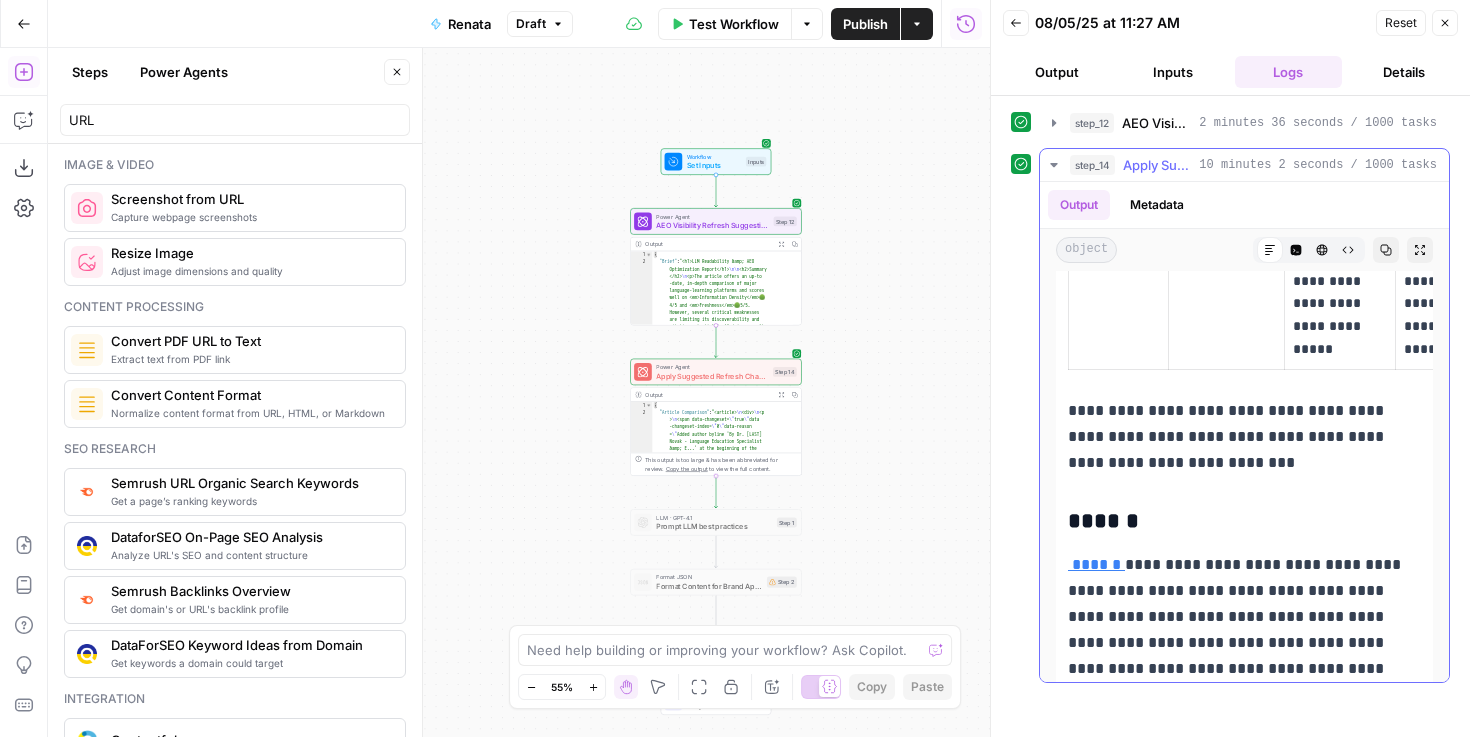 scroll, scrollTop: 5453, scrollLeft: 0, axis: vertical 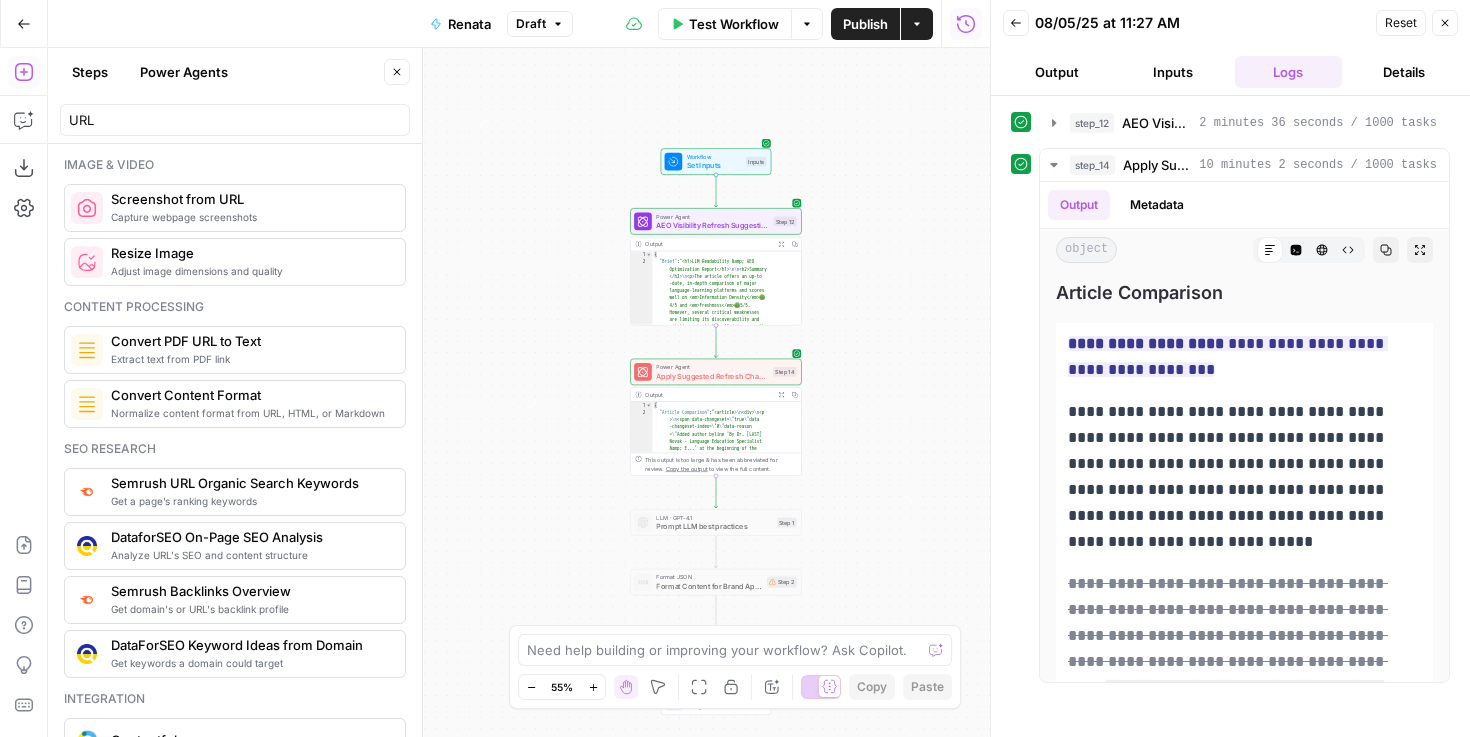click on "Optimization Report</h1> <h2>Summary </h2> <p>The article offers an up-to -date, in-depth comparison of major language-learning platforms and scores well on <em>Information Density</em> 🟢 4/5 and <em>Freshness</em> 🟢 5/5. However, several critical weaknesses are limiting its discoverability and citation potential in AI-driven results :</p> <ul> <li><strong>Sentence Complexity</strong> ⚫ 1/5 – long, compound sentences hinder machine parsing and reader comprehension.</li> <li><strong>Evidence & Source Attribution</strong> 🔴 2/5 – many claims lack citations or link only to
🔴</li>" at bounding box center (519, 392) 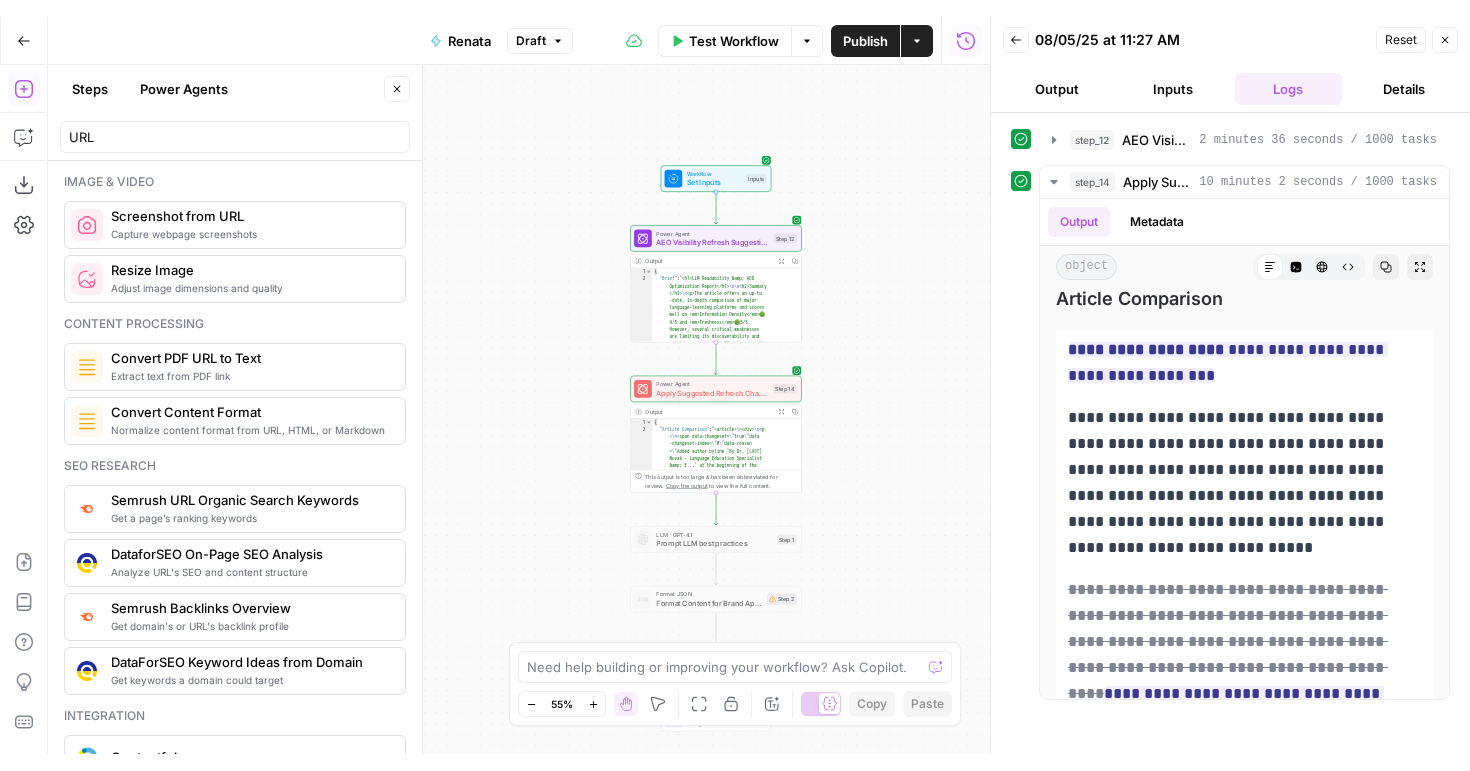 scroll, scrollTop: 0, scrollLeft: 0, axis: both 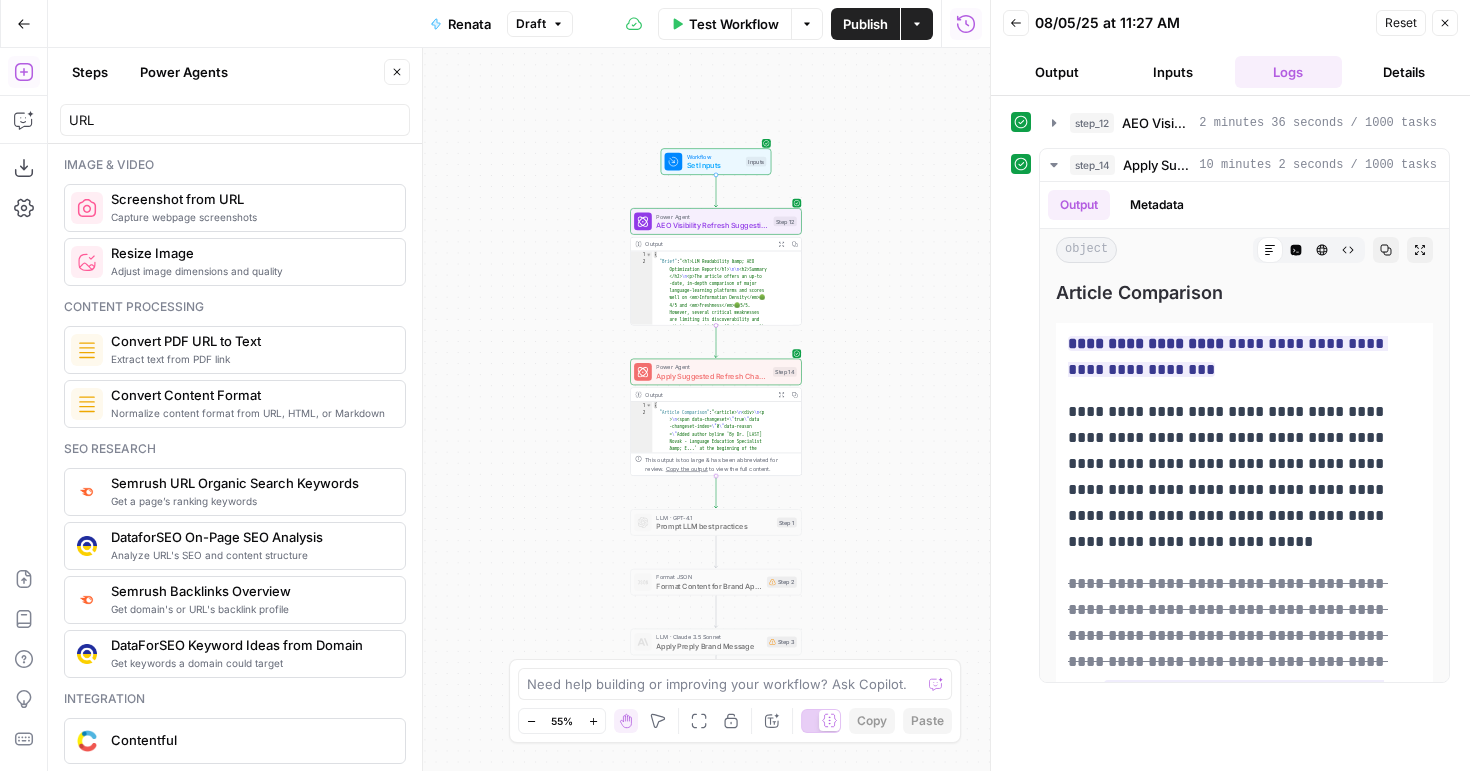 click on "Optimization Report</h1> <h2>Summary </h2> <p>The article offers an up-to -date, in-depth comparison of major language-learning platforms and scores well on <em>Information Density</em> 🟢 4/5 and <em>Freshness</em> 🟢 5/5. However, several critical weaknesses are limiting its discoverability and citation potential in AI-driven results :</p> <ul> <li><strong>Sentence Complexity</strong> ⚫ 1/5 – long, compound sentences hinder machine parsing and reader comprehension.</li> <li><strong>Evidence & Source Attribution</strong> 🔴 2/5 – many claims lack citations or link only to
🔴</li>" at bounding box center (519, 409) 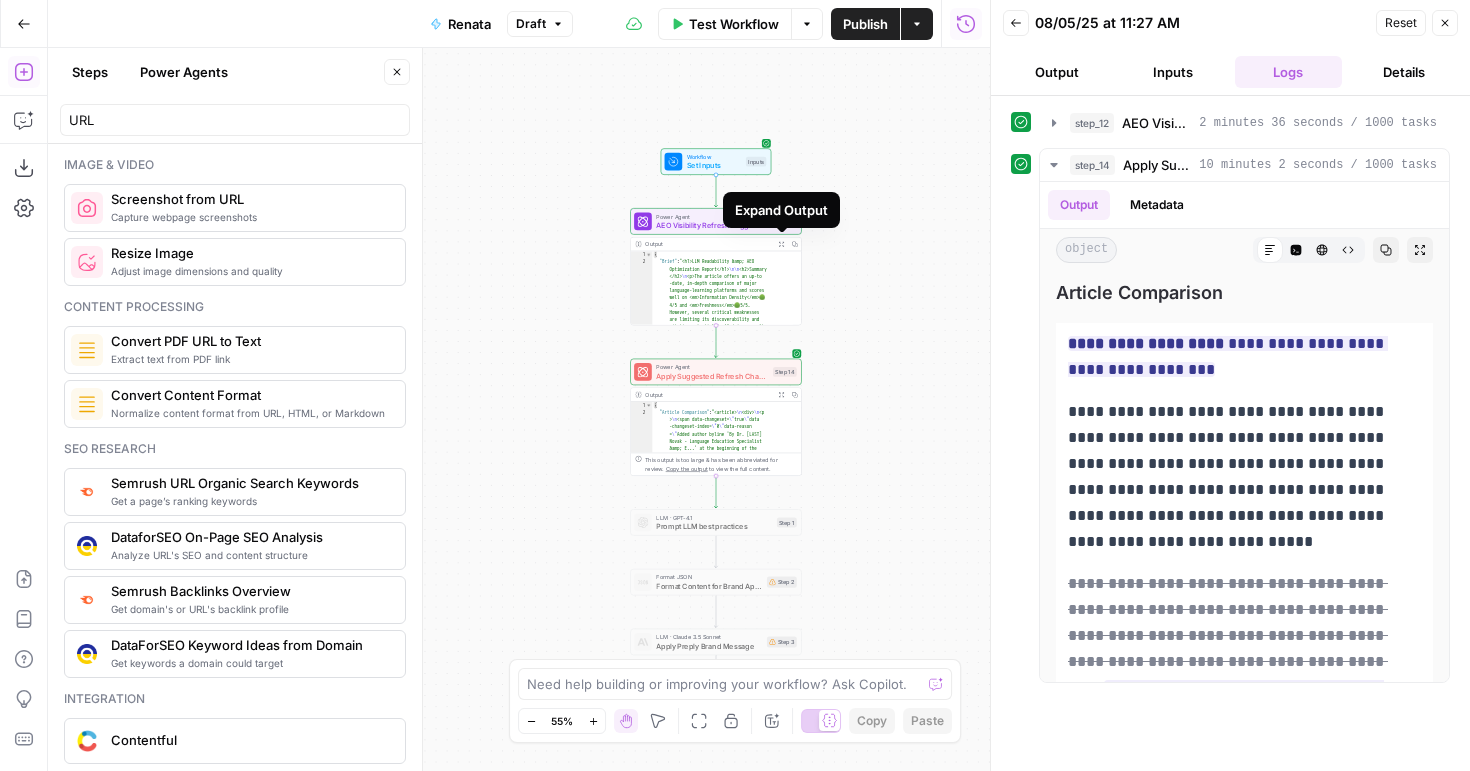 click on "AEO Visibility Refresh Suggestions" at bounding box center [712, 225] 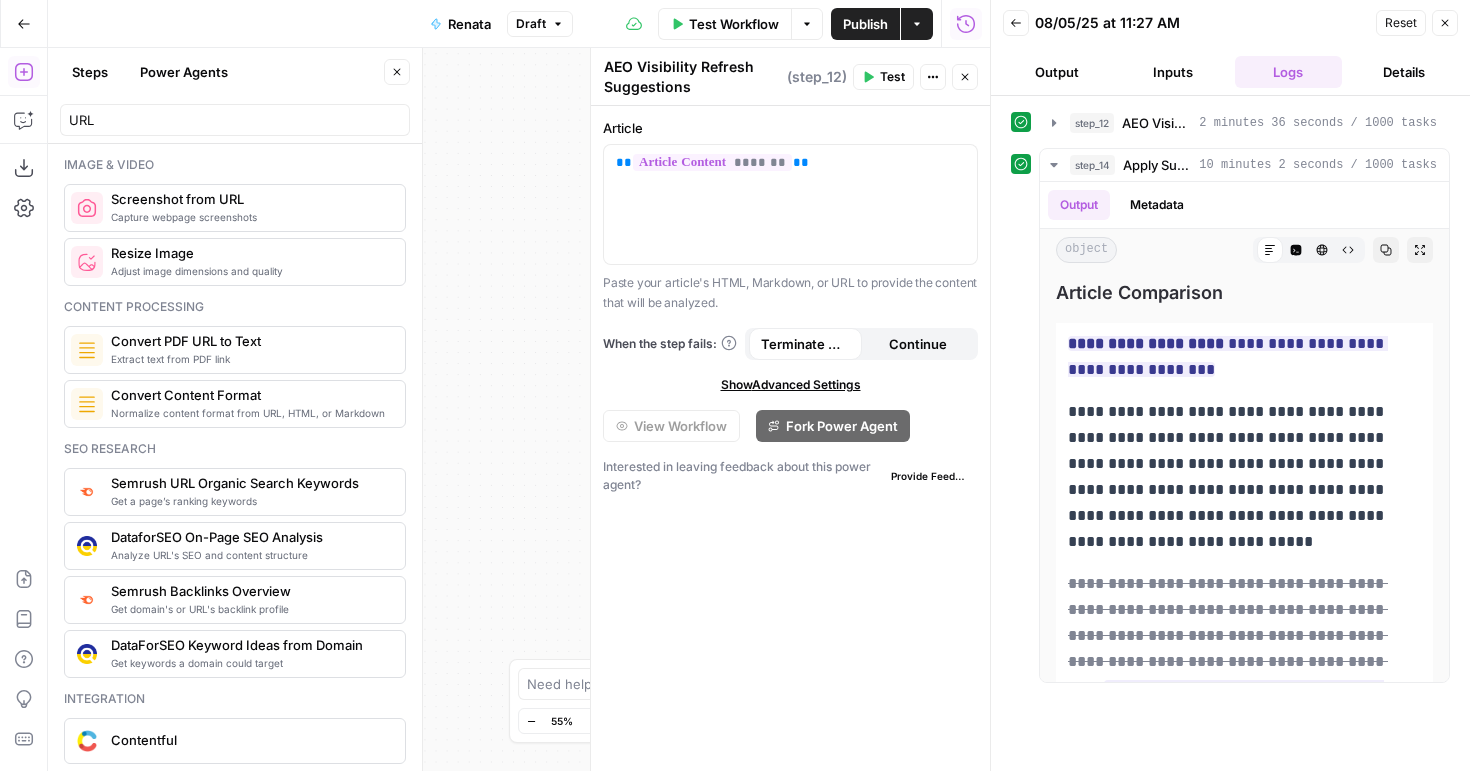 click on "Optimization Report</h1> <h2>Summary </h2> <p>The article offers an up-to -date, in-depth comparison of major language-learning platforms and scores well on <em>Information Density</em> 🟢 4/5 and <em>Freshness</em> 🟢 5/5. However, several critical weaknesses are limiting its discoverability and citation potential in AI-driven results :</p> <ul> <li><strong>Sentence Complexity</strong> ⚫ 1/5 – long, compound sentences hinder machine parsing and reader comprehension.</li> <li><strong>Evidence & Source Attribution</strong> 🔴 2/5 – many claims lack citations or link only to
🔴</li>" at bounding box center [519, 409] 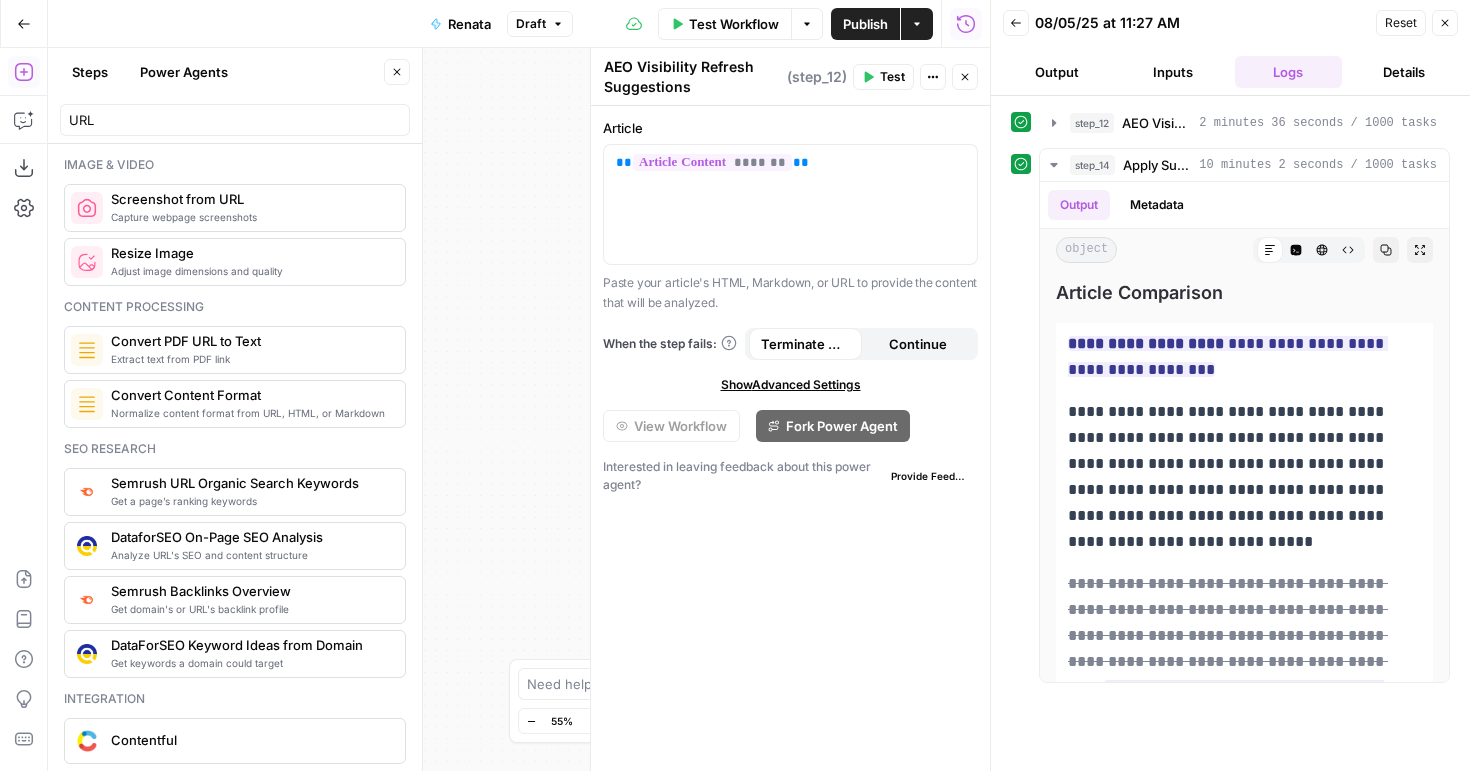 click on "Close" at bounding box center [965, 77] 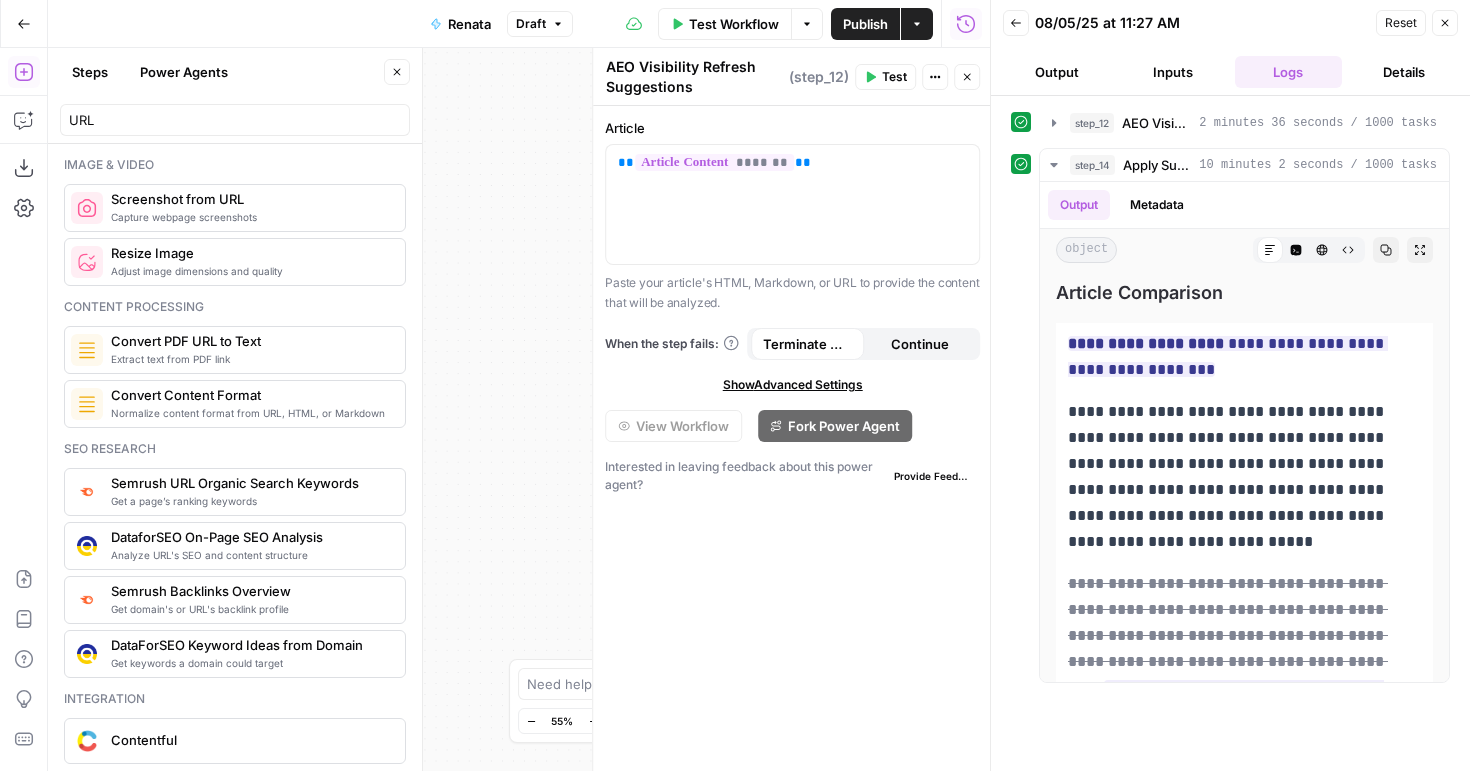 click on "AEO Visibility Refresh Suggestions AEO Visibility Refresh Suggestions  ( step_12 ) Test Actions Close" at bounding box center [792, 77] 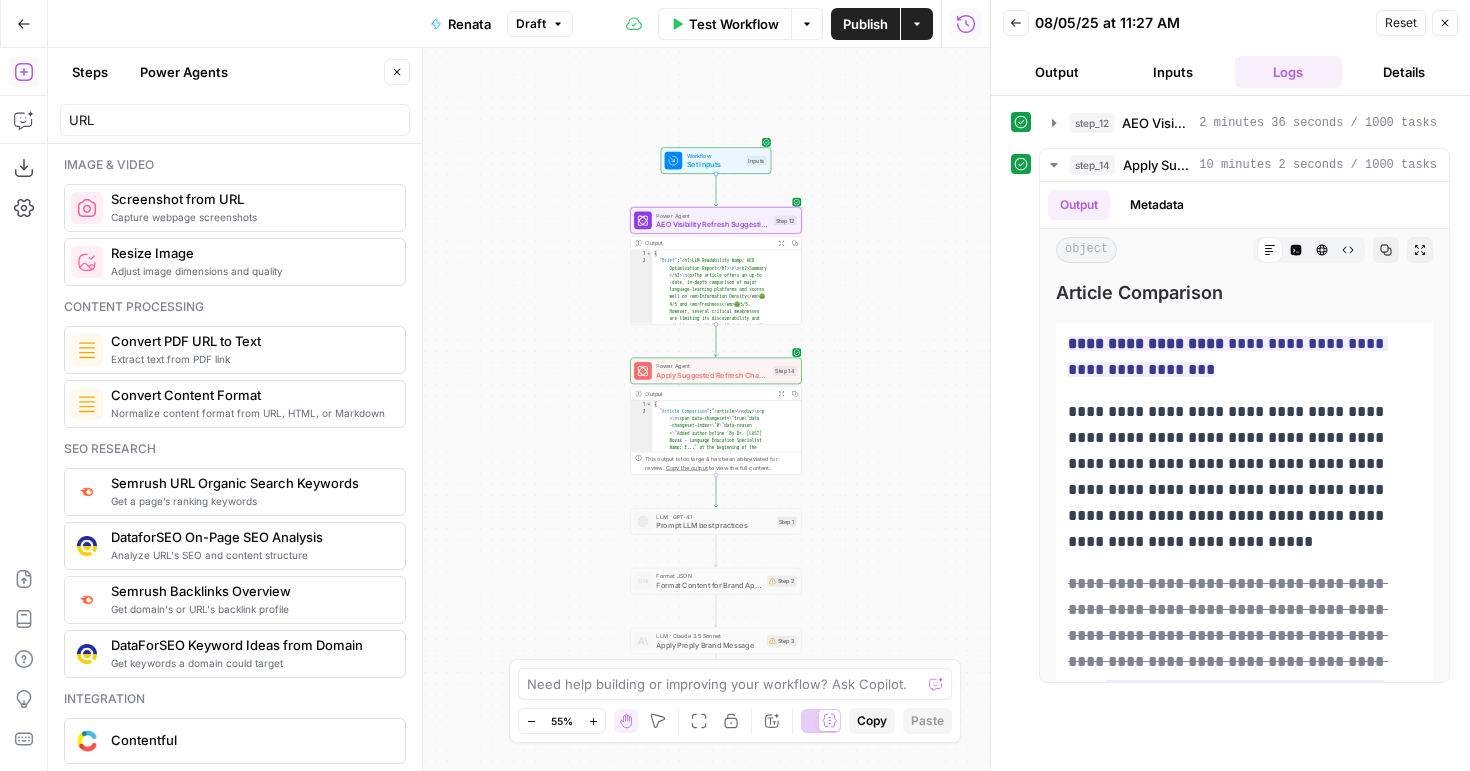click 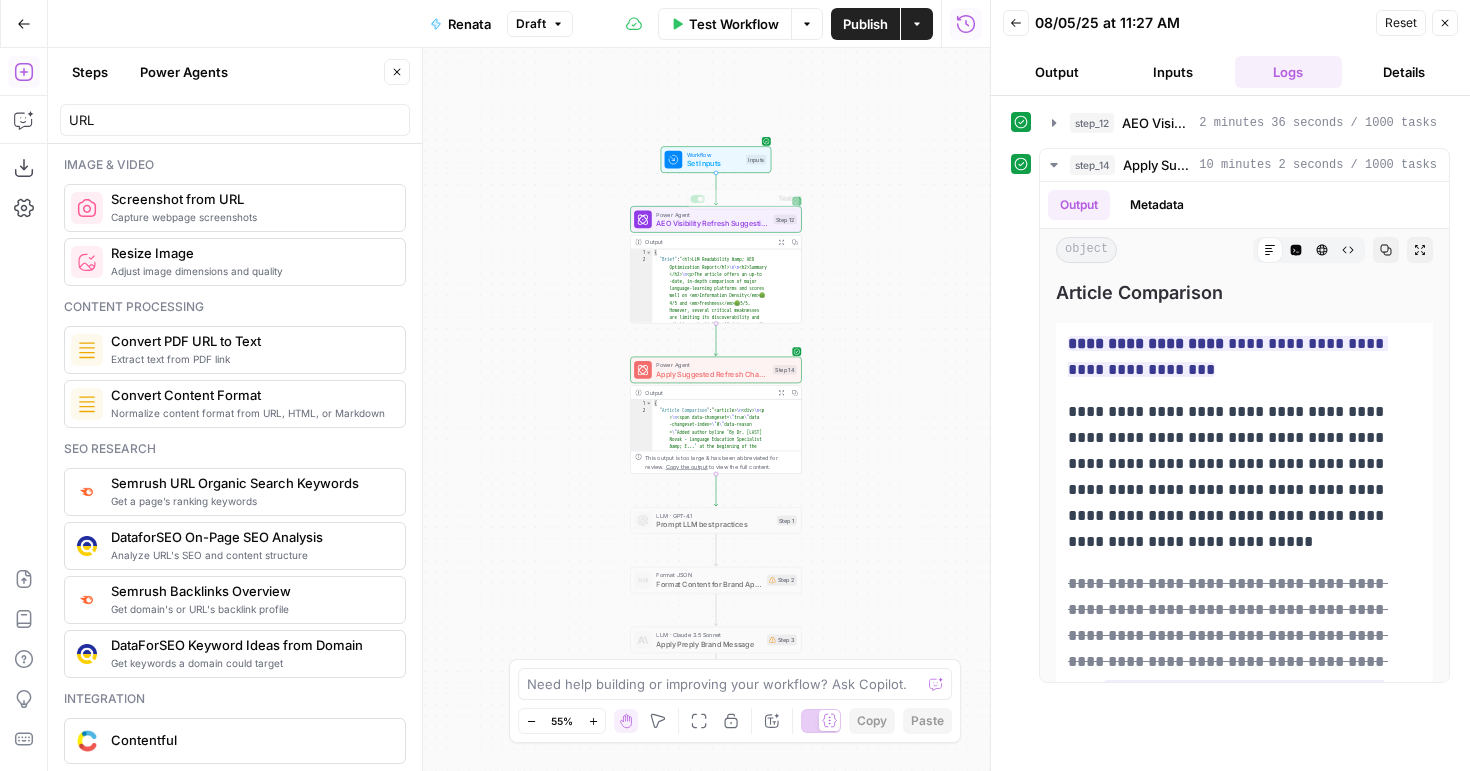 click on "lessons with limited features" at bounding box center [519, 409] 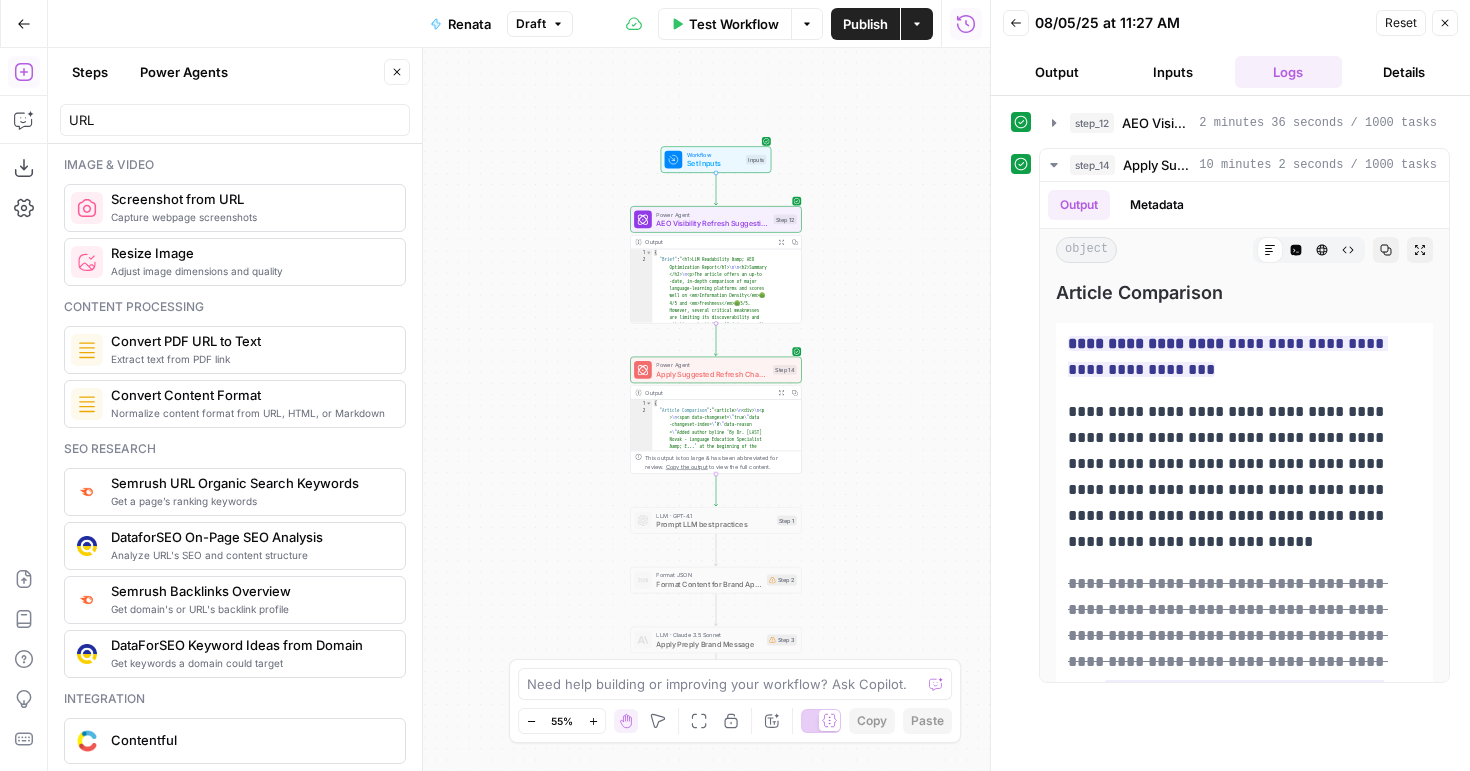 click 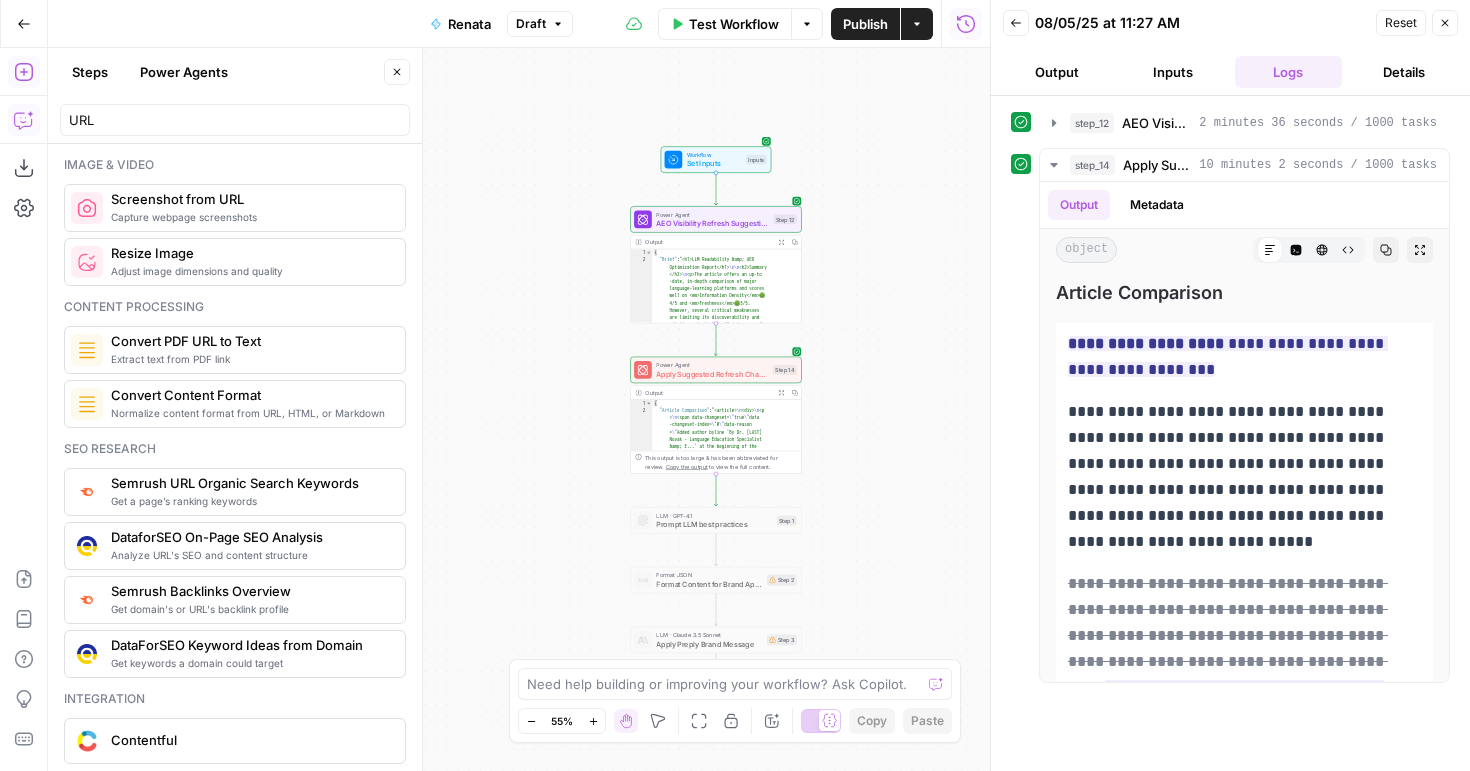 click 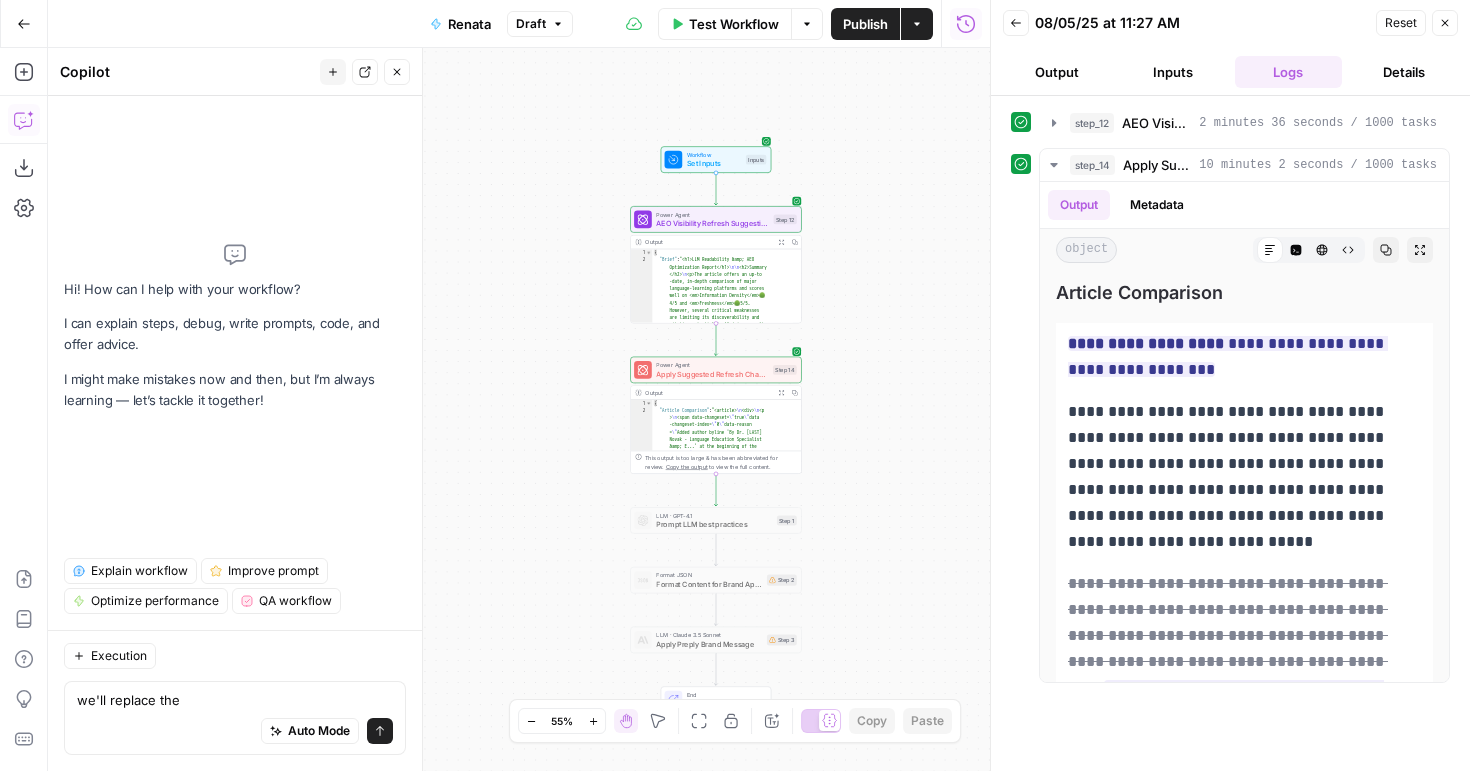type on "we'll replace the" 